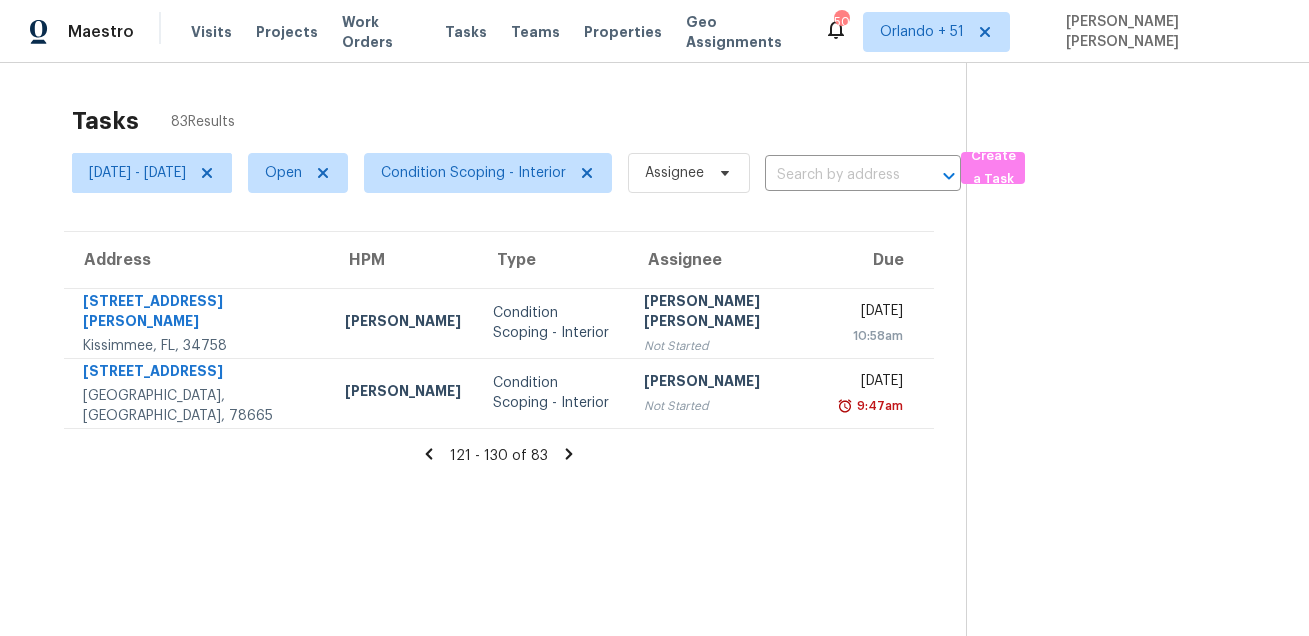 scroll, scrollTop: 0, scrollLeft: 0, axis: both 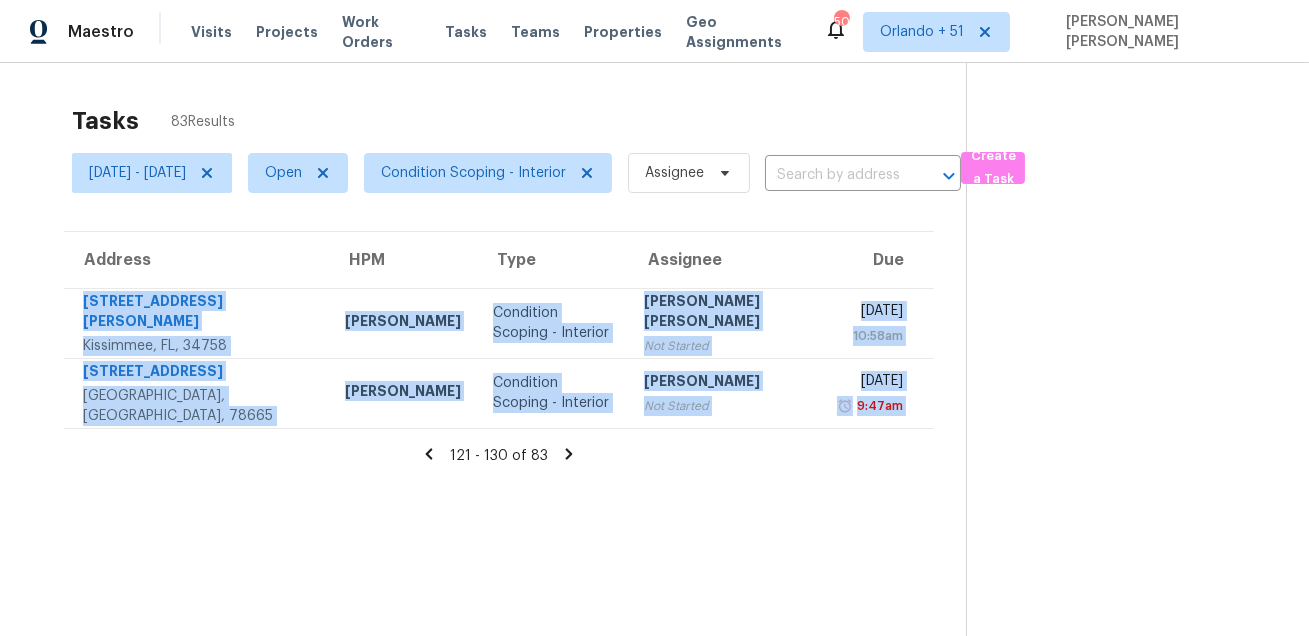 click on "Tasks 83  Results" at bounding box center (519, 121) 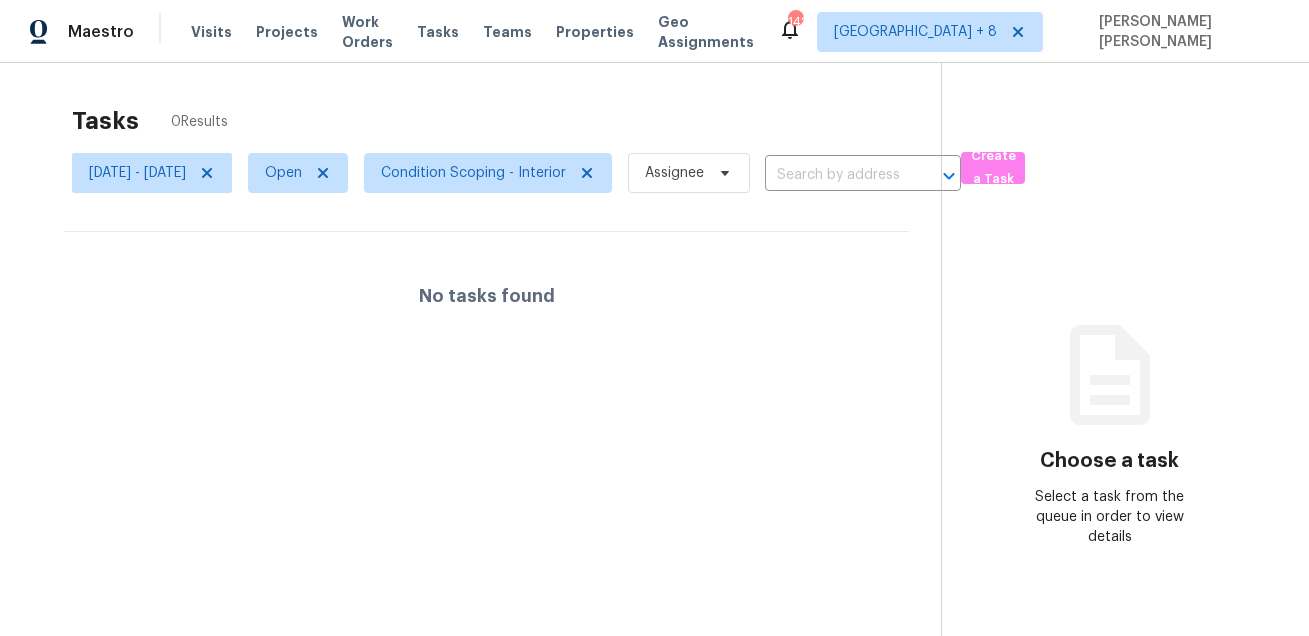 scroll, scrollTop: 0, scrollLeft: 0, axis: both 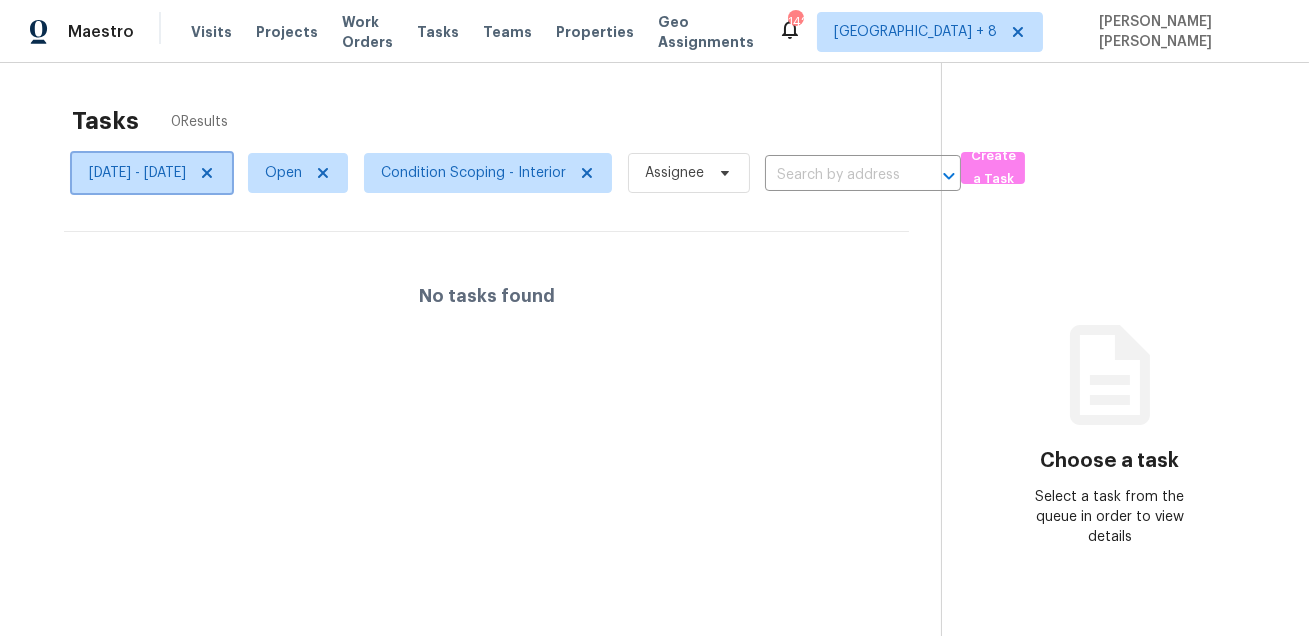 click on "Wed, Jul 16 - Wed, Jul 16" at bounding box center (137, 173) 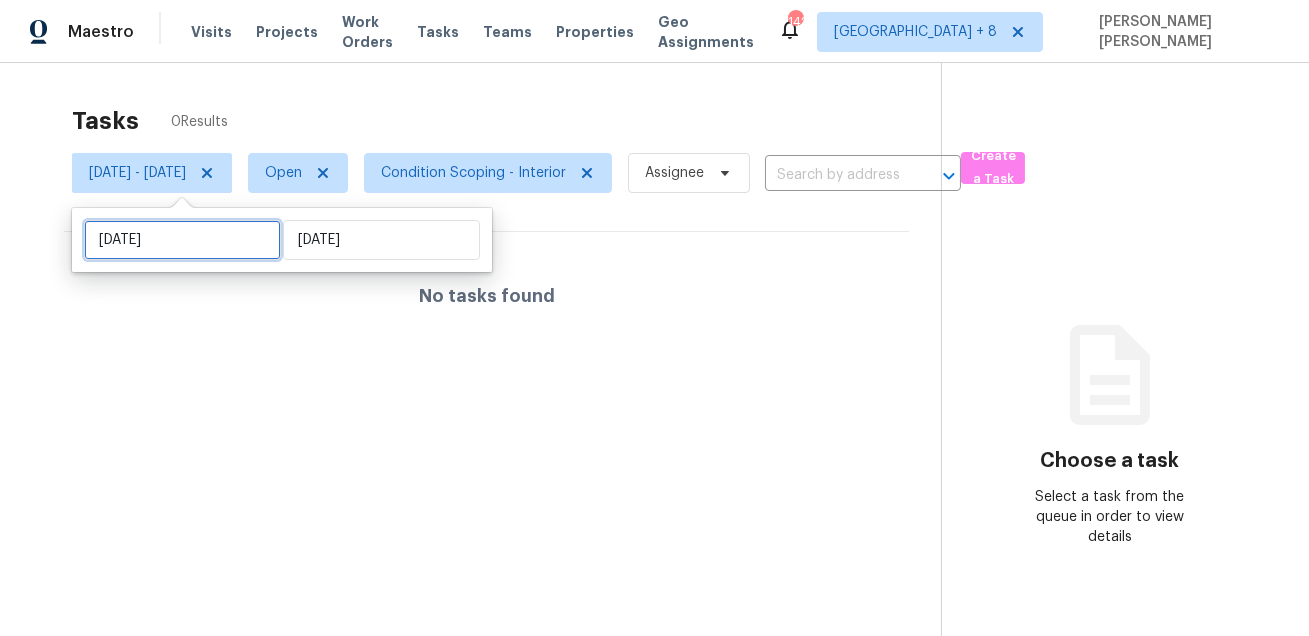 click on "Wed, Jul 16" at bounding box center (182, 240) 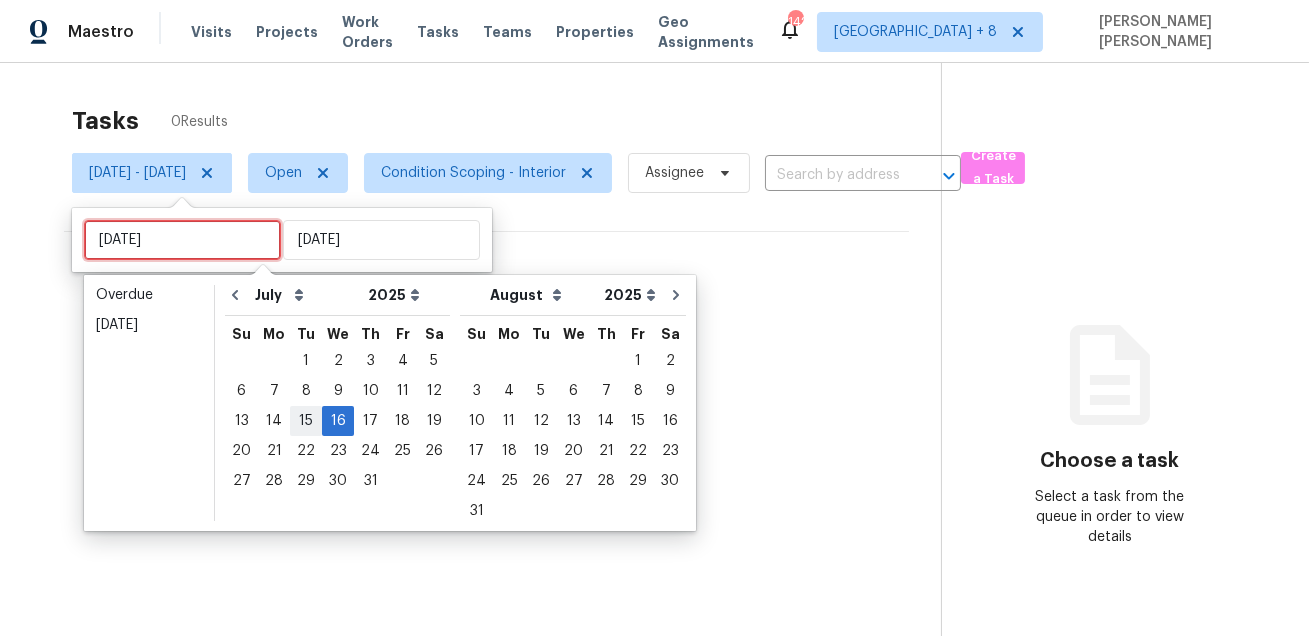 type on "Tue, Jul 15" 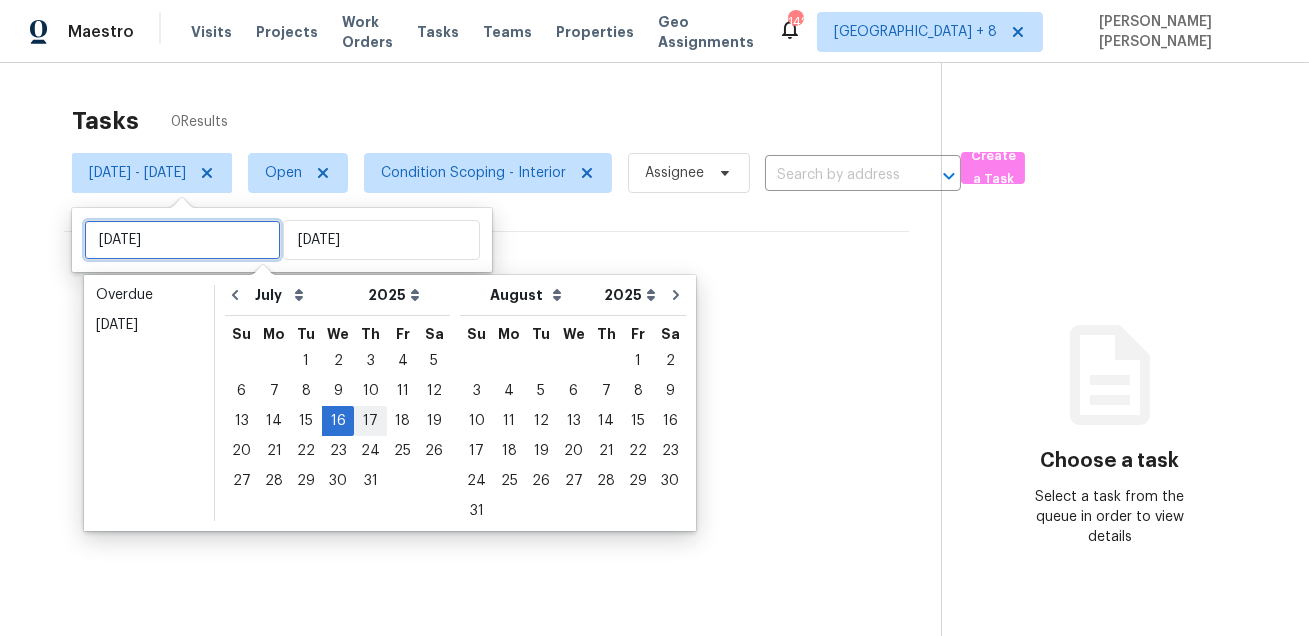 type 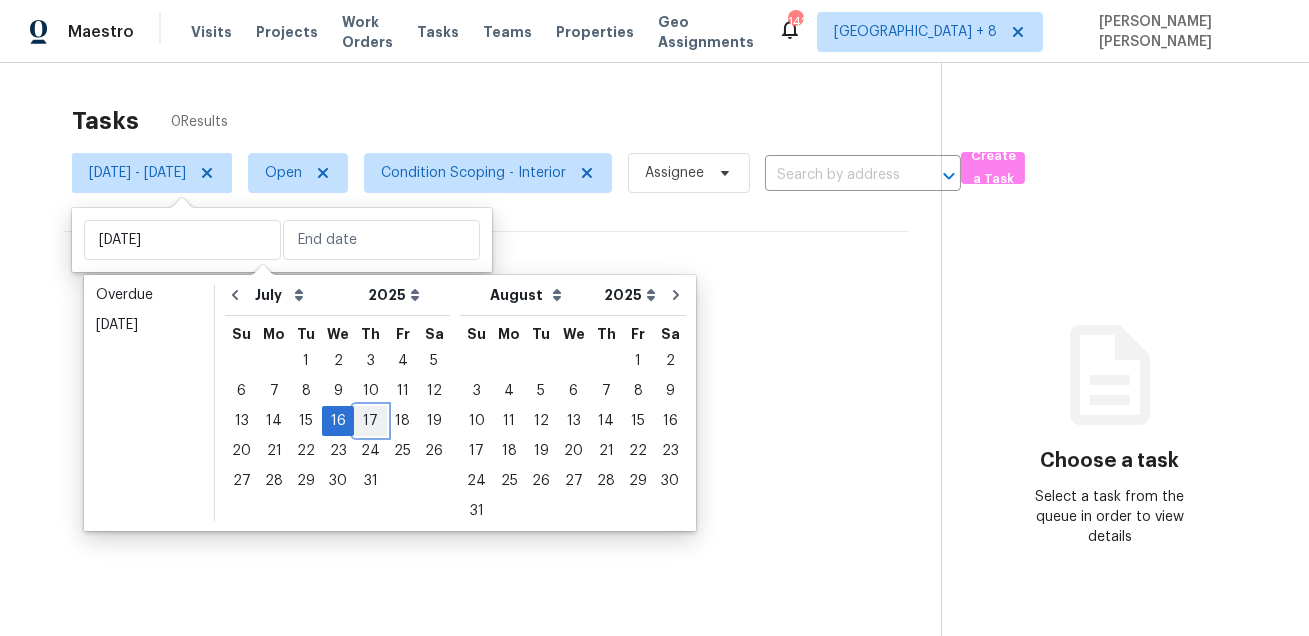 click on "17" at bounding box center (370, 421) 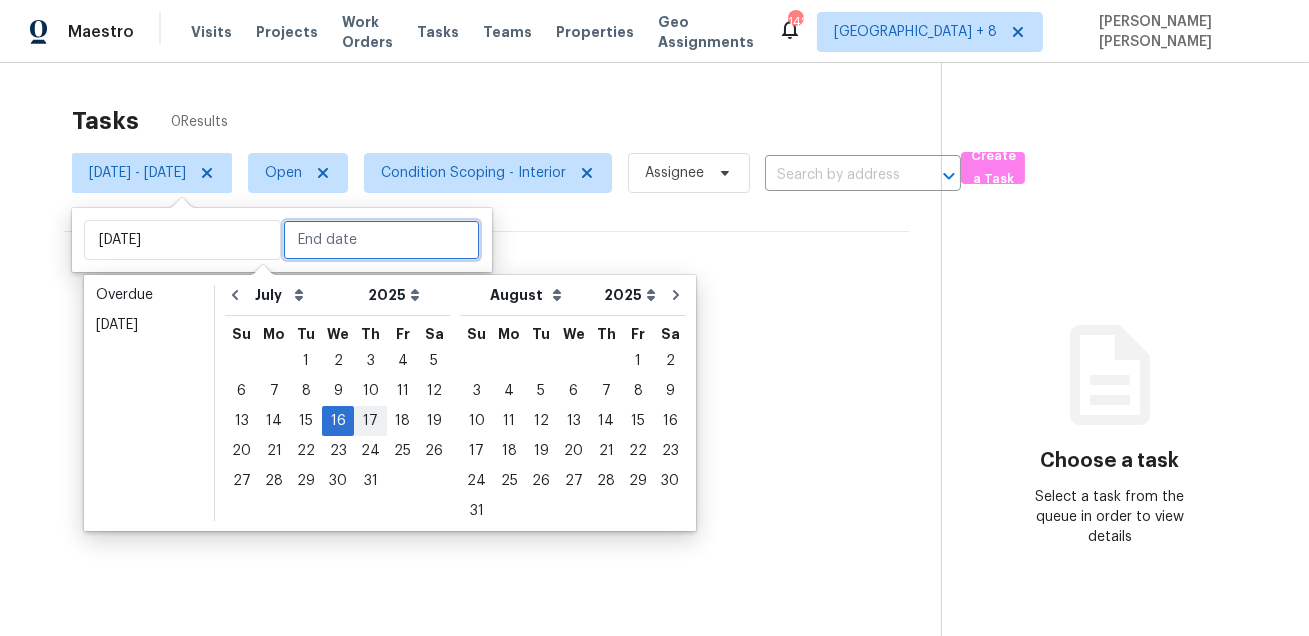 type on "Thu, Jul 17" 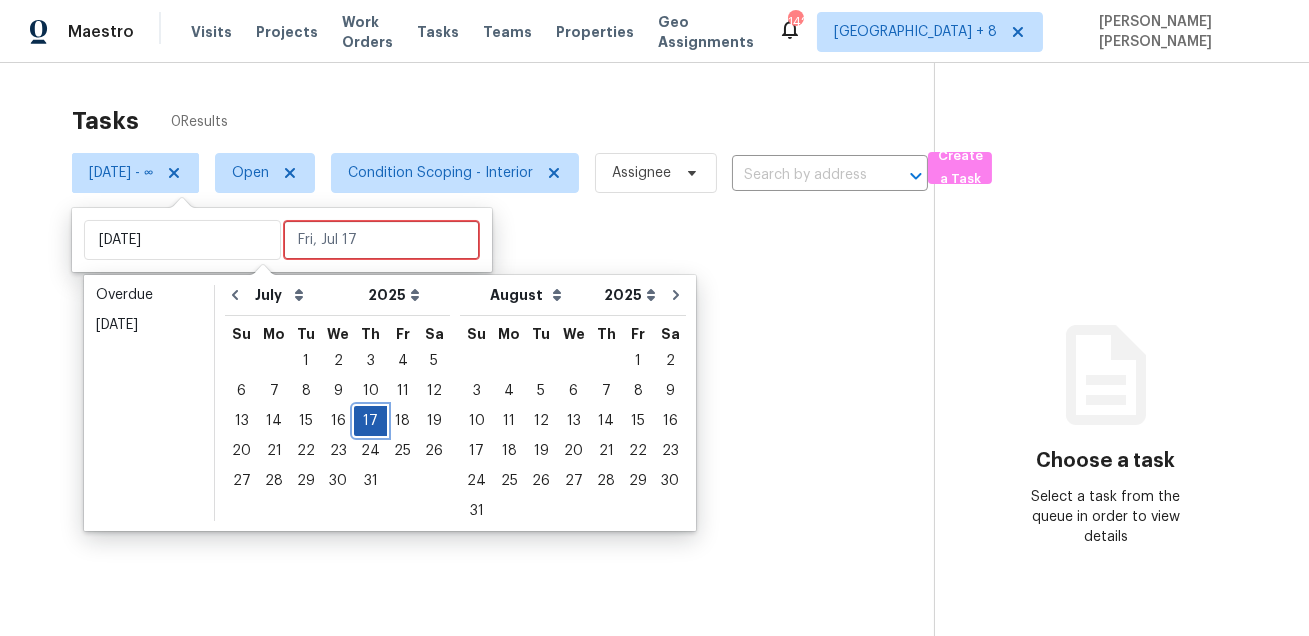 click on "17" at bounding box center [370, 421] 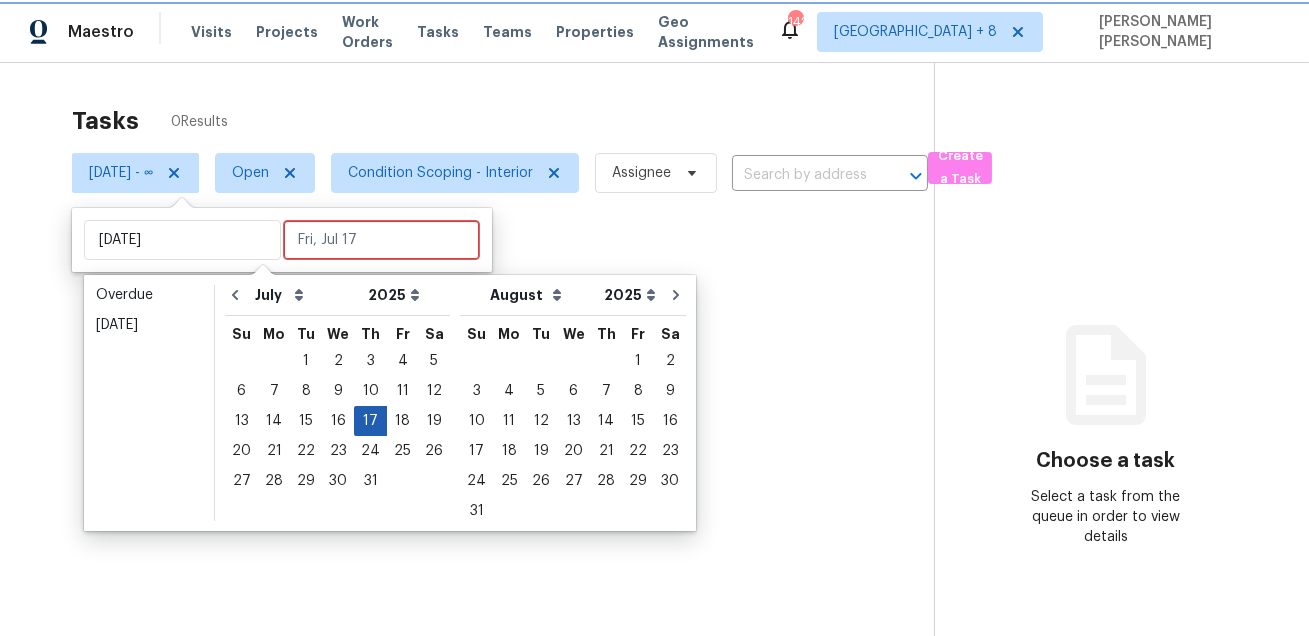 type on "Thu, Jul 17" 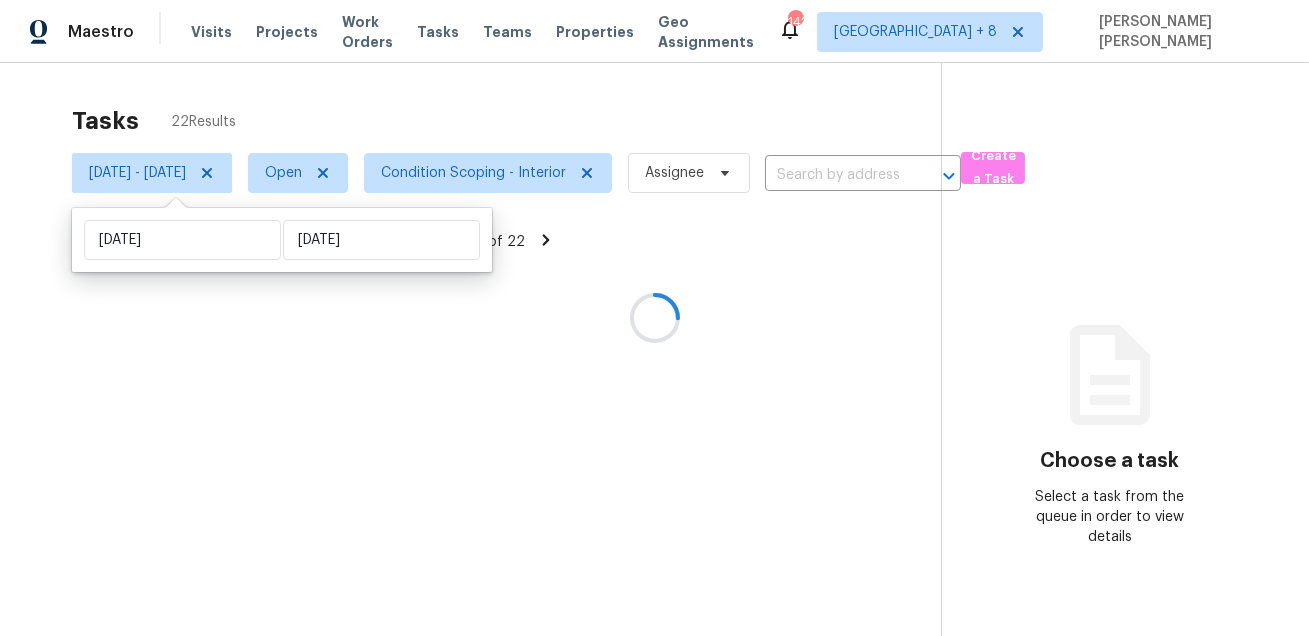 click at bounding box center [654, 318] 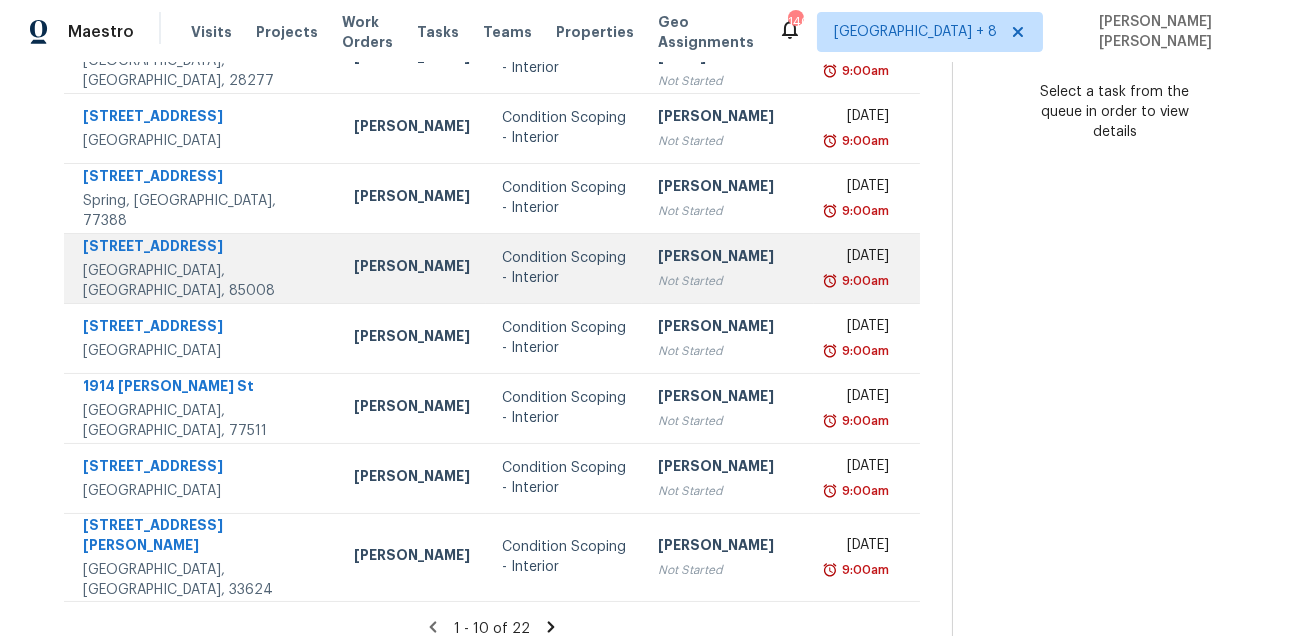 scroll, scrollTop: 0, scrollLeft: 0, axis: both 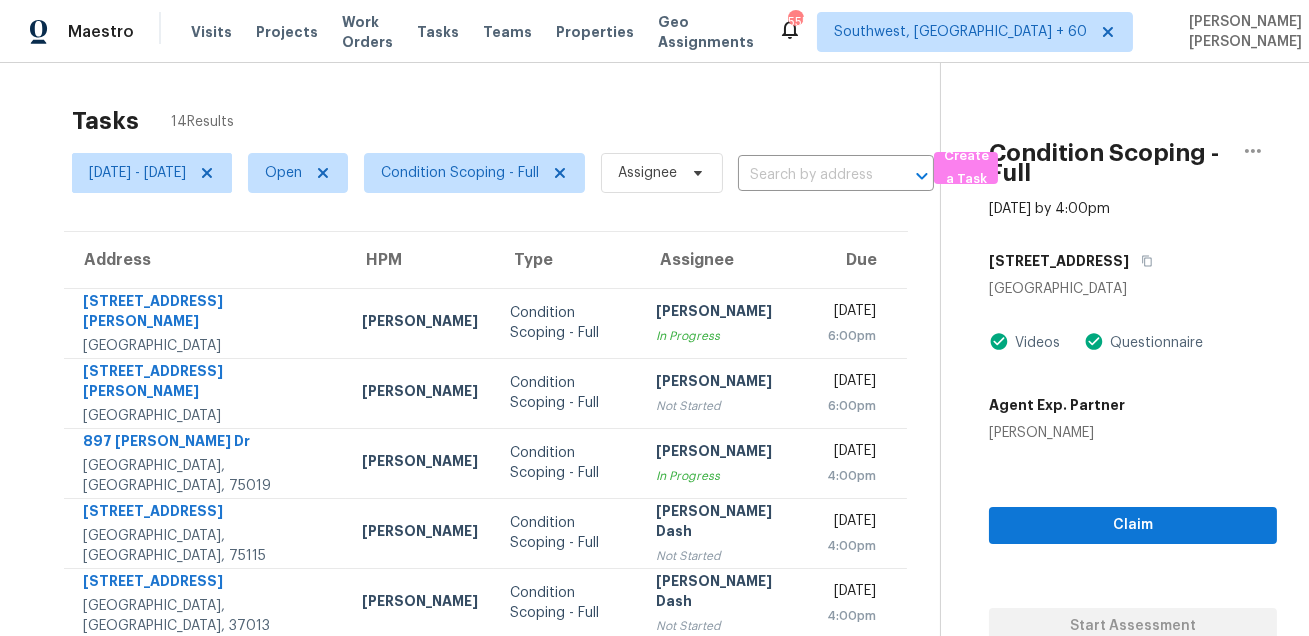 click on "Tasks 14  Results" at bounding box center (506, 121) 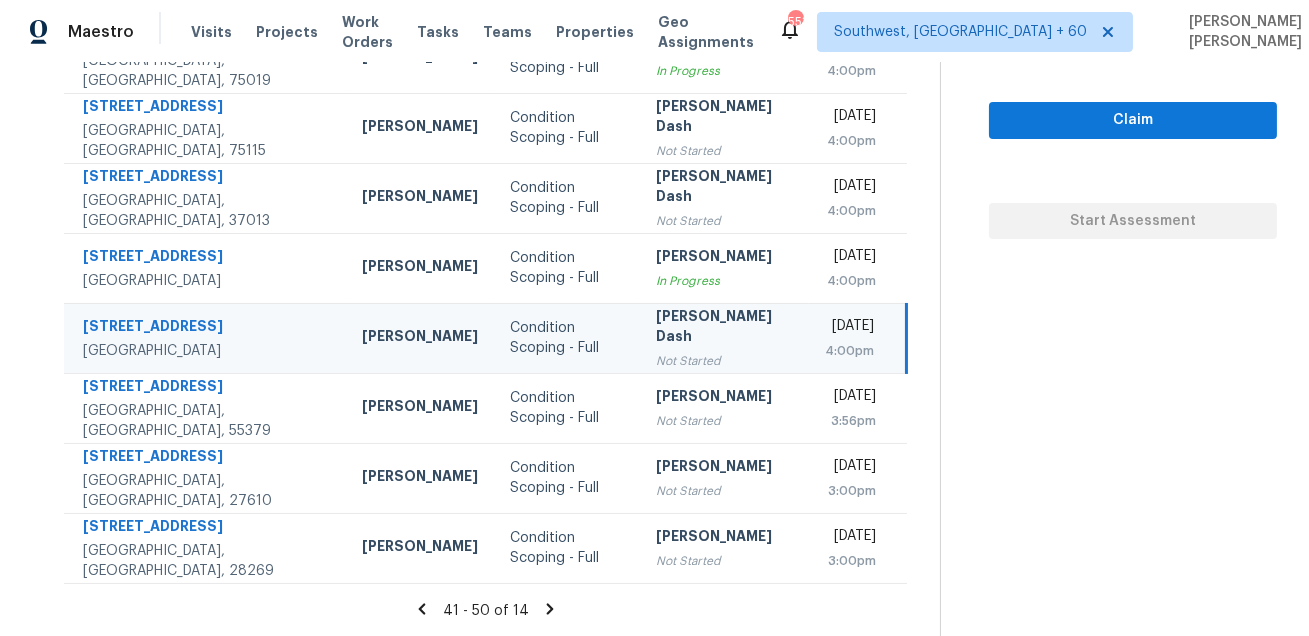 scroll, scrollTop: 0, scrollLeft: 0, axis: both 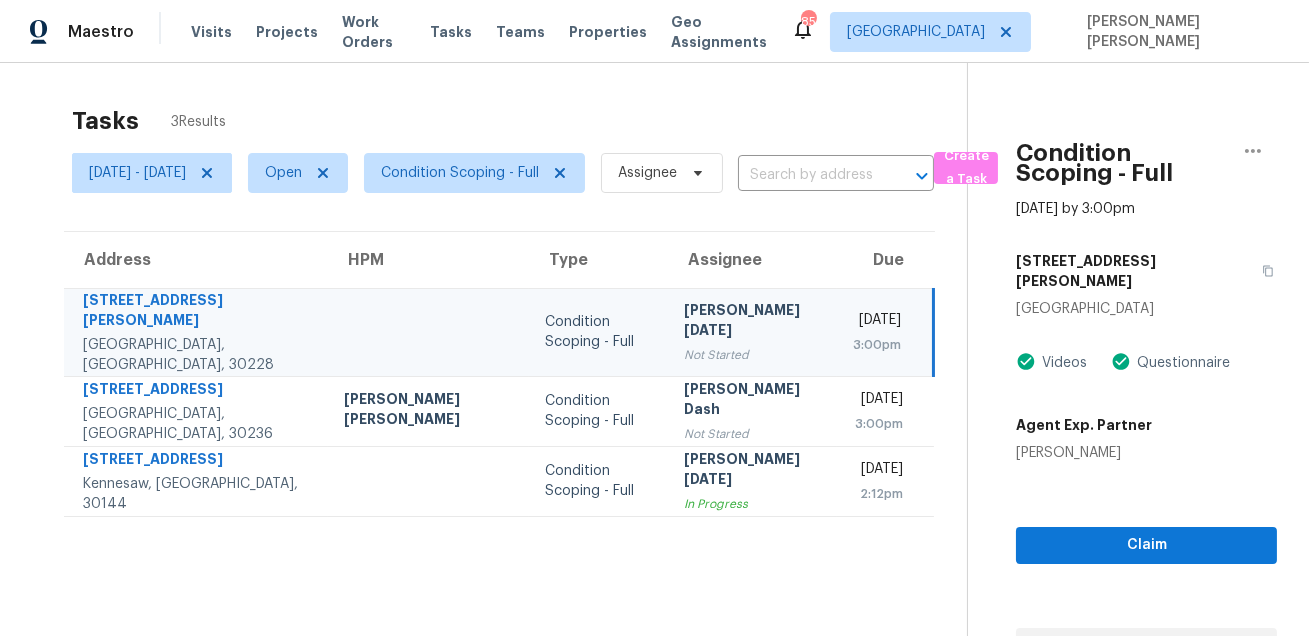 click on "Tasks 3  Results" at bounding box center [519, 121] 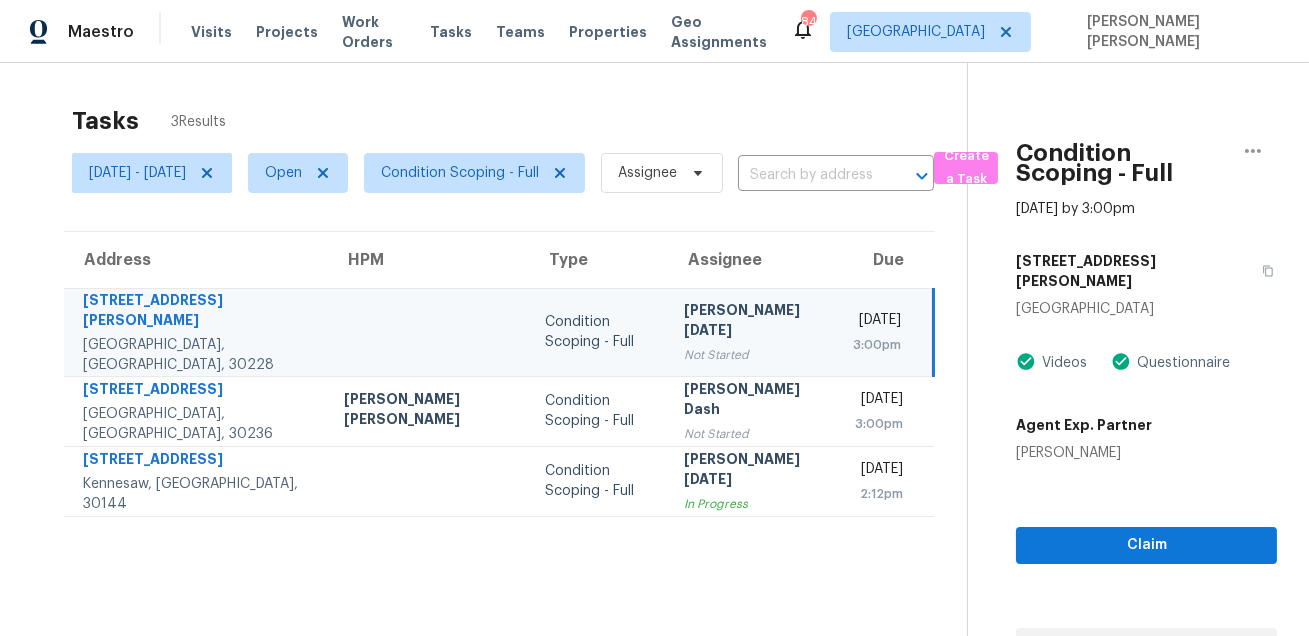 click on "Tasks 3  Results Thu, Jul 17 - Thu, Jul 17 Open Condition Scoping - Full Assignee ​ Create a Task Address HPM Type Assignee Due 1623 Elizabeth Ln   Hampton, GA, 30228 Condition Scoping - Full Prabhu Raja Not Started Thu, Jul 17th 2025 3:00pm 8201 Greens Ct   Jonesboro, GA, 30236 Marcos Ricardo Resendiz Condition Scoping - Full Soumya Ranjan Dash Not Started Thu, Jul 17th 2025 3:00pm 557 Farmbrook Trl NE   Kennesaw, GA, 30144 Condition Scoping - Full Prabhu Raja In Progress Thu, Jul 17th 2025 2:12pm Condition Scoping - Full Jul 17th 2025 by 3:00pm 1623 Elizabeth Ln Hampton, GA 30228 Videos Questionnaire Agent Exp. Partner John Schell Claim Start Assessment" at bounding box center (654, 381) 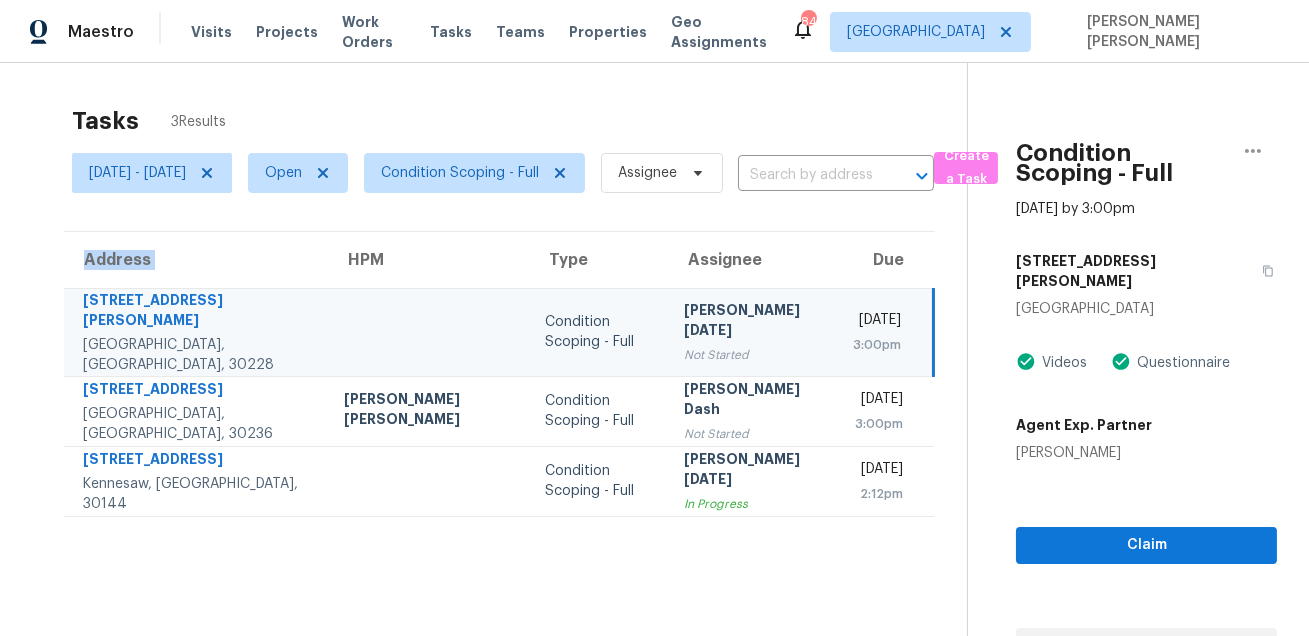 click on "1623 Elizabeth Ln" at bounding box center [197, 312] 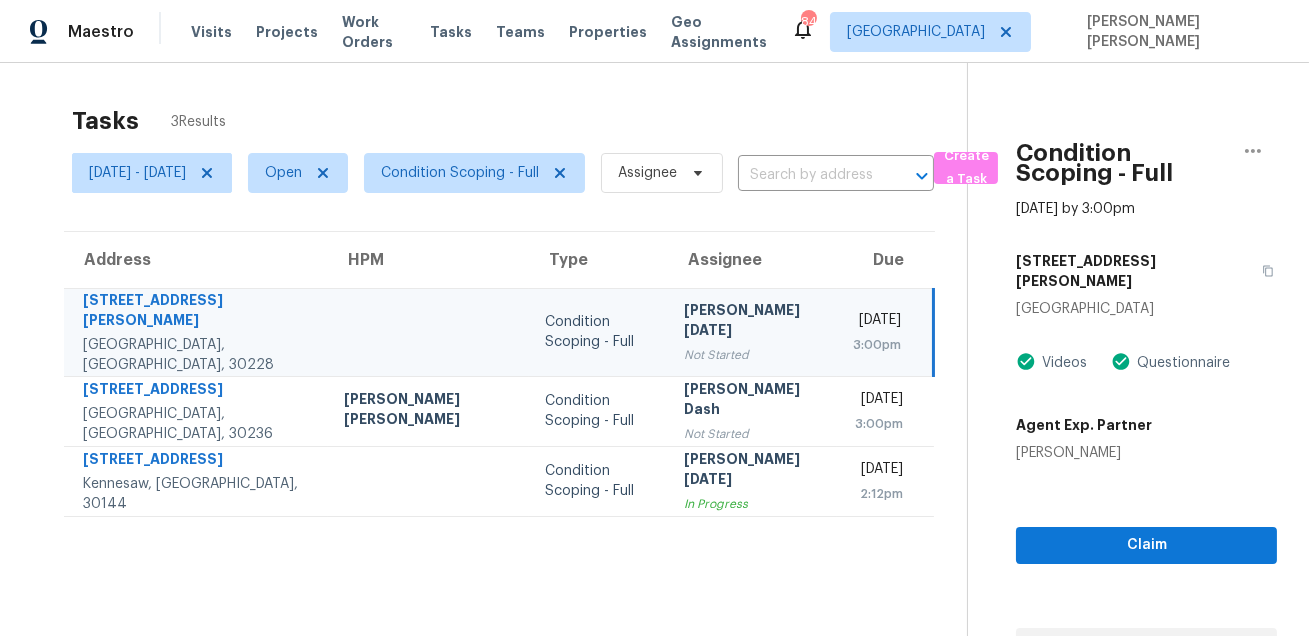 click on "1623 Elizabeth Ln" at bounding box center [197, 312] 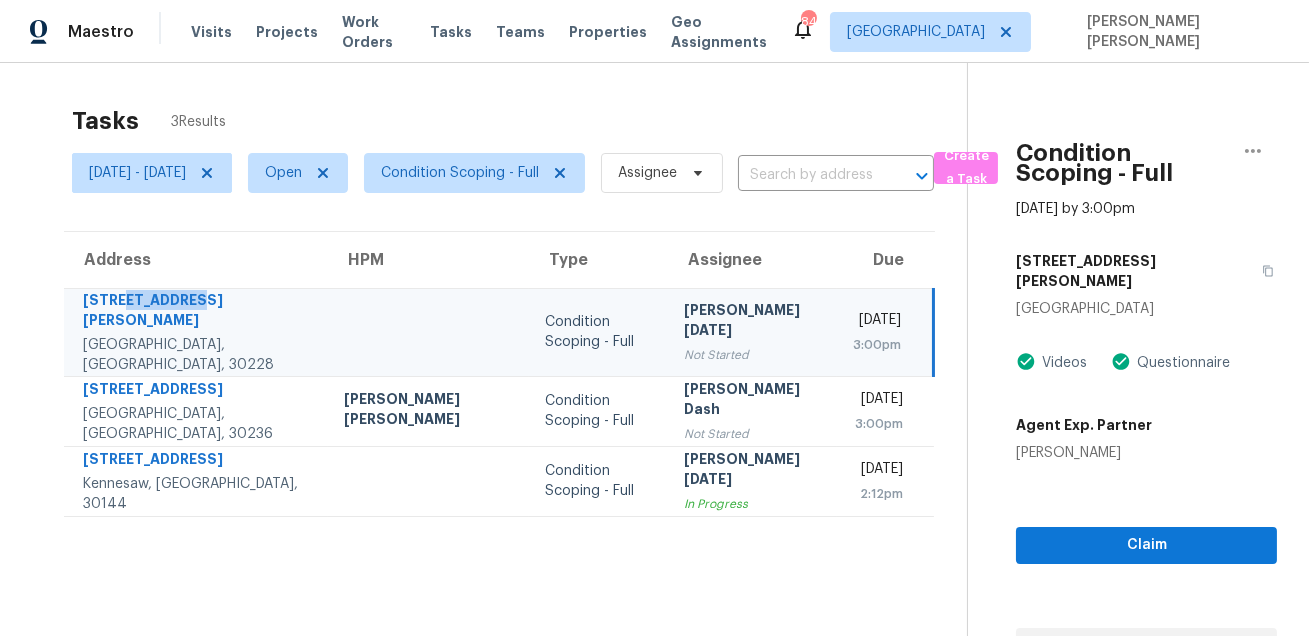 click on "1623 Elizabeth Ln" at bounding box center (197, 312) 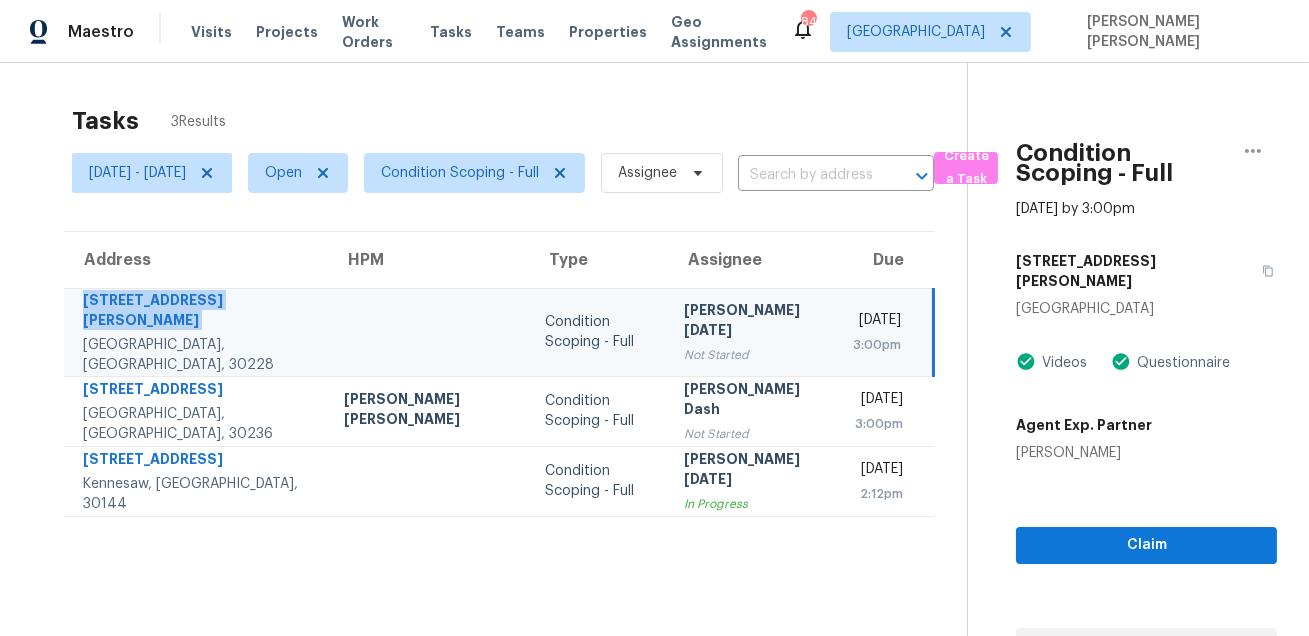 copy on "1623 Elizabeth Ln" 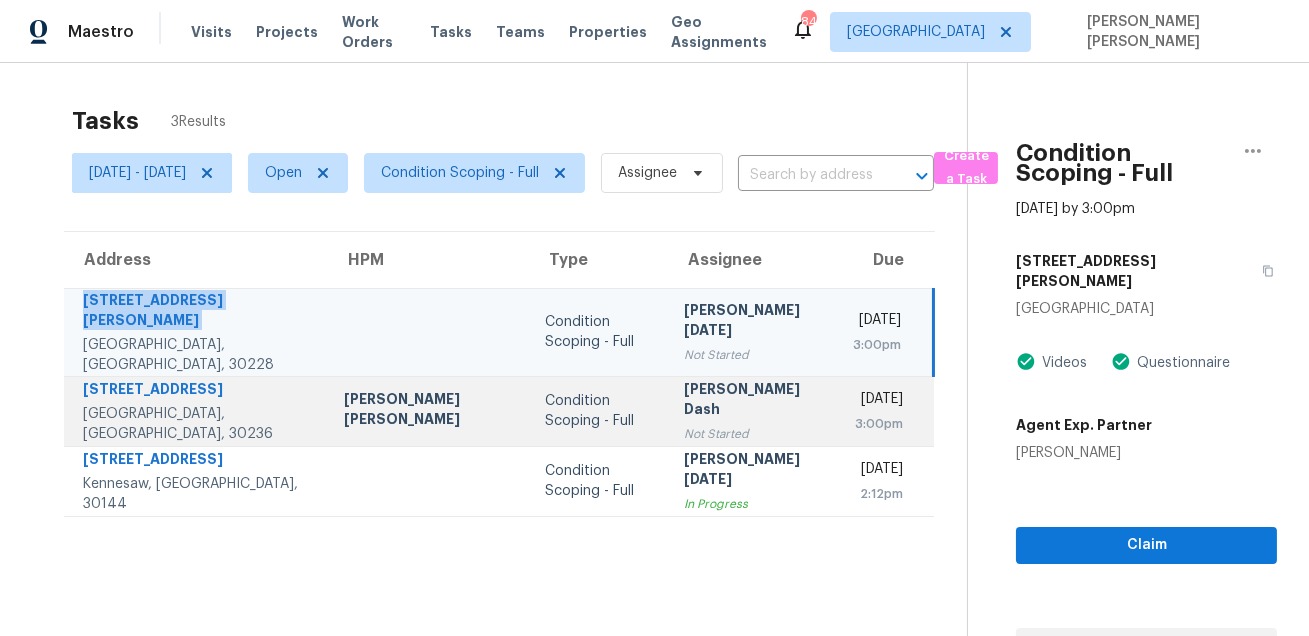click on "8201 Greens Ct" at bounding box center (197, 391) 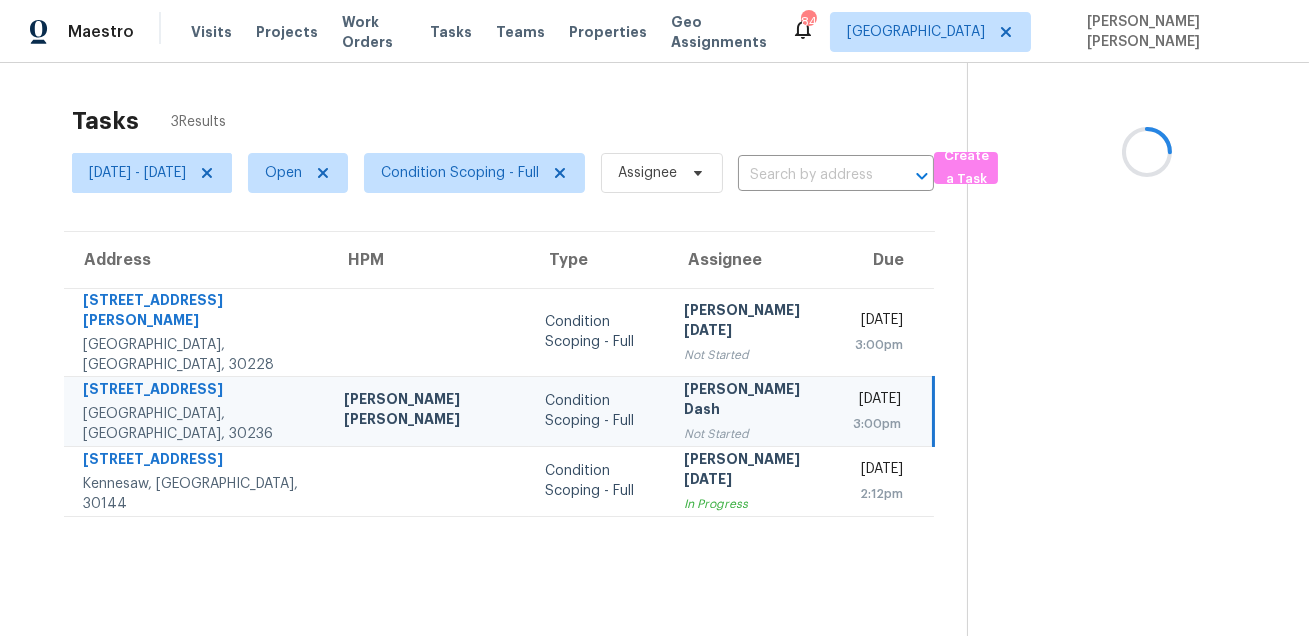 click on "8201 Greens Ct" at bounding box center (197, 391) 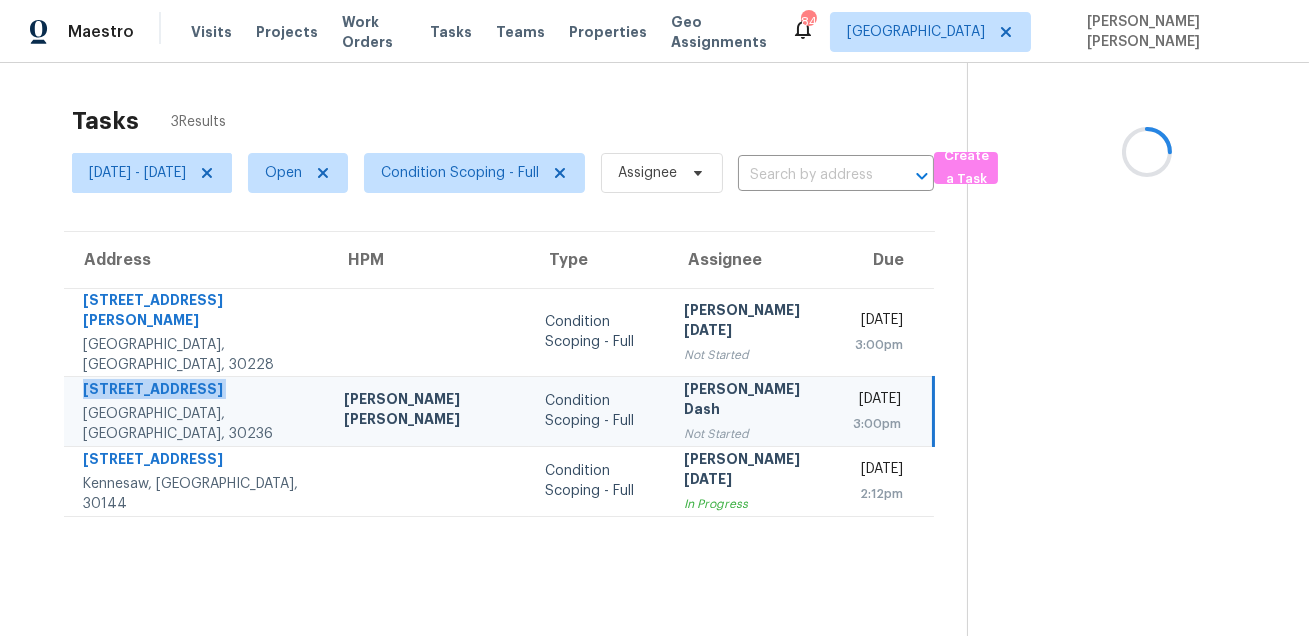 click on "8201 Greens Ct" at bounding box center (197, 391) 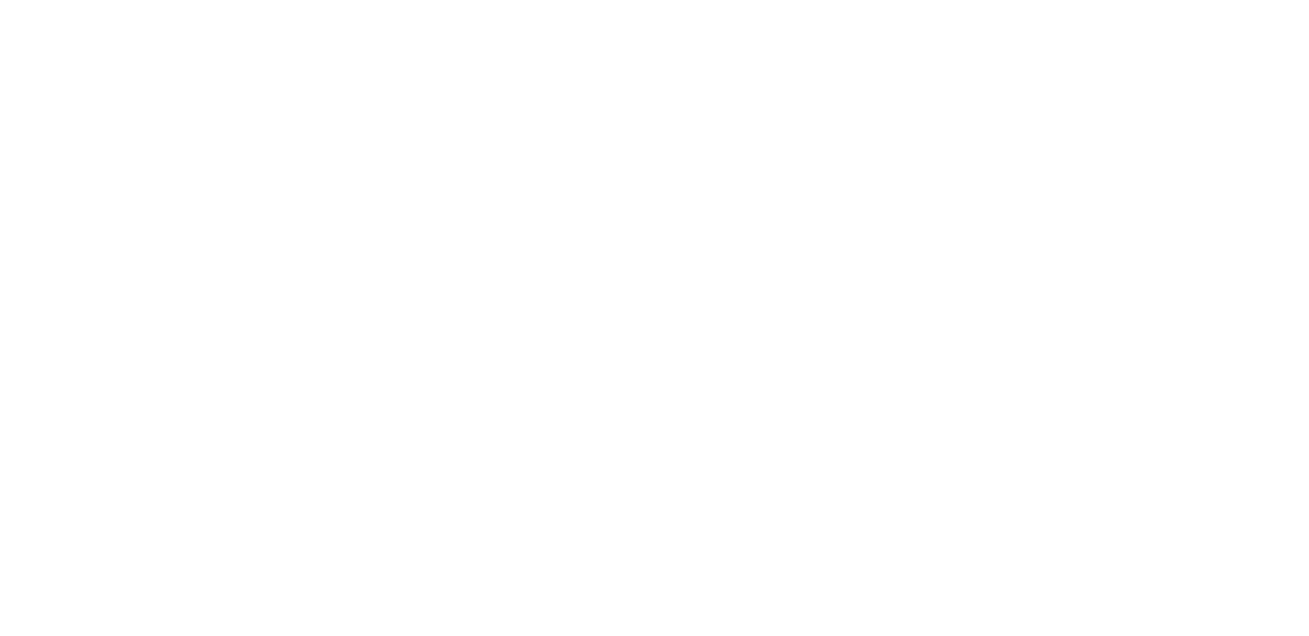 scroll, scrollTop: 0, scrollLeft: 0, axis: both 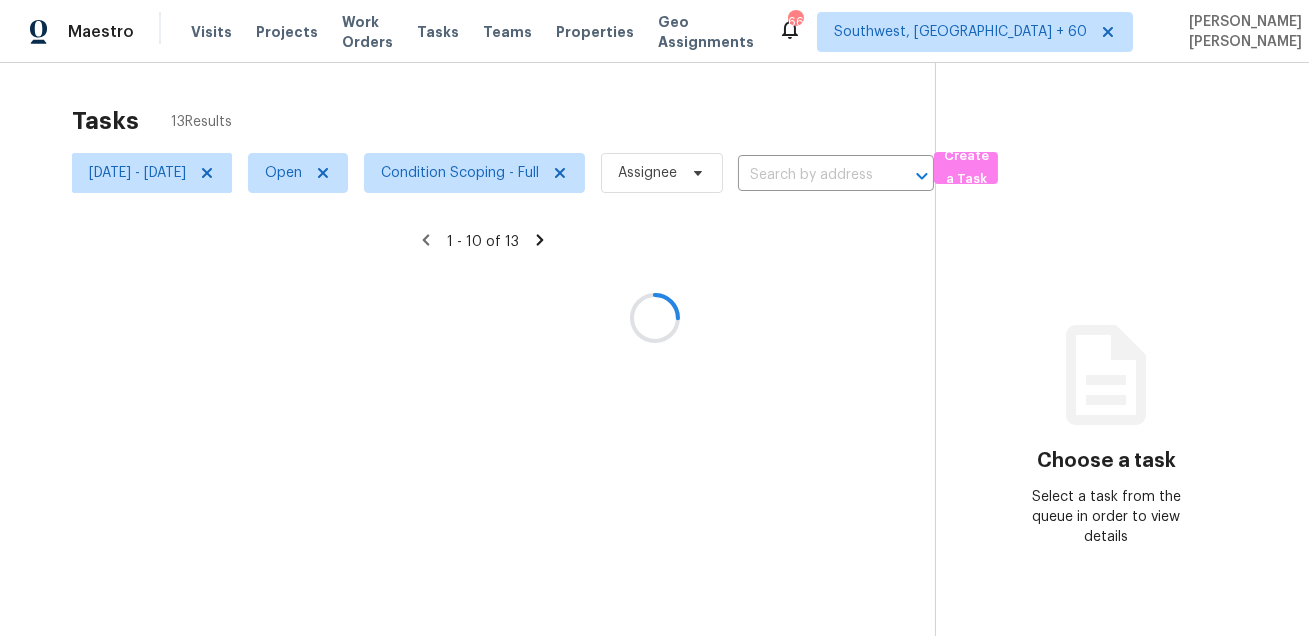 click on "Tasks 13  Results" at bounding box center (503, 121) 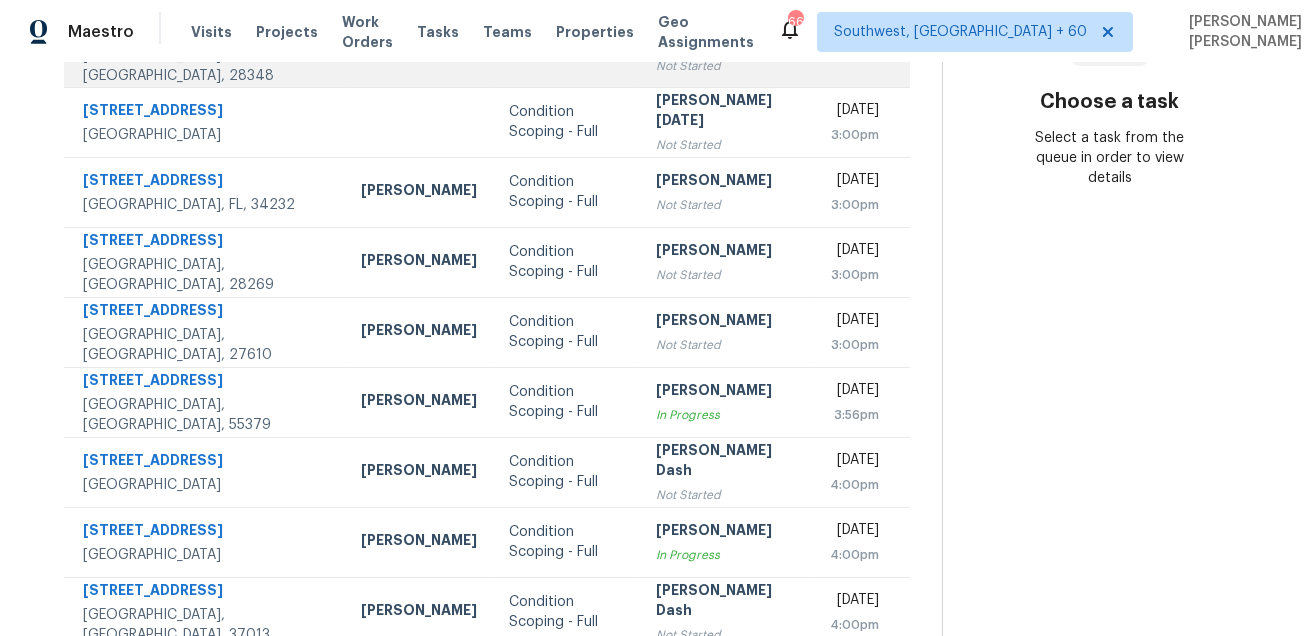 scroll, scrollTop: 361, scrollLeft: 0, axis: vertical 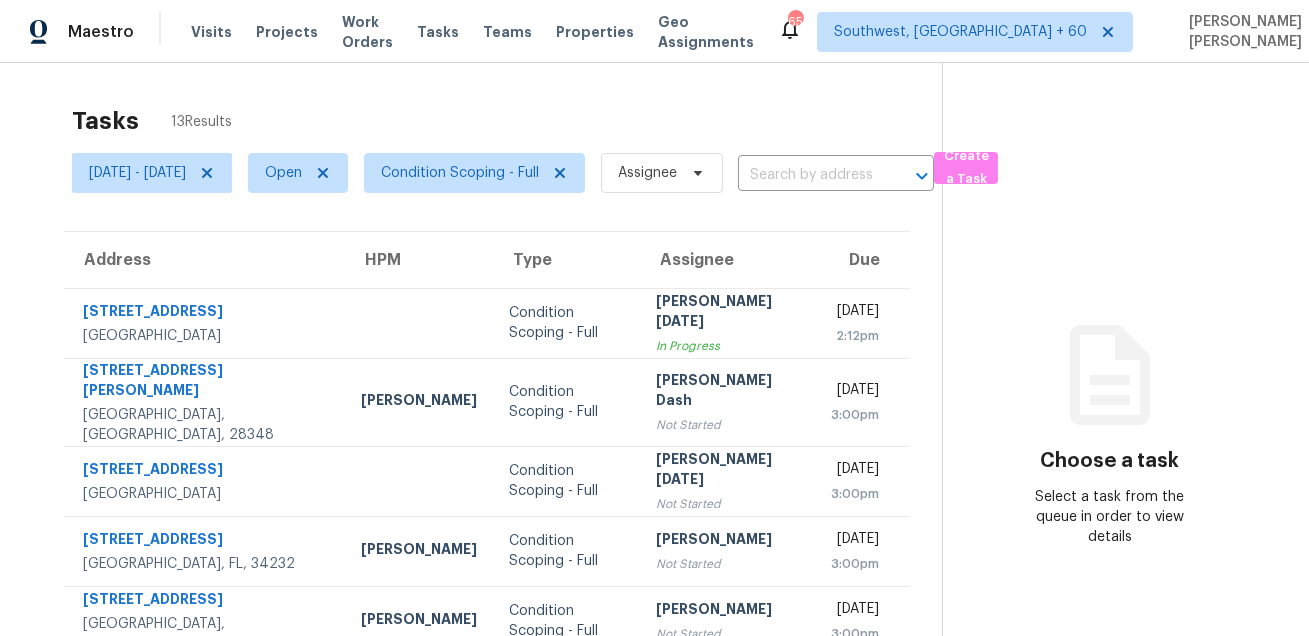 click on "Tasks 13  Results" at bounding box center (507, 121) 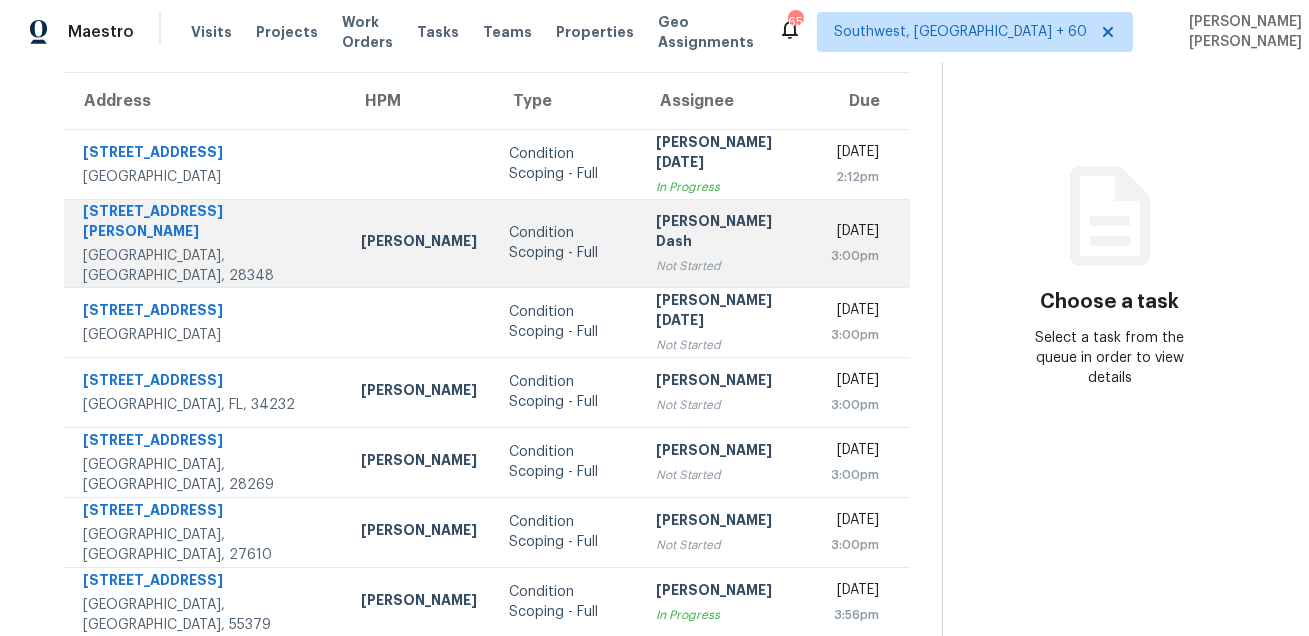 scroll, scrollTop: 171, scrollLeft: 0, axis: vertical 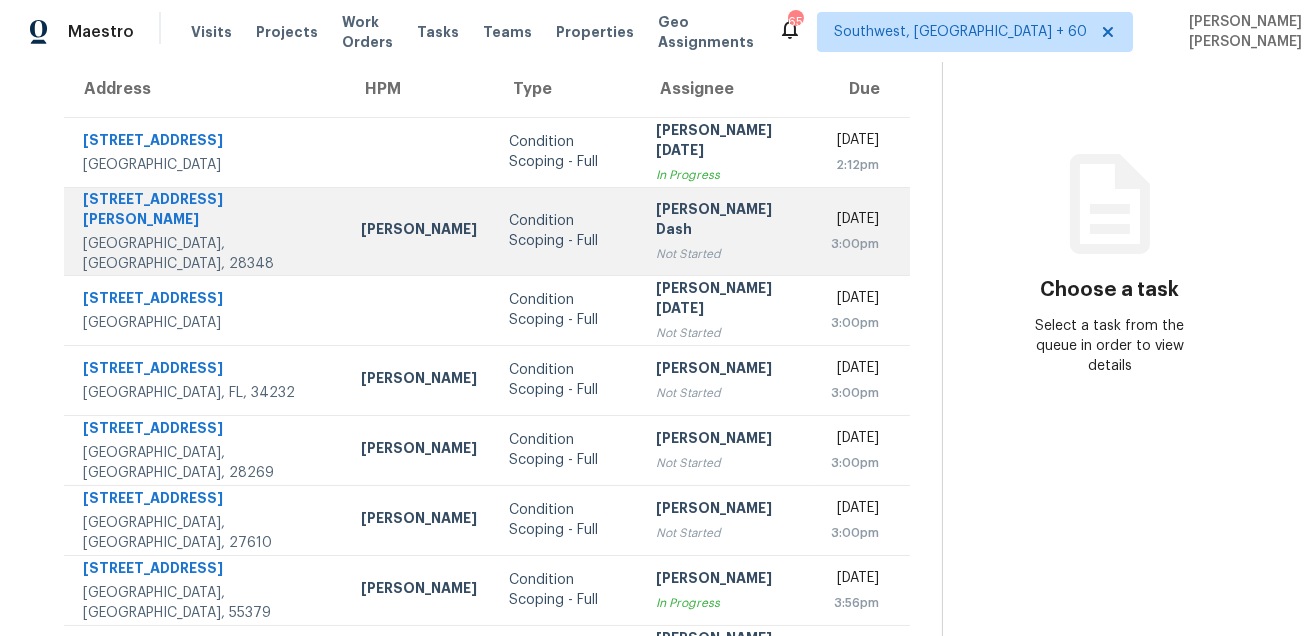 click on "4220 Redmill Ln" at bounding box center (206, 211) 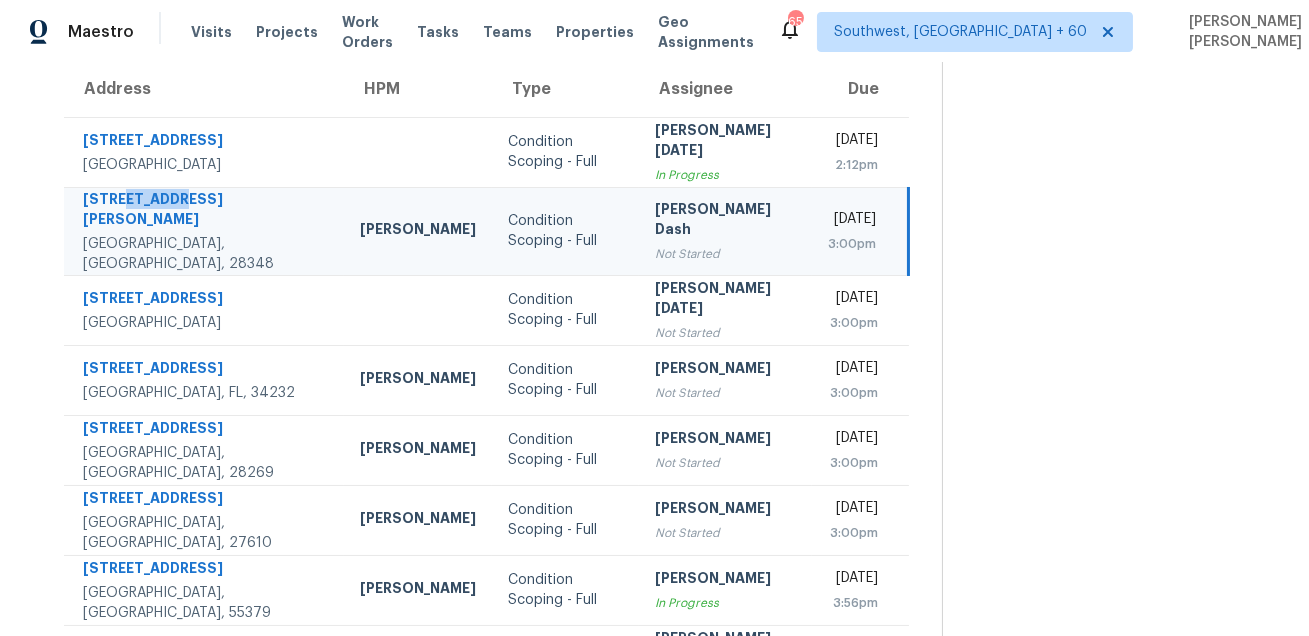 click on "4220 Redmill Ln" at bounding box center [205, 211] 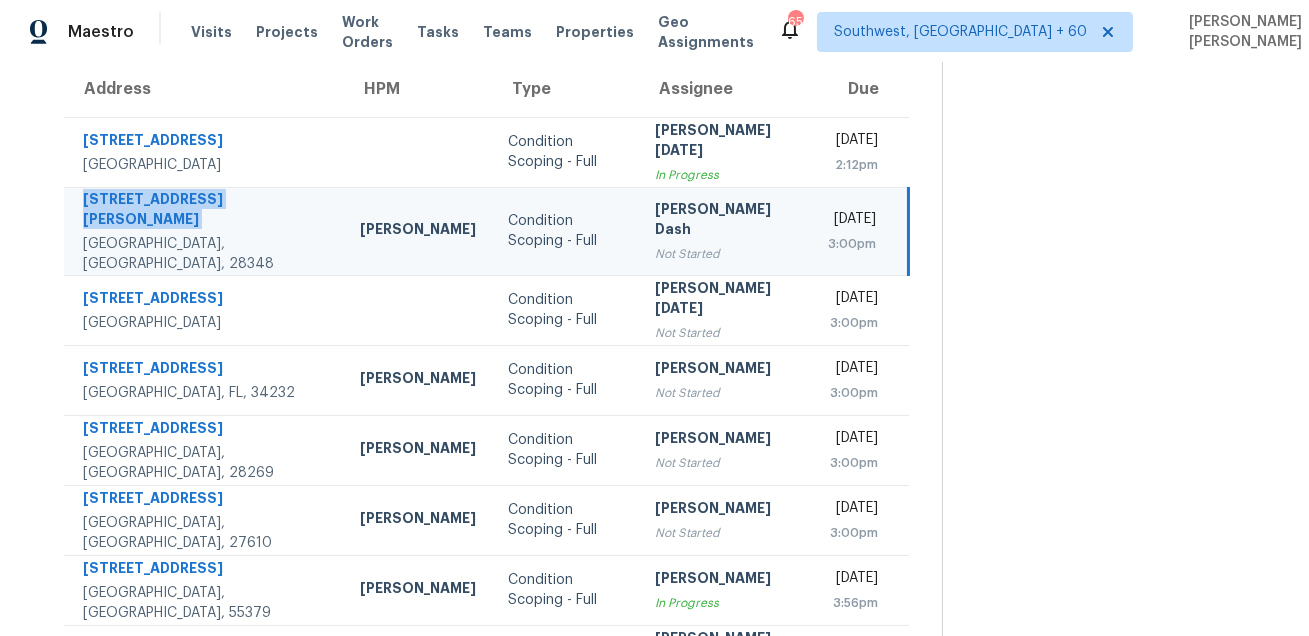 copy on "4220 Redmill Ln" 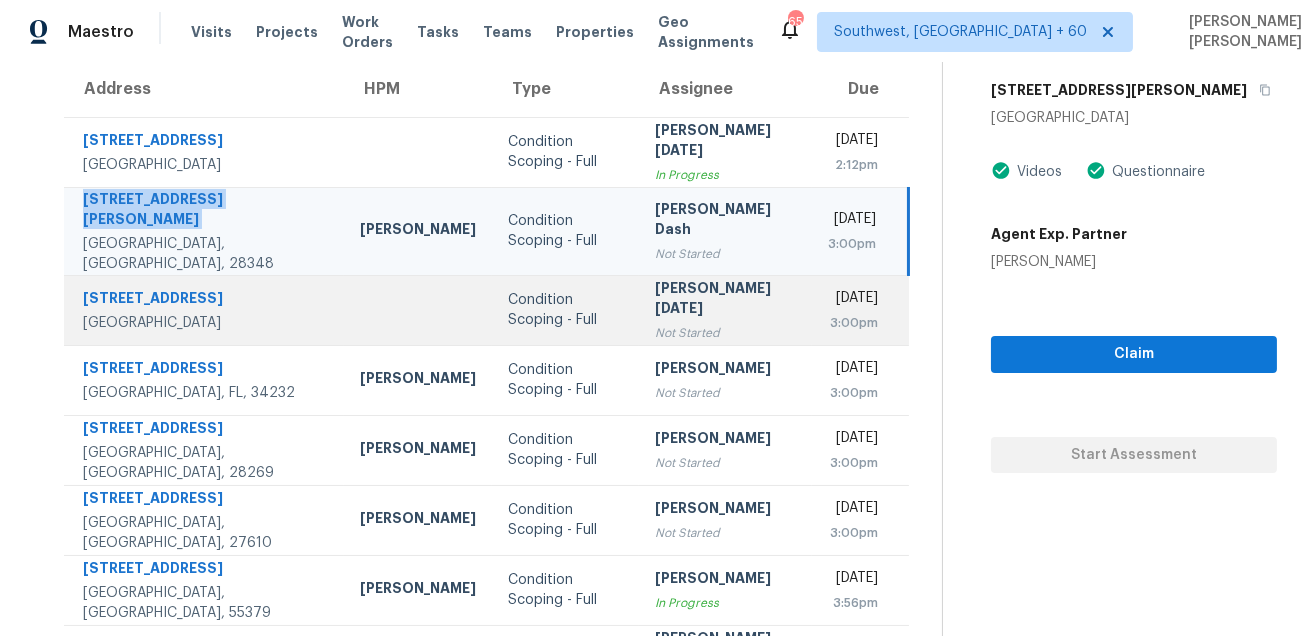 click on "722 W Pinedale Dr" at bounding box center [205, 300] 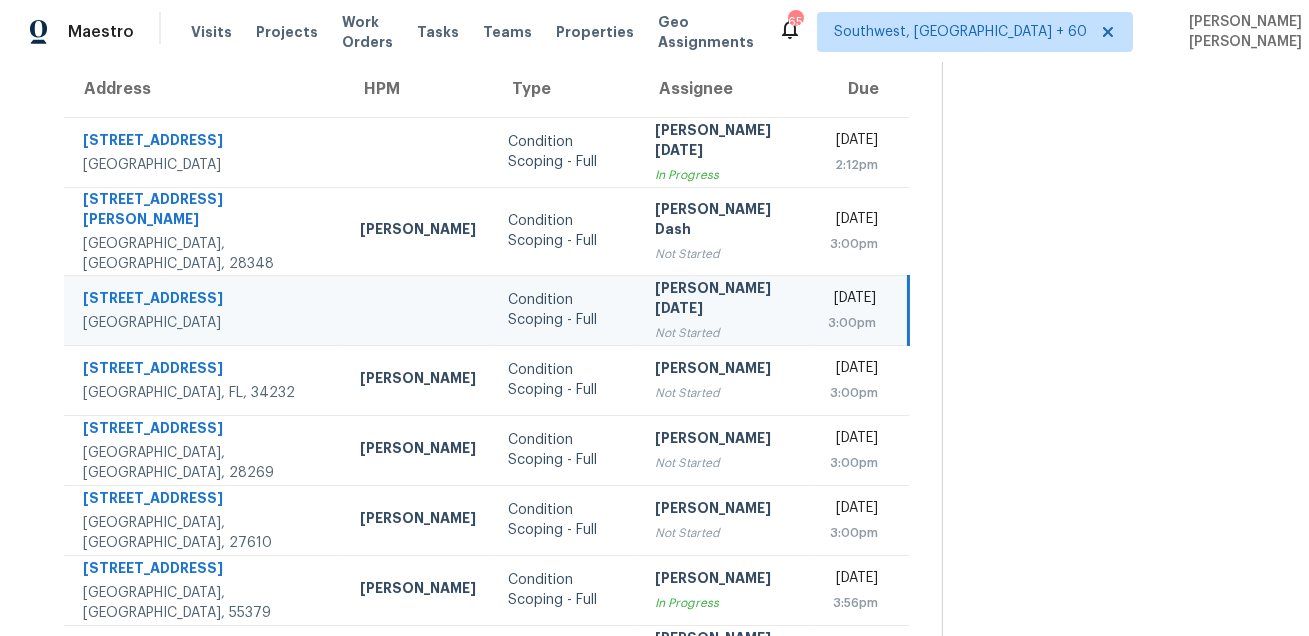 click on "722 W Pinedale Dr" at bounding box center (205, 300) 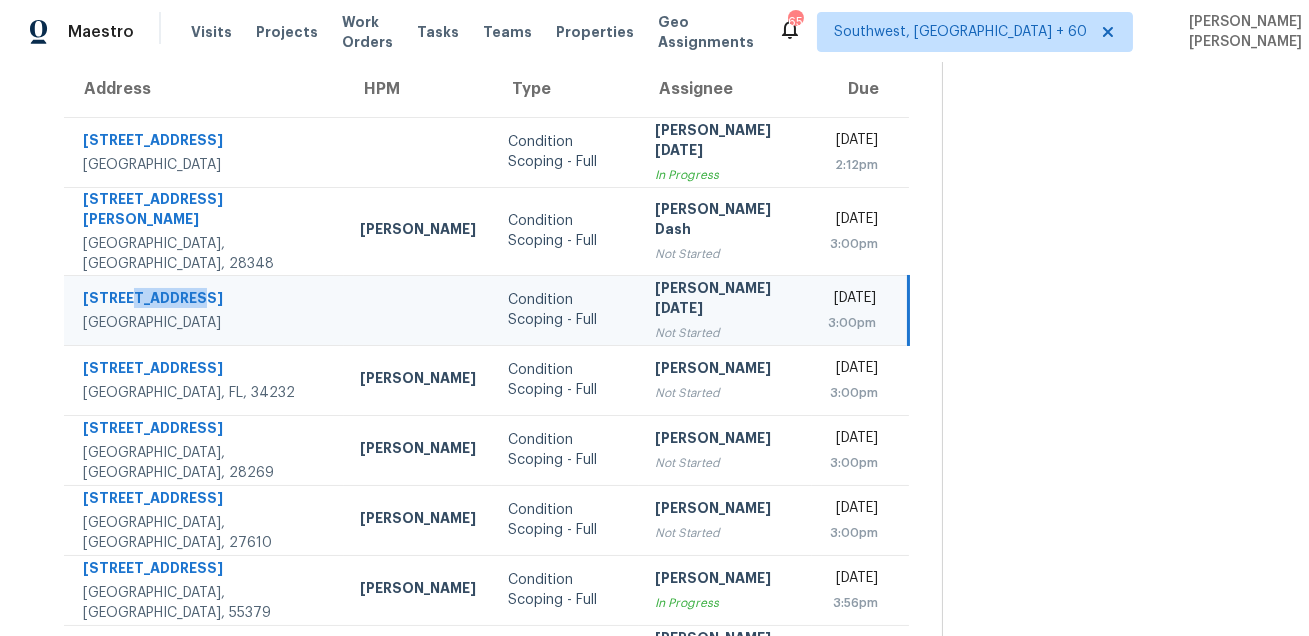 click on "722 W Pinedale Dr" at bounding box center [205, 300] 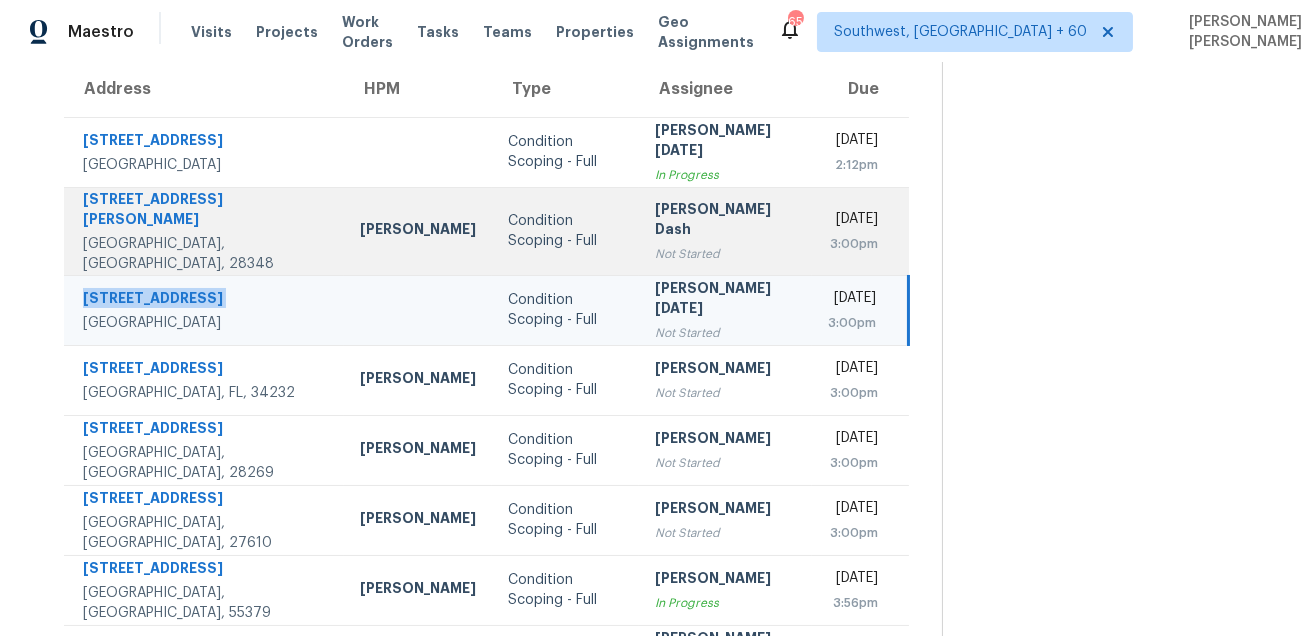 copy on "722 W Pinedale Dr" 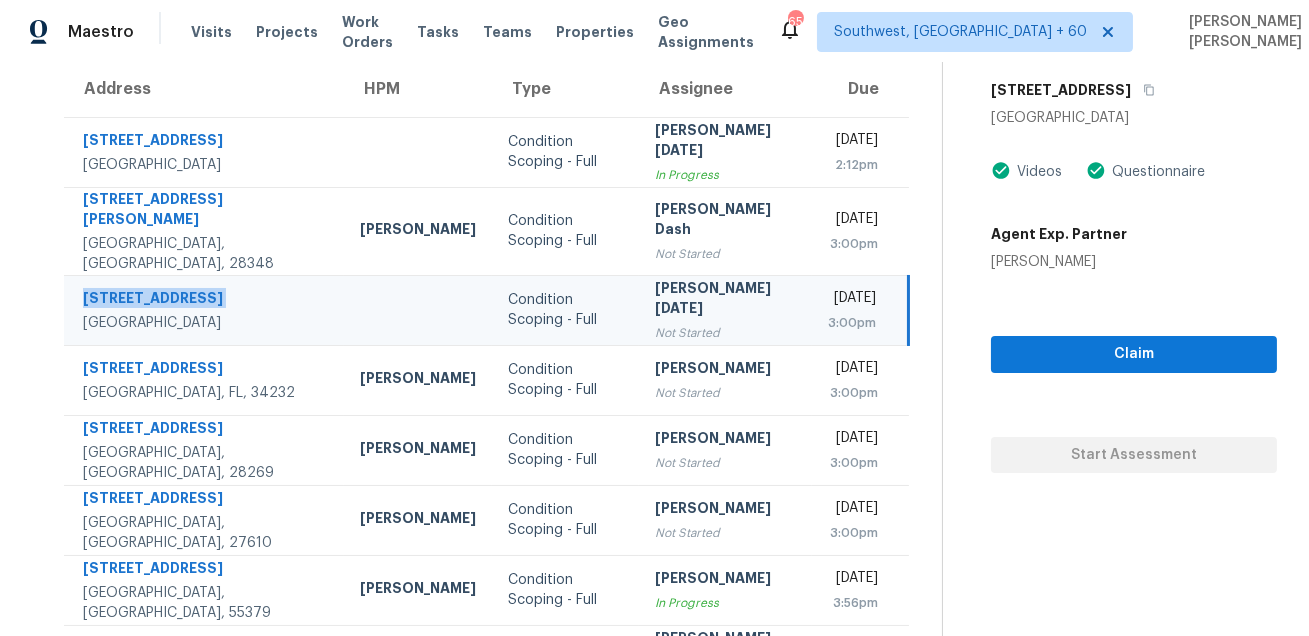 scroll, scrollTop: 353, scrollLeft: 0, axis: vertical 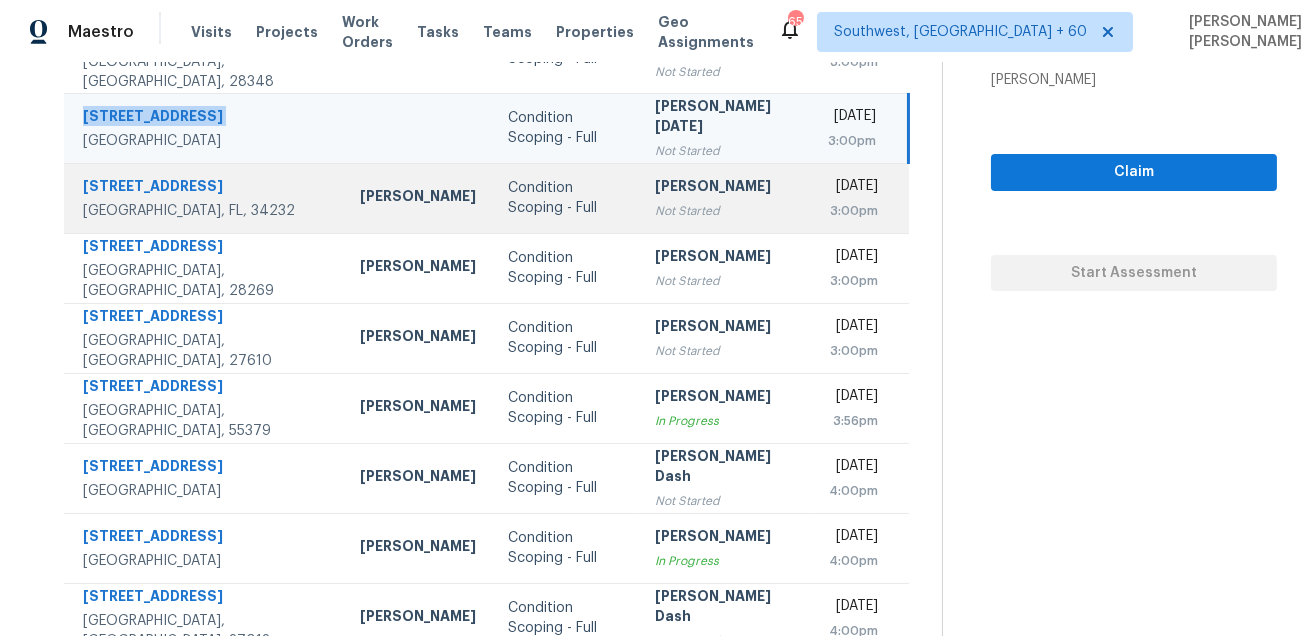 click on "3116 Arch Dr" at bounding box center [205, 188] 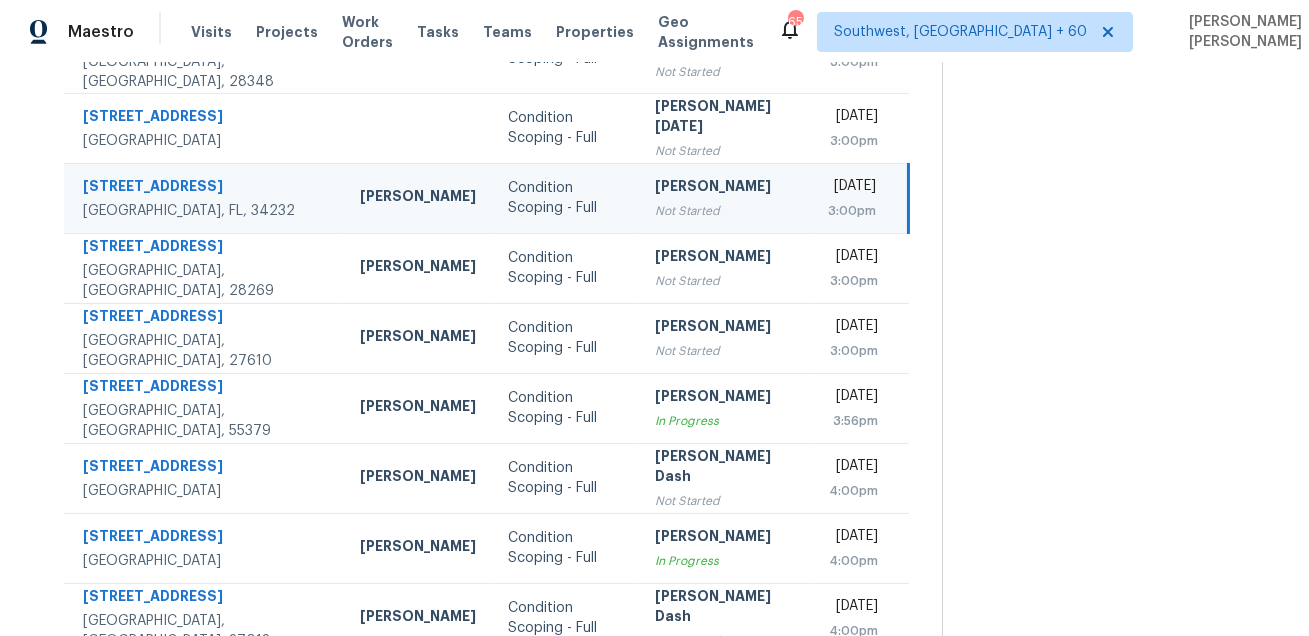click on "3116 Arch Dr" at bounding box center (205, 188) 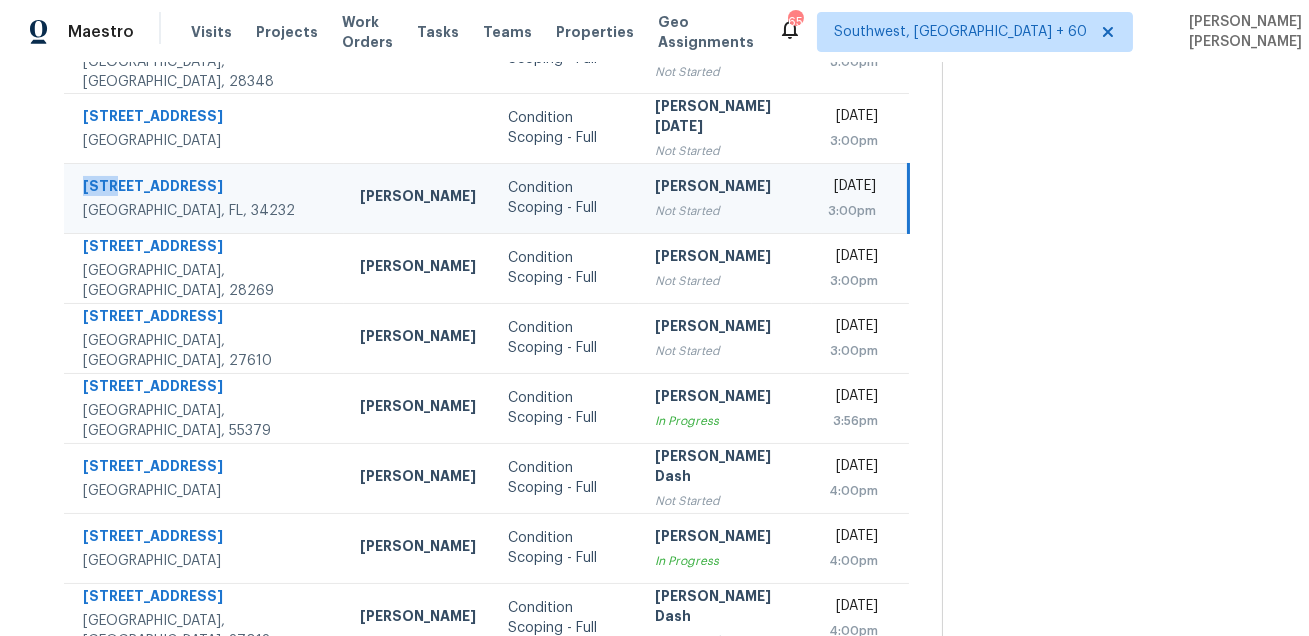 click on "3116 Arch Dr" at bounding box center [205, 188] 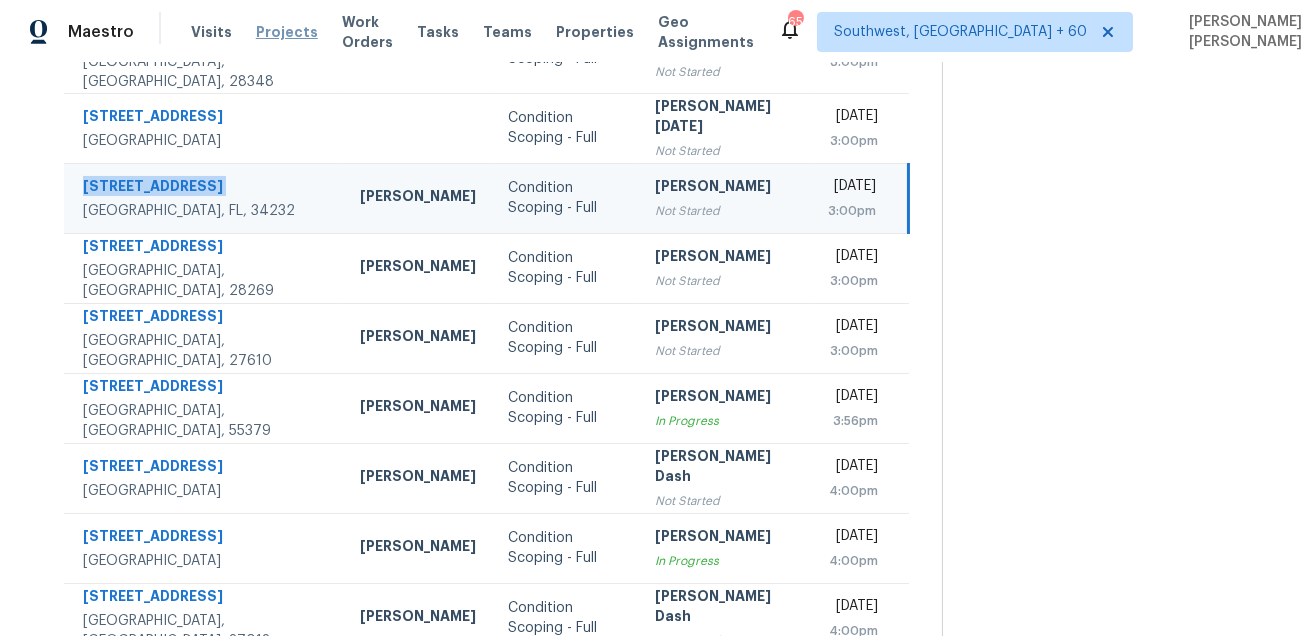 copy on "3116 Arch Dr" 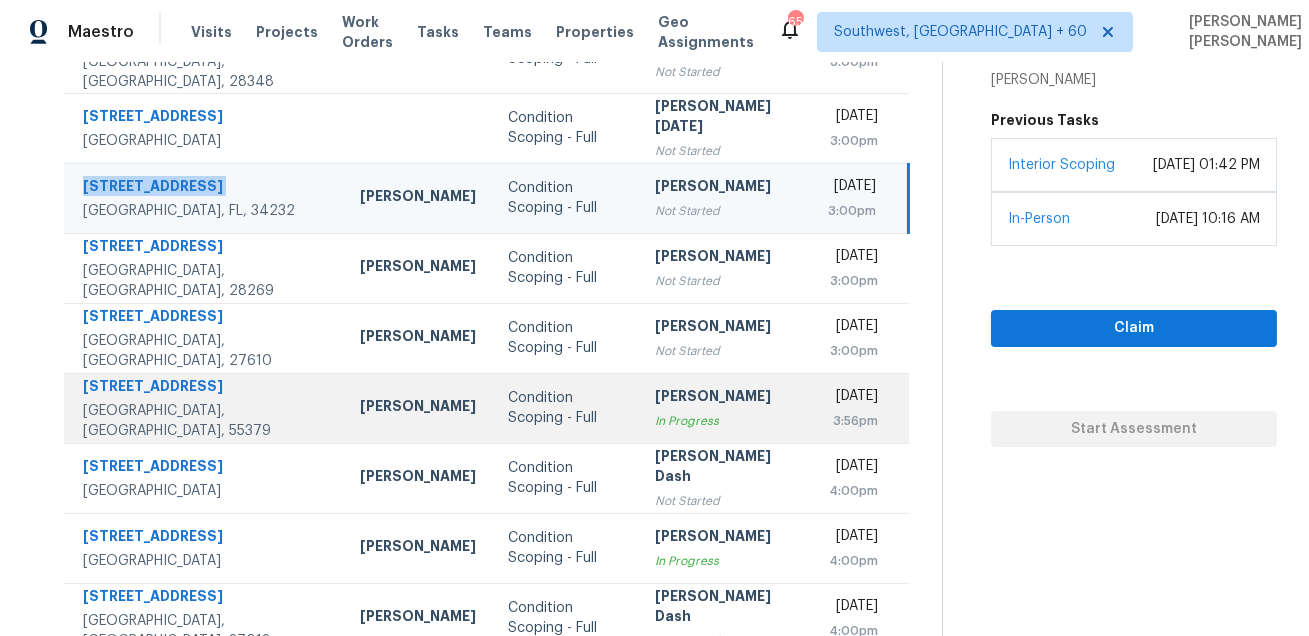 scroll, scrollTop: 405, scrollLeft: 0, axis: vertical 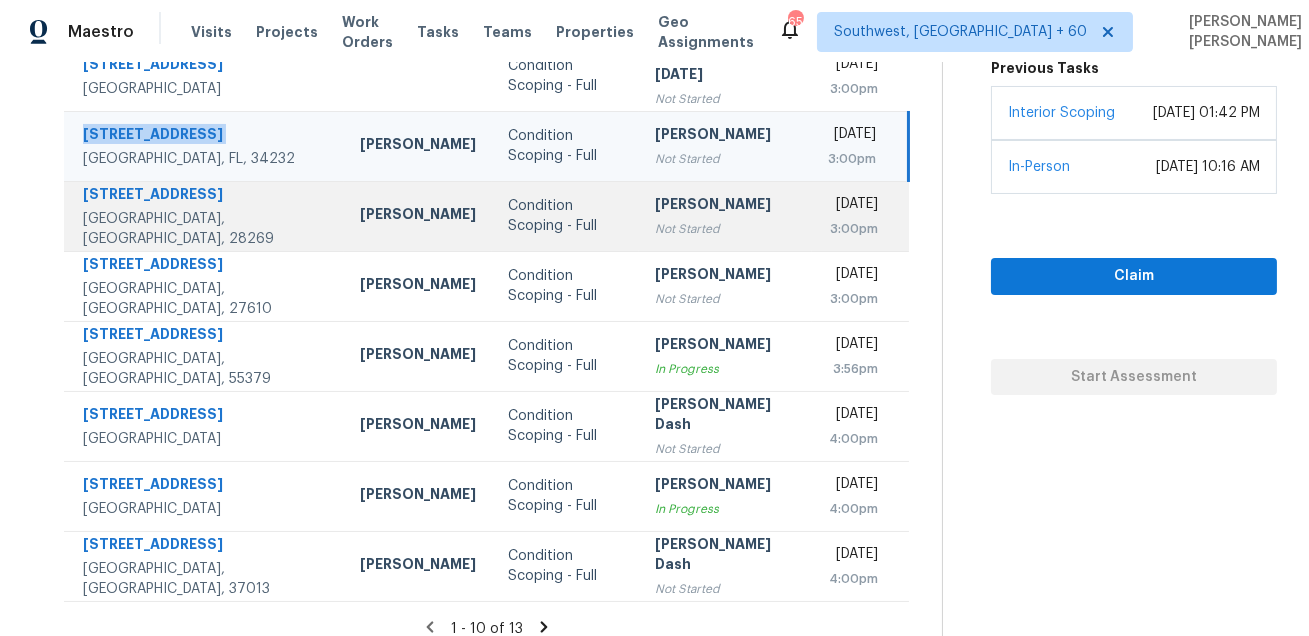 click on "5811 Kinglet Ln   Charlotte, NC, 28269" at bounding box center [204, 216] 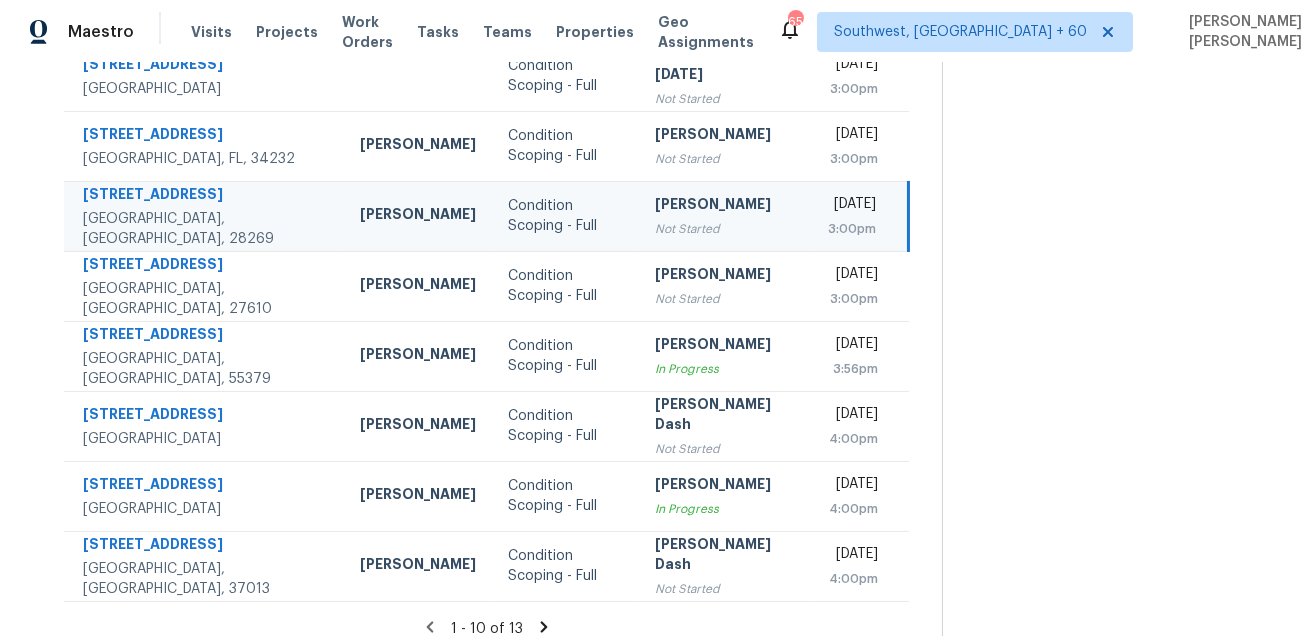 click on "5811 Kinglet Ln   Charlotte, NC, 28269" at bounding box center (204, 216) 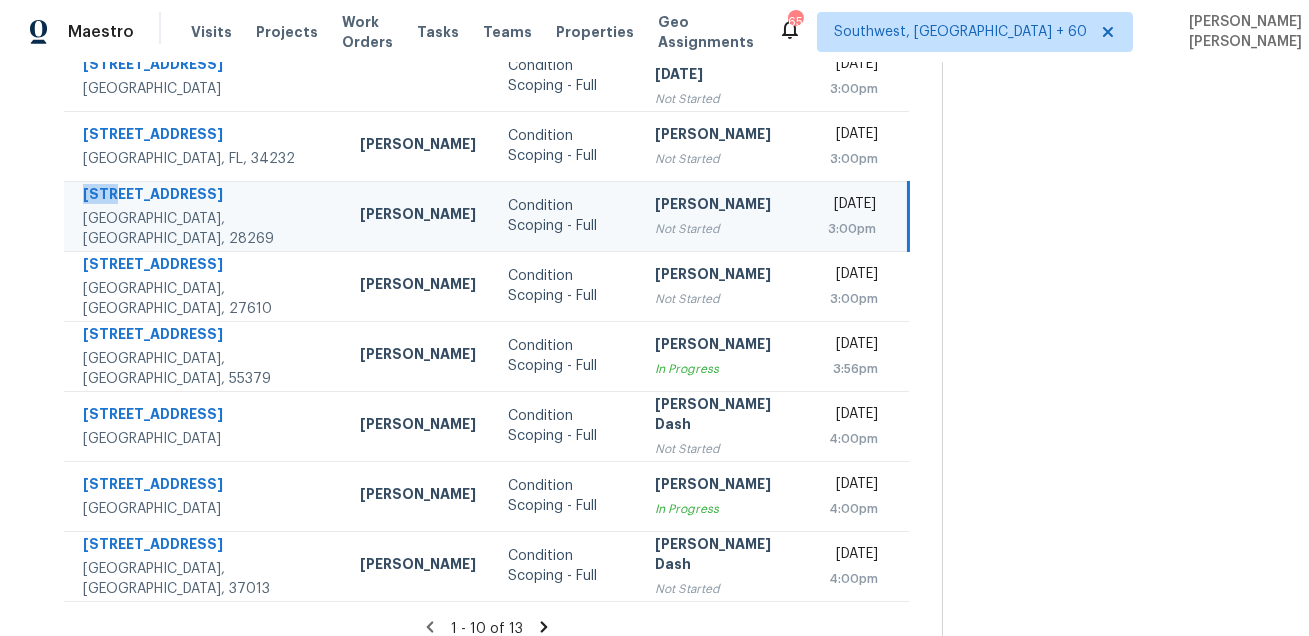 click on "5811 Kinglet Ln   Charlotte, NC, 28269" at bounding box center (204, 216) 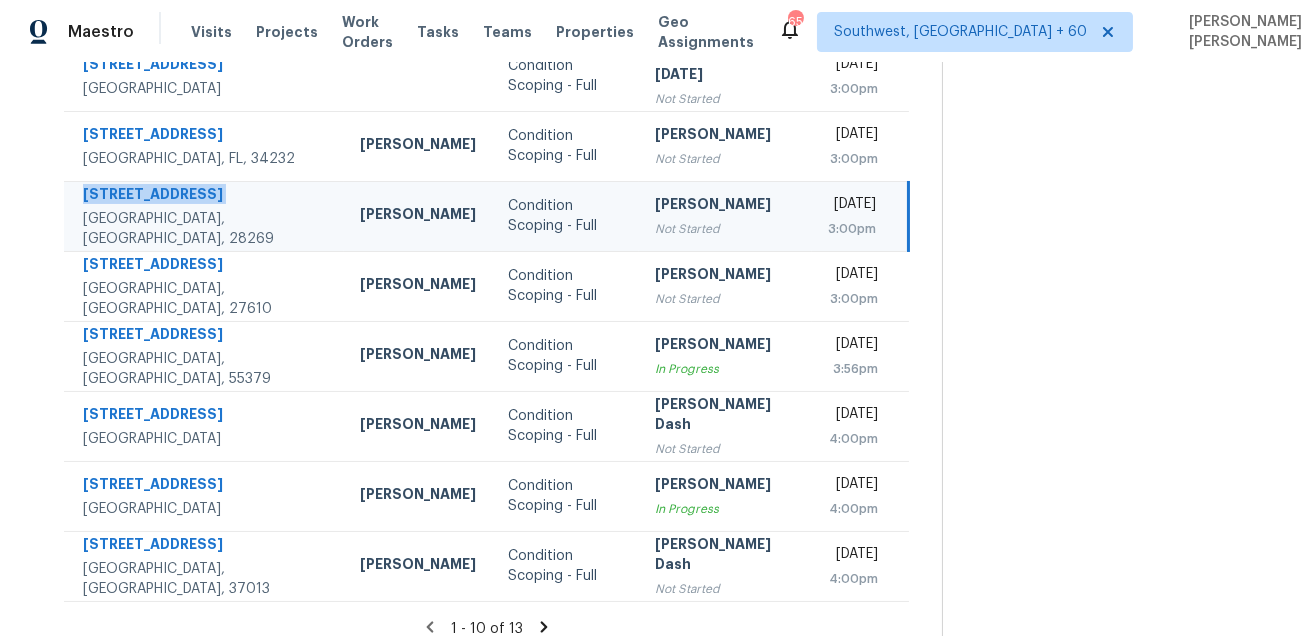 copy on "5811 Kinglet Ln" 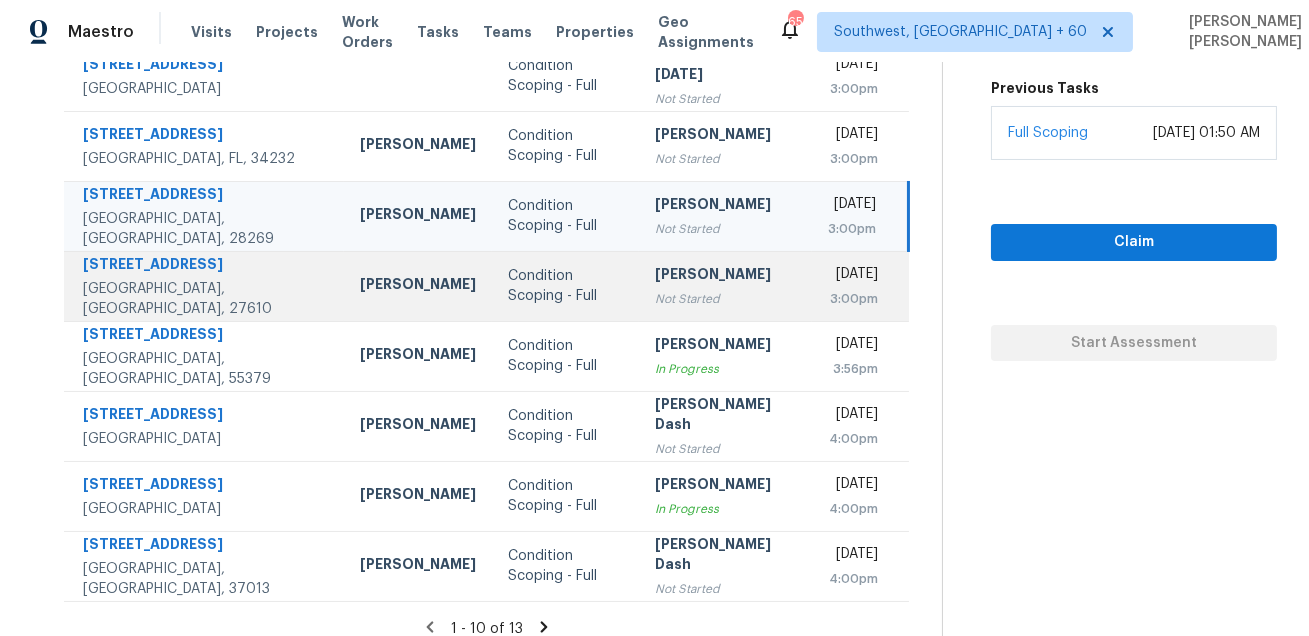 click on "4221 Offshore Dr" at bounding box center [205, 266] 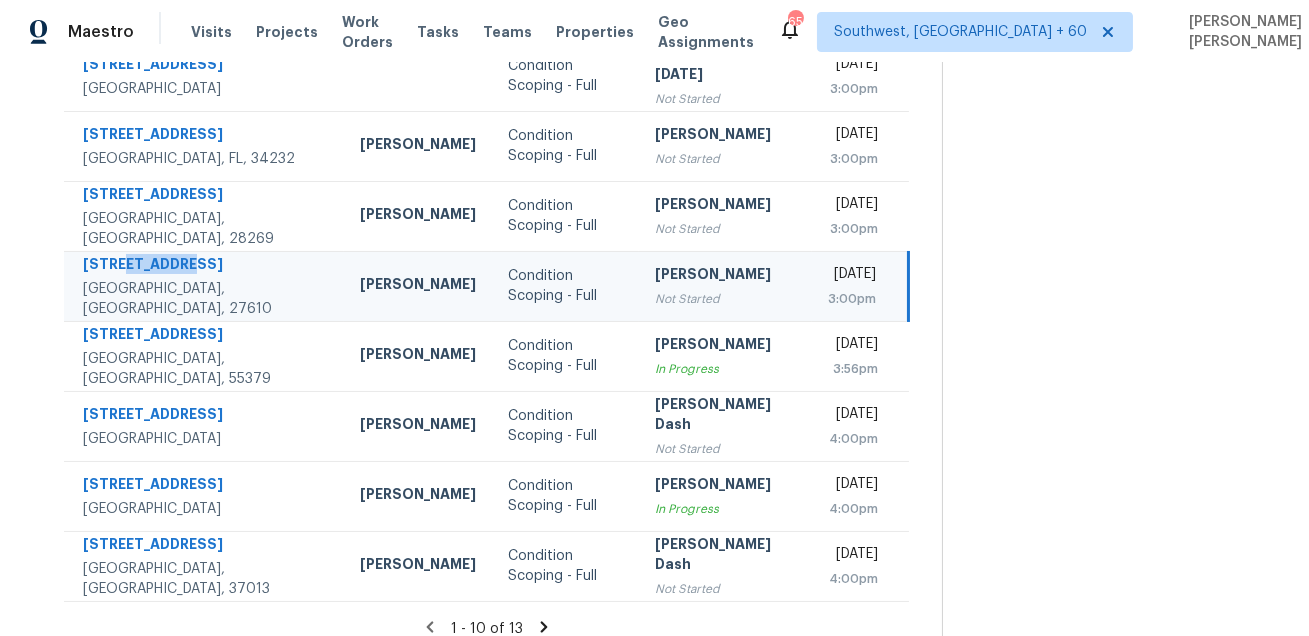 click on "4221 Offshore Dr" at bounding box center [205, 266] 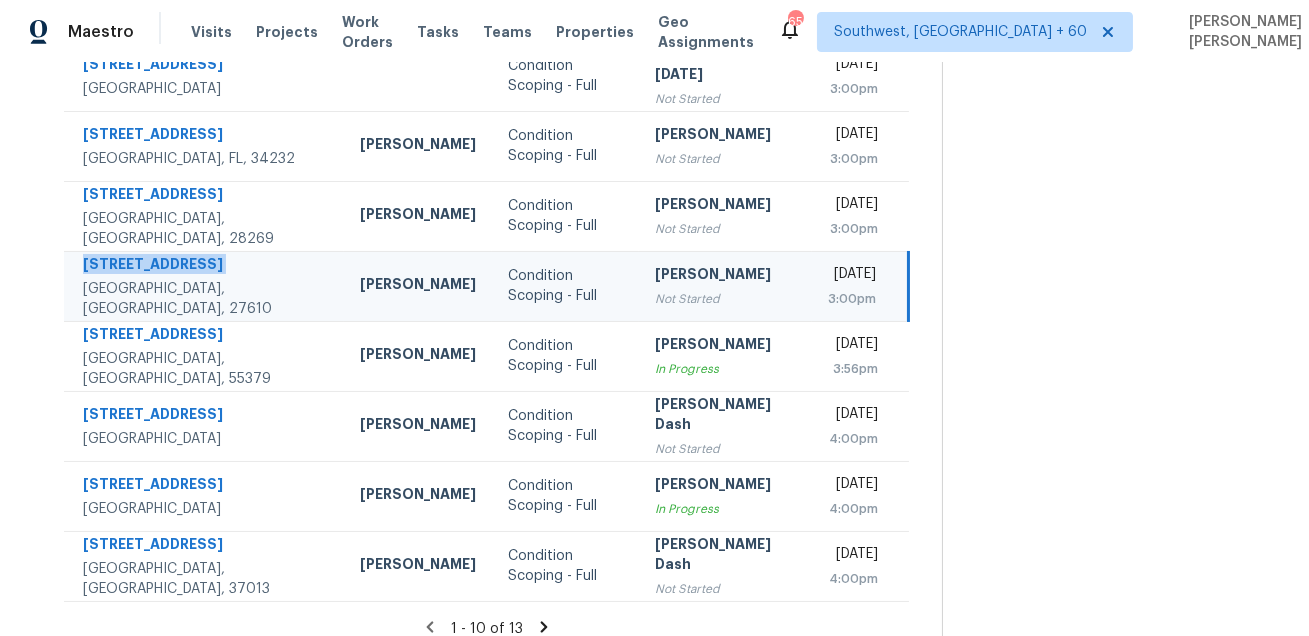 copy on "4221 Offshore Dr" 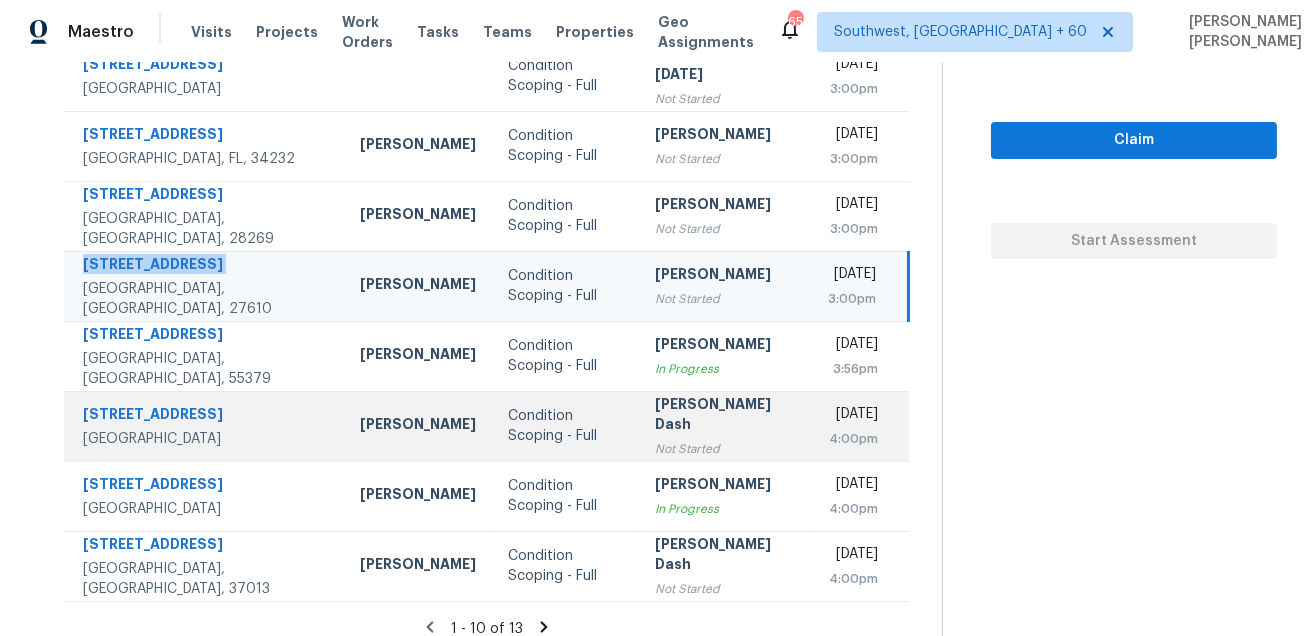 click on "10005 Shelburne Rd   Fort Worth, TX, 76244" at bounding box center (204, 426) 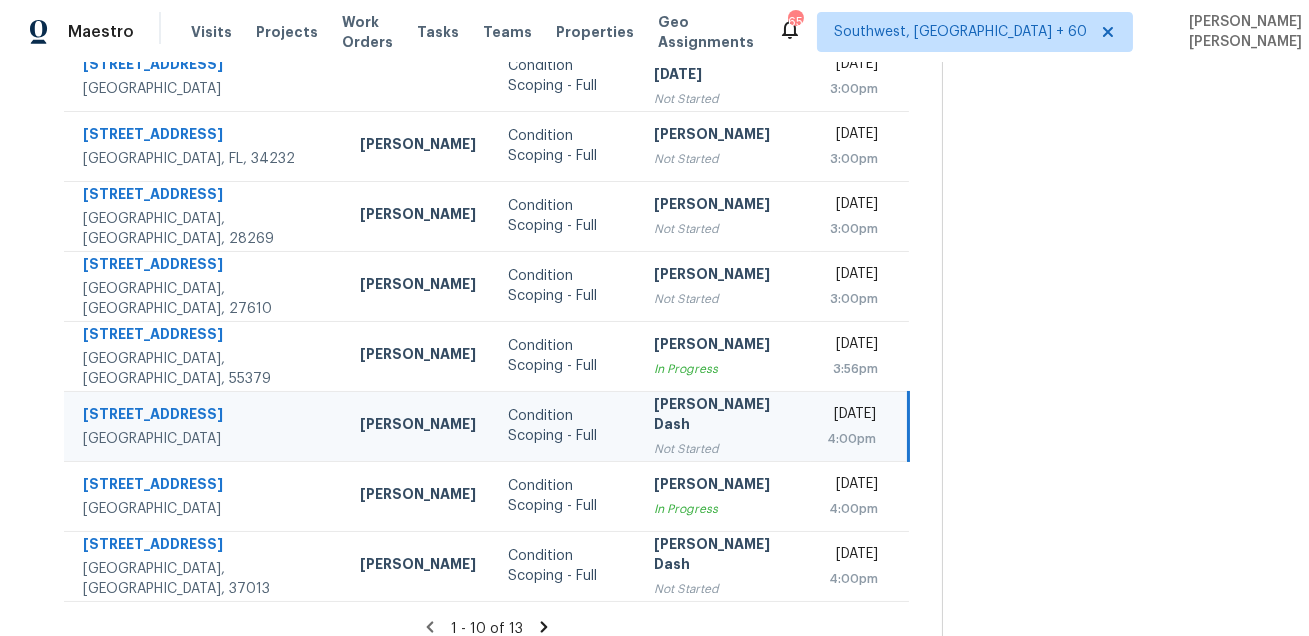 click on "10005 Shelburne Rd   Fort Worth, TX, 76244" at bounding box center [204, 426] 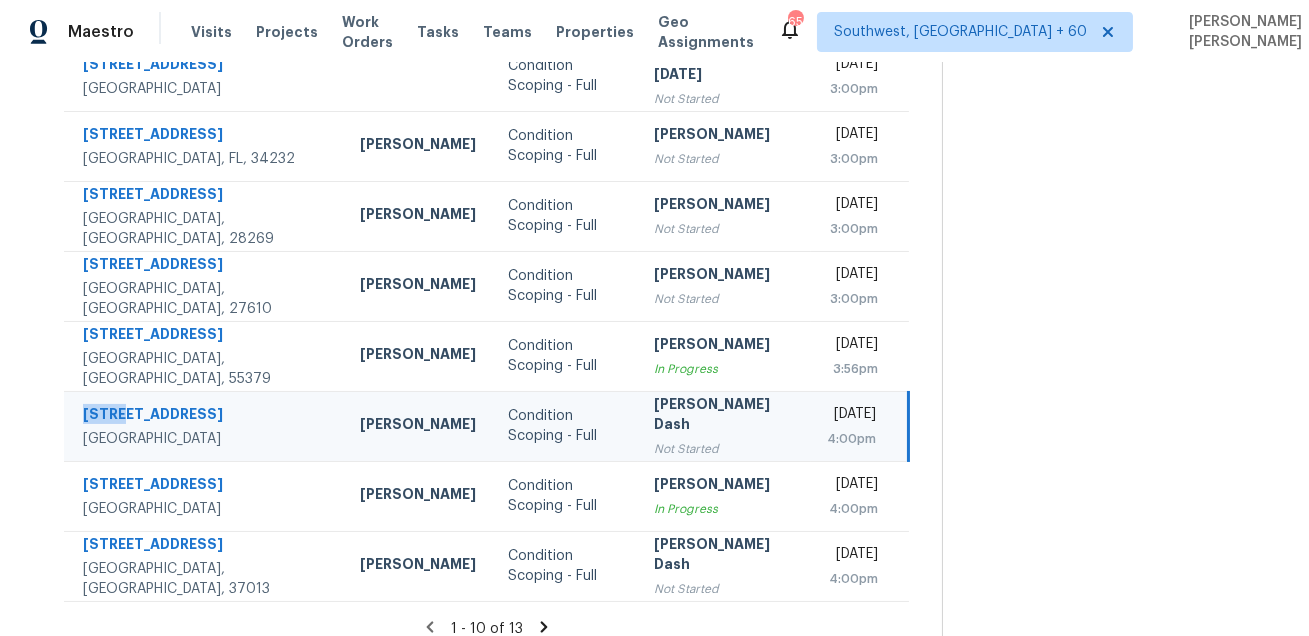 click on "10005 Shelburne Rd   Fort Worth, TX, 76244" at bounding box center [204, 426] 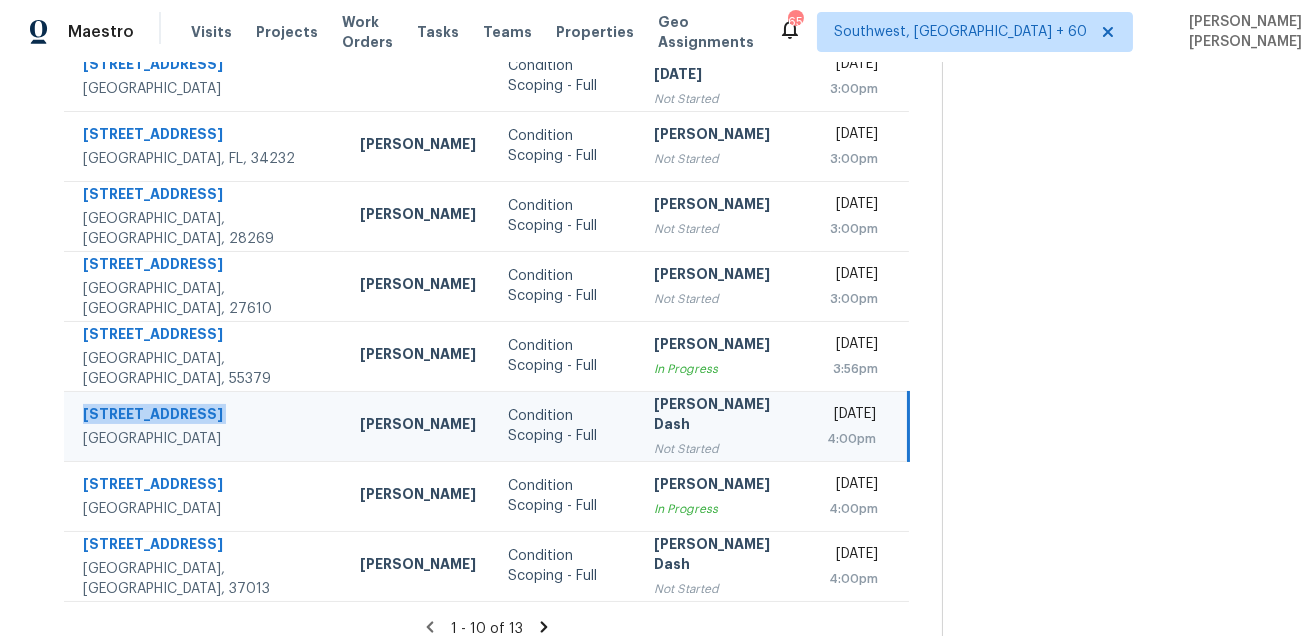 copy on "10005 Shelburne Rd" 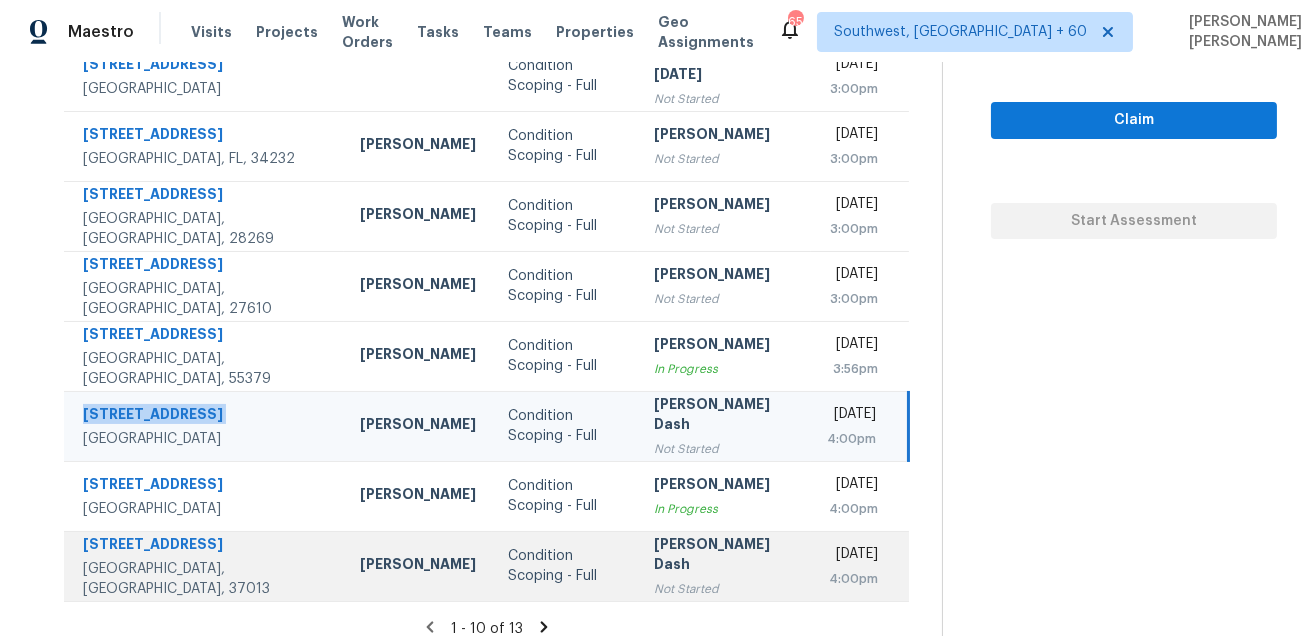 click on "605 Applejack Ct" at bounding box center (205, 546) 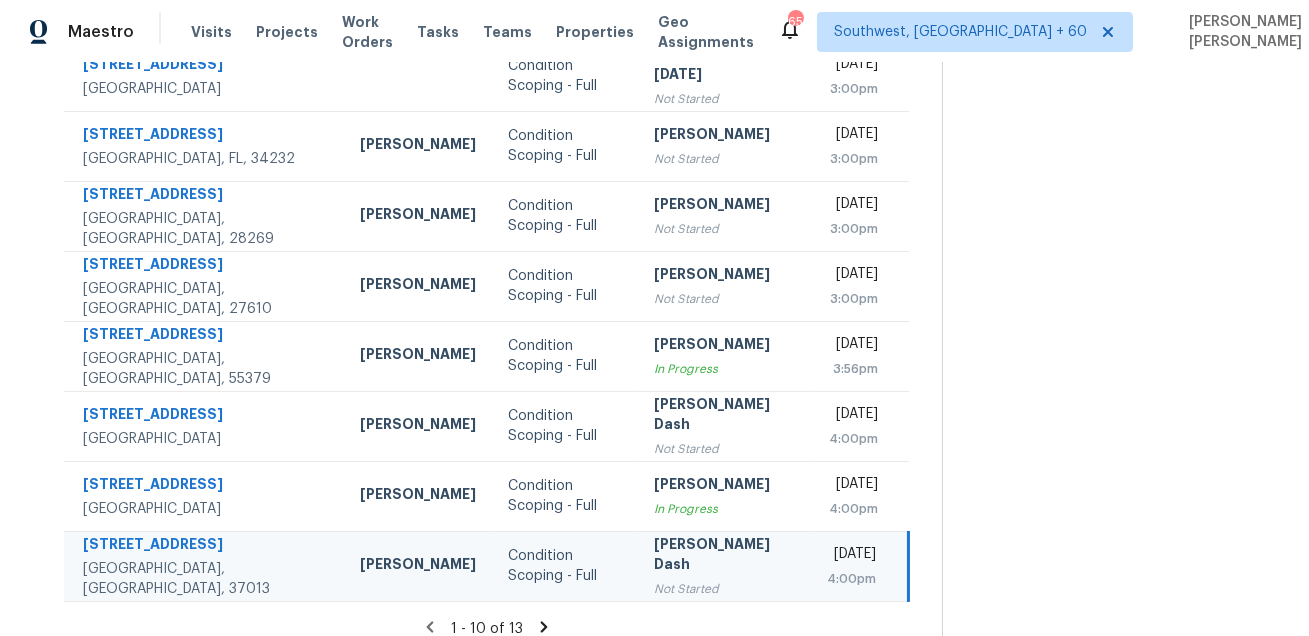 click on "605 Applejack Ct" at bounding box center (205, 546) 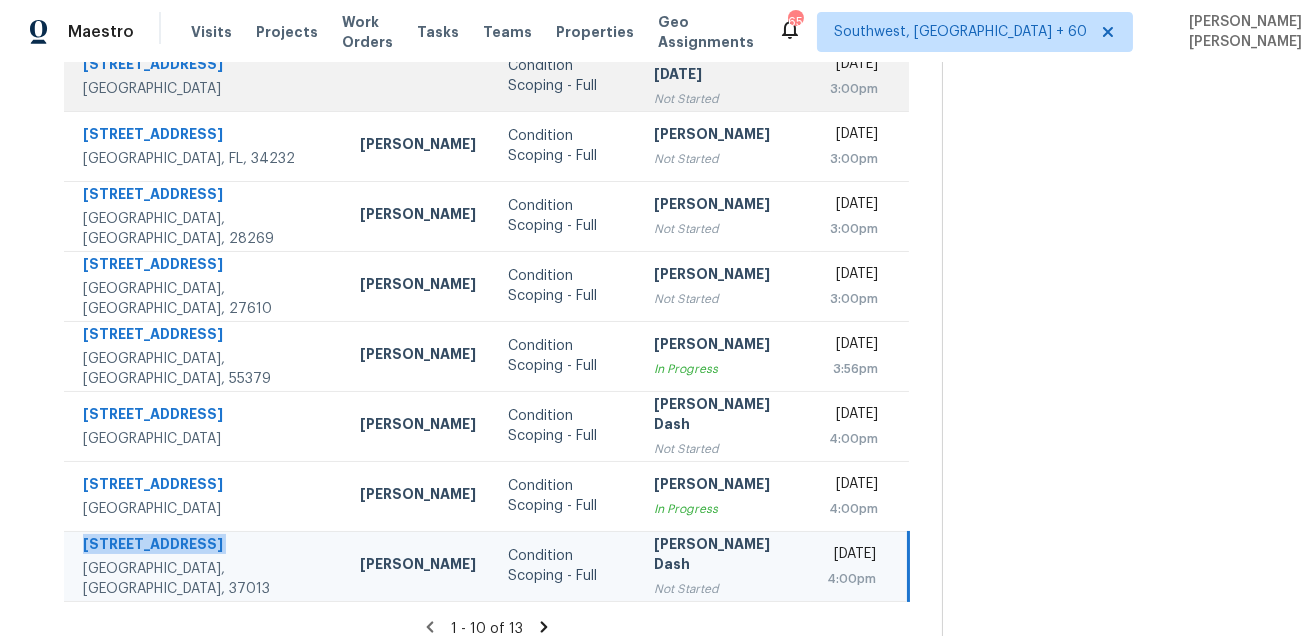 copy on "605 Applejack Ct" 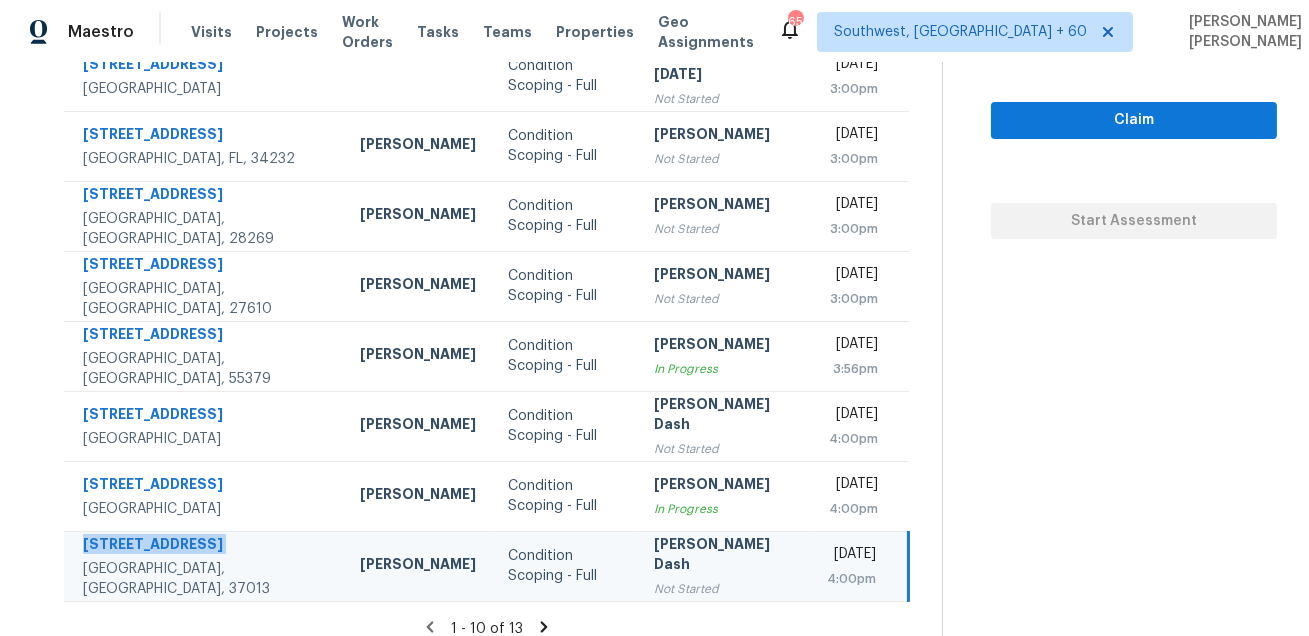 click 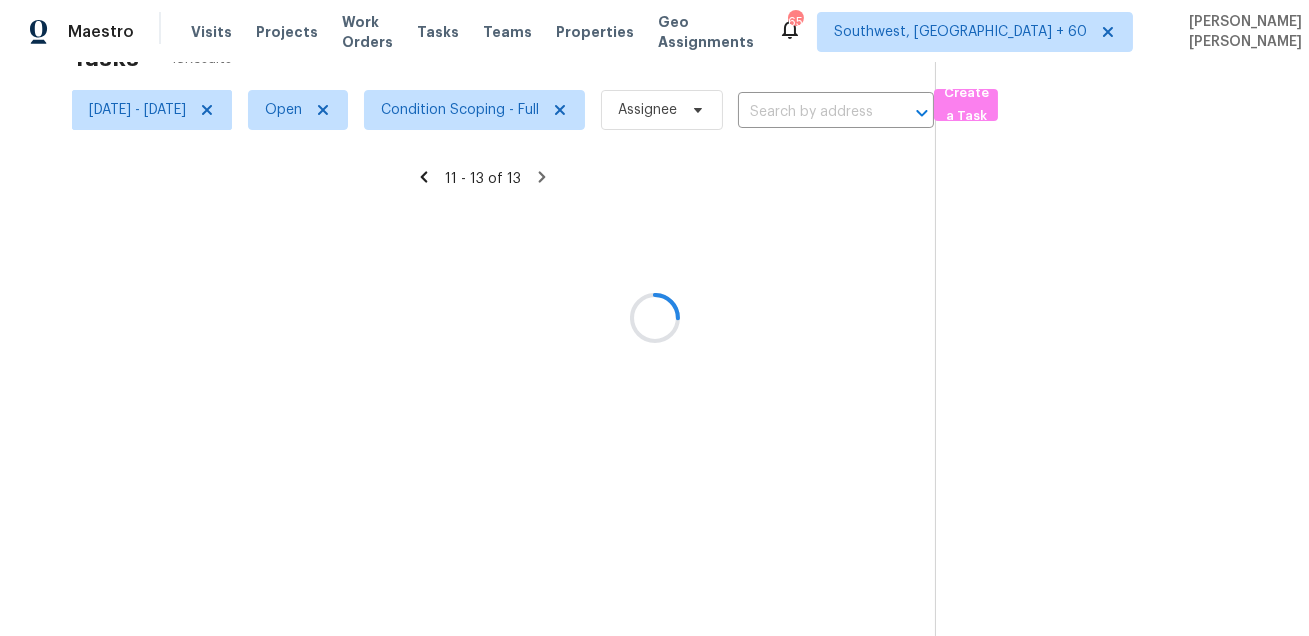 scroll, scrollTop: 62, scrollLeft: 0, axis: vertical 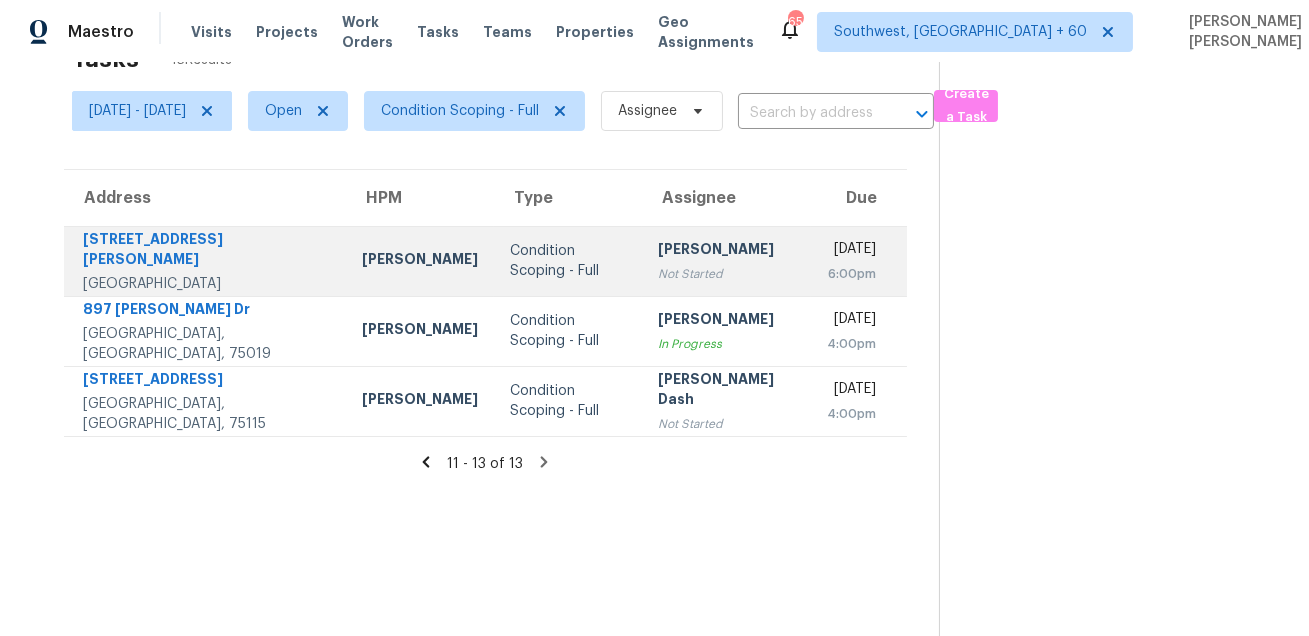 click on "4792 Larkin Ct" at bounding box center [206, 251] 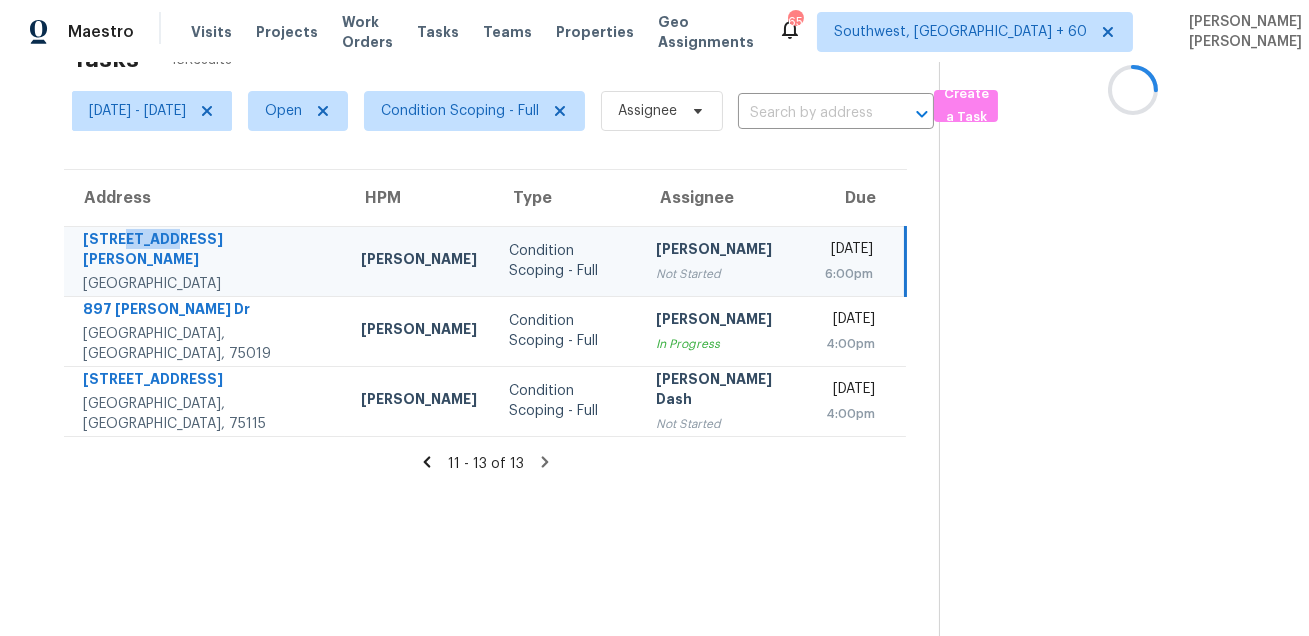 click on "4792 Larkin Ct" at bounding box center (206, 251) 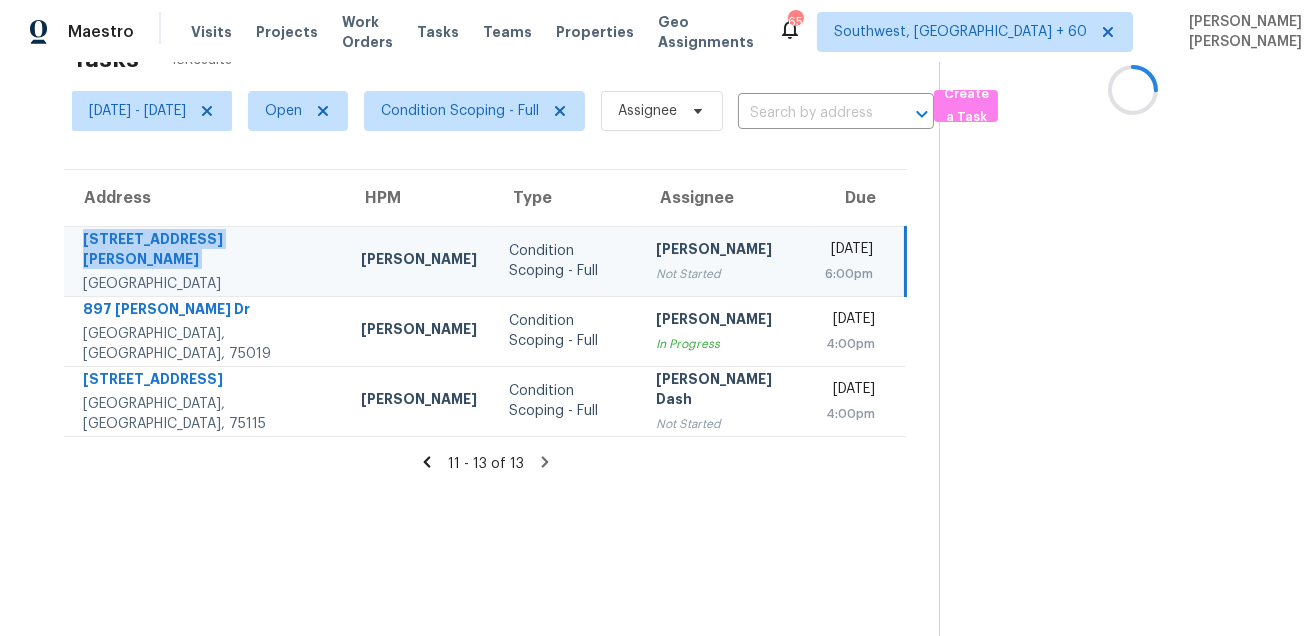 copy on "4792 Larkin Ct" 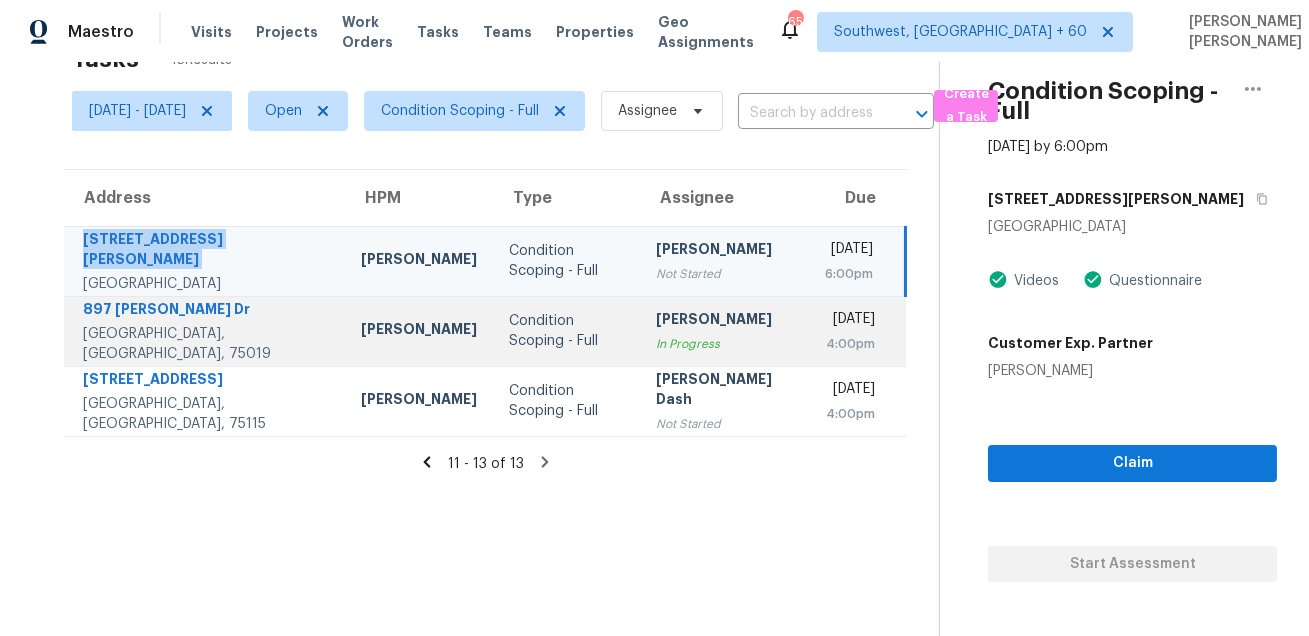 click on "897 Parker Dr" at bounding box center [206, 311] 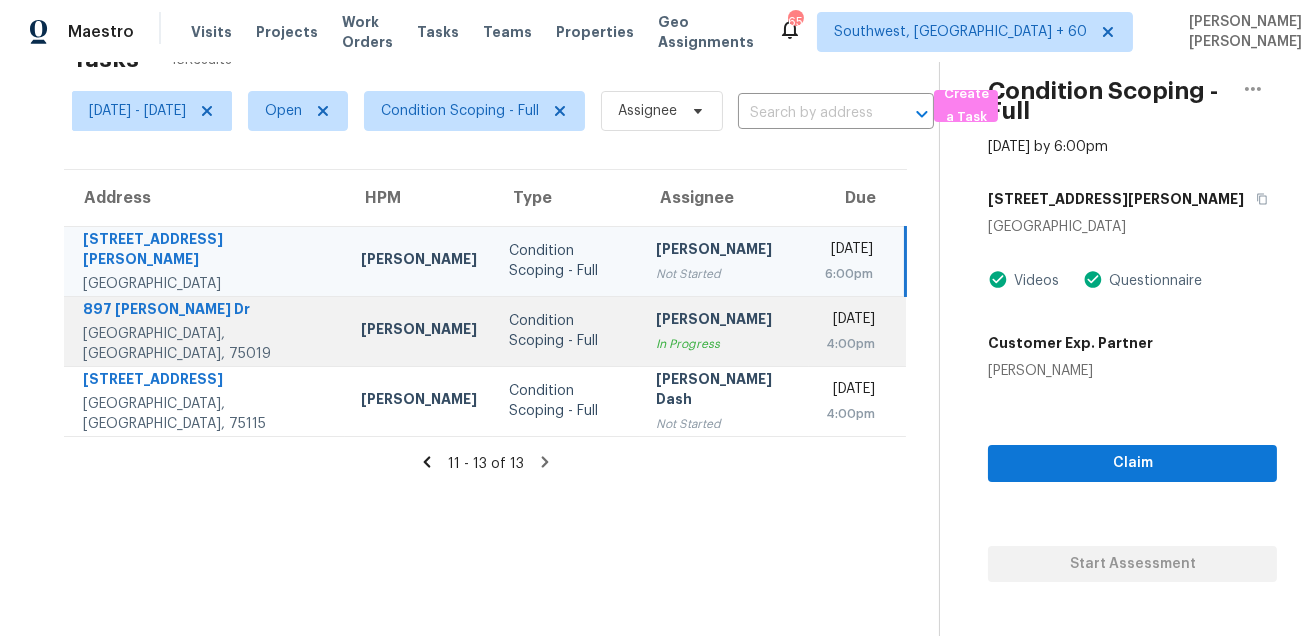 click on "897 Parker Dr" at bounding box center (206, 311) 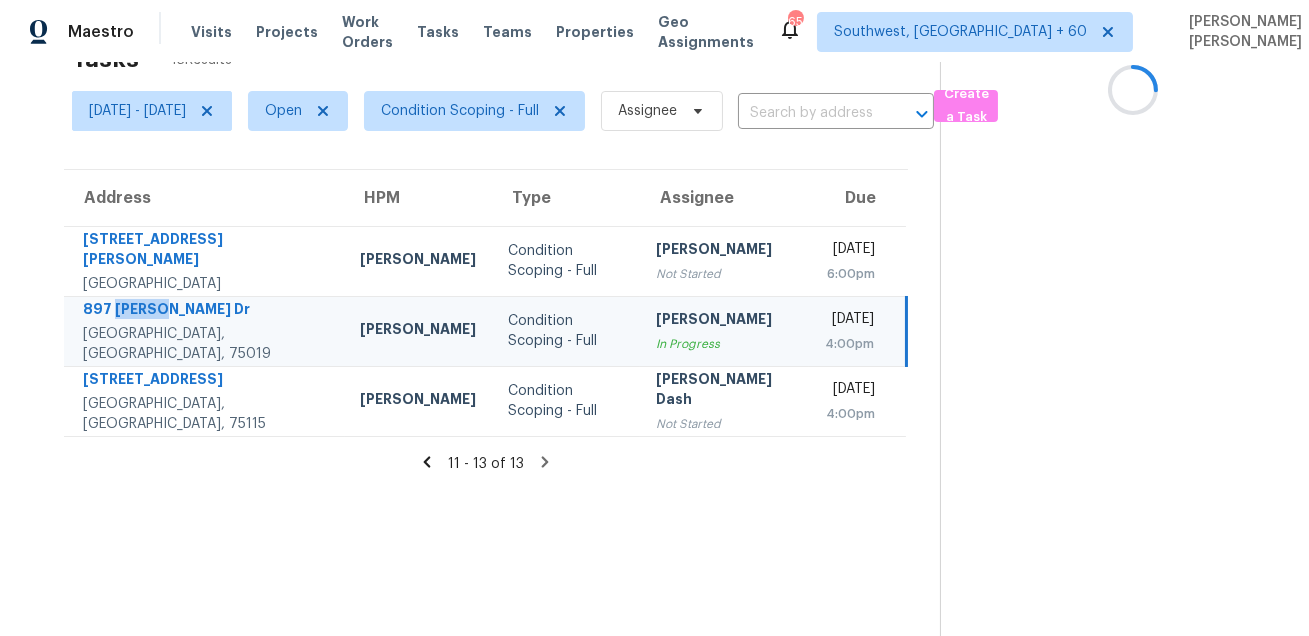 click on "897 Parker Dr" at bounding box center (206, 311) 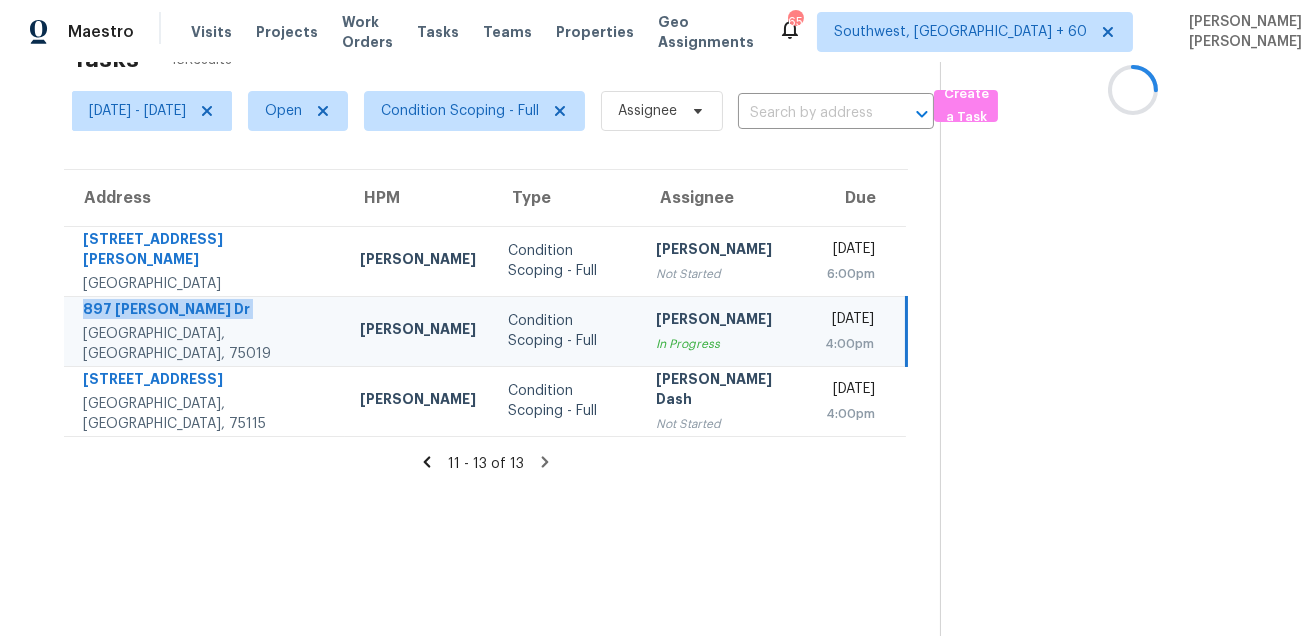 copy on "897 Parker Dr" 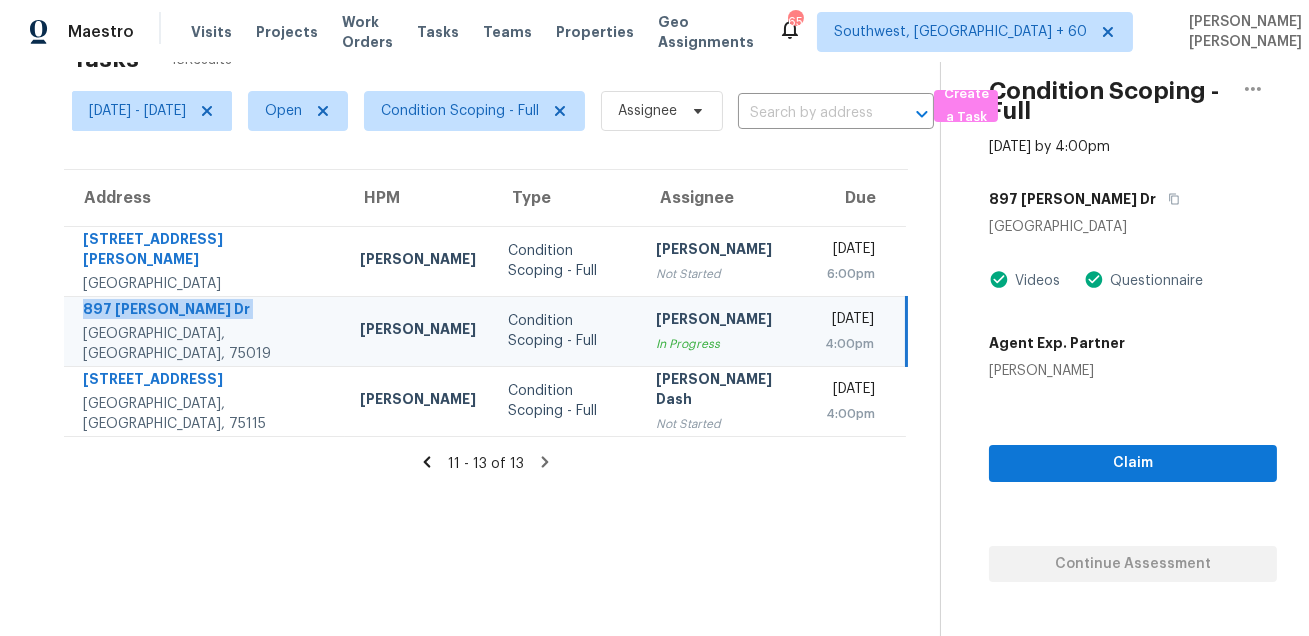copy on "897 Parker Dr" 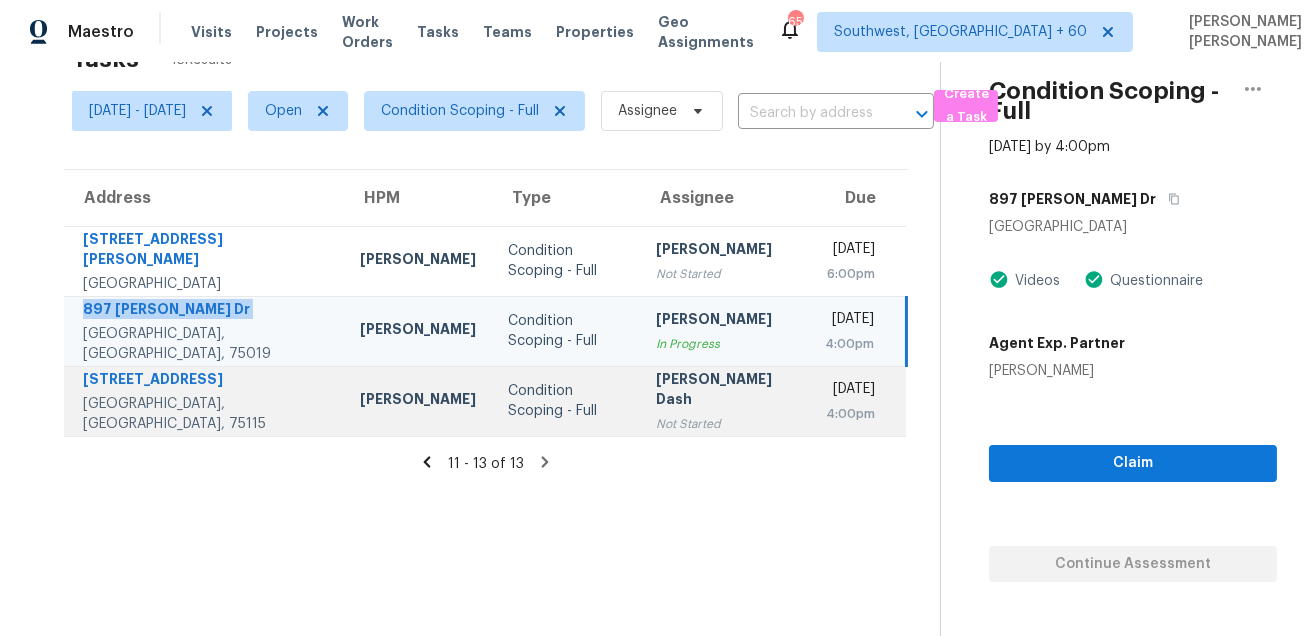 click on "324 Woodbrook Dr" at bounding box center [206, 381] 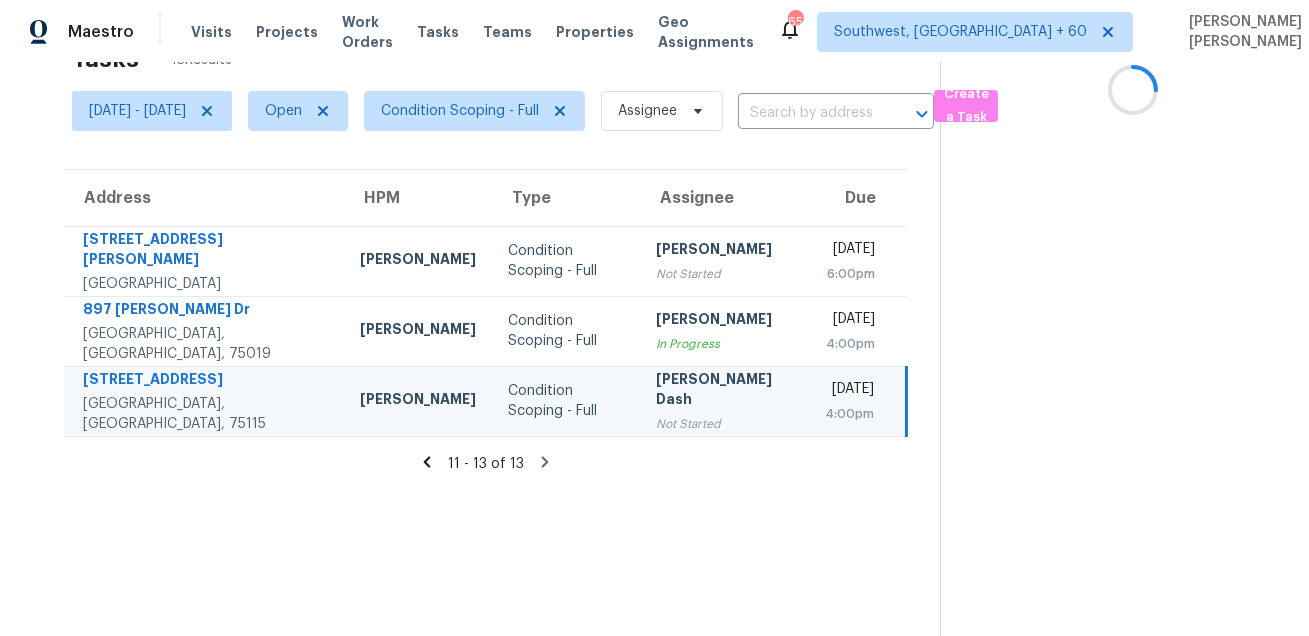 click on "324 Woodbrook Dr" at bounding box center [206, 381] 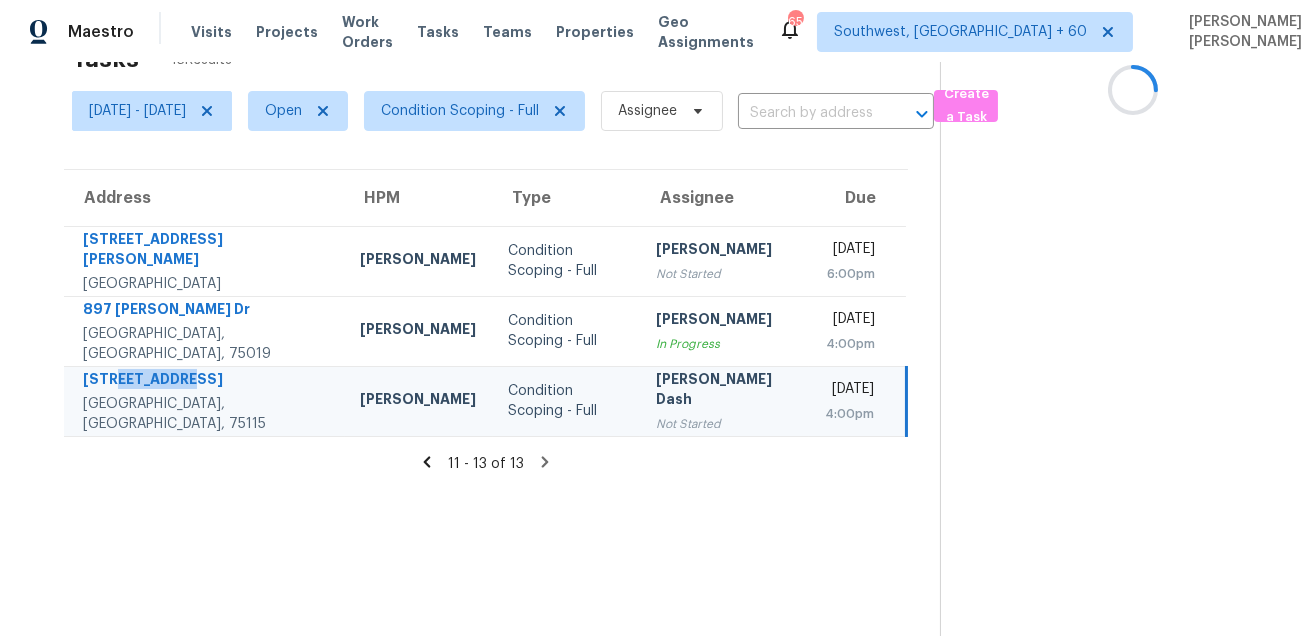 click on "324 Woodbrook Dr" at bounding box center [206, 381] 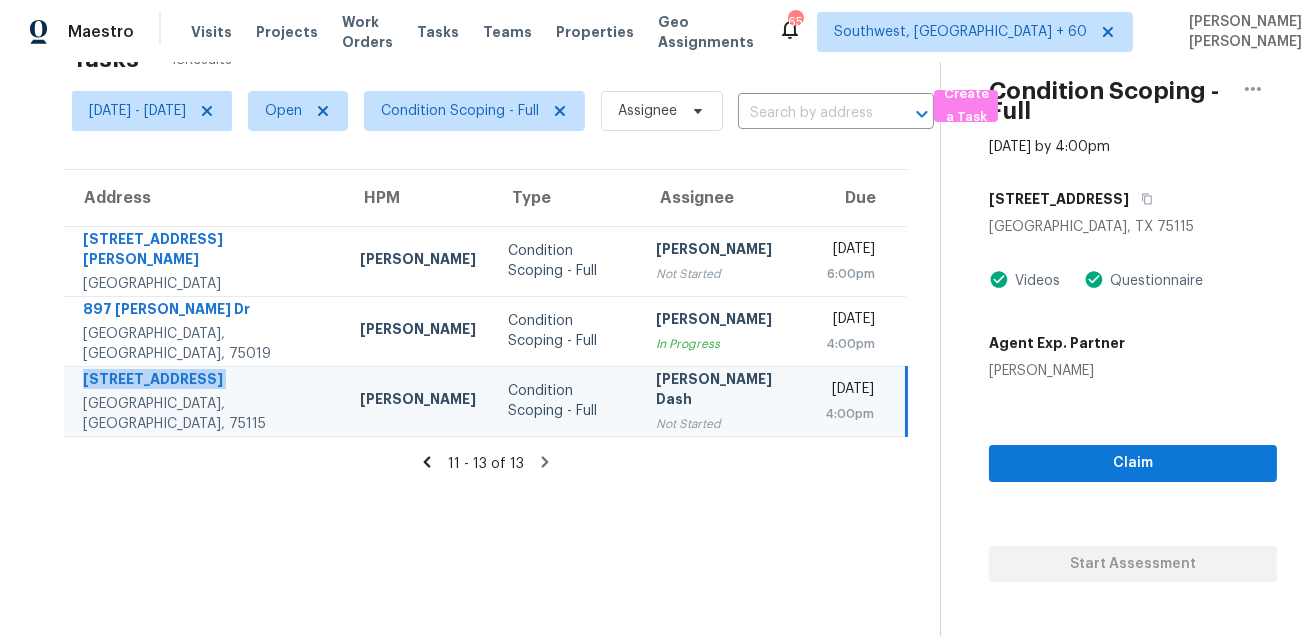 scroll, scrollTop: 0, scrollLeft: 0, axis: both 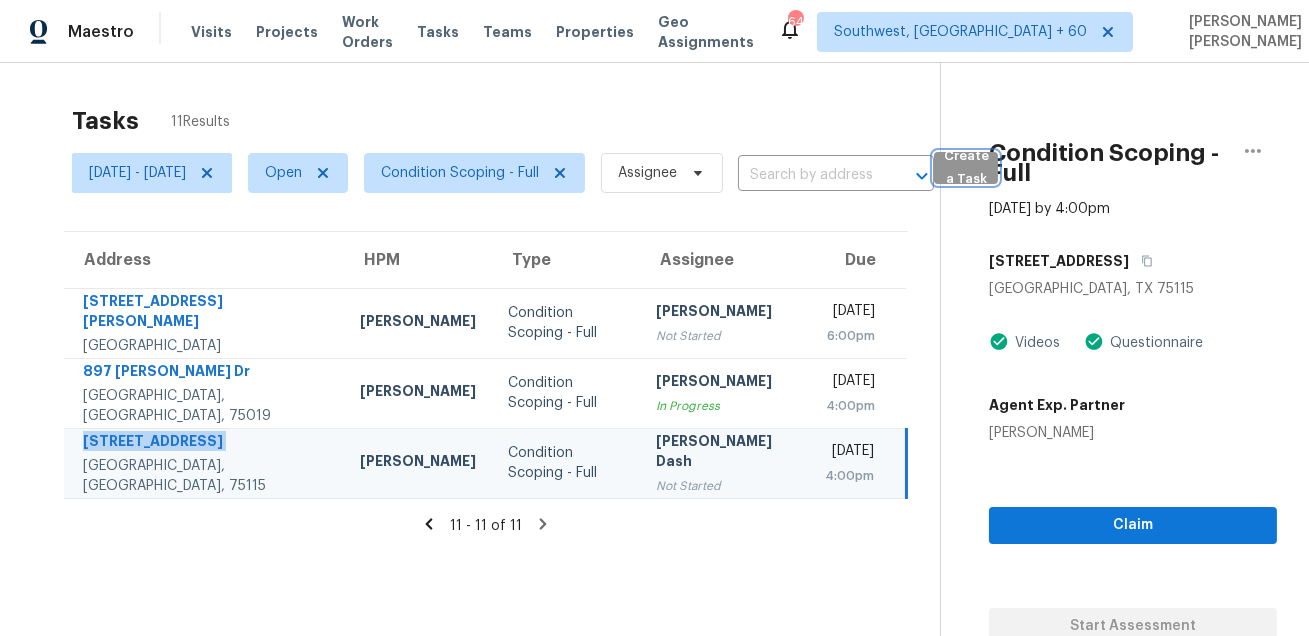 click on "Create a Task" at bounding box center [966, 168] 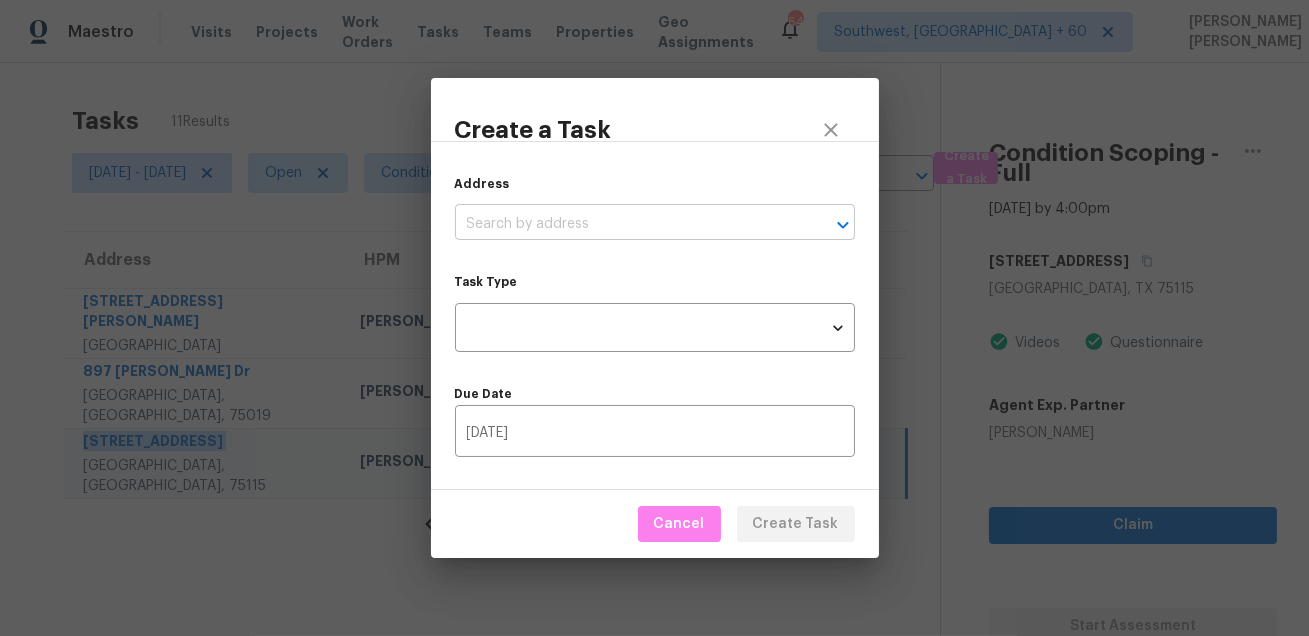 click at bounding box center (627, 224) 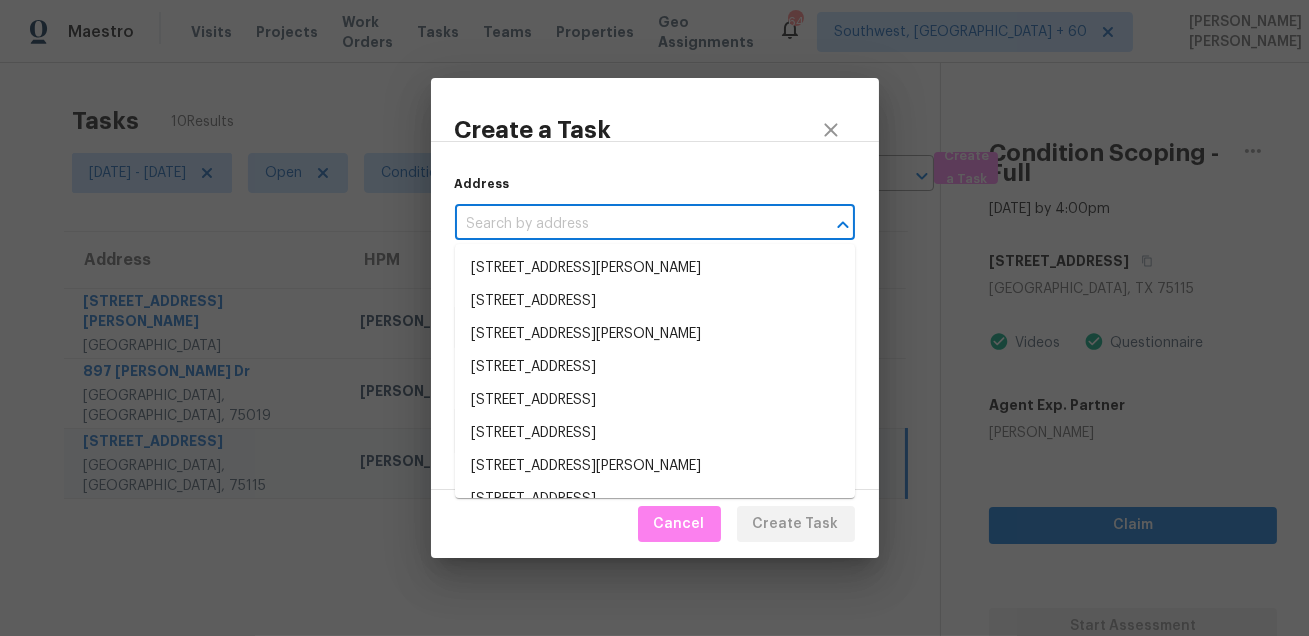 paste on "333 Mulberry Cir, Broomfield, CO 80020" 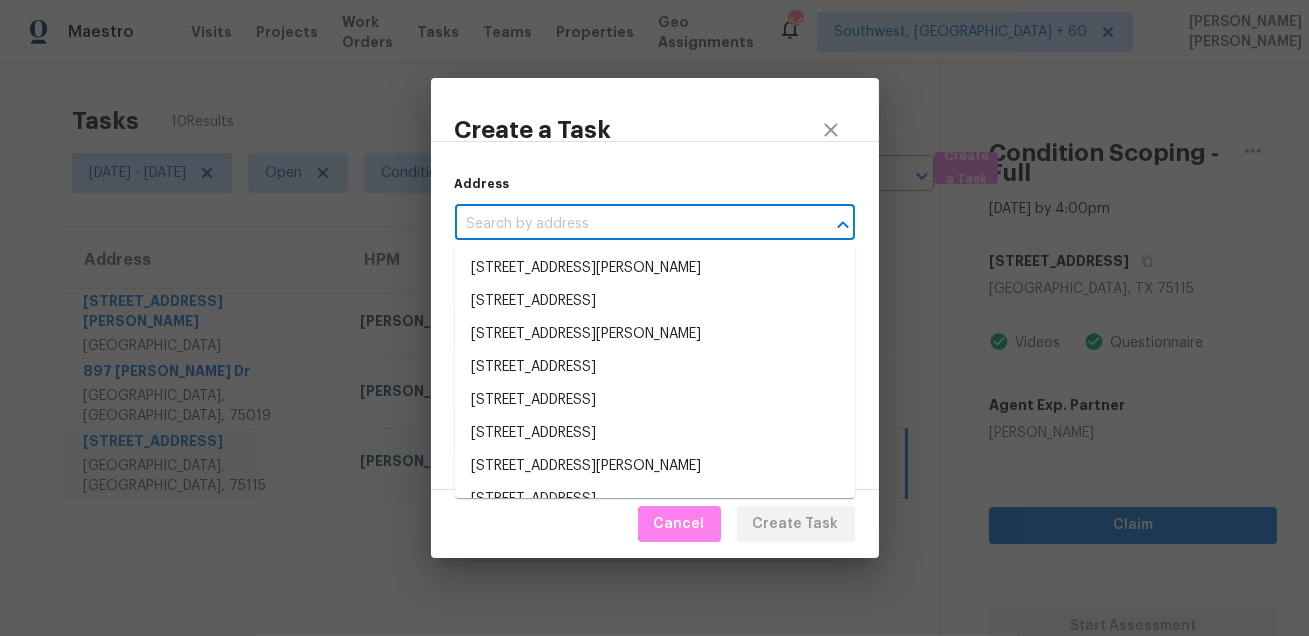 type on "333 Mulberry Cir, Broomfield, CO 80020" 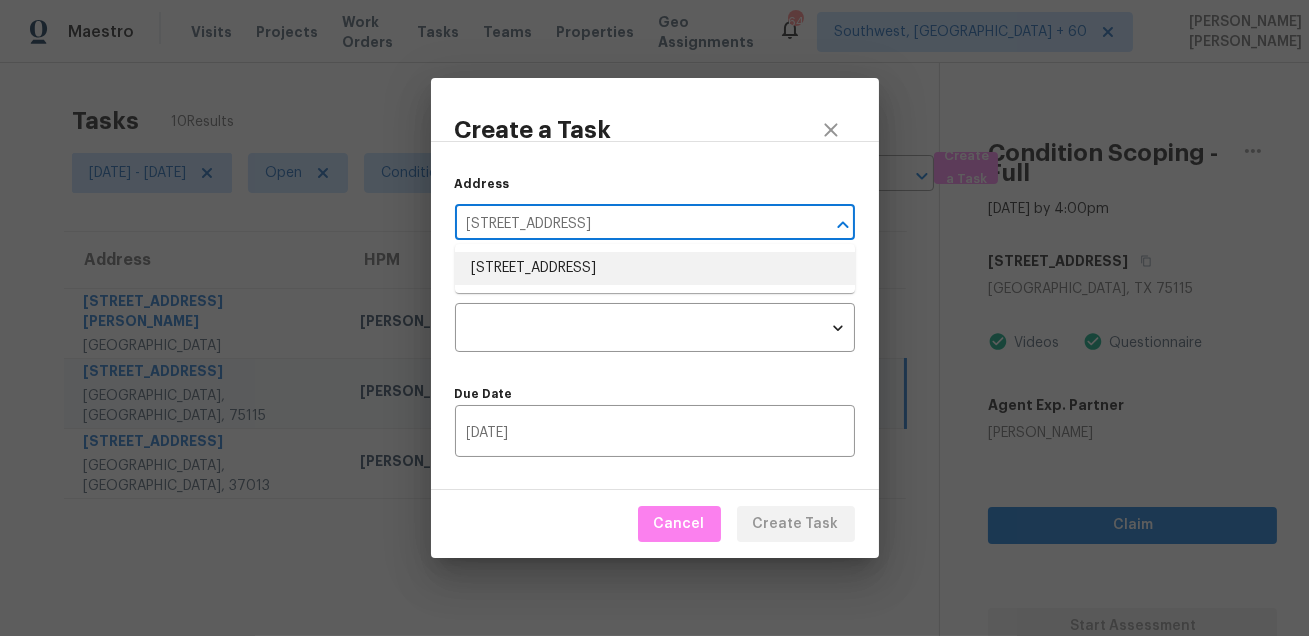 click on "333 Mulberry Cir, Broomfield, CO 80020" at bounding box center [655, 268] 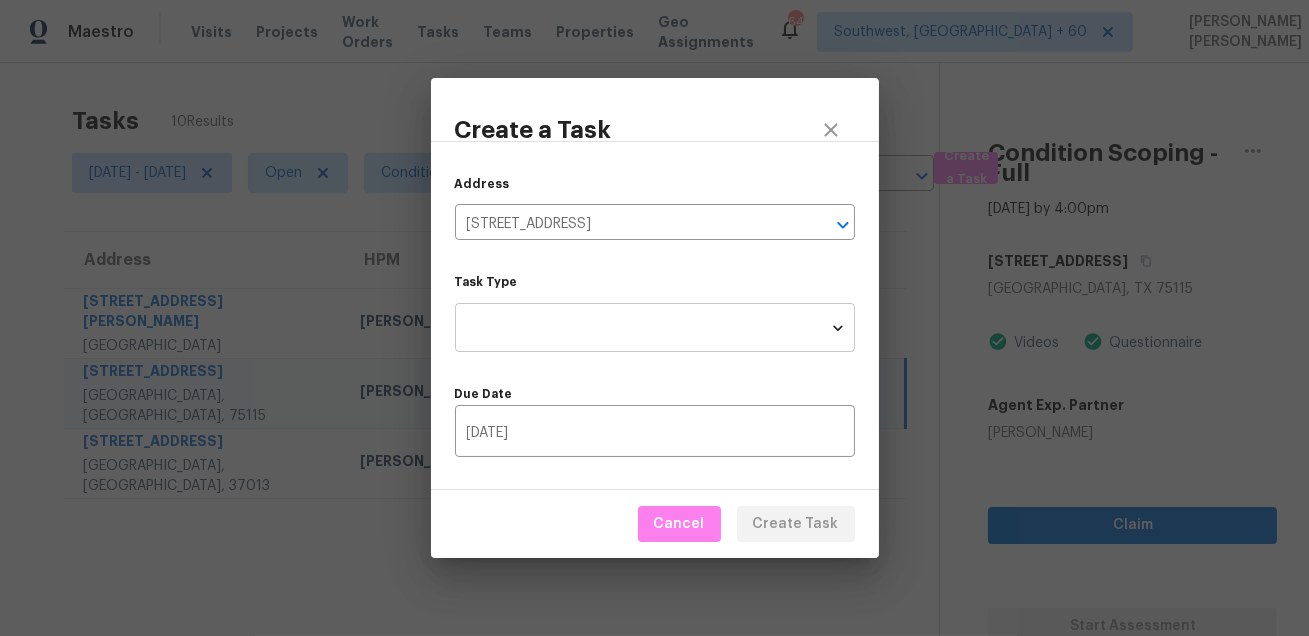 click on "Maestro Visits Projects Work Orders Tasks Teams Properties Geo Assignments 643 Southwest, FL + 60 Mohammed Moshin Ali Tasks 10  Results Thu, Jul 17 - Thu, Jul 17 Open Condition Scoping - Full Assignee ​ Create a Task Address HPM Type Assignee Due 4792 Larkin Ct   Simi Valley, CA, 93063 Luis Pedro Ocampo Alvizuris Condition Scoping - Full Salma Ansari Not Started Thu, Jul 17th 2025 6:00pm 324 Woodbrook Dr   Desoto, TX, 75115 Francisco Balcazar Serrato Condition Scoping - Full Soumya Ranjan Dash Not Started Thu, Jul 17th 2025 4:00pm 605 Applejack Ct   Antioch, TN, 37013 Lauren Bittler Condition Scoping - Full Soumya Ranjan Dash Not Started Thu, Jul 17th 2025 4:00pm Condition Scoping - Full Jul 17th 2025 by 4:00pm 324 Woodbrook Dr Desoto, TX 75115 Videos Questionnaire Agent Exp. Partner Kim Schloz Claim Start Assessment
Create a Task Address 333 Mulberry Cir, Broomfield, CO 80020 ​ Task Type ​ Task Type Due Date 07/17/2025 ​ Cancel Create Task" at bounding box center (654, 318) 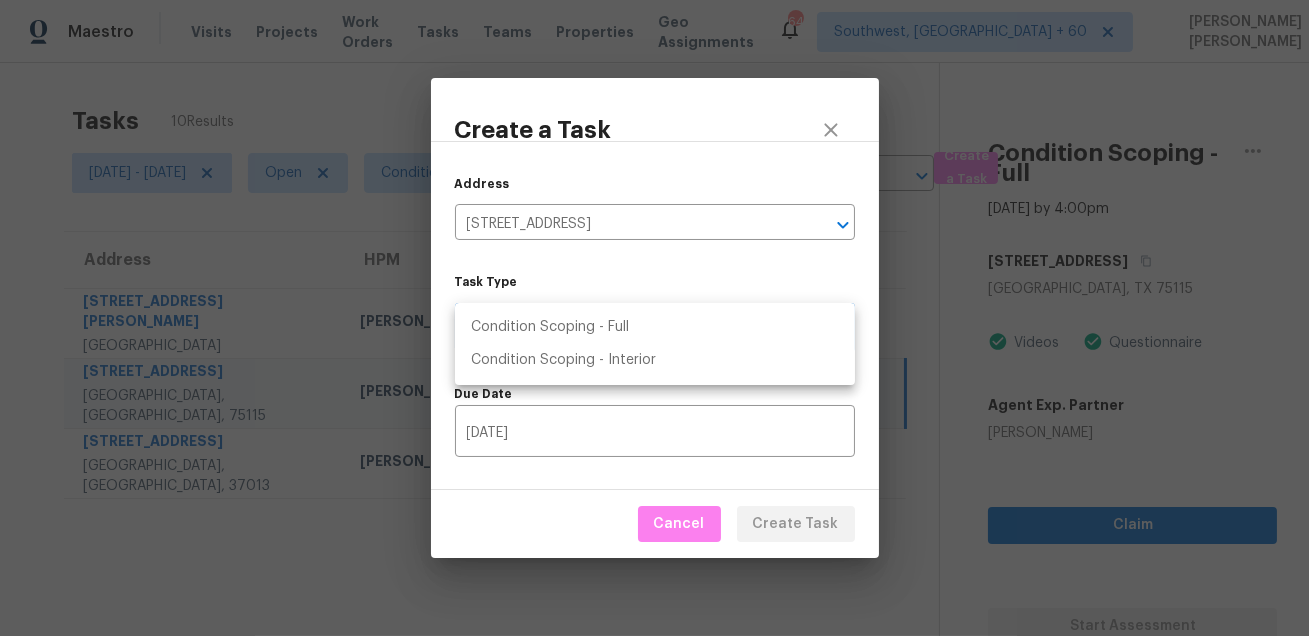 click on "Condition Scoping - Full" at bounding box center [655, 327] 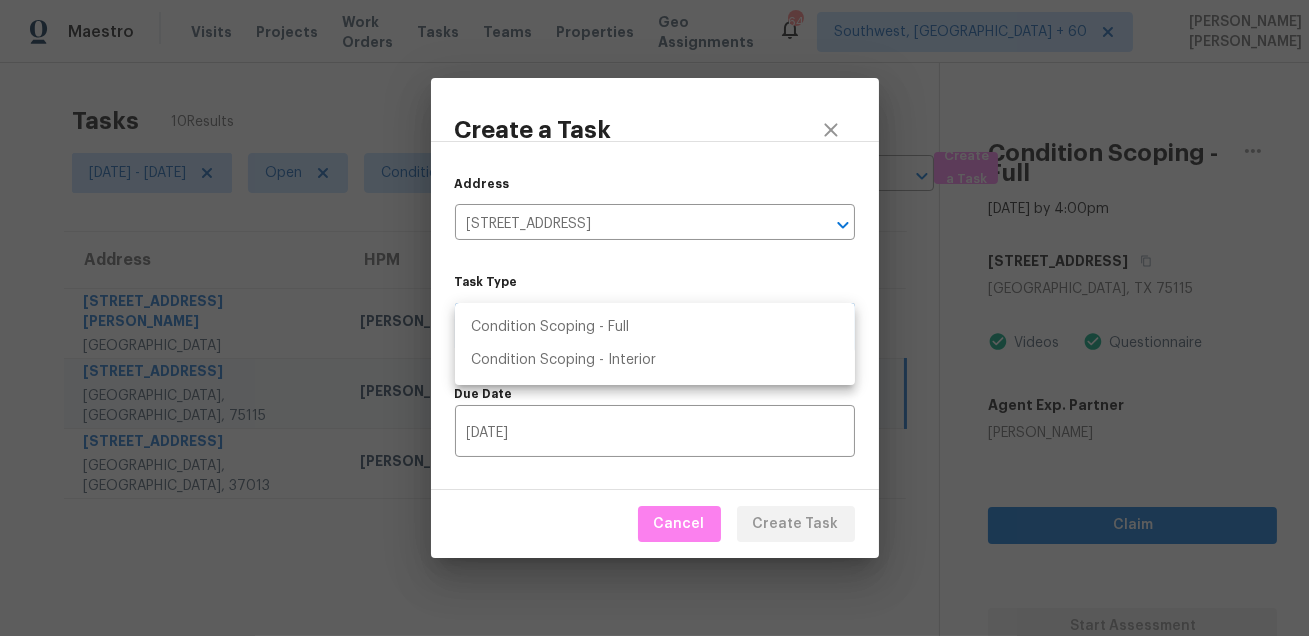 type on "virtual_full_assessment" 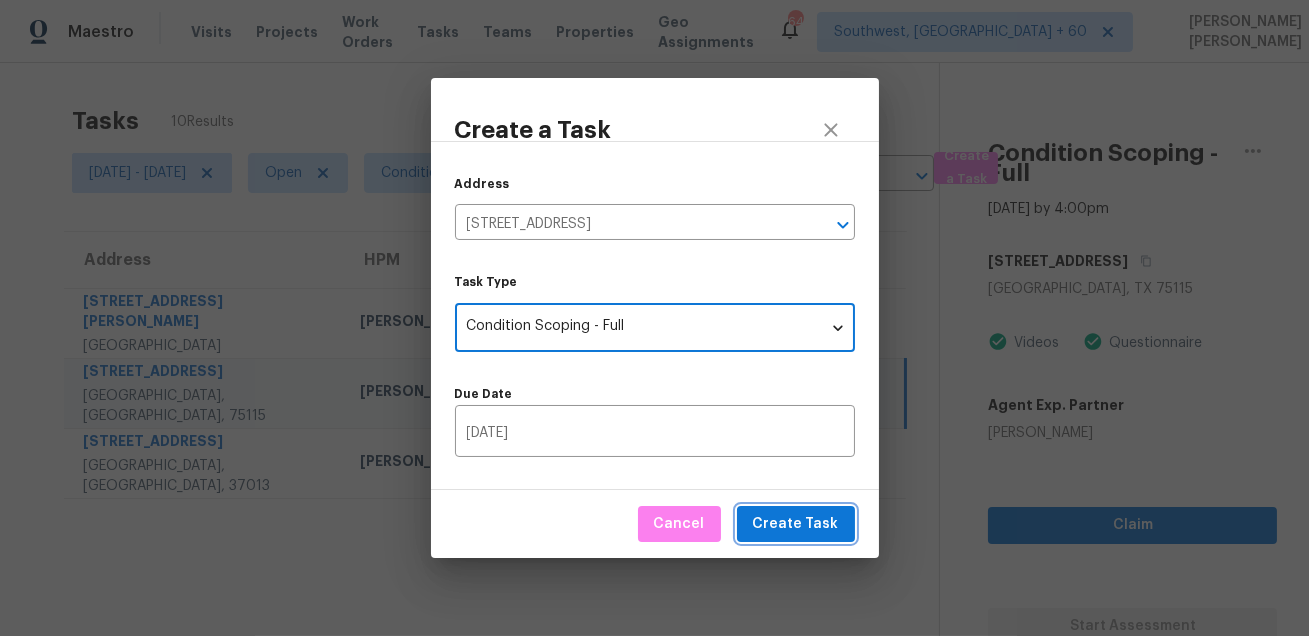 click on "Create Task" at bounding box center (796, 524) 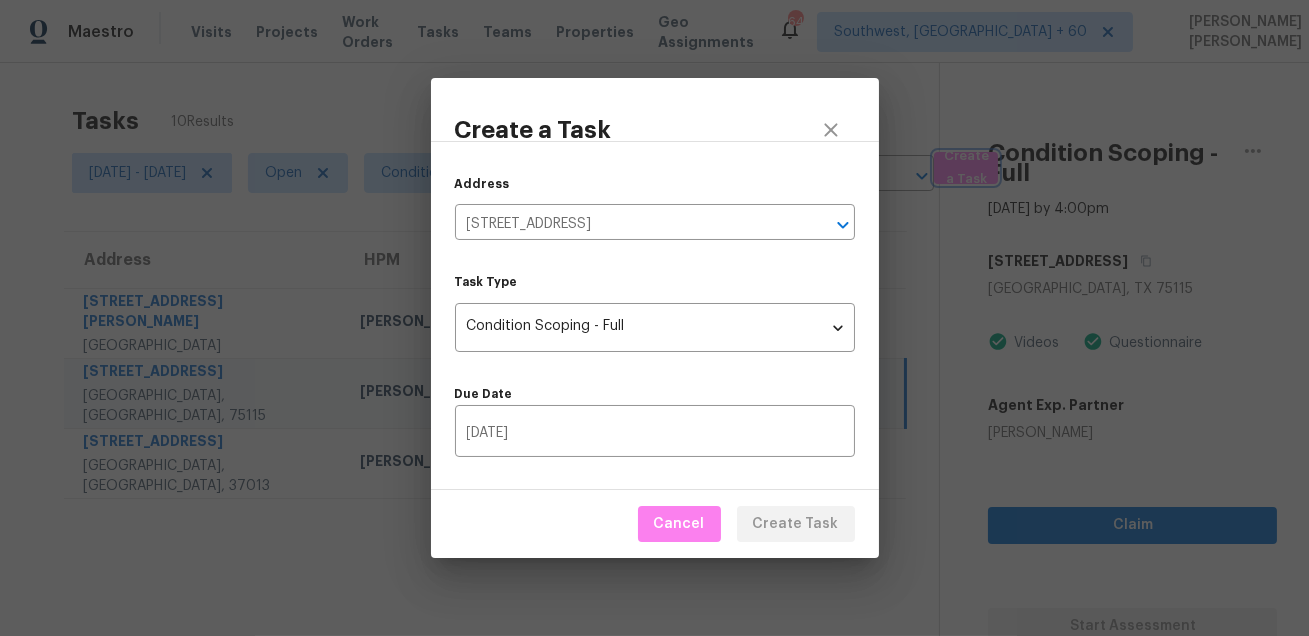 type 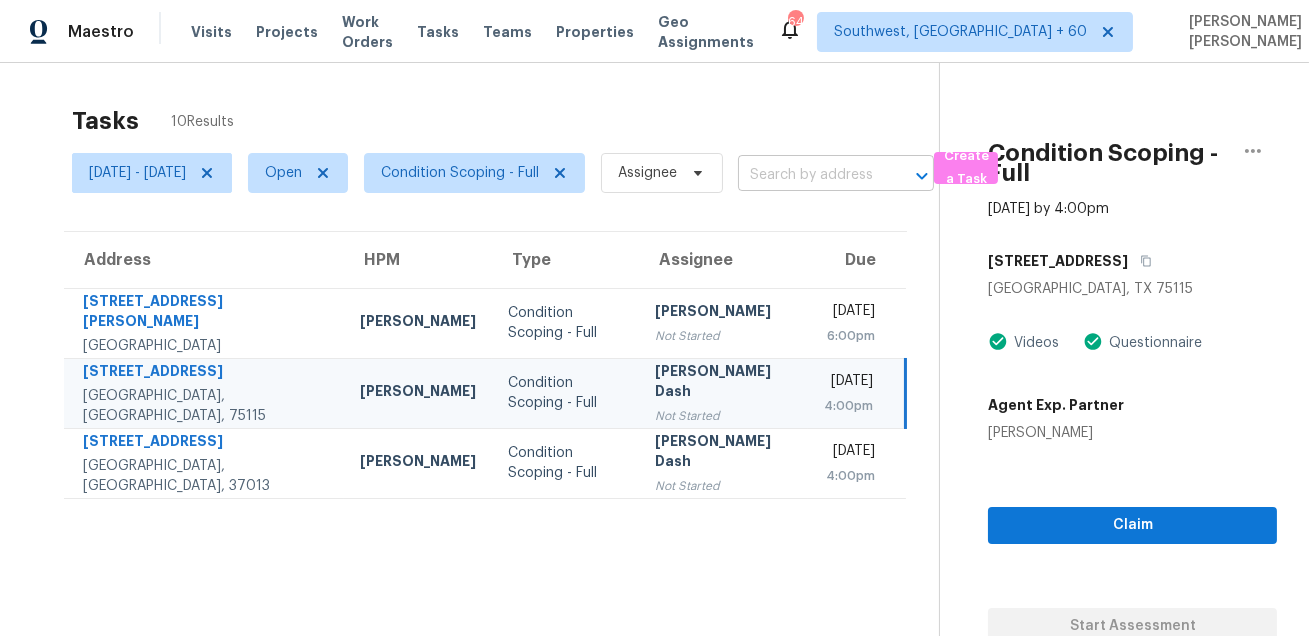 click at bounding box center [808, 175] 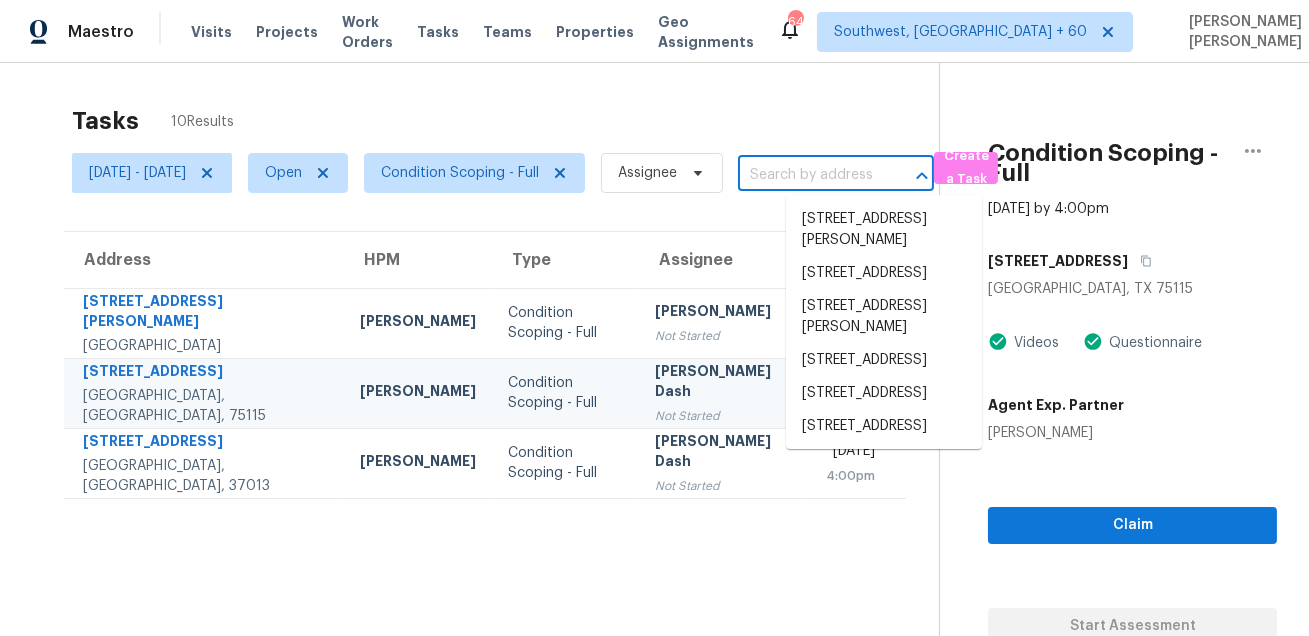 paste on "333 Mulberry Cir, Broomfield, CO 80020" 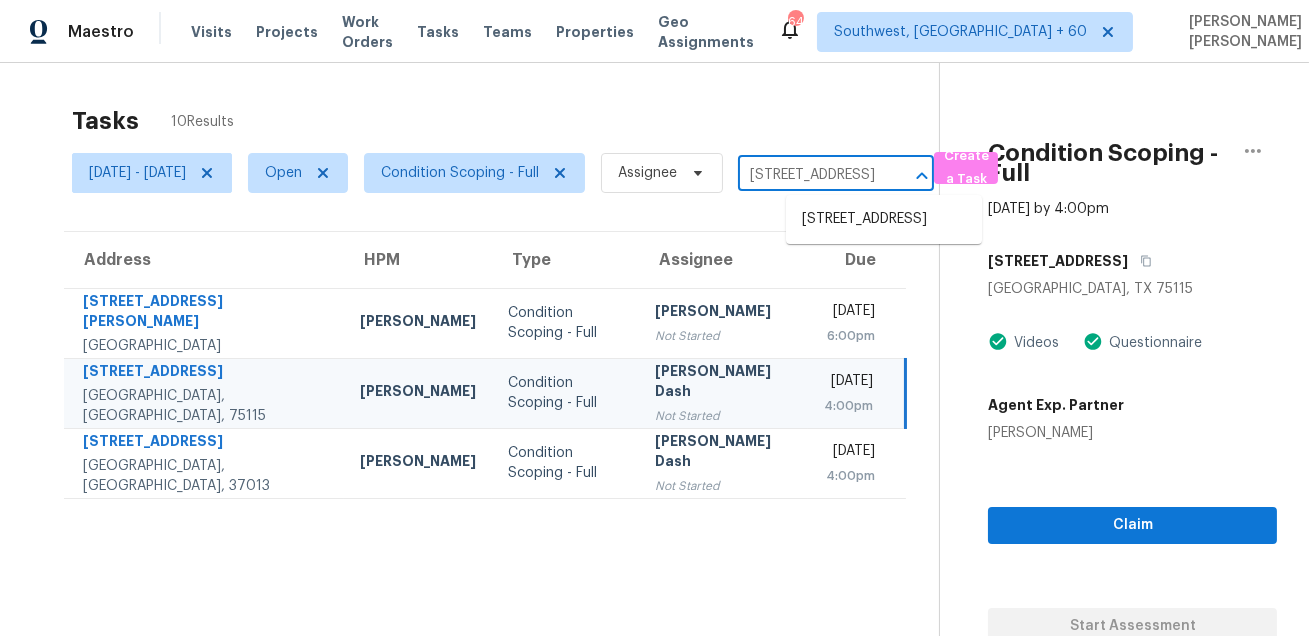 scroll, scrollTop: 0, scrollLeft: 138, axis: horizontal 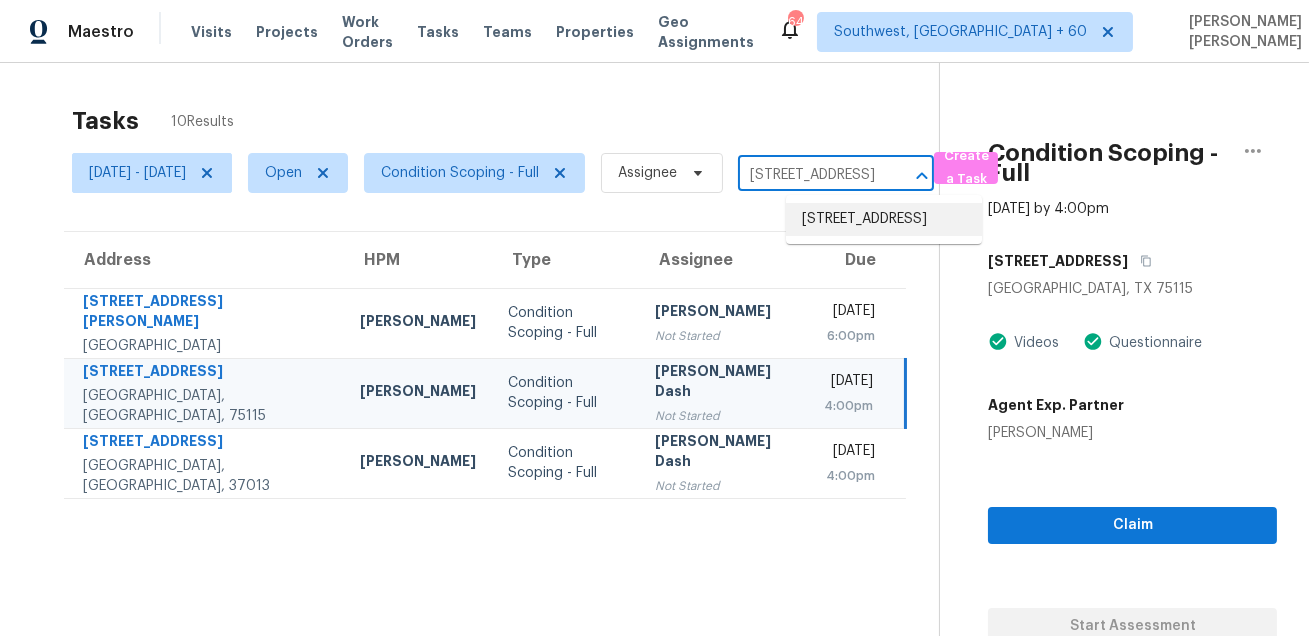 click on "333 Mulberry Cir, Broomfield, CO 80020" at bounding box center (884, 219) 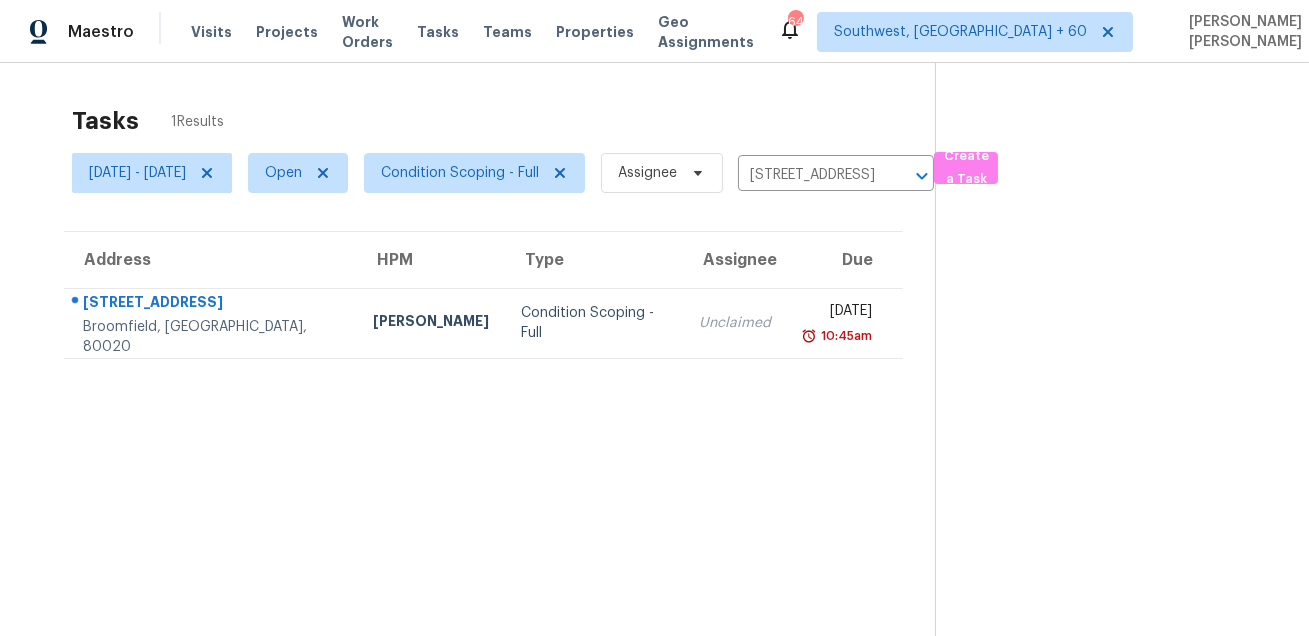 click on "Tasks 1  Results" at bounding box center (503, 121) 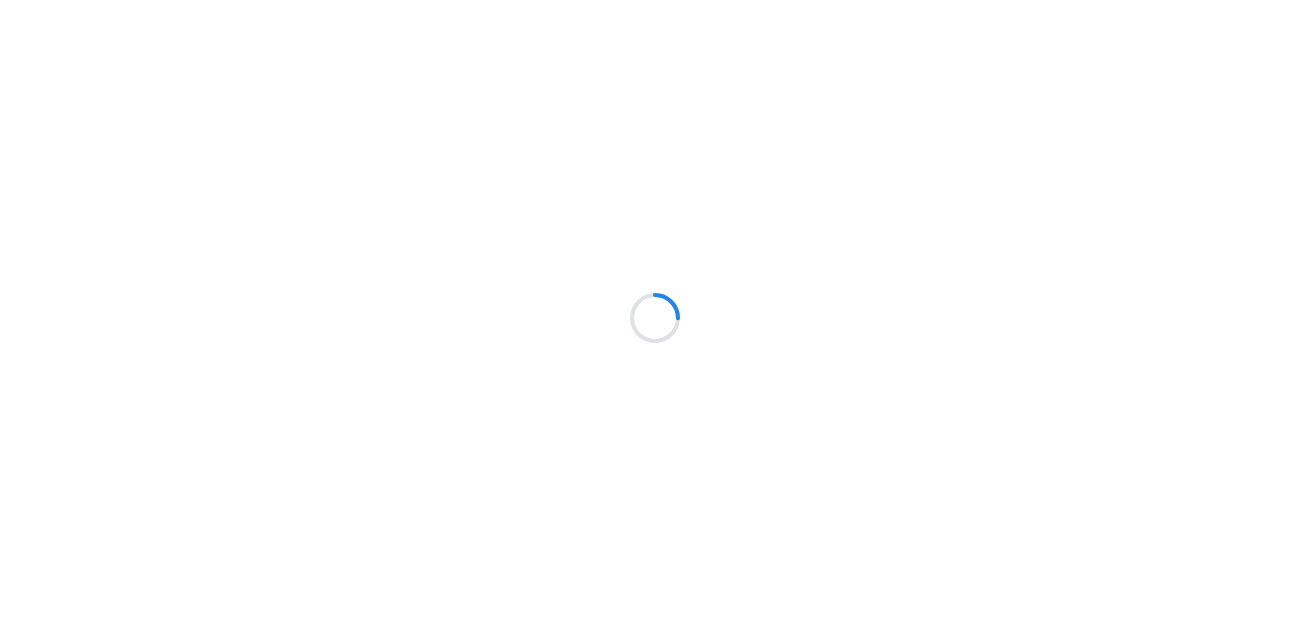 scroll, scrollTop: 0, scrollLeft: 0, axis: both 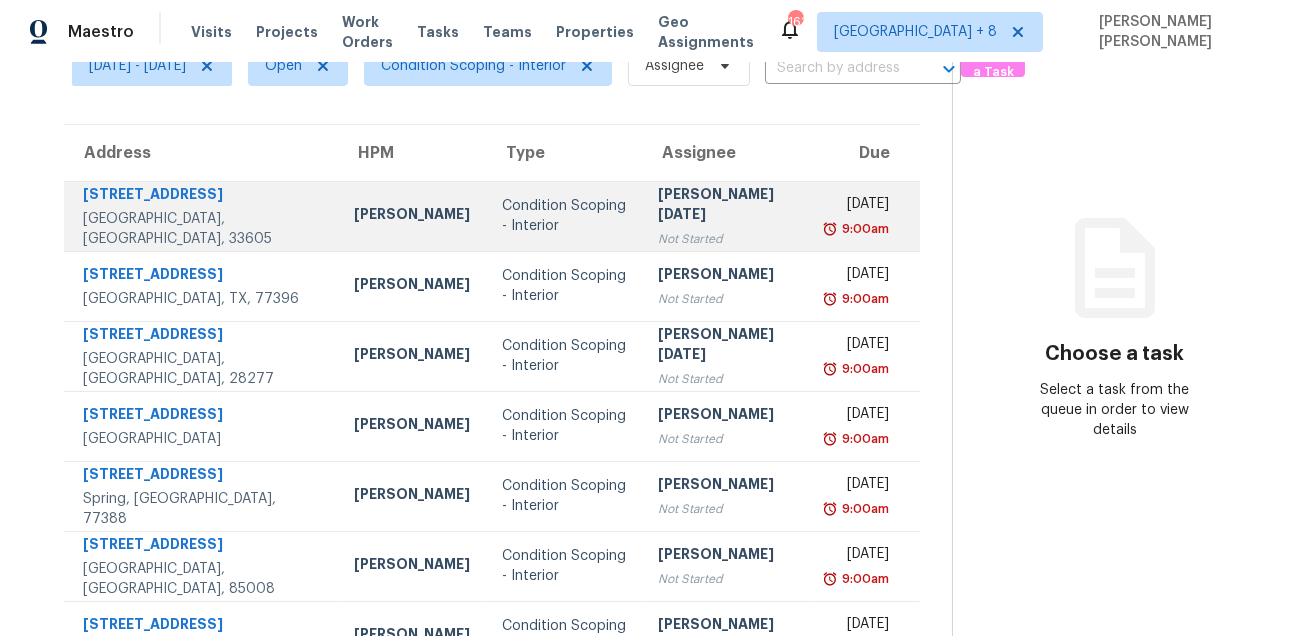 click on "[STREET_ADDRESS]" at bounding box center [202, 196] 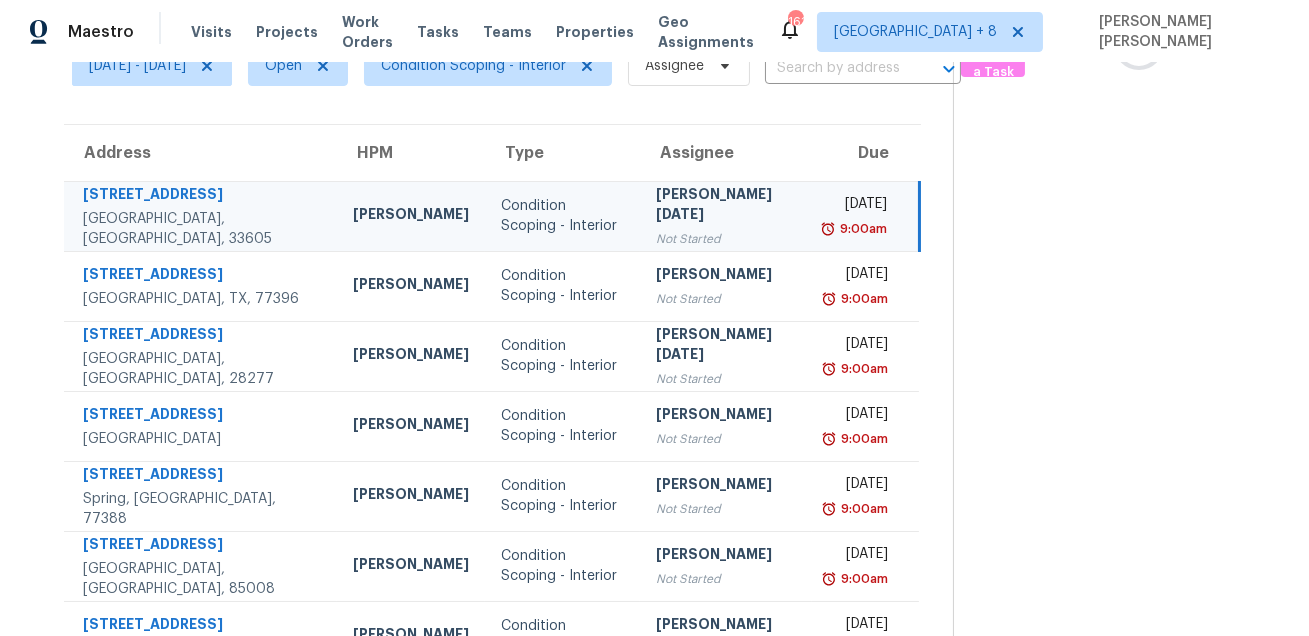 click on "[STREET_ADDRESS]" at bounding box center [202, 196] 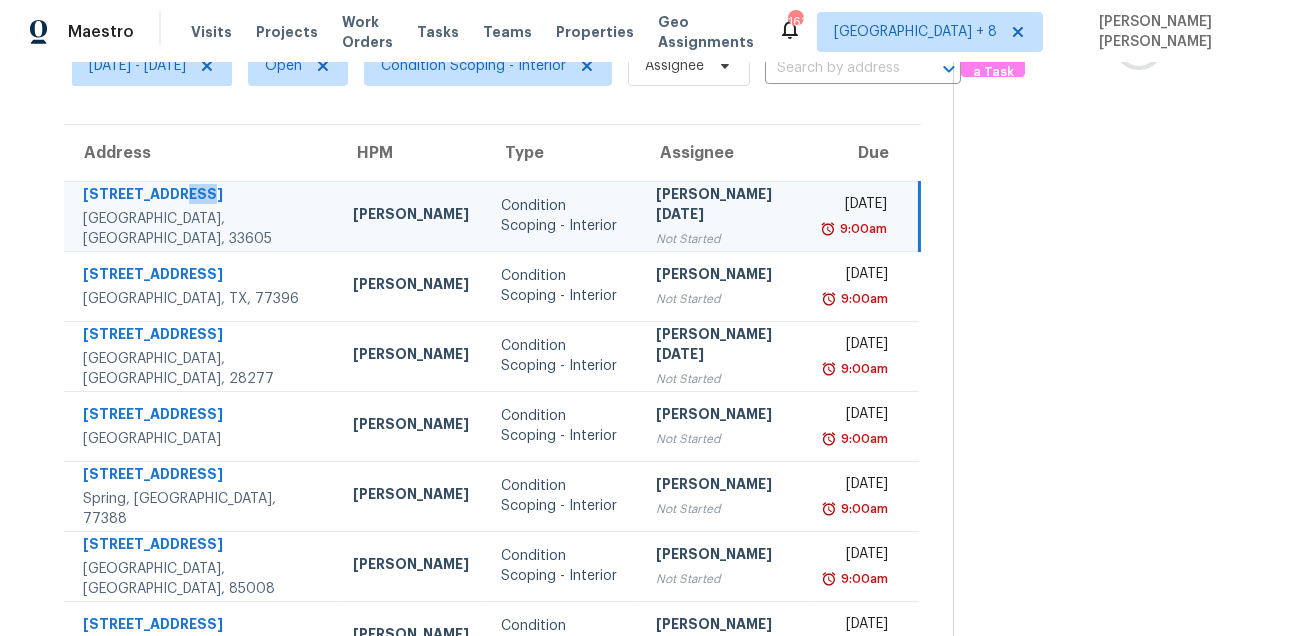 click on "[STREET_ADDRESS]" at bounding box center (202, 196) 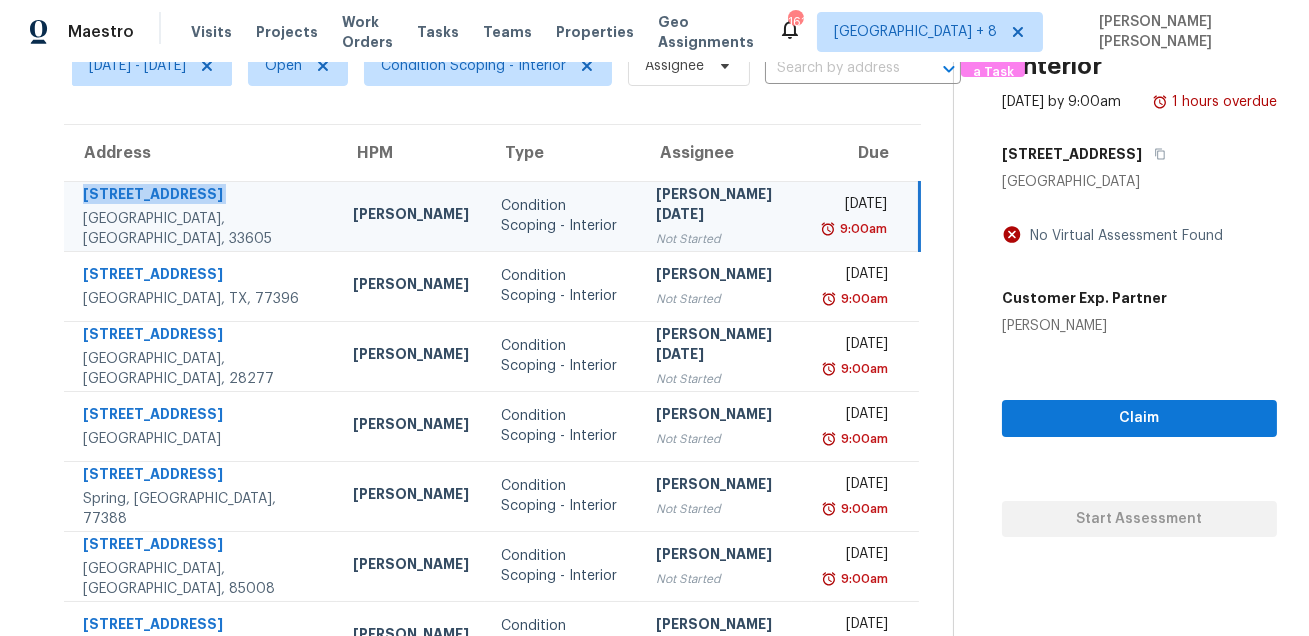 copy on "[STREET_ADDRESS]" 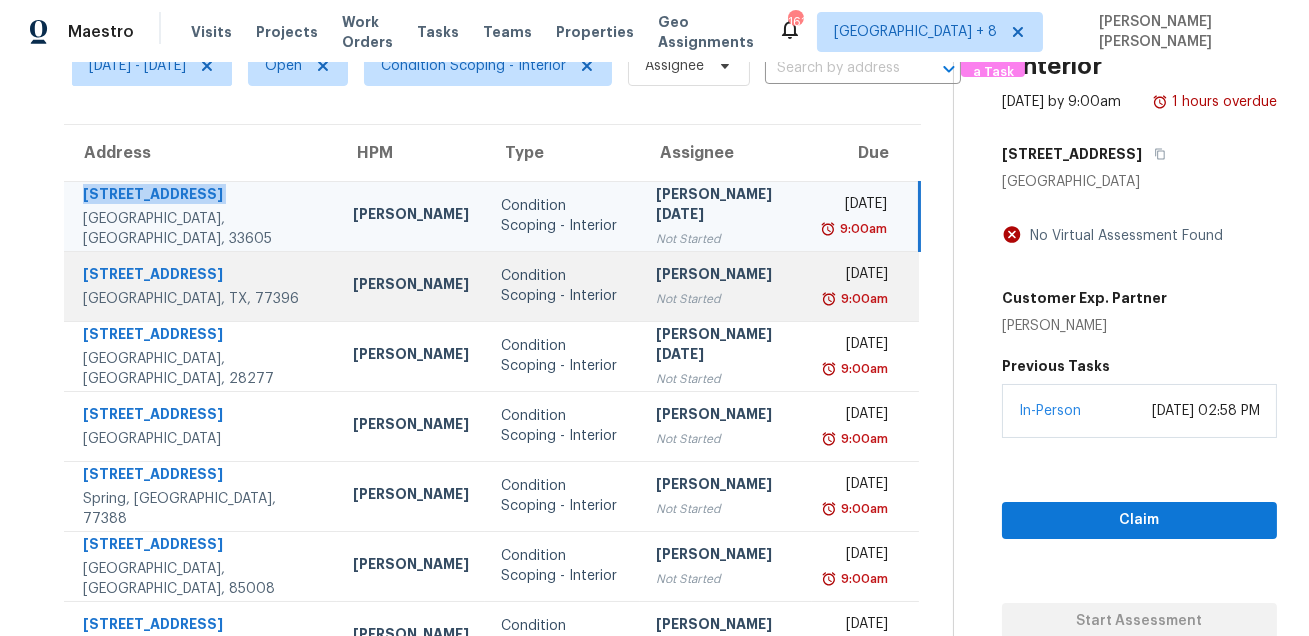 click on "[STREET_ADDRESS]" at bounding box center [202, 276] 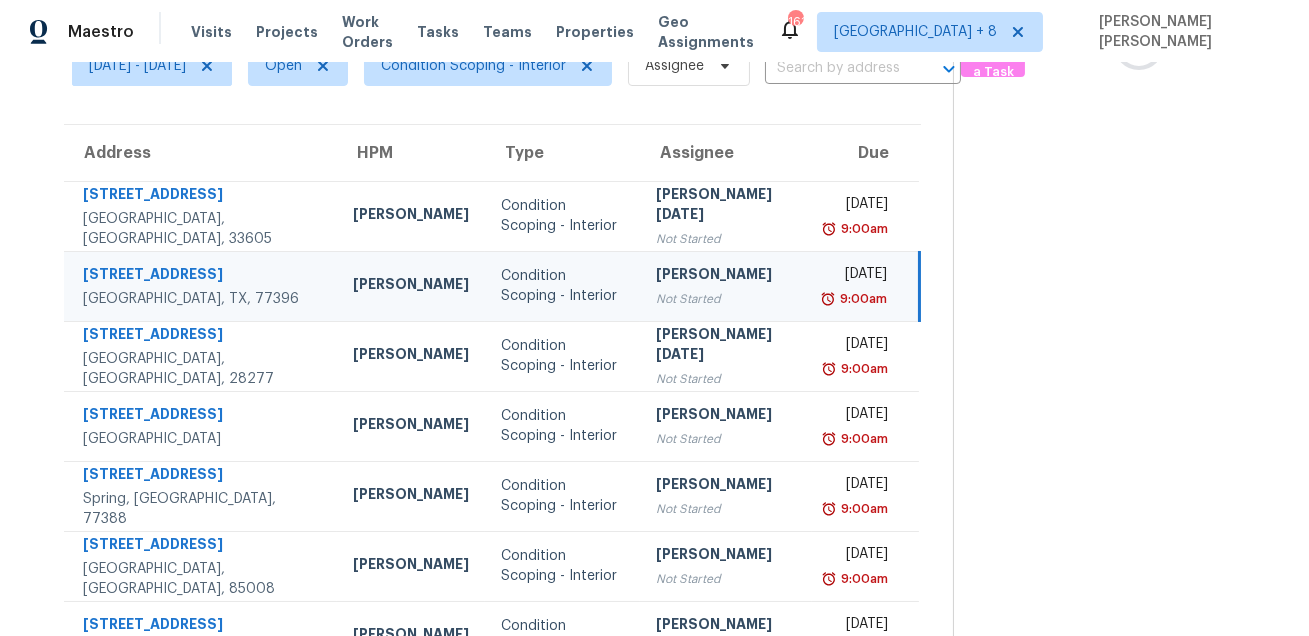 click on "[STREET_ADDRESS]" at bounding box center (202, 276) 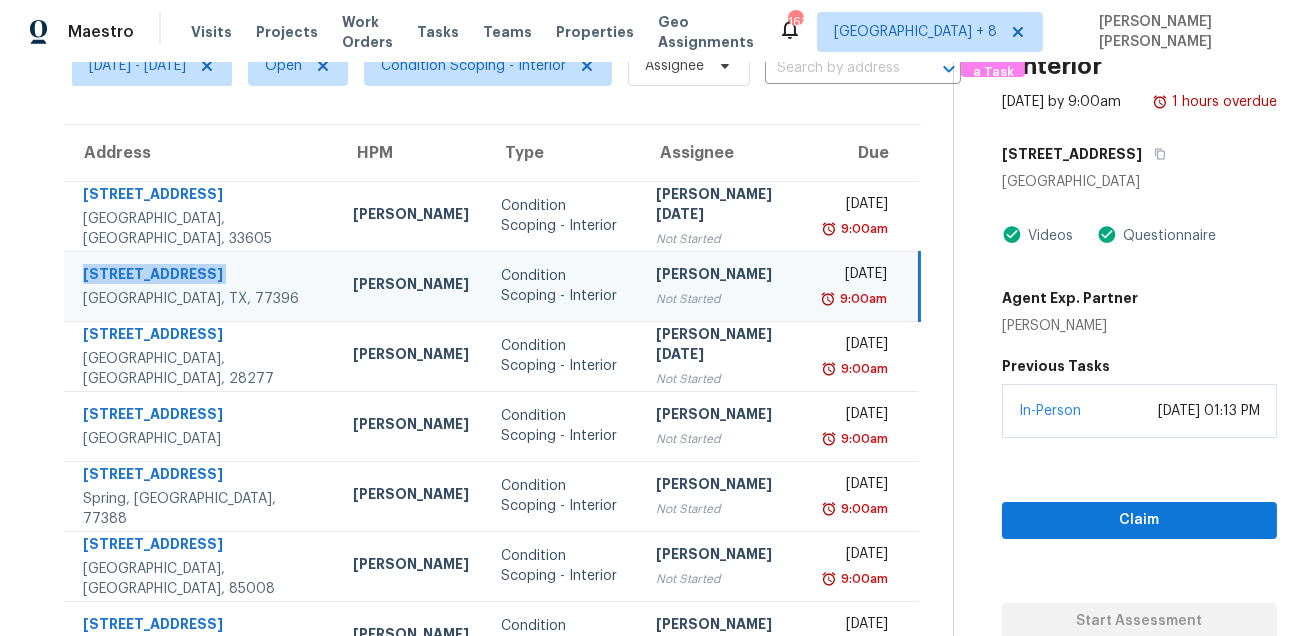 copy on "[STREET_ADDRESS]" 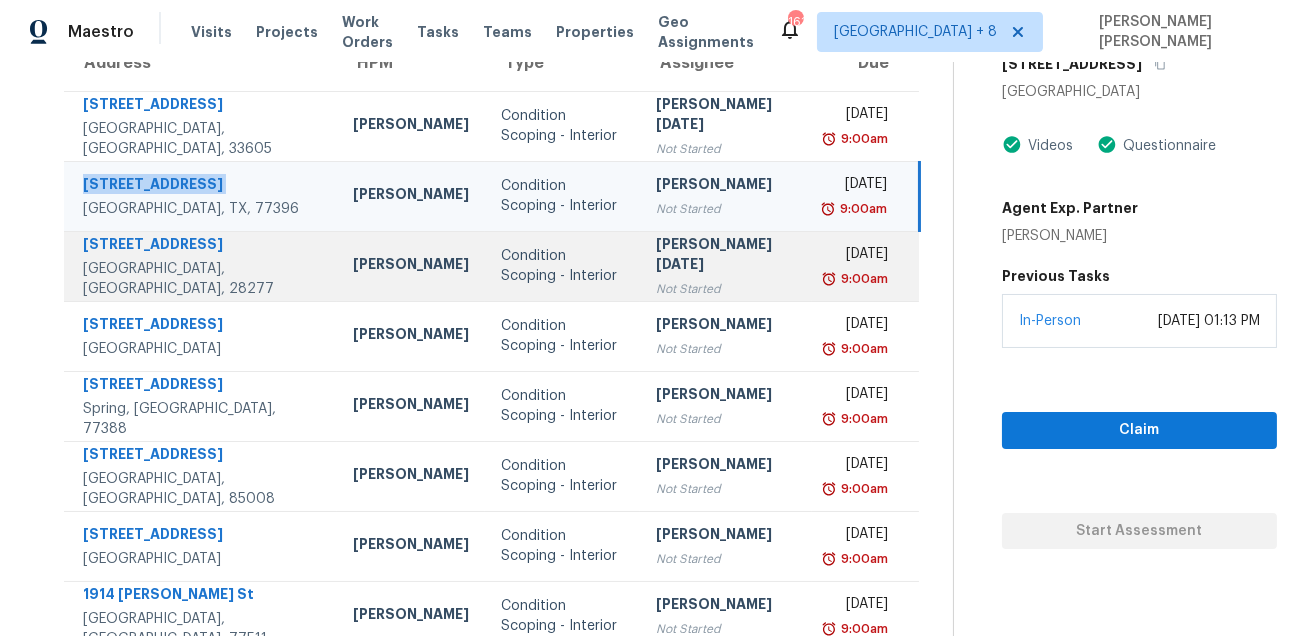 click on "[STREET_ADDRESS]" at bounding box center (202, 246) 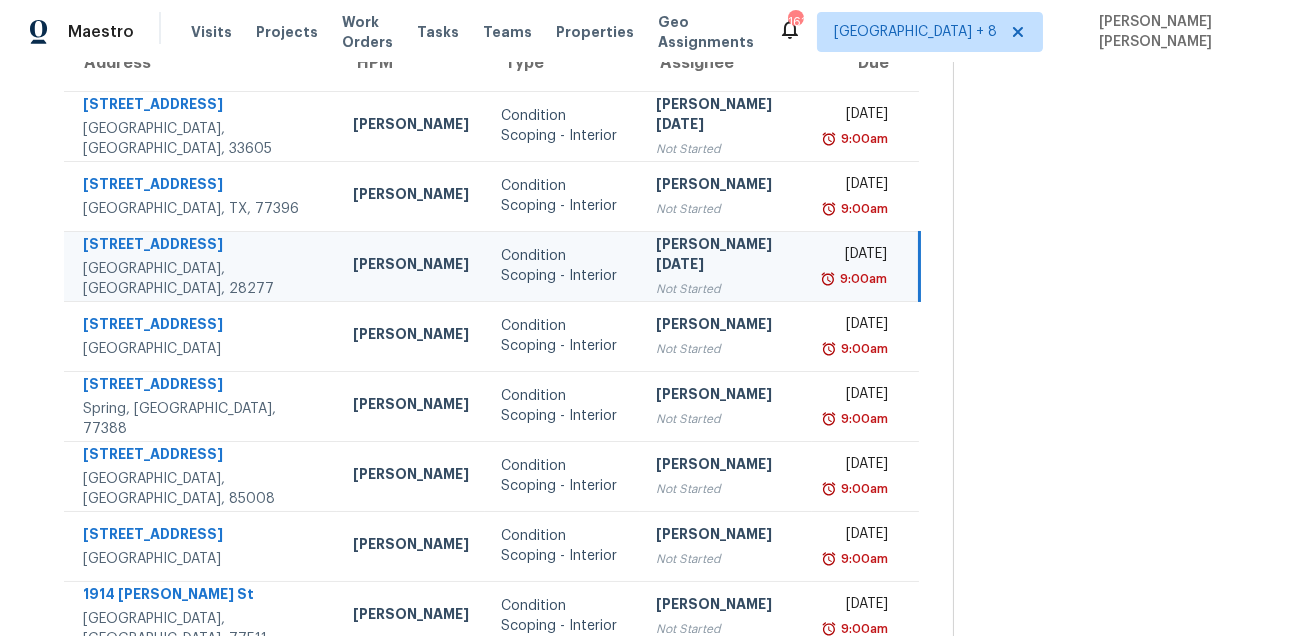 click on "[STREET_ADDRESS]" at bounding box center [202, 246] 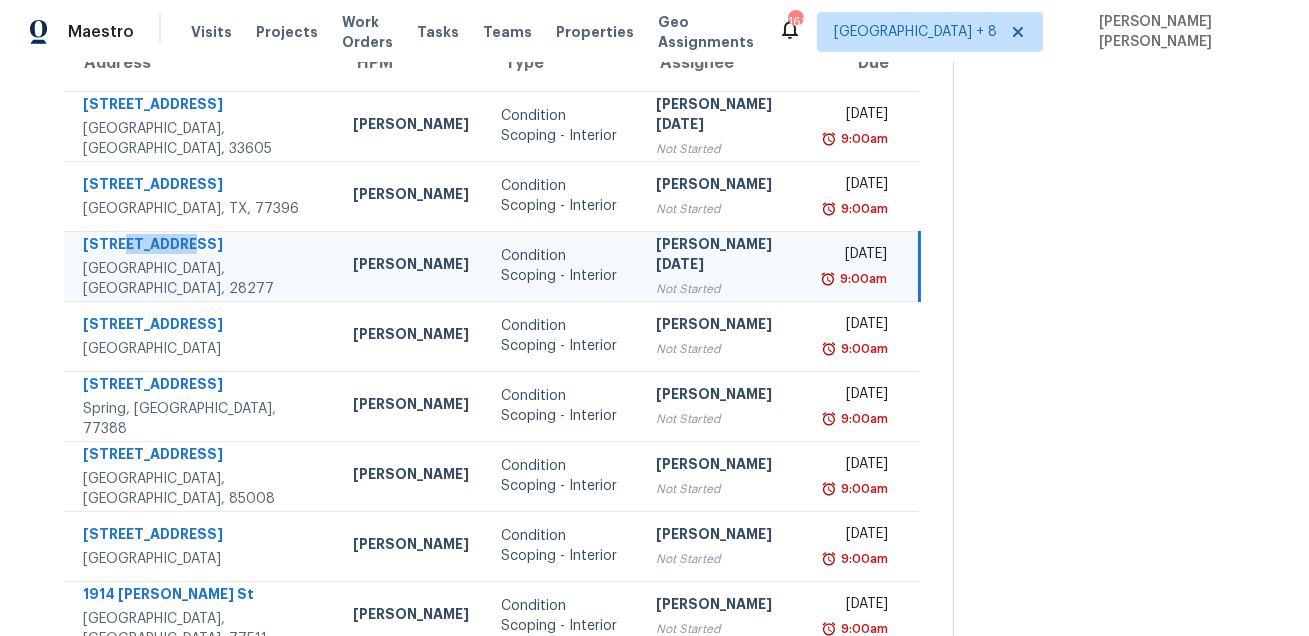 click on "[STREET_ADDRESS]" at bounding box center (202, 246) 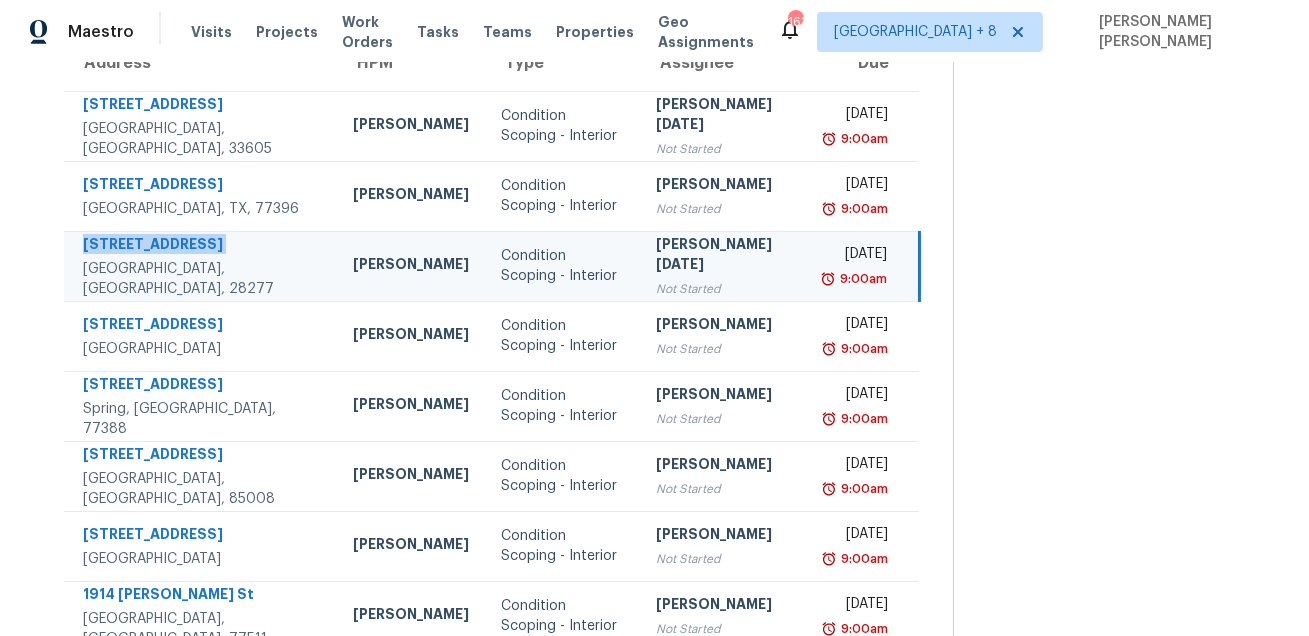 copy on "[STREET_ADDRESS]" 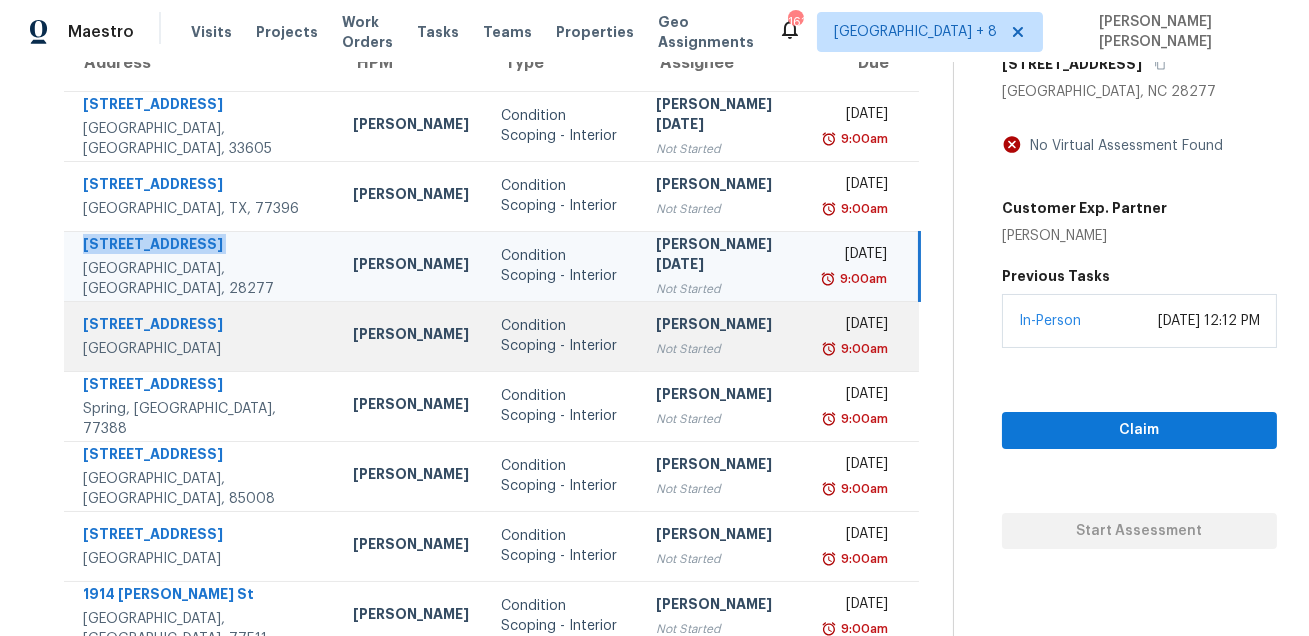 scroll, scrollTop: 353, scrollLeft: 0, axis: vertical 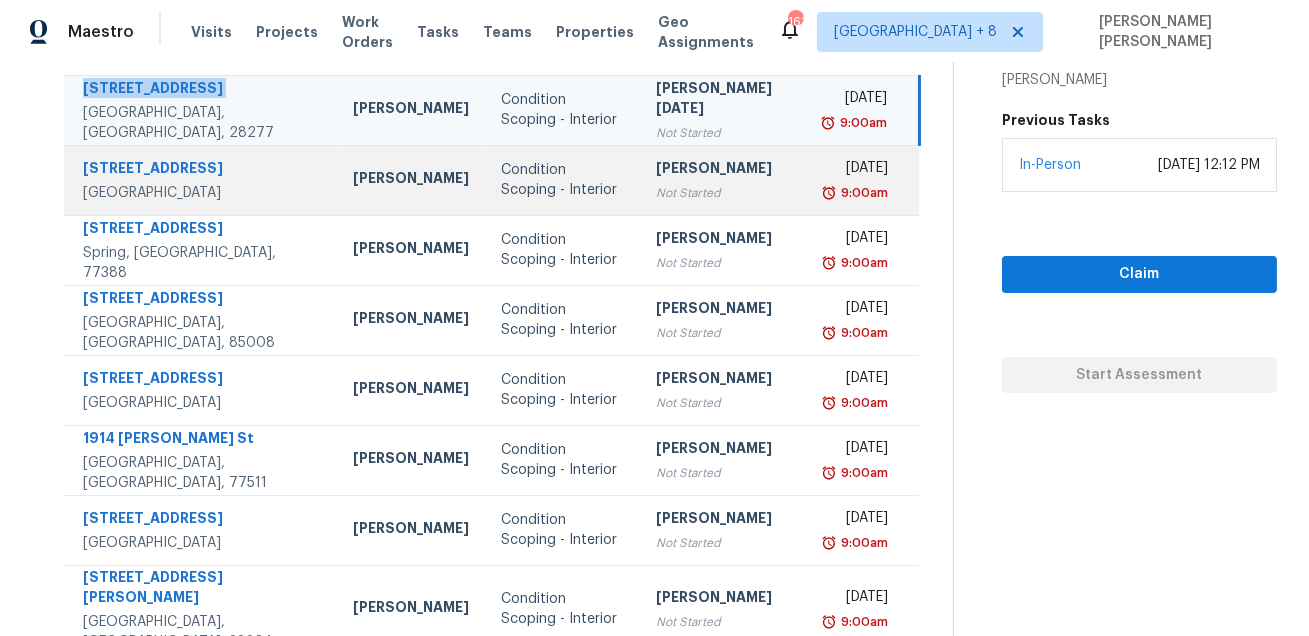 click on "[STREET_ADDRESS]" at bounding box center (202, 170) 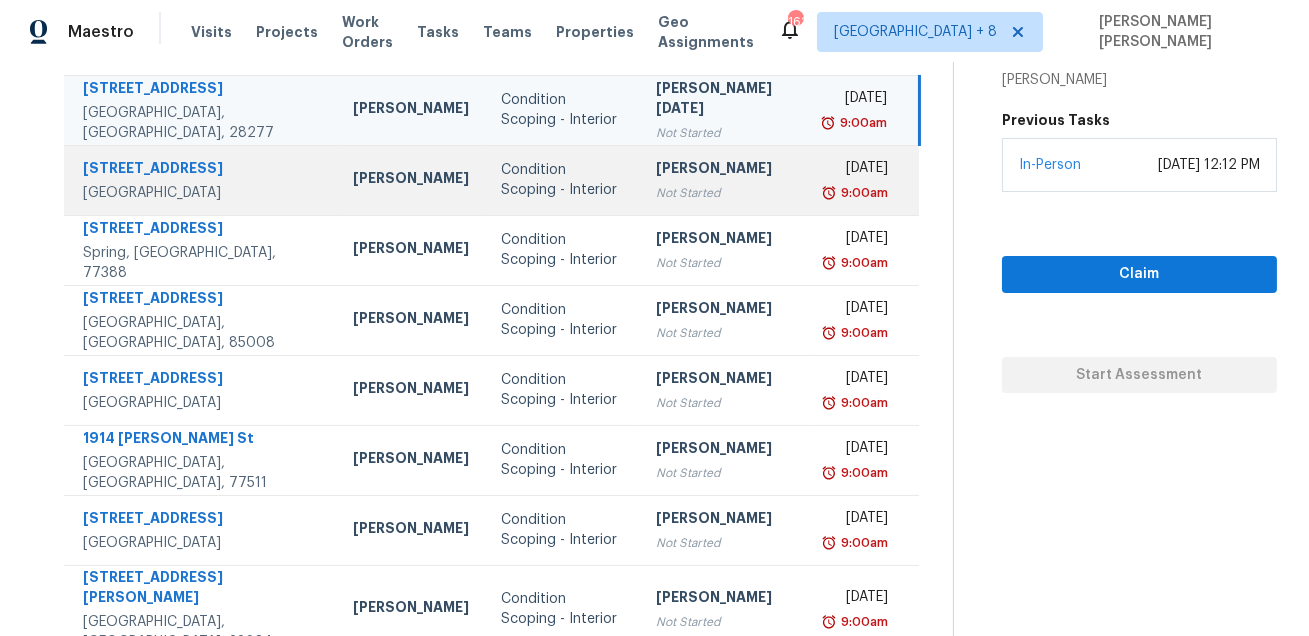 click on "823 Folklore Ln" at bounding box center (202, 170) 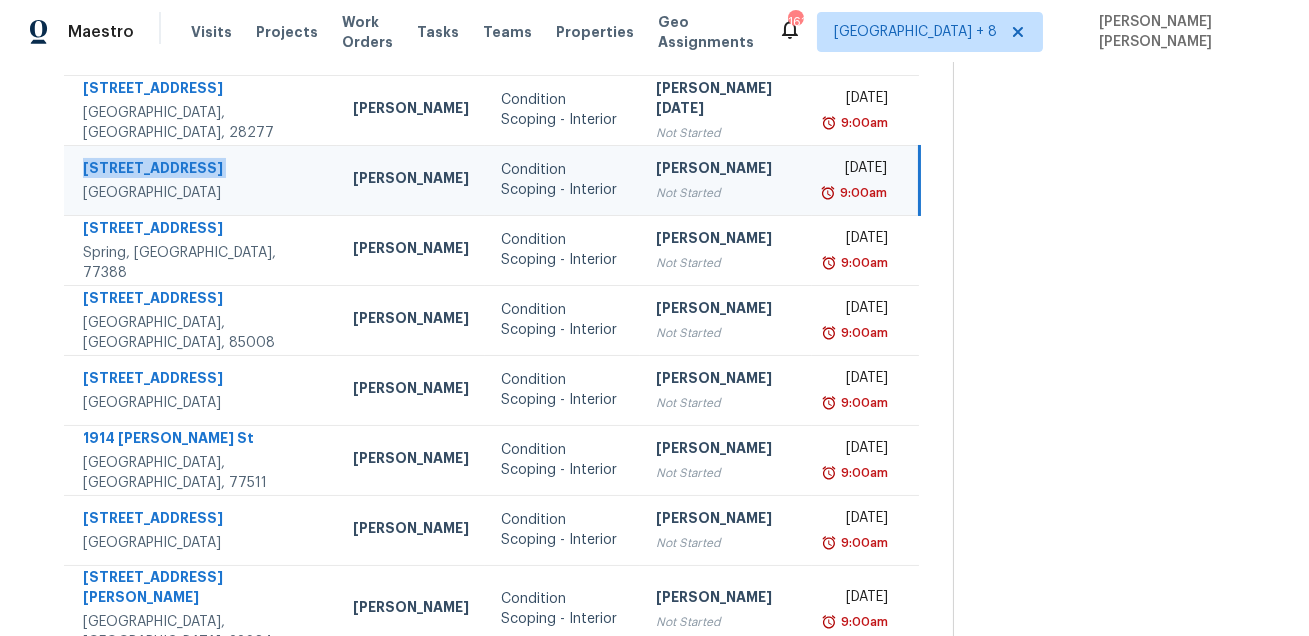 click on "823 Folklore Ln" at bounding box center [202, 170] 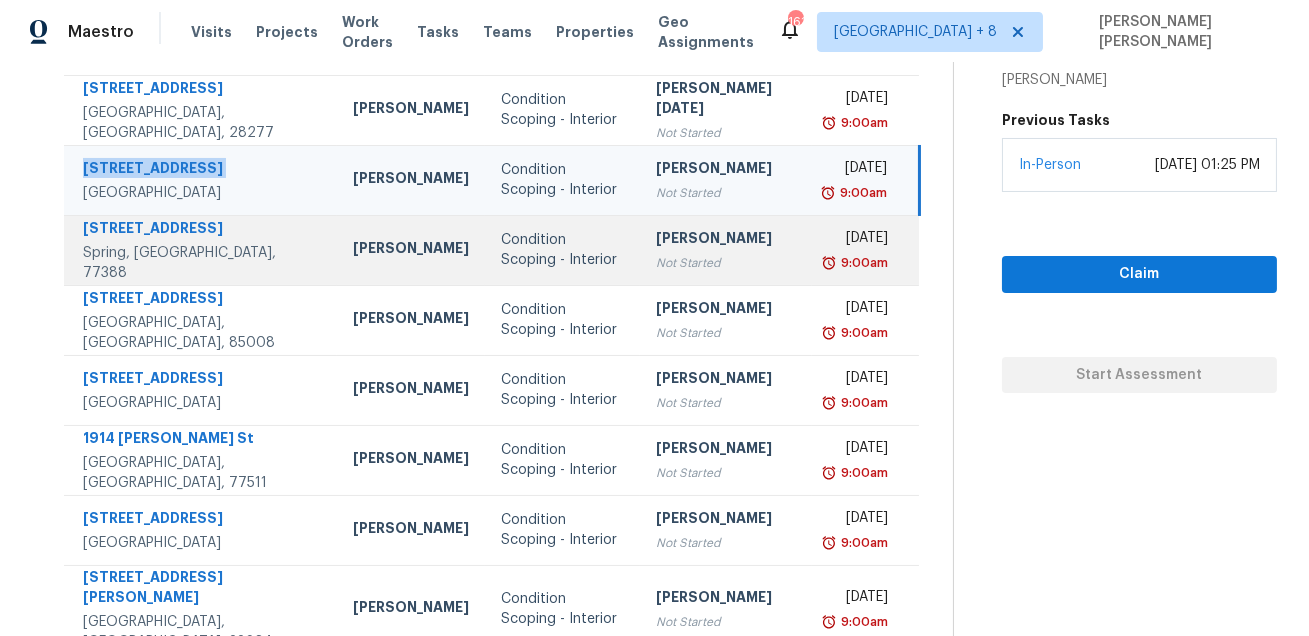 click on "21410 Meadowhill Dr" at bounding box center (202, 230) 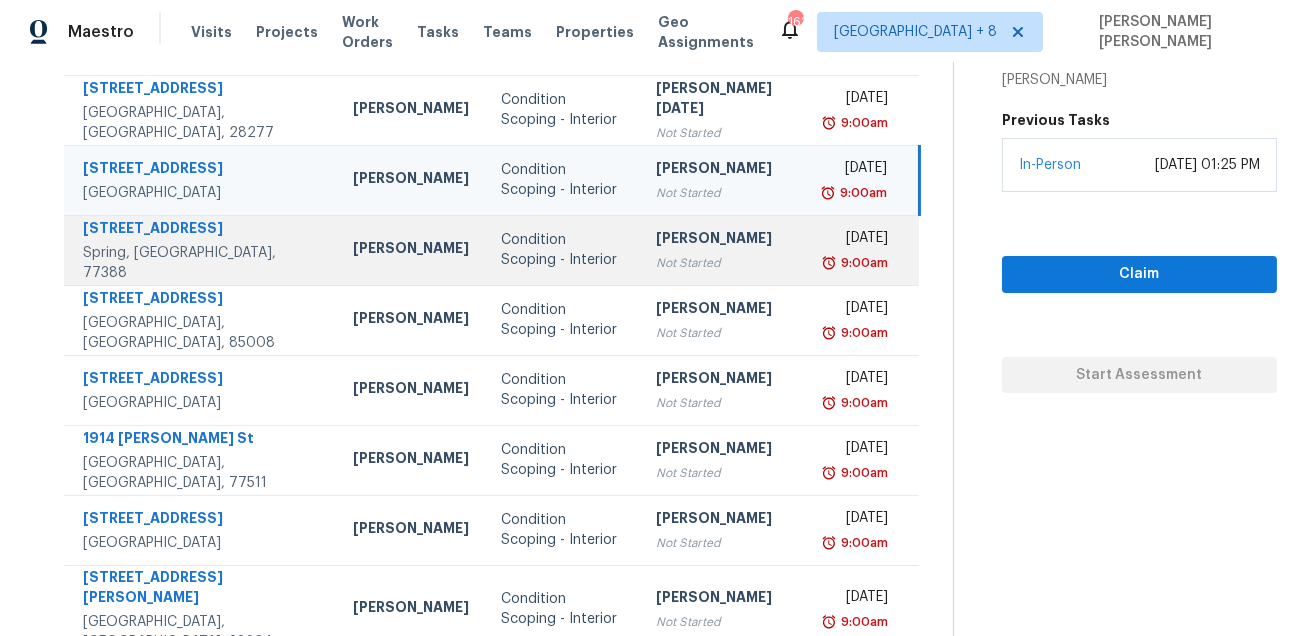 click on "21410 Meadowhill Dr" at bounding box center (202, 230) 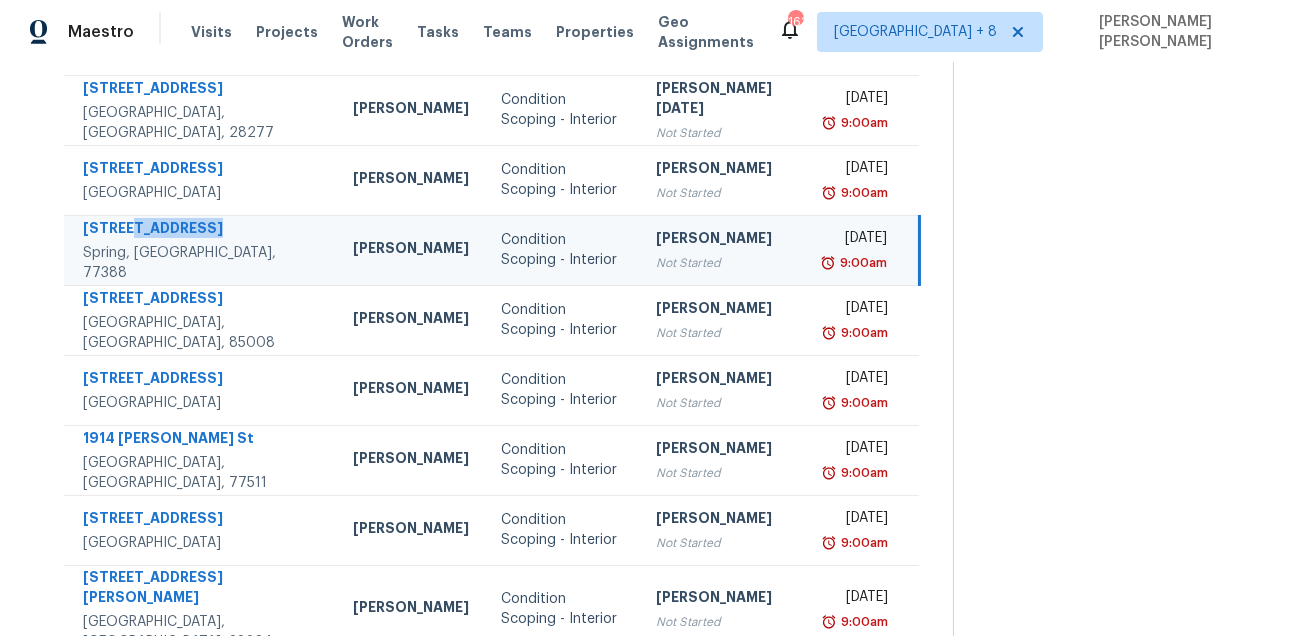 click on "21410 Meadowhill Dr" at bounding box center [202, 230] 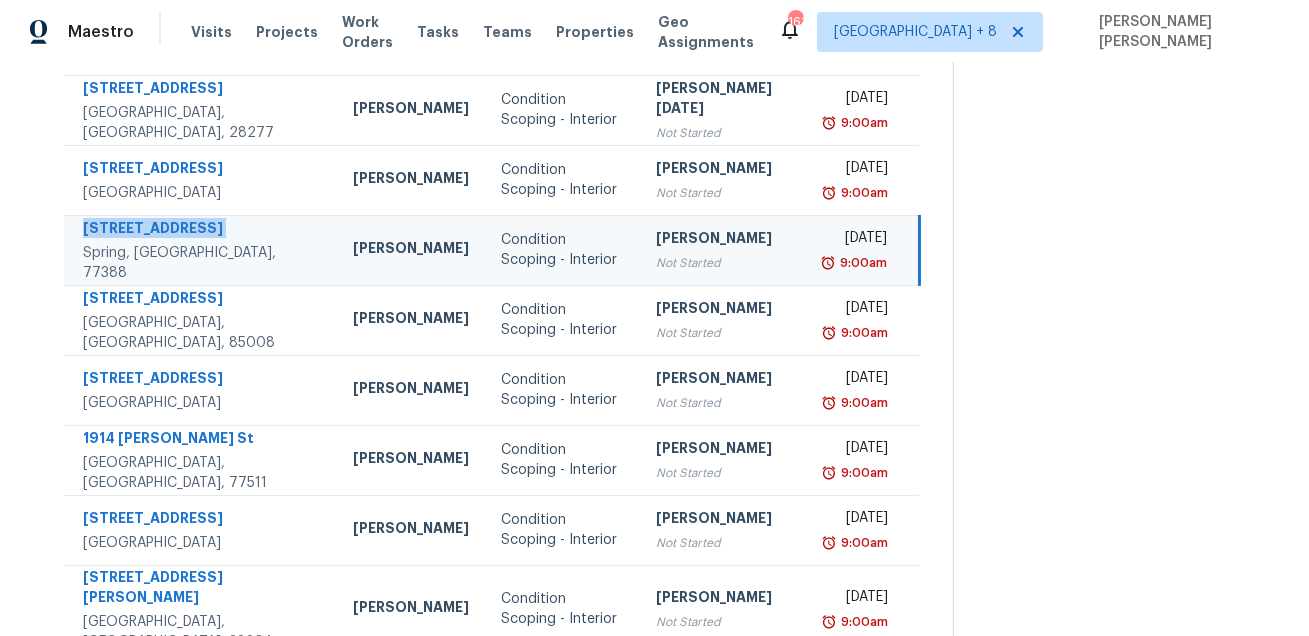 click on "21410 Meadowhill Dr" at bounding box center [202, 230] 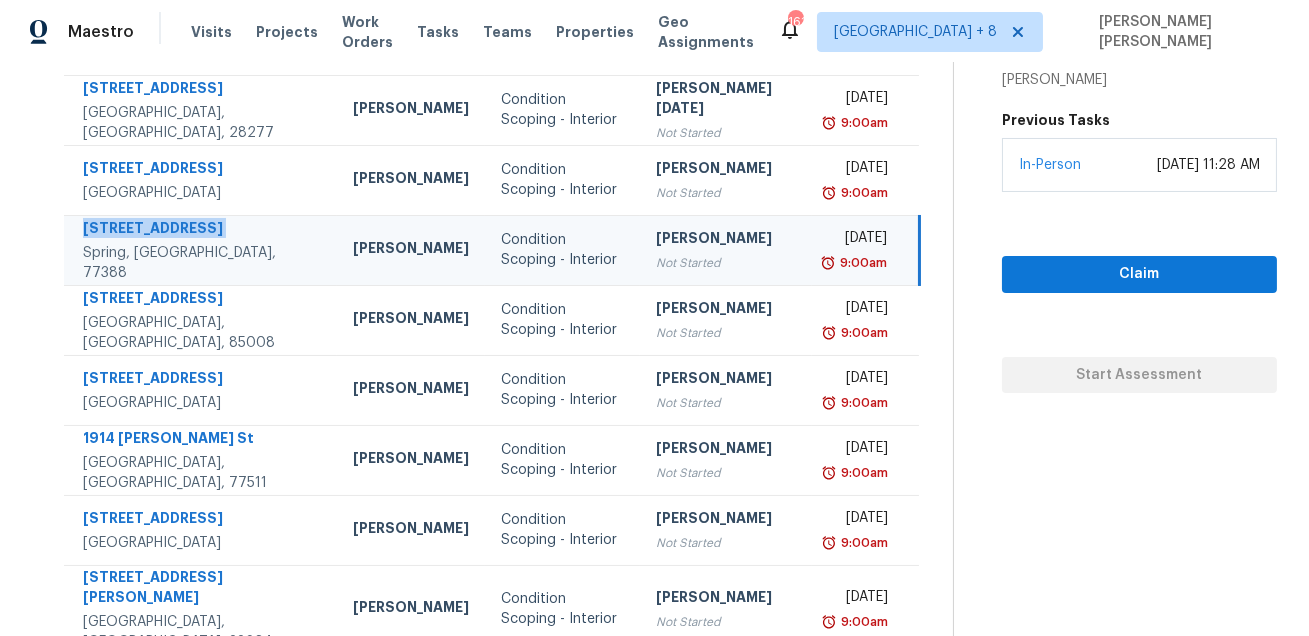 copy on "21410 Meadowhill Dr" 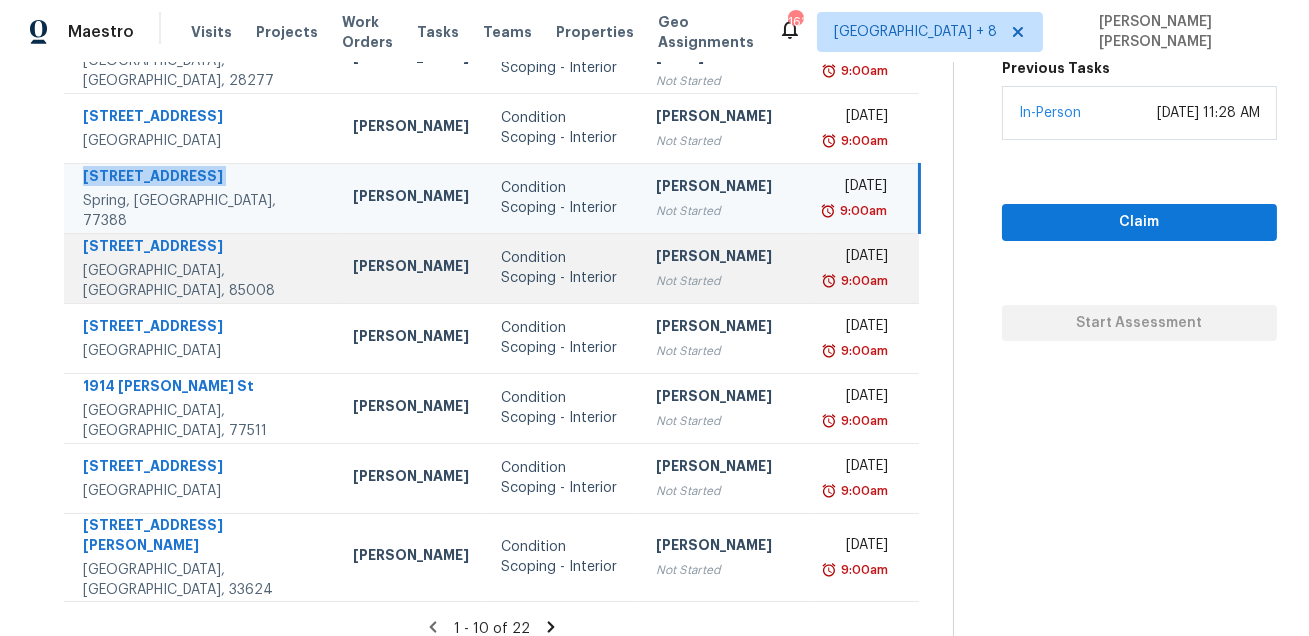 click on "3517 E Cypress St" at bounding box center (202, 248) 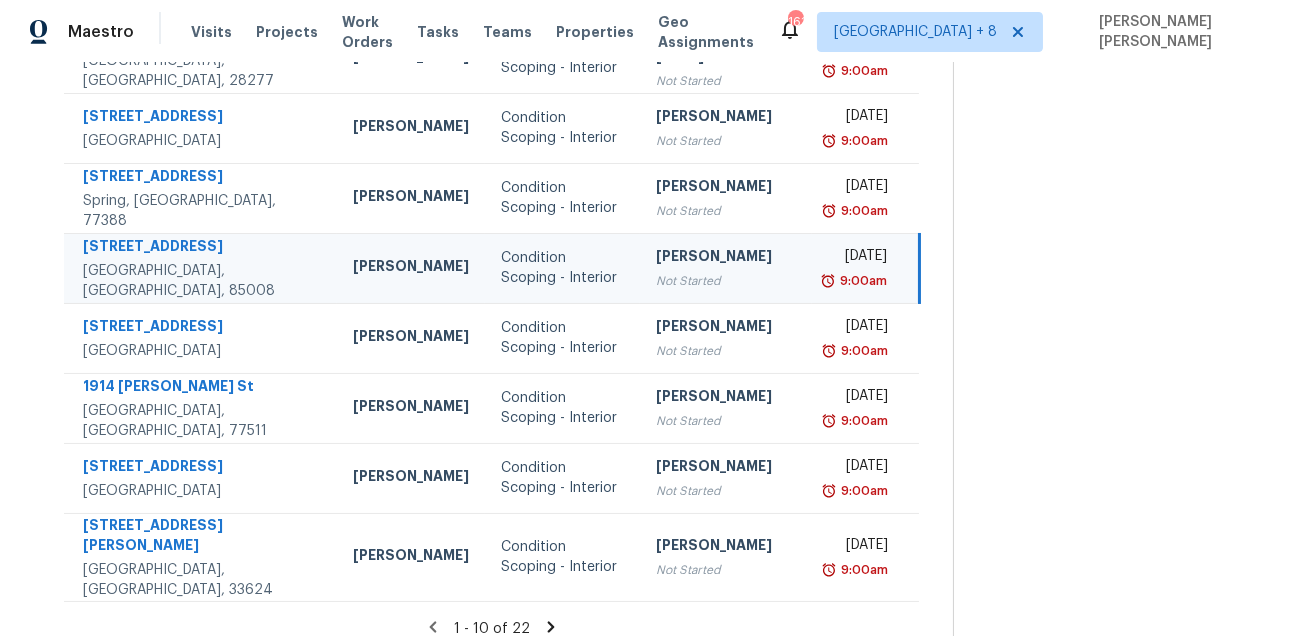 click on "3517 E Cypress St" at bounding box center [202, 248] 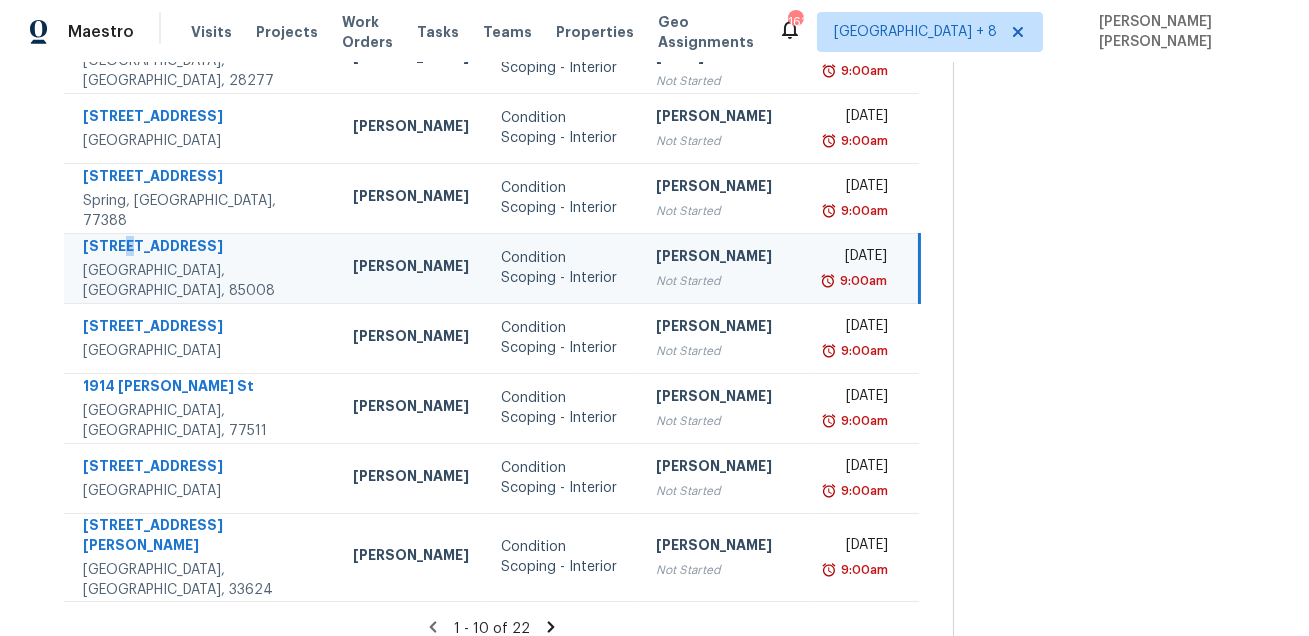 click on "3517 E Cypress St" at bounding box center [202, 248] 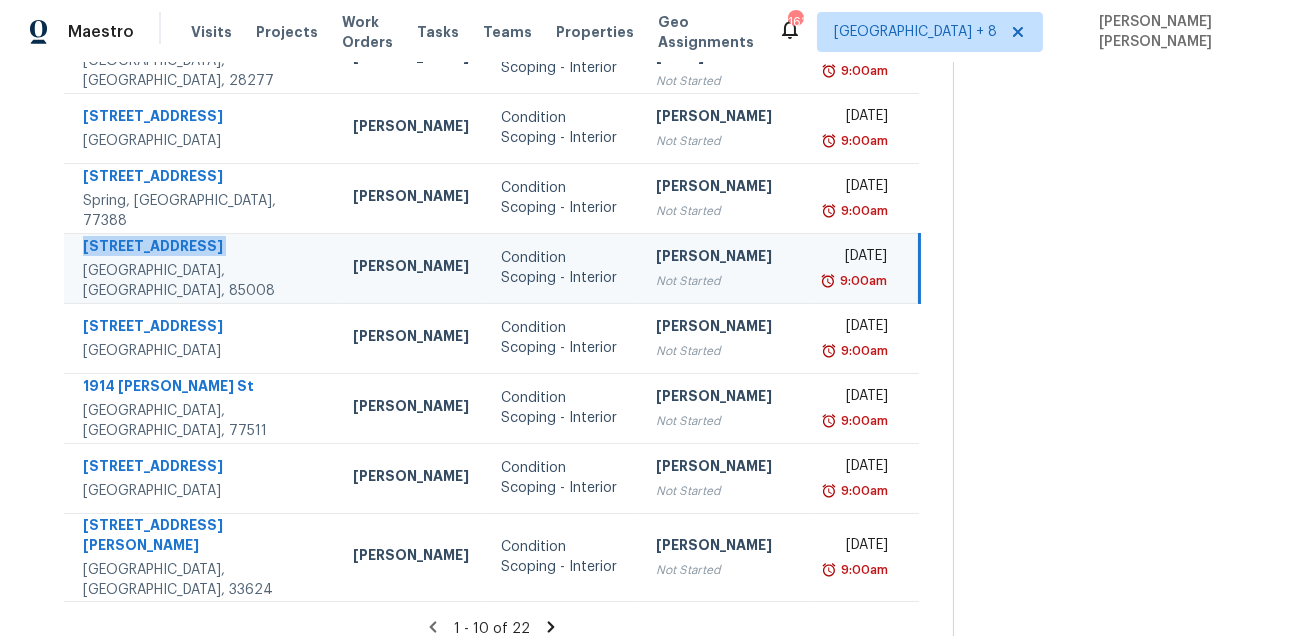 copy on "3517 E Cypress St" 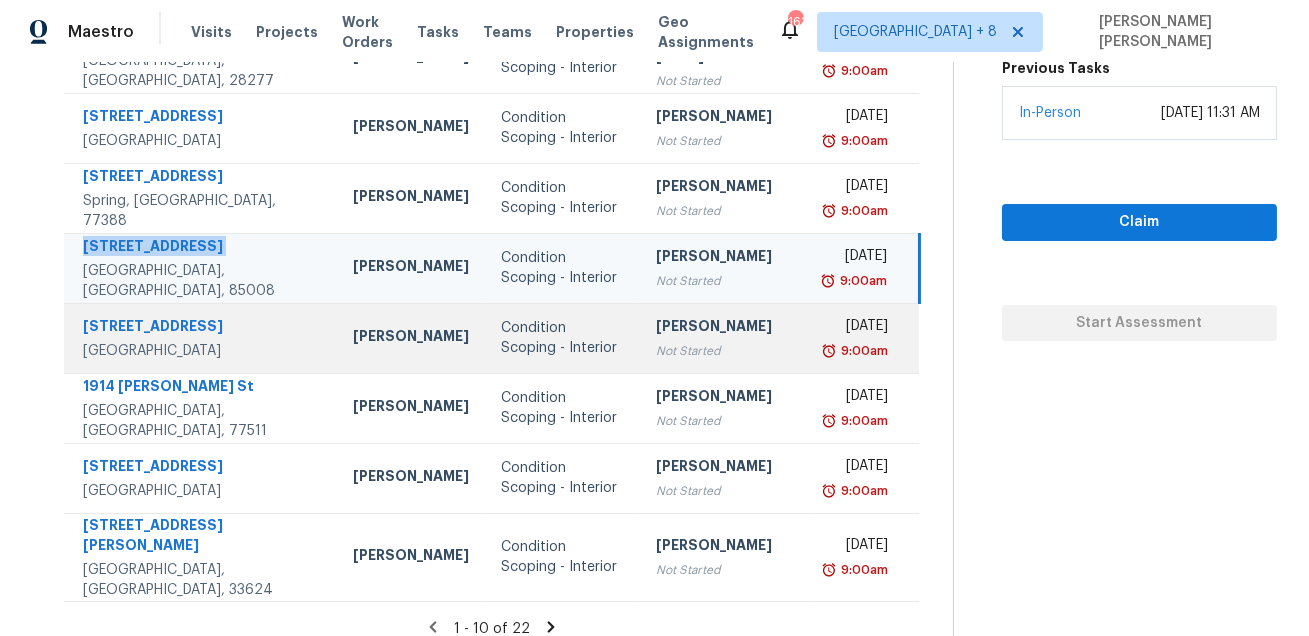 click on "2631 45th St S   Gulfport, FL, 33711" at bounding box center (200, 338) 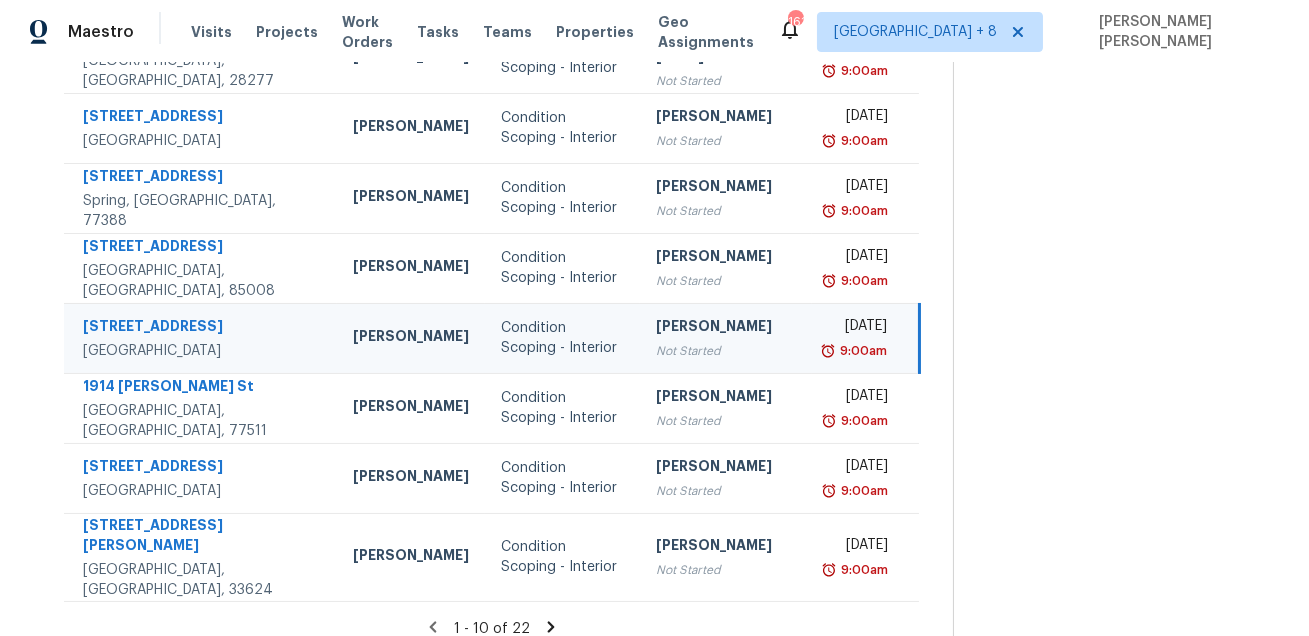 click on "2631 45th St S   Gulfport, FL, 33711" at bounding box center (200, 338) 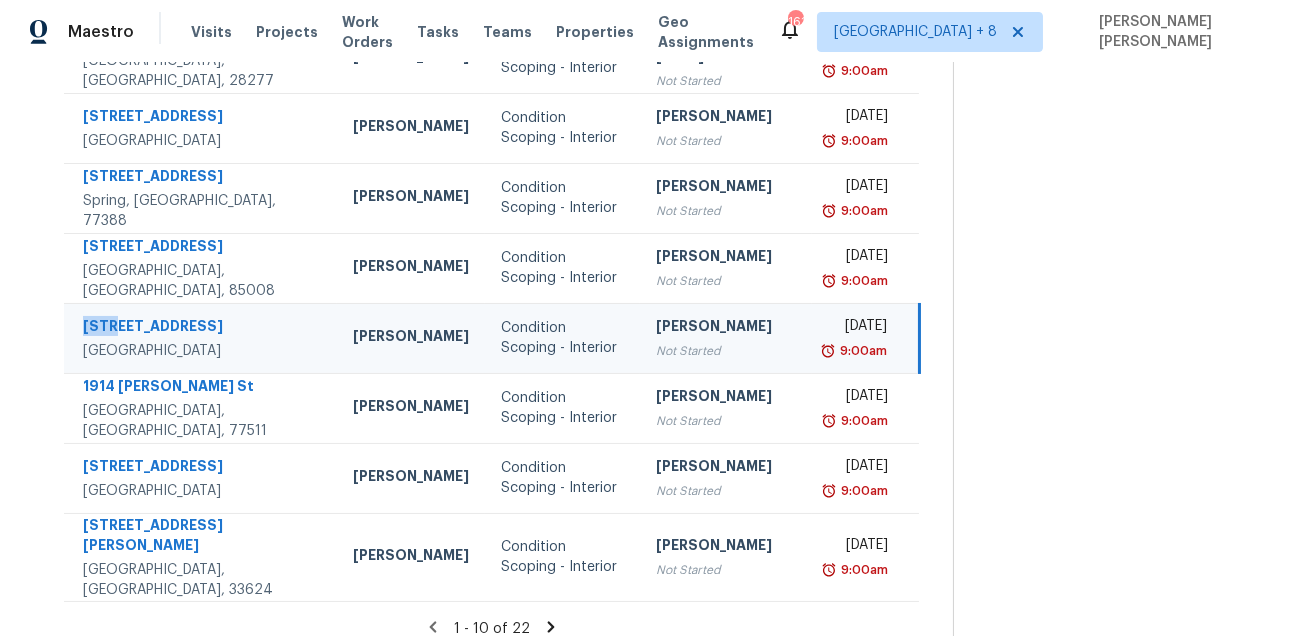click on "2631 45th St S   Gulfport, FL, 33711" at bounding box center (200, 338) 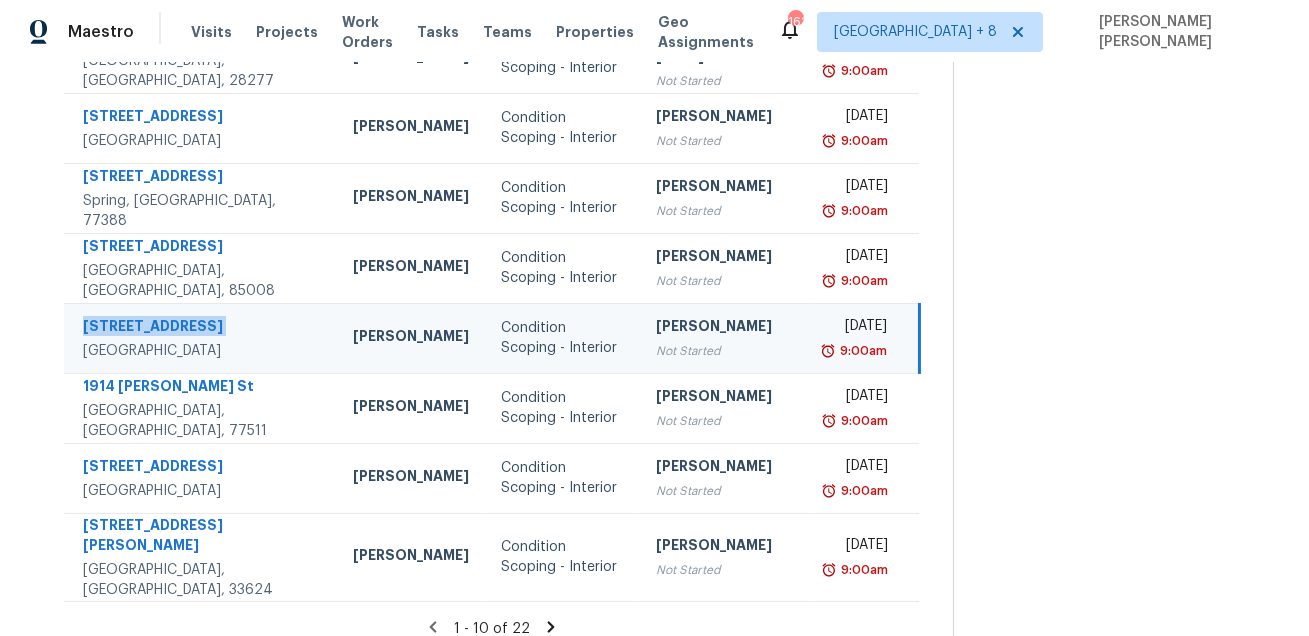 copy on "2631 45th St S" 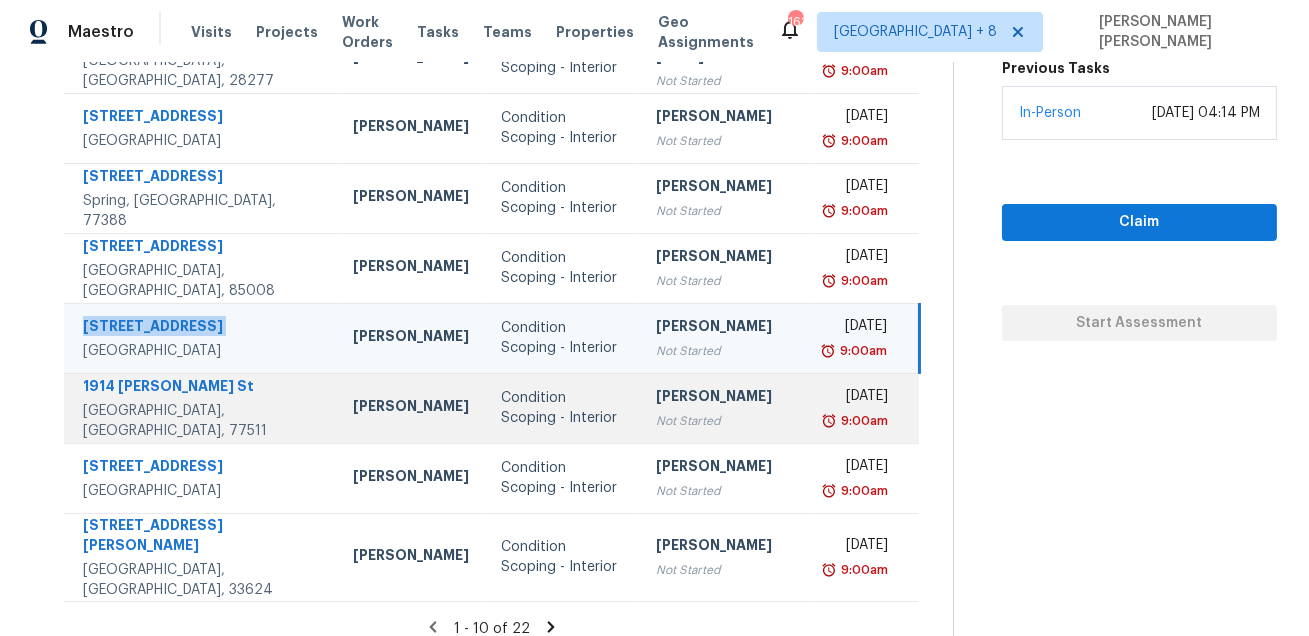 click on "1914 Fulton St" at bounding box center (202, 388) 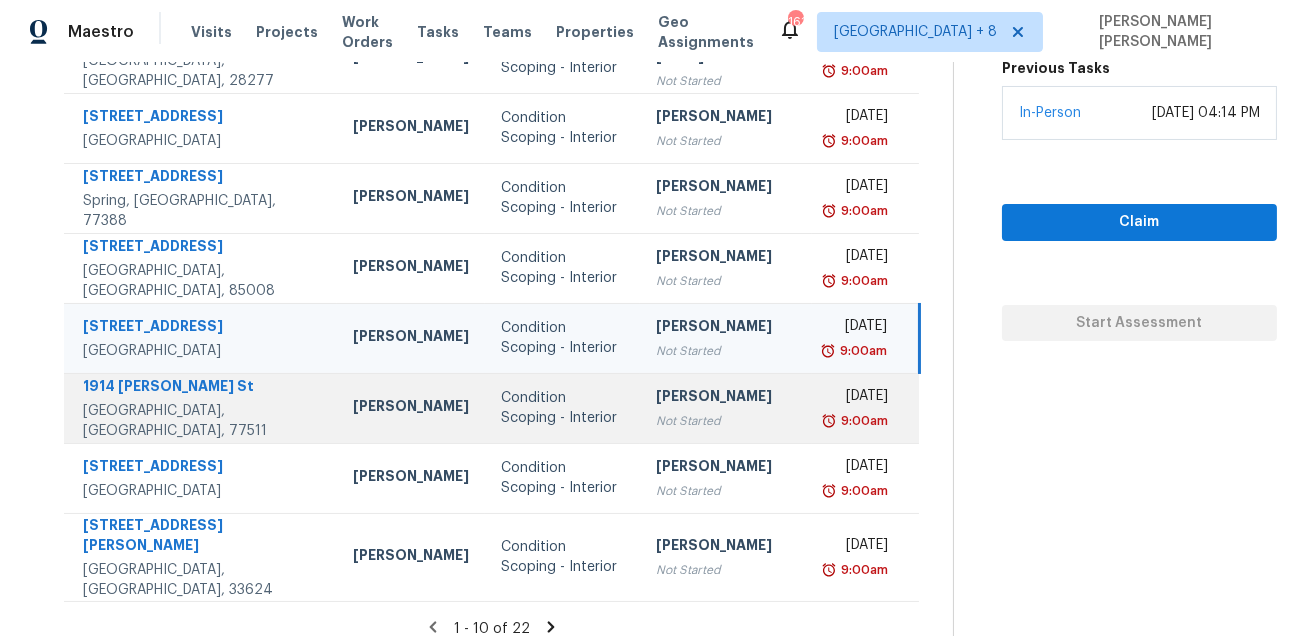 click on "1914 Fulton St" at bounding box center (202, 388) 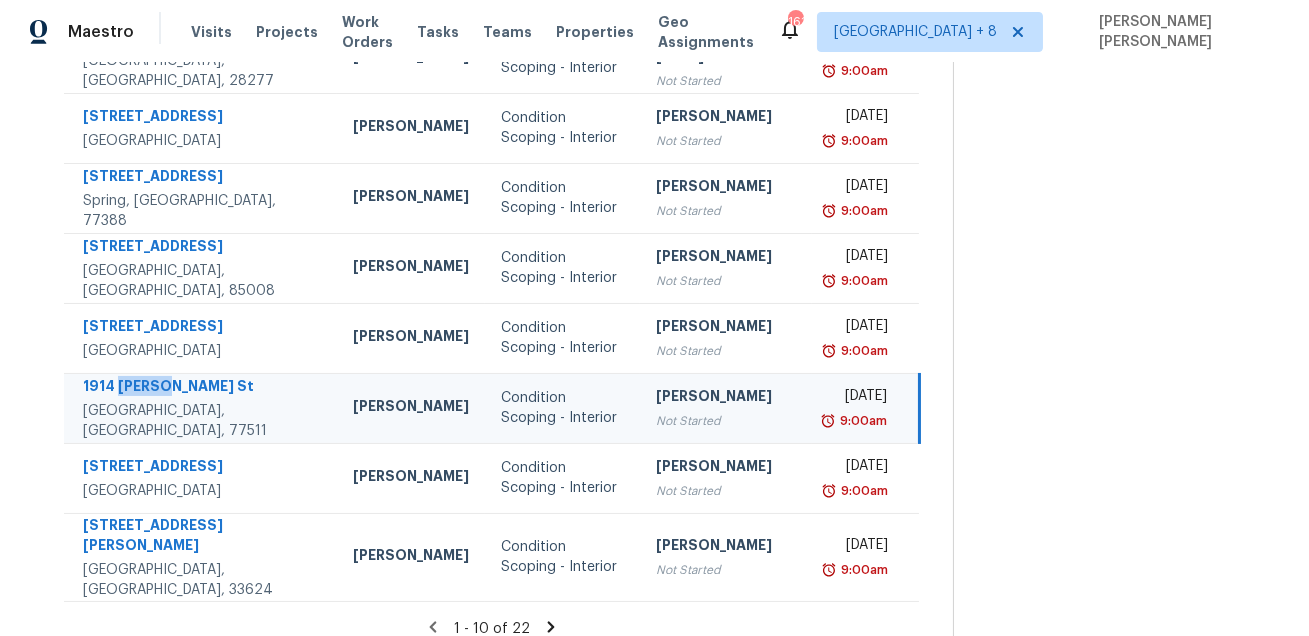 click on "1914 Fulton St" at bounding box center [202, 388] 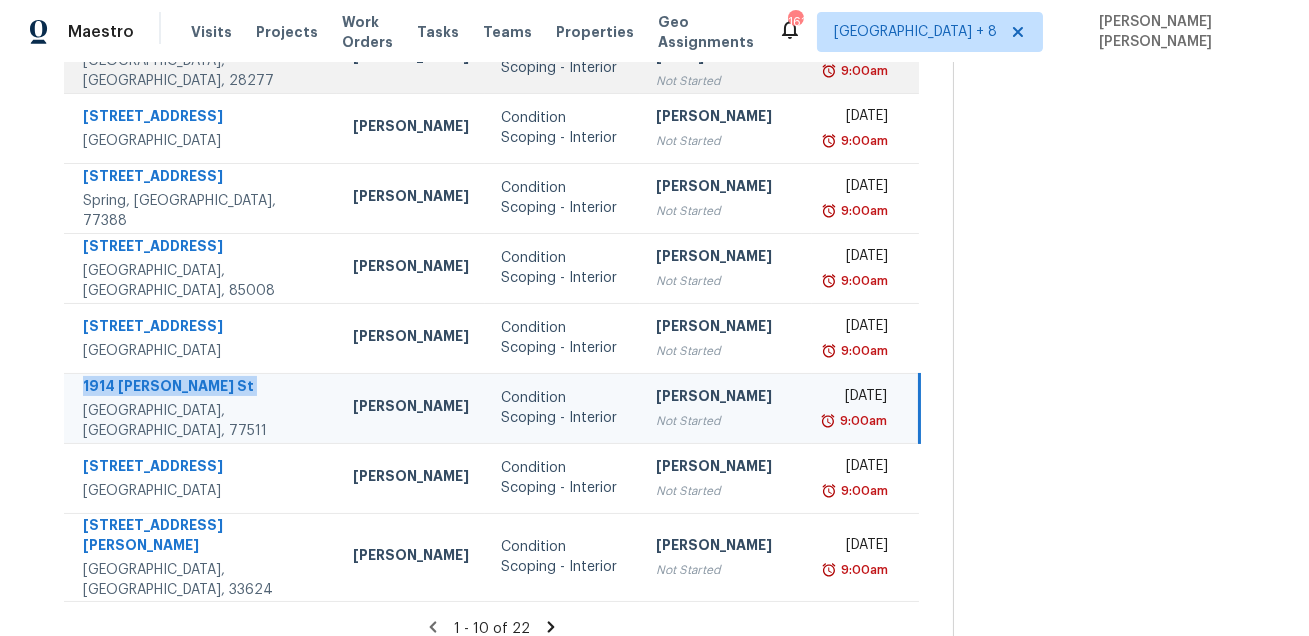 copy on "1914 Fulton St" 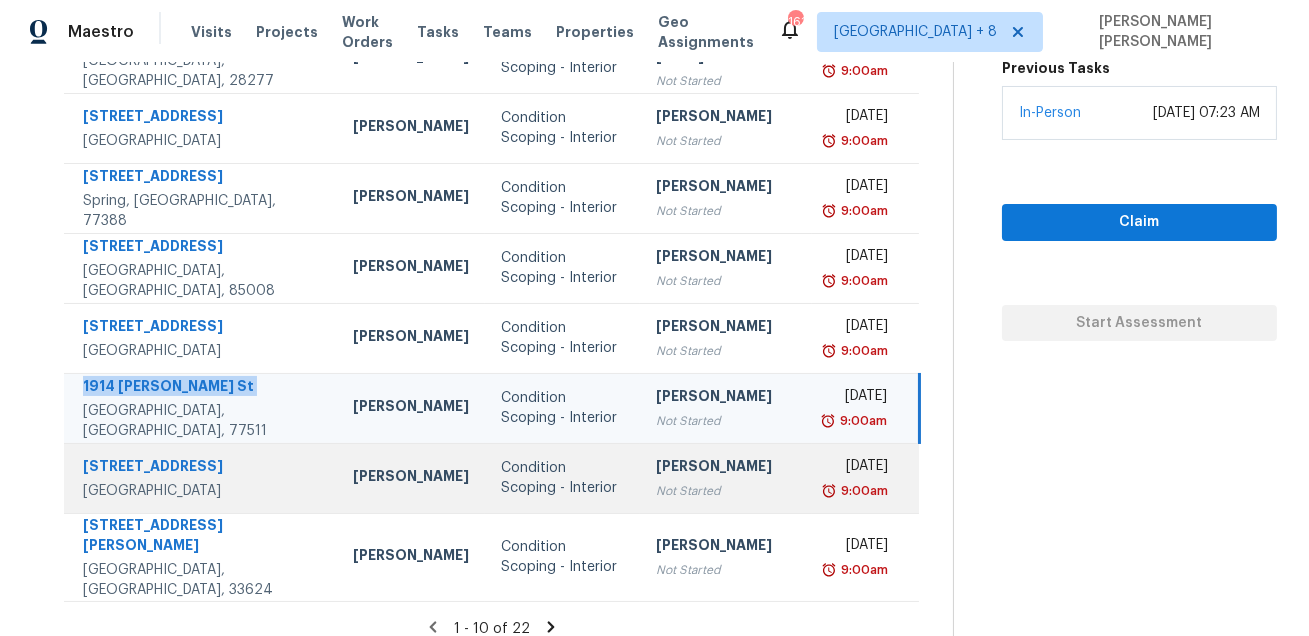 click on "1193 E G St" at bounding box center (202, 468) 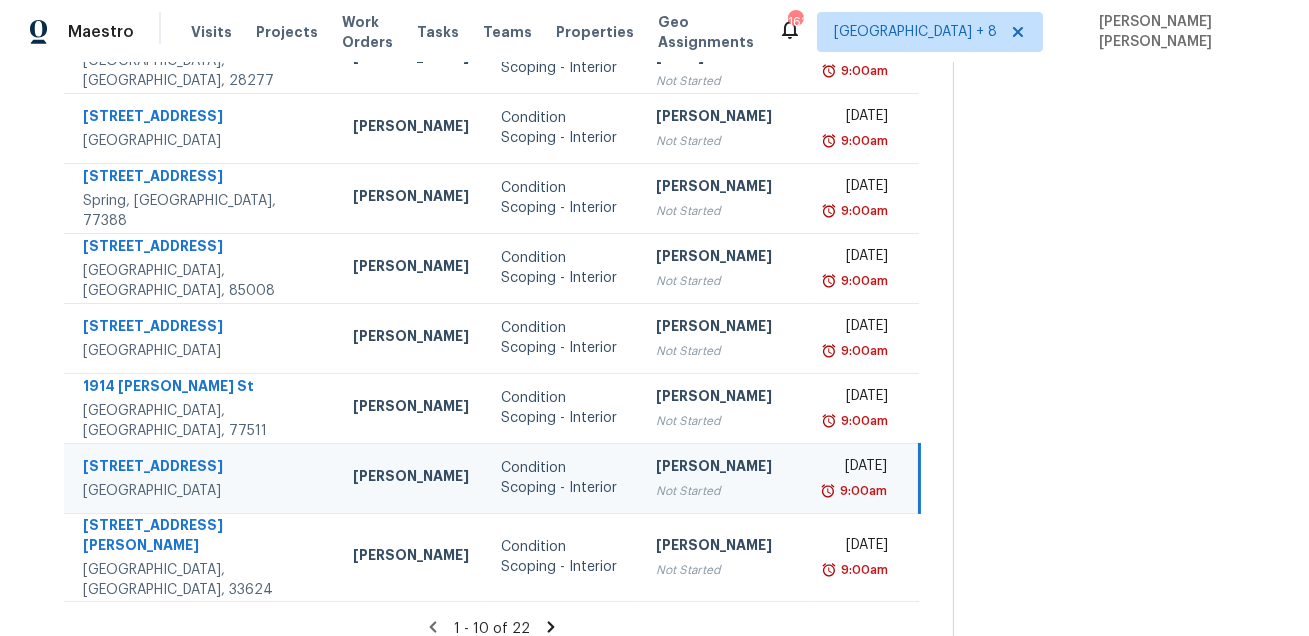 click on "1193 E G St" at bounding box center [202, 468] 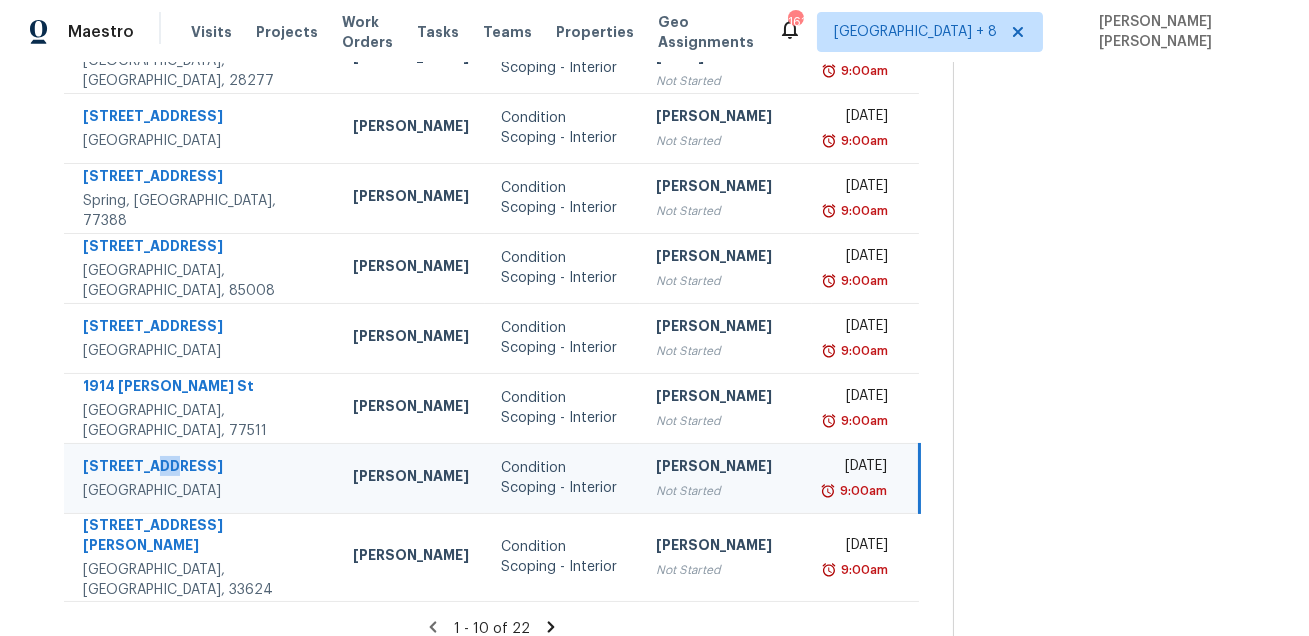 click on "1193 E G St" at bounding box center (202, 468) 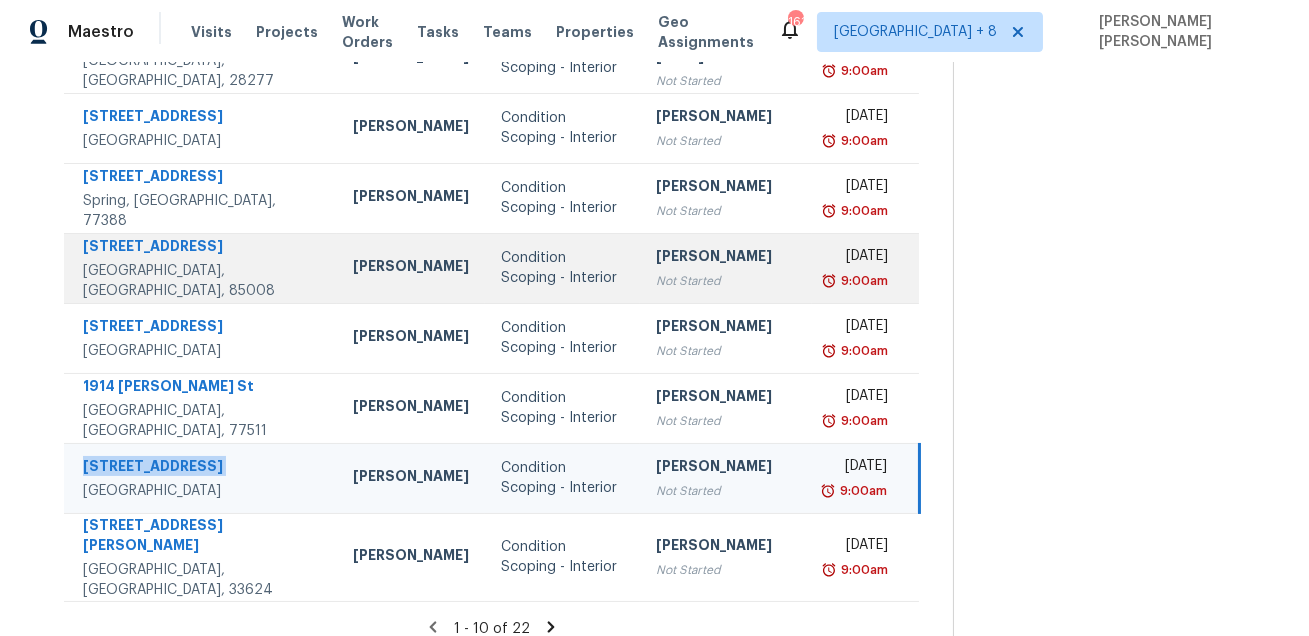 copy on "1193 E G St" 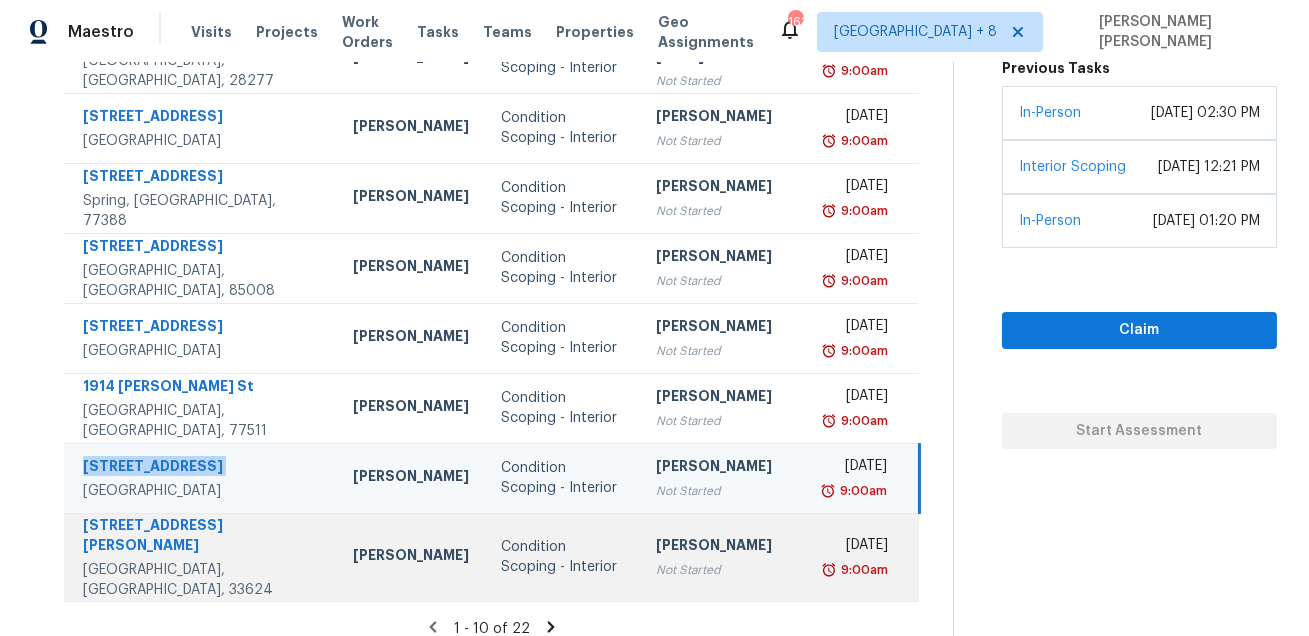 click on "12206 Snead Pl" at bounding box center (202, 537) 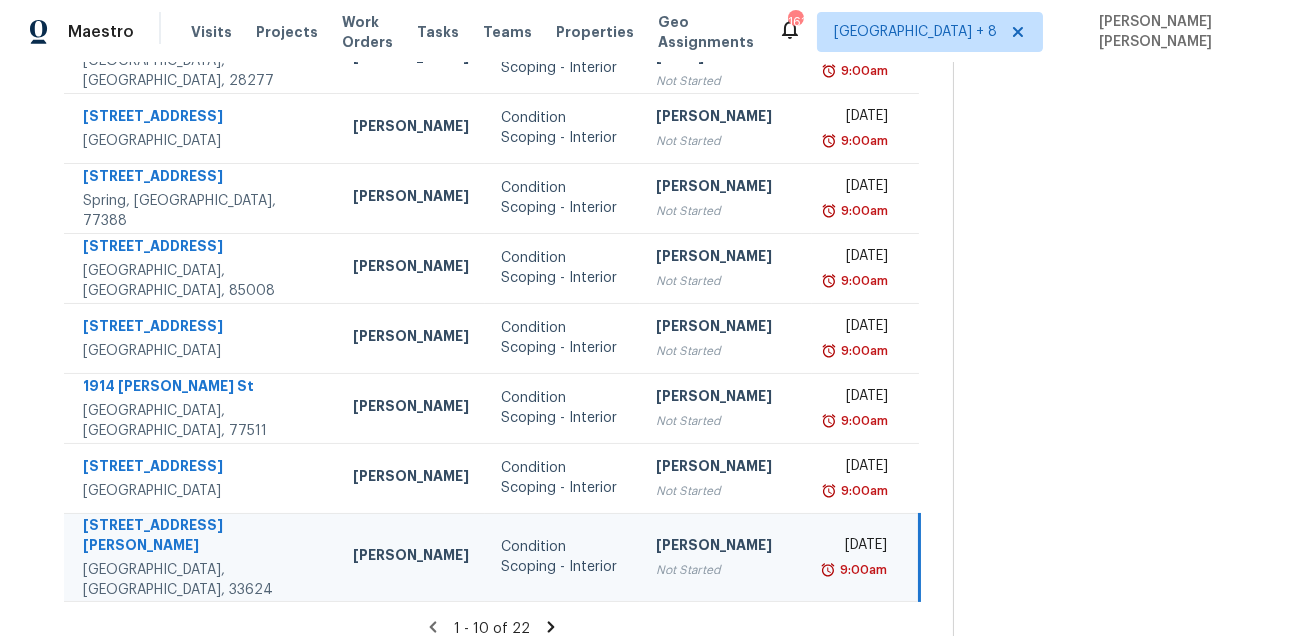 click on "12206 Snead Pl" at bounding box center [202, 537] 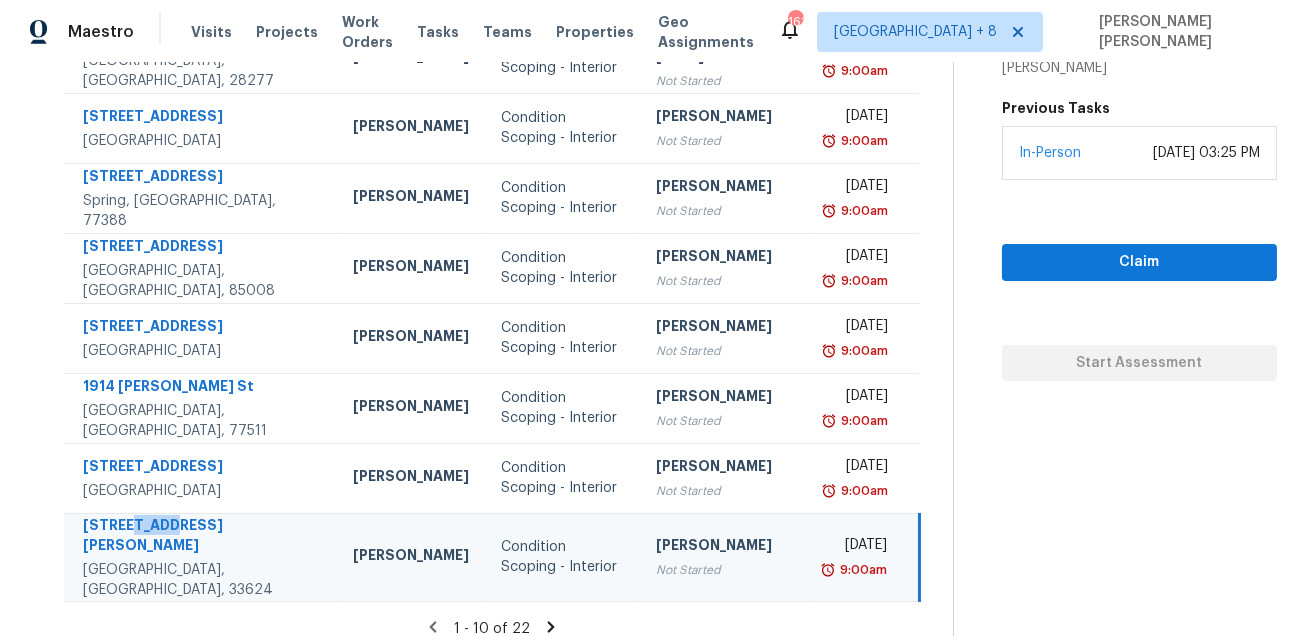 click on "12206 Snead Pl" at bounding box center [202, 537] 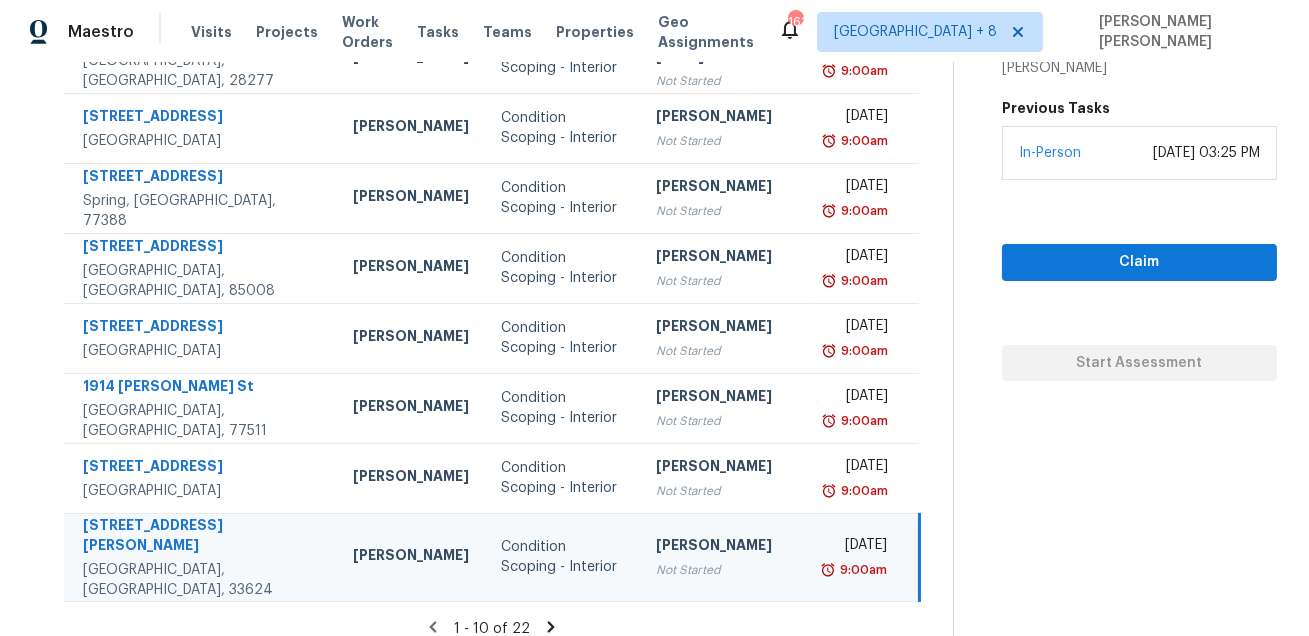 click on "12206 Snead Pl" at bounding box center [202, 537] 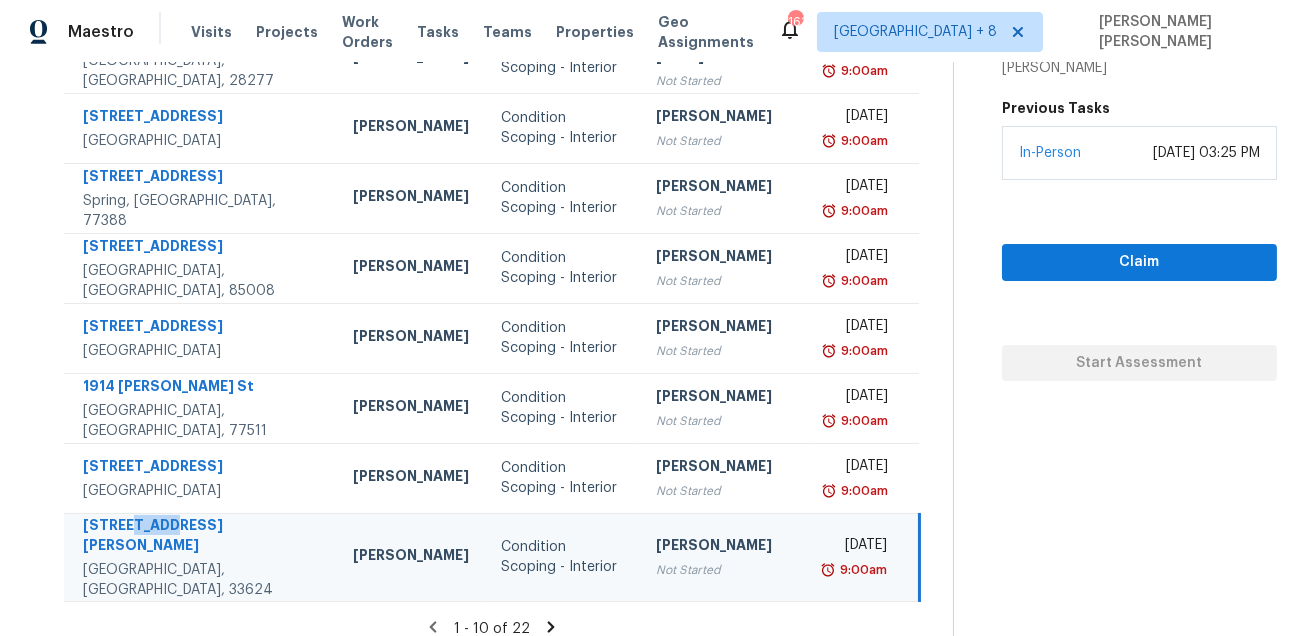 click on "12206 Snead Pl" at bounding box center (202, 537) 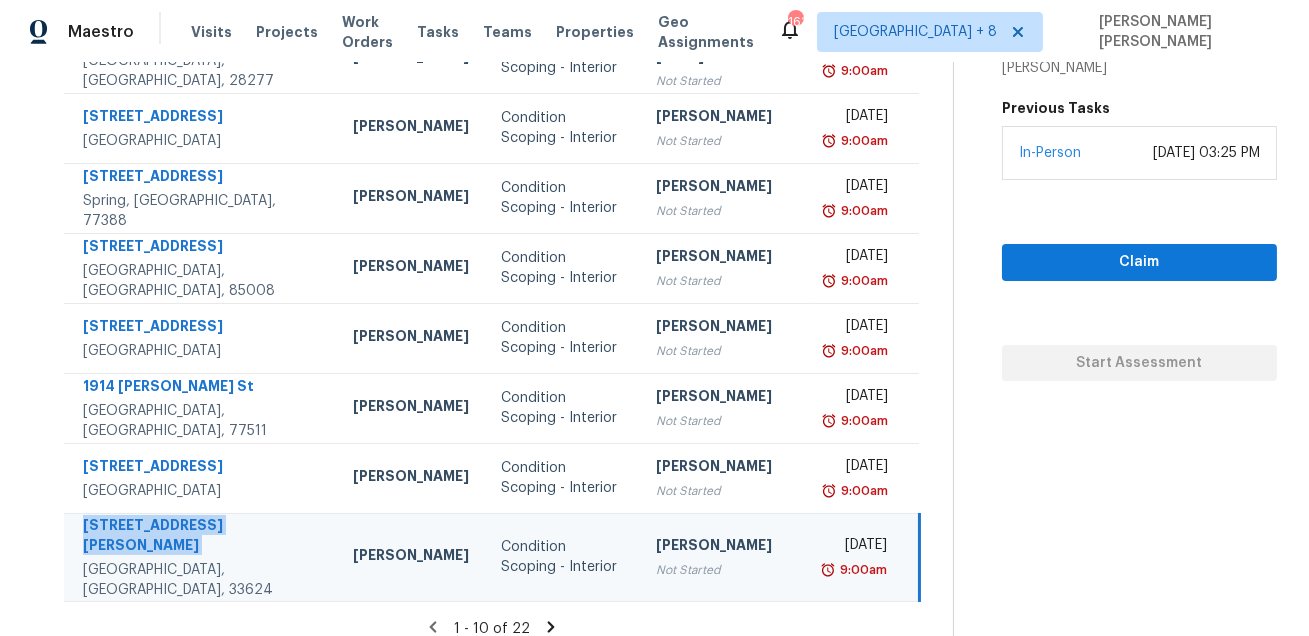 click on "12206 Snead Pl" at bounding box center [202, 537] 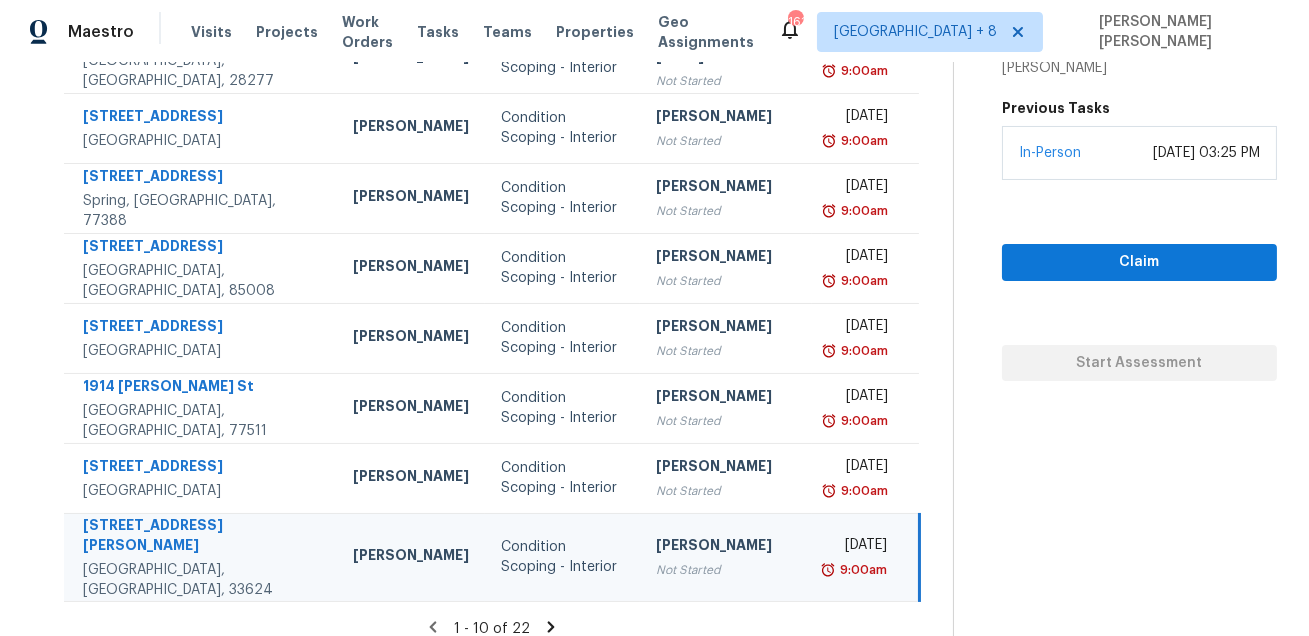 click on "12206 Snead Pl" at bounding box center (202, 537) 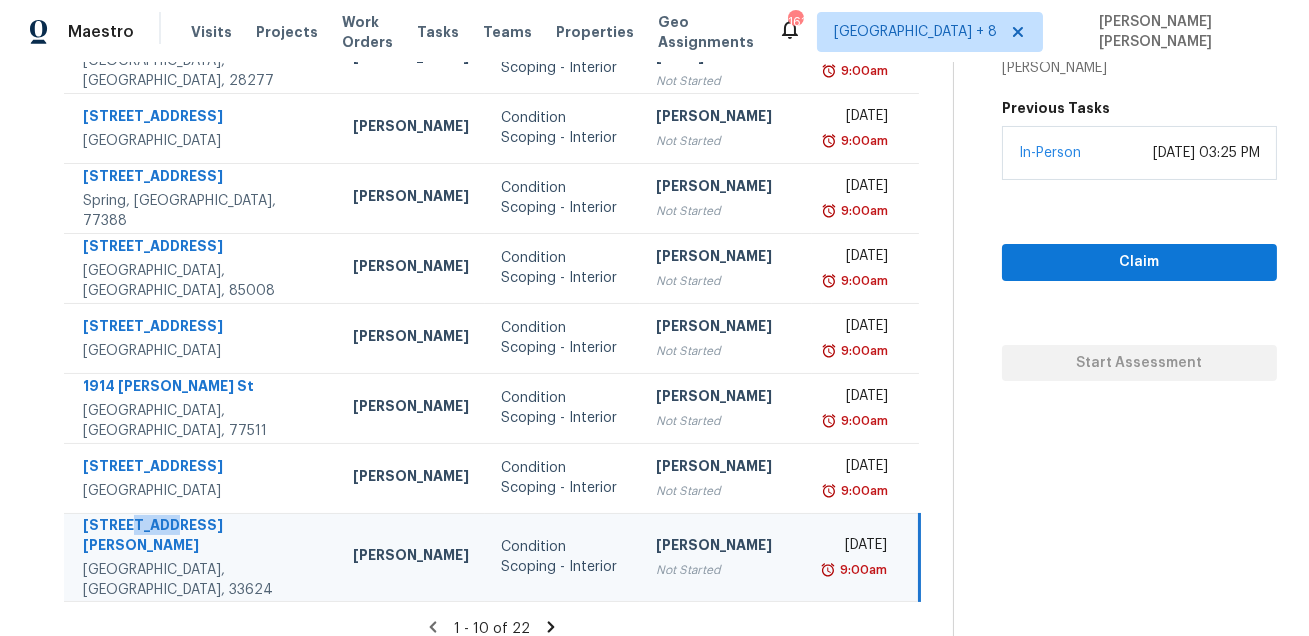 click on "12206 Snead Pl" at bounding box center [202, 537] 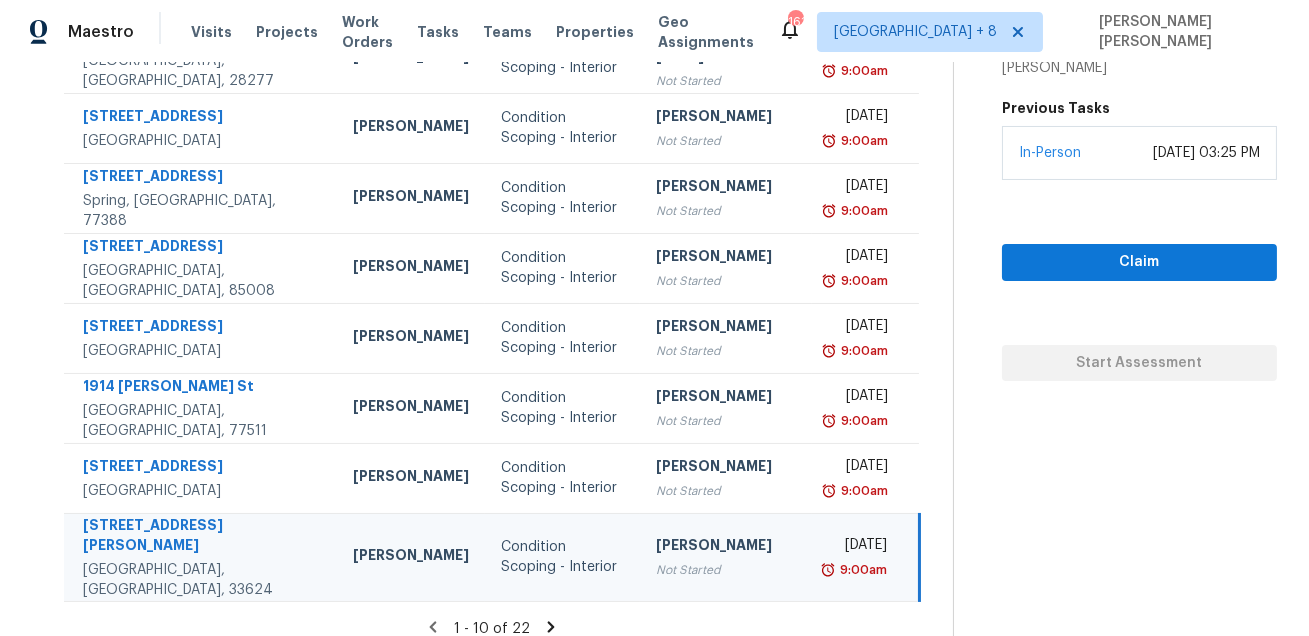 click 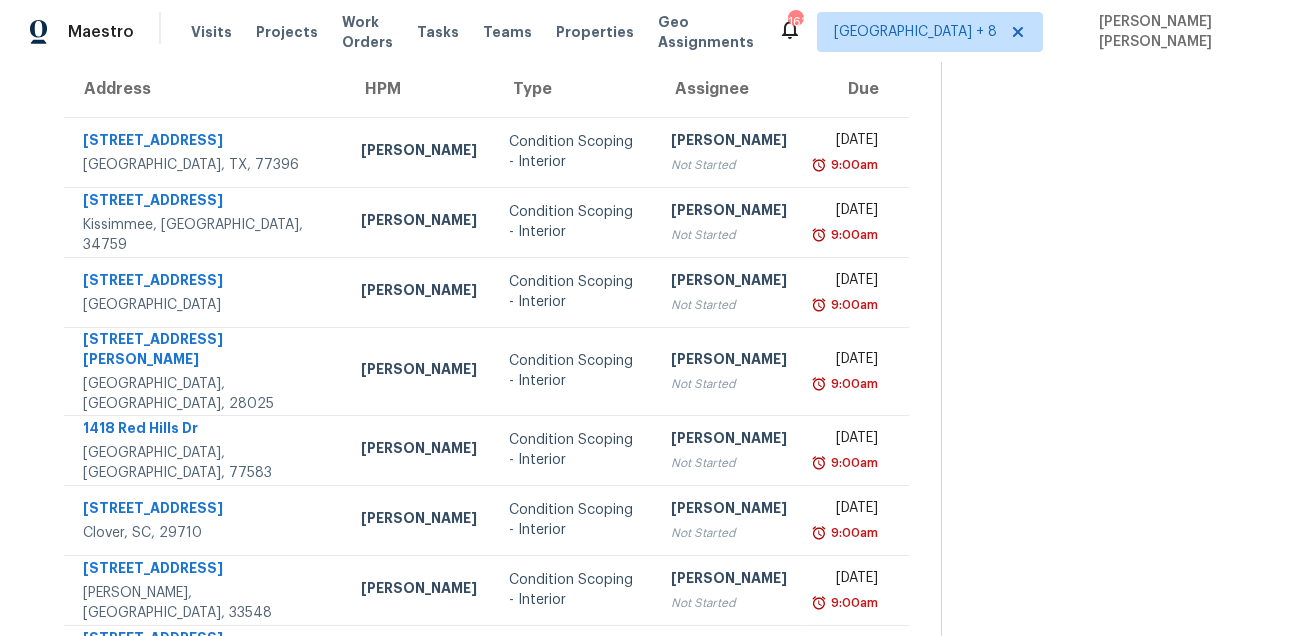 scroll, scrollTop: 0, scrollLeft: 0, axis: both 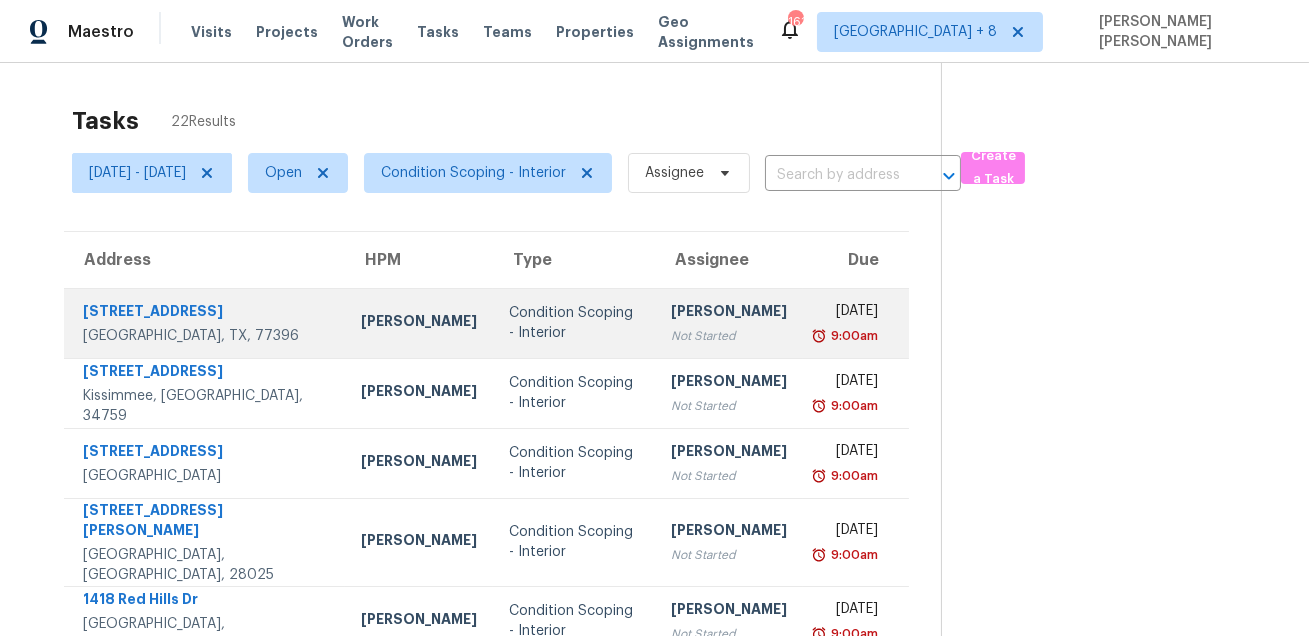 click on "14811 Meridian Park Ln" at bounding box center [206, 313] 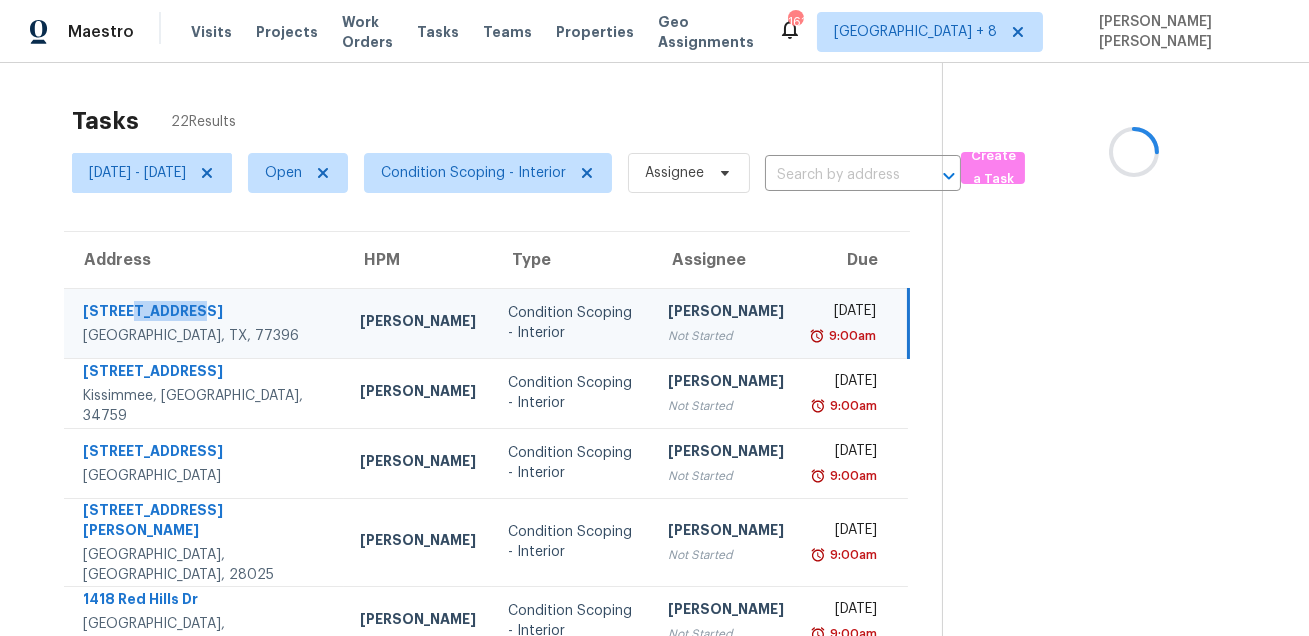 click on "14811 Meridian Park Ln" at bounding box center [205, 313] 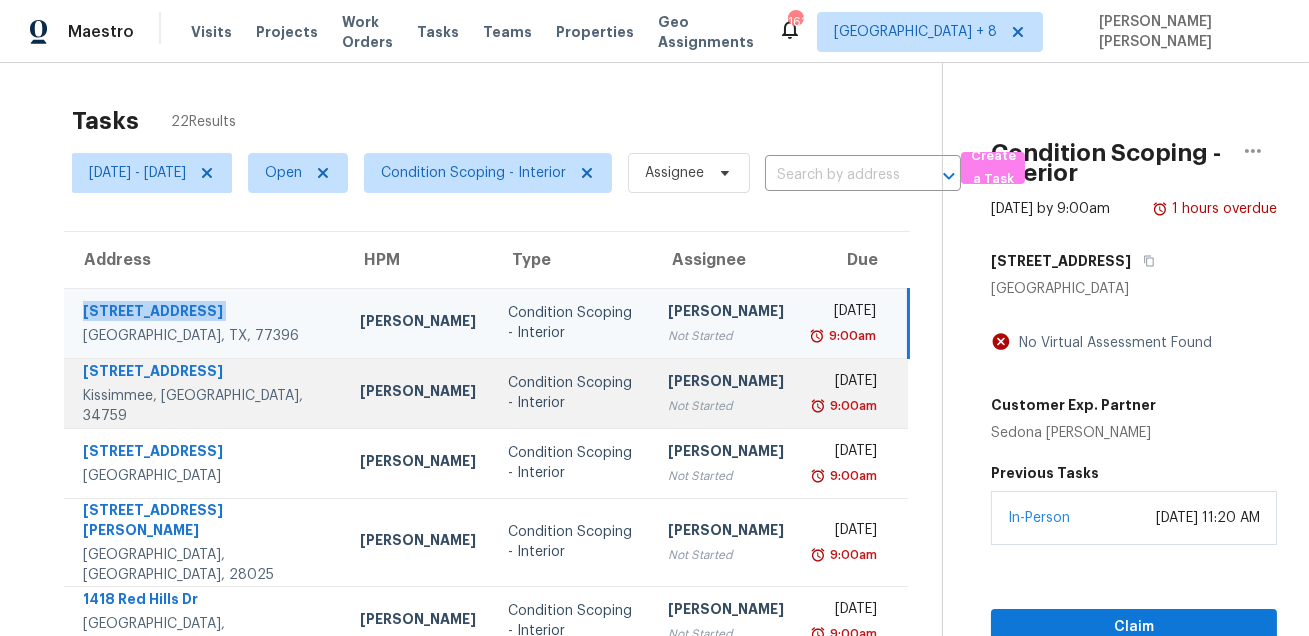 click on "195 Maple Dr" at bounding box center [205, 373] 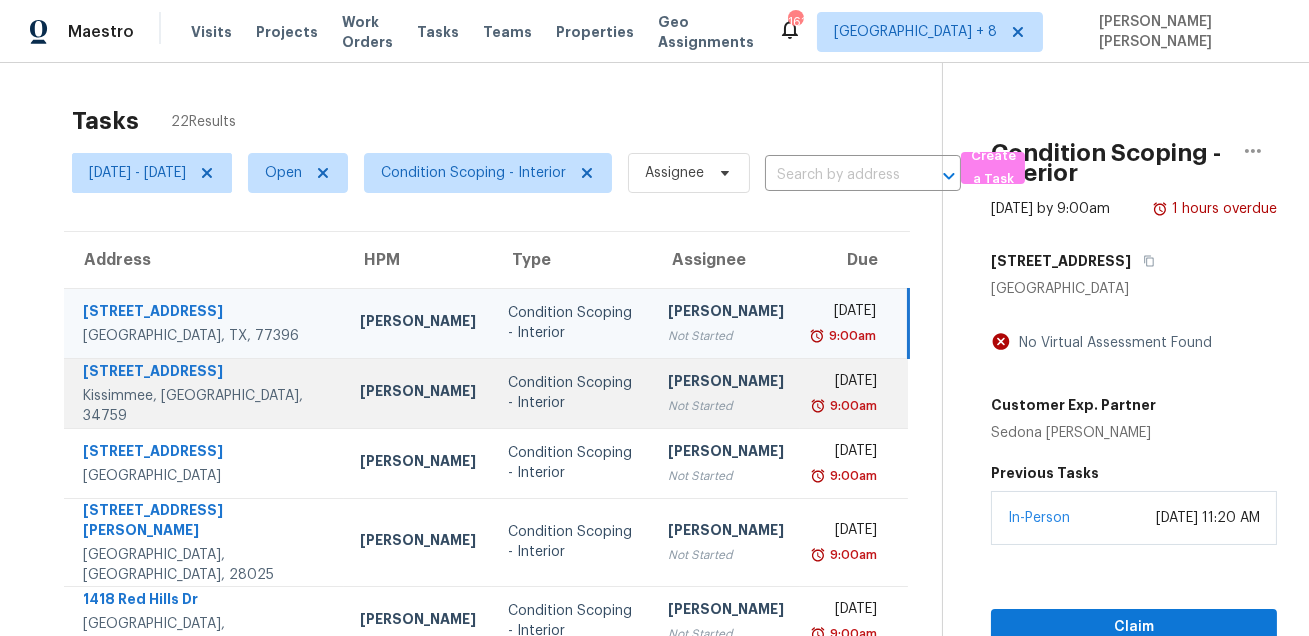 click on "195 Maple Dr" at bounding box center [205, 373] 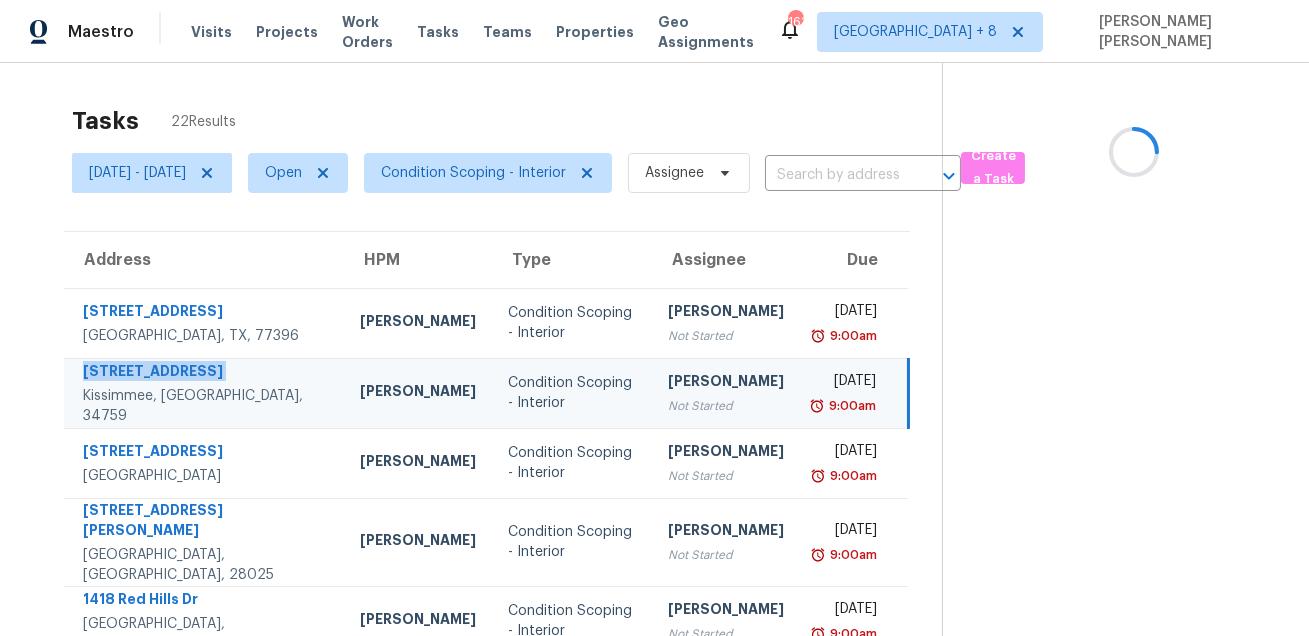 click on "195 Maple Dr" at bounding box center [205, 373] 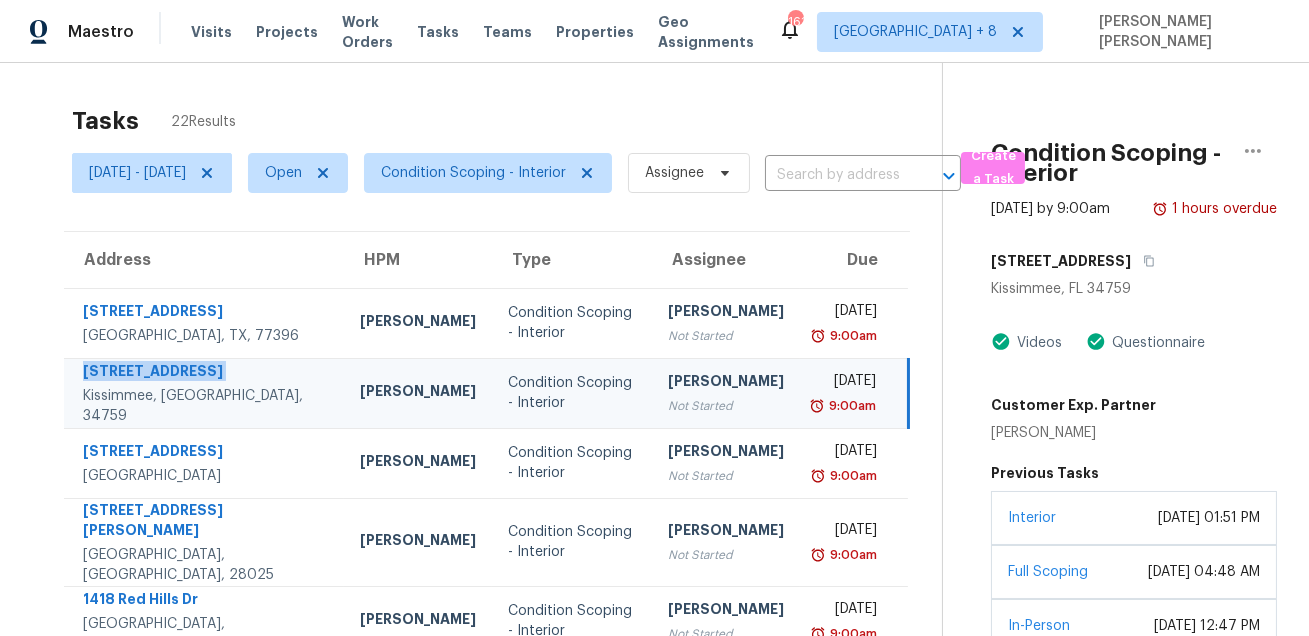 scroll, scrollTop: 178, scrollLeft: 0, axis: vertical 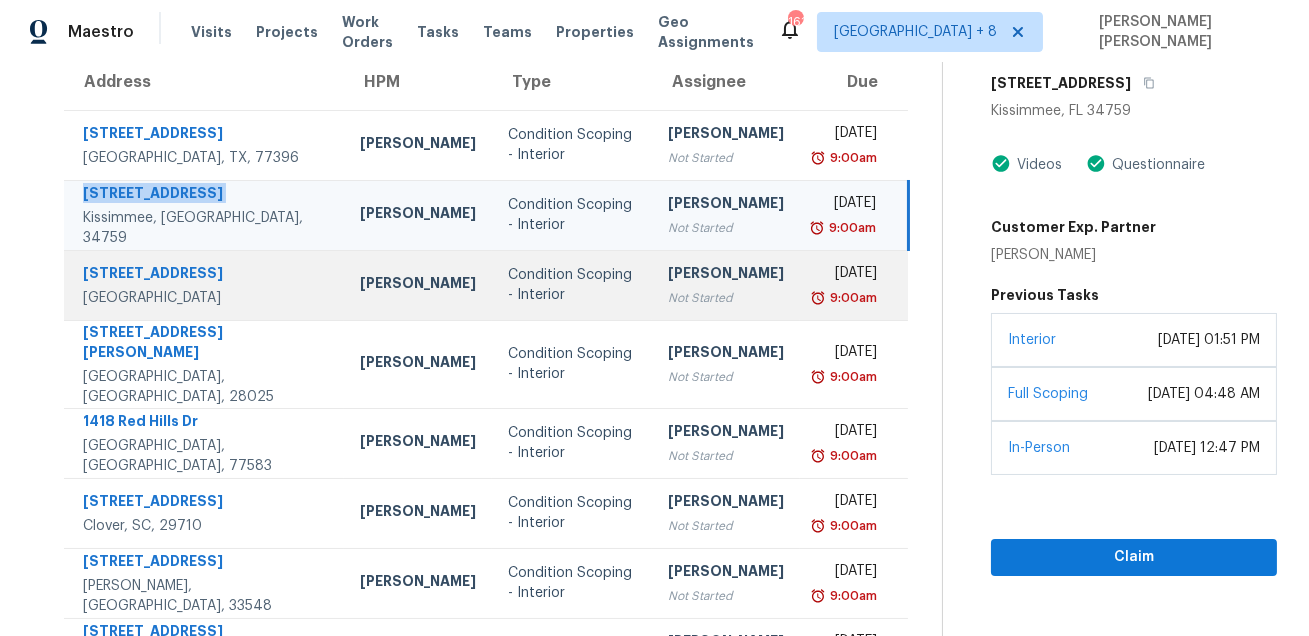 click on "107 Alberta Ave" at bounding box center [205, 275] 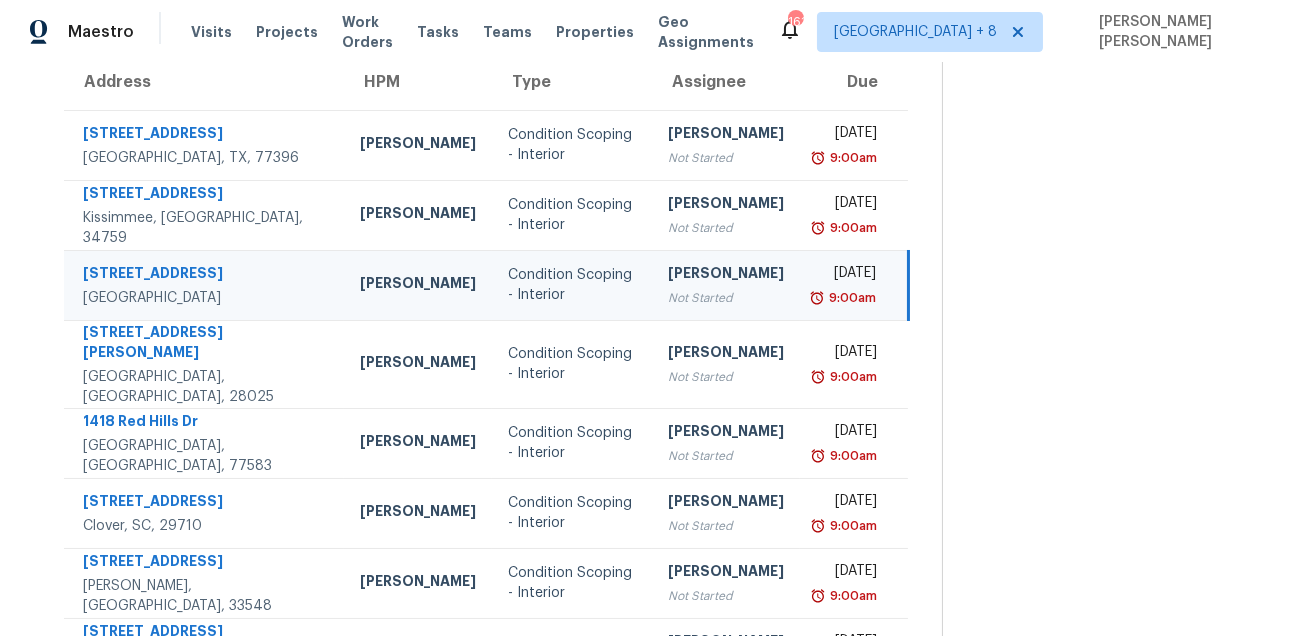 click on "107 Alberta Ave" at bounding box center (205, 275) 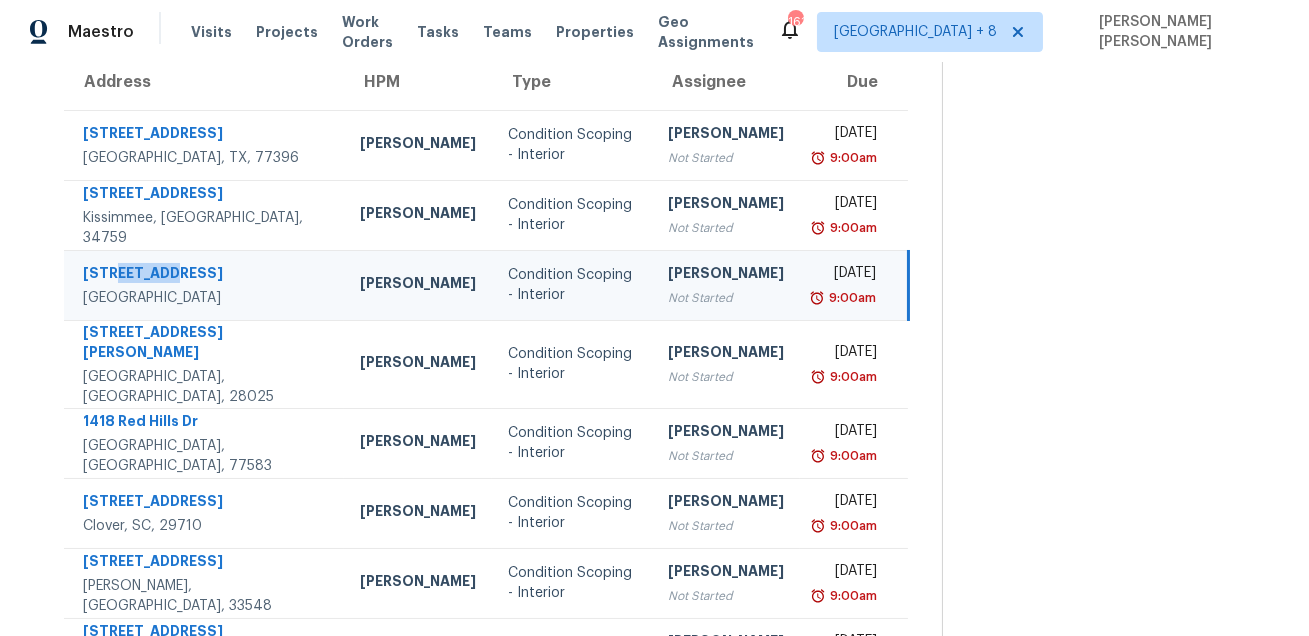 click on "107 Alberta Ave" at bounding box center (205, 275) 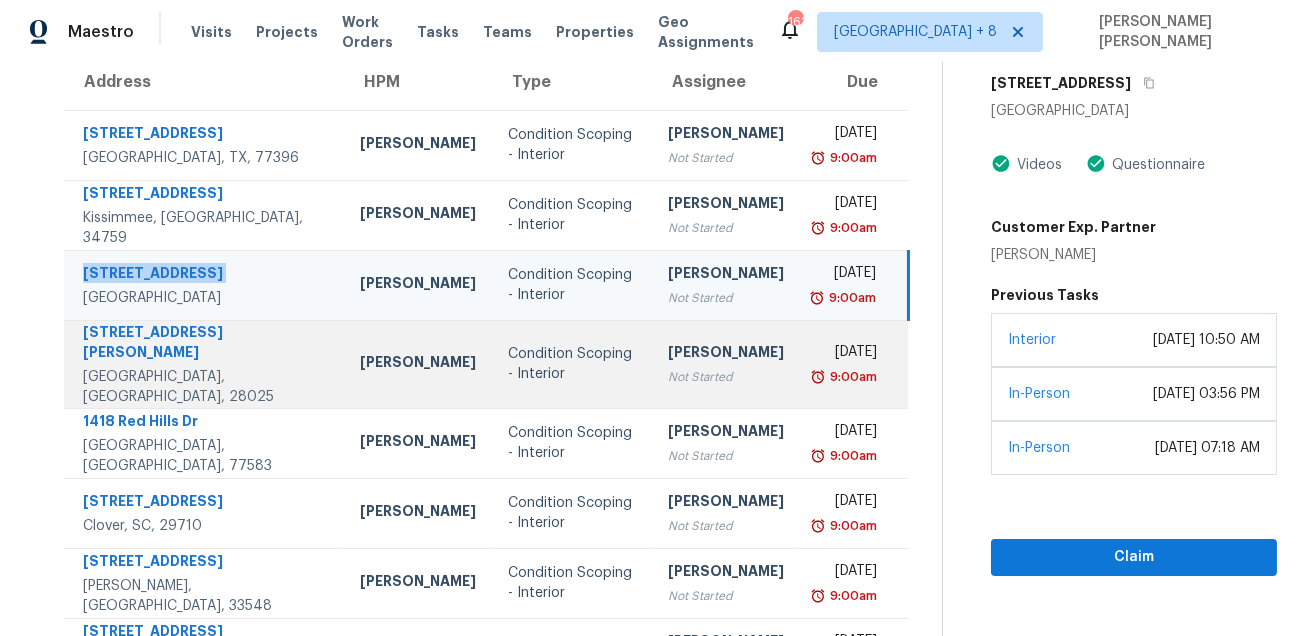 click on "1140 Randall Ct" at bounding box center [205, 344] 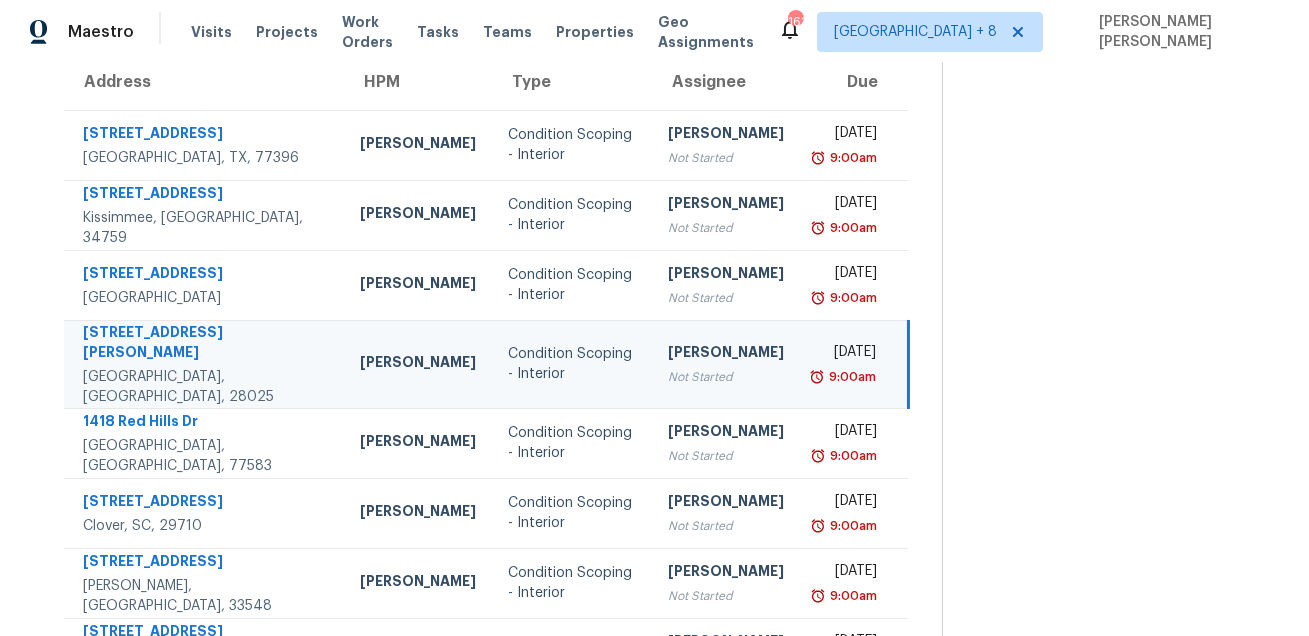 click on "1140 Randall Ct" at bounding box center (205, 344) 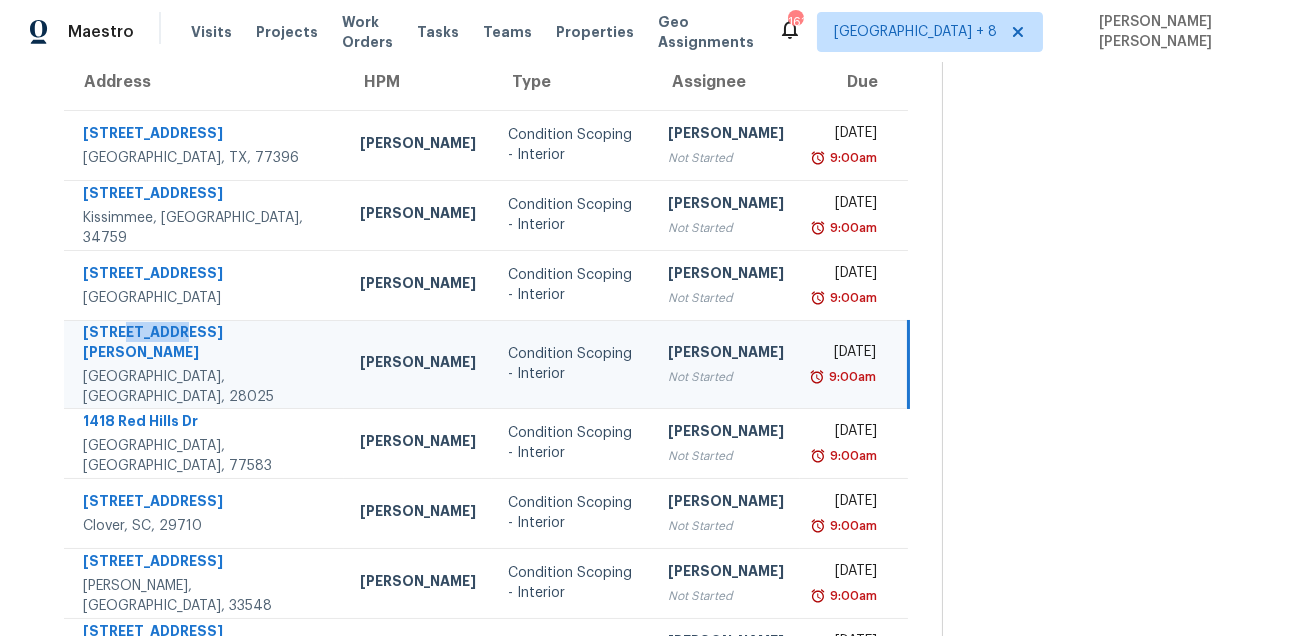 click on "1140 Randall Ct" at bounding box center (205, 344) 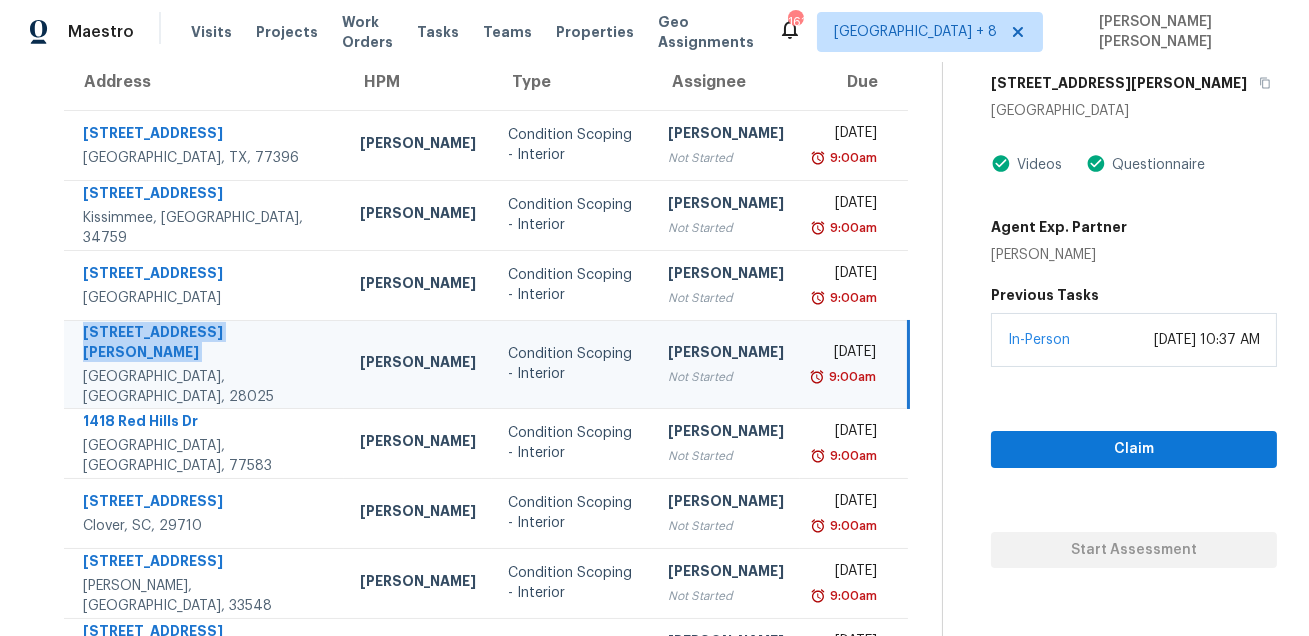 scroll, scrollTop: 271, scrollLeft: 0, axis: vertical 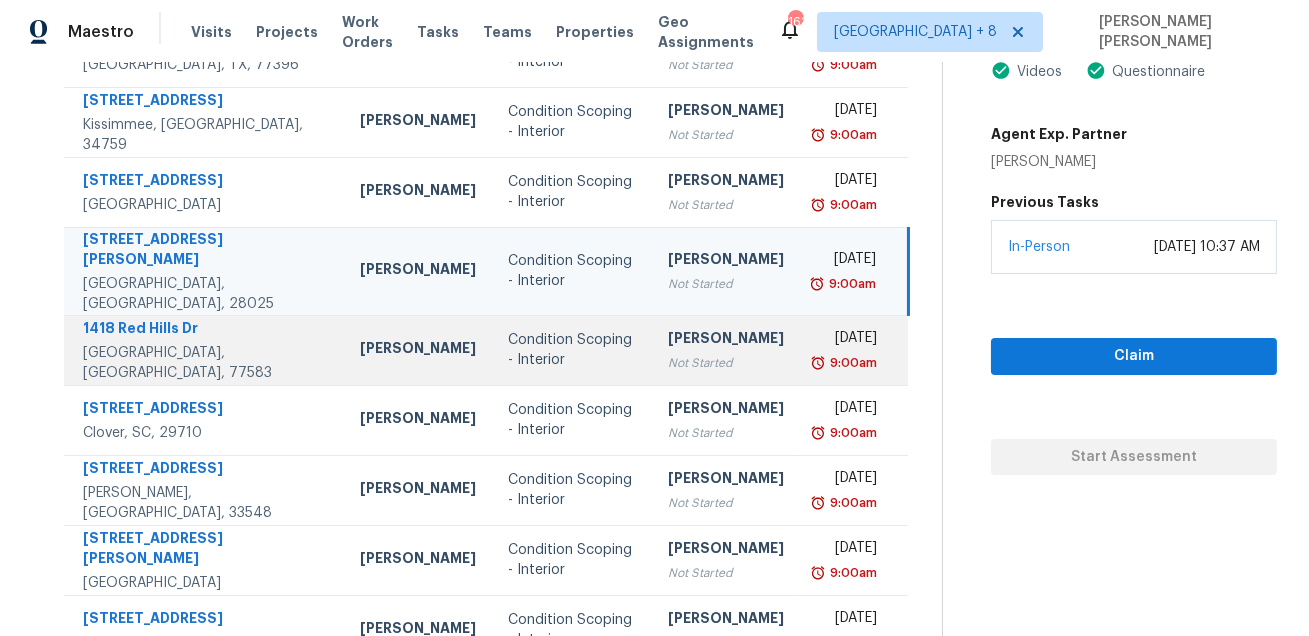 click on "1418 Red Hills Dr" at bounding box center [205, 330] 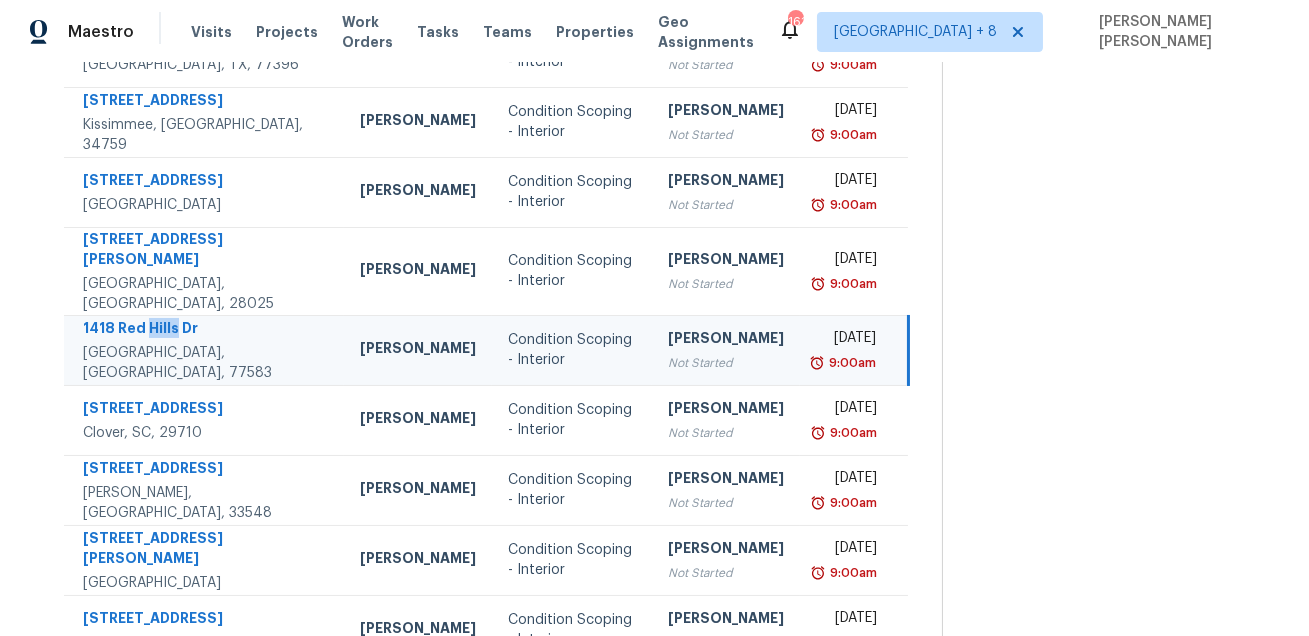click on "1418 Red Hills Dr" at bounding box center (205, 330) 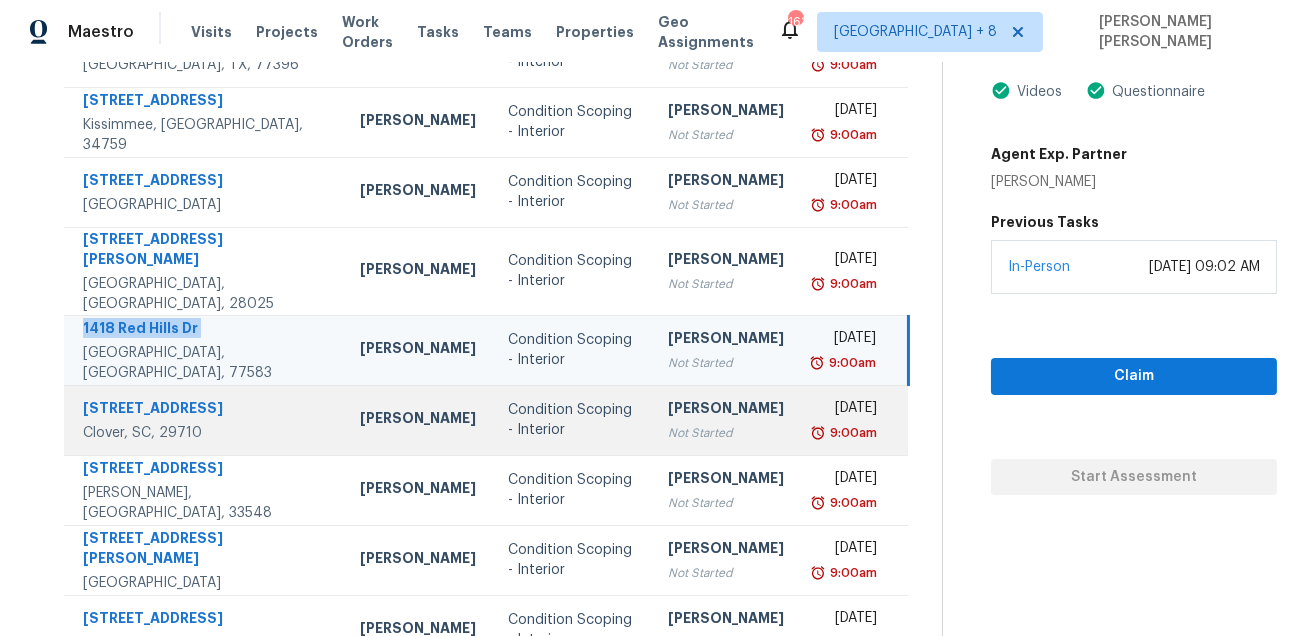 scroll, scrollTop: 391, scrollLeft: 0, axis: vertical 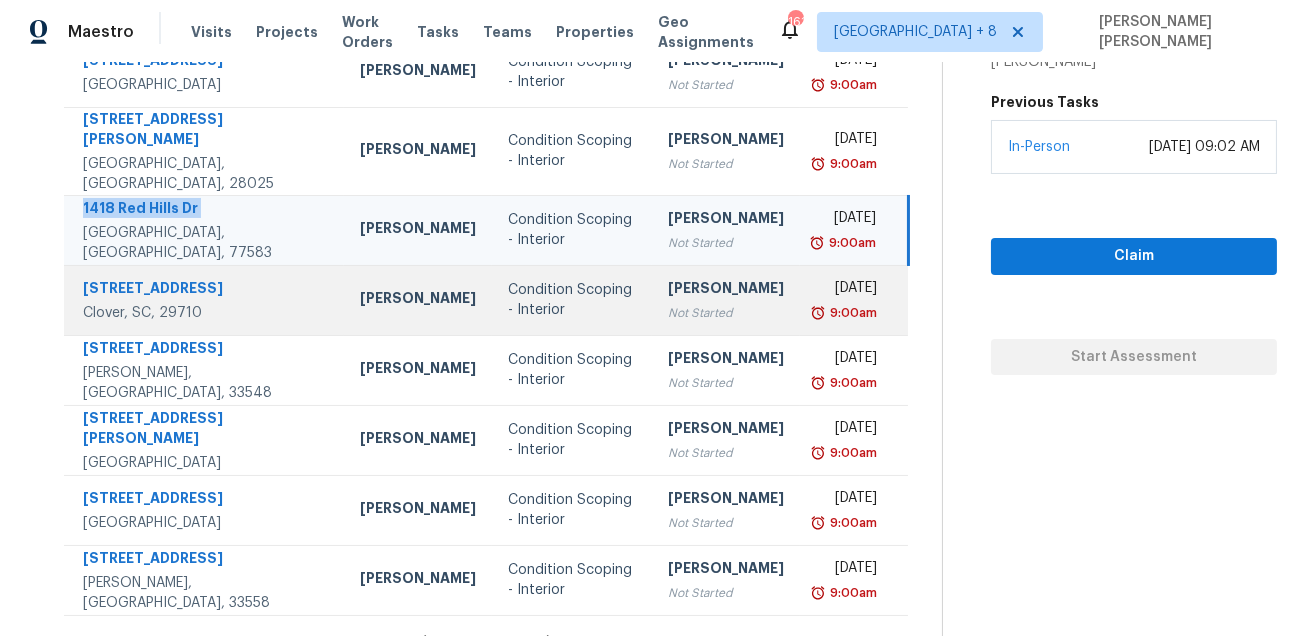 click on "1234 Winding Path Rd" at bounding box center [205, 290] 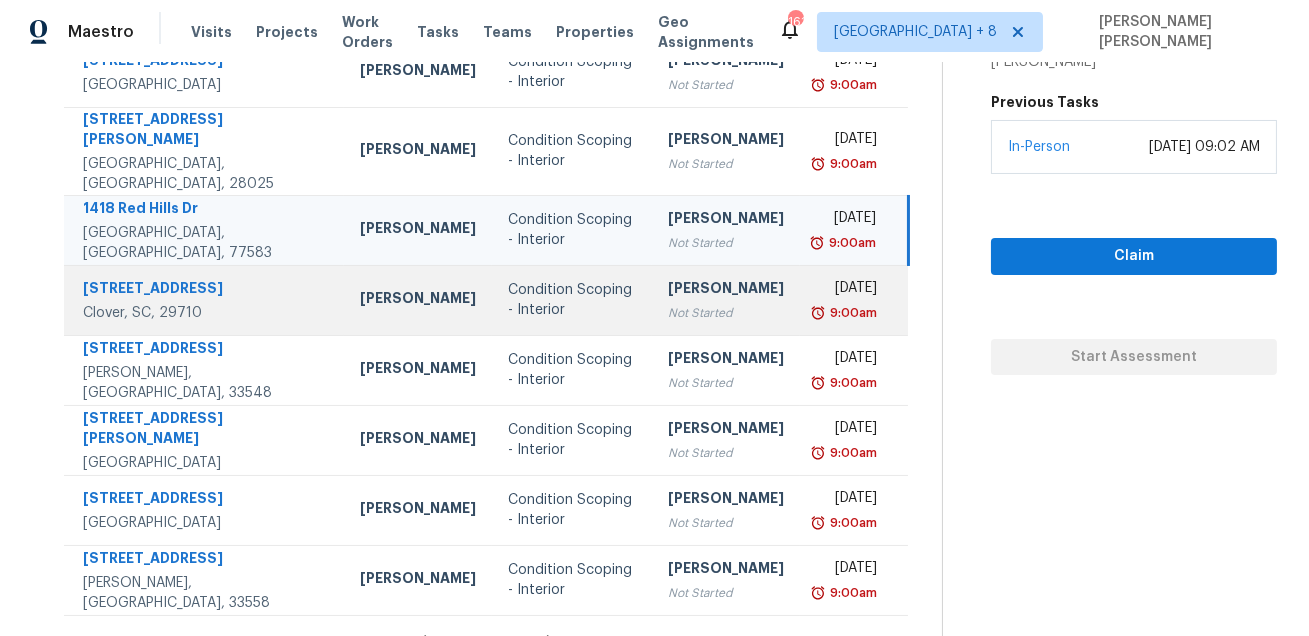click on "1234 Winding Path Rd" at bounding box center (205, 290) 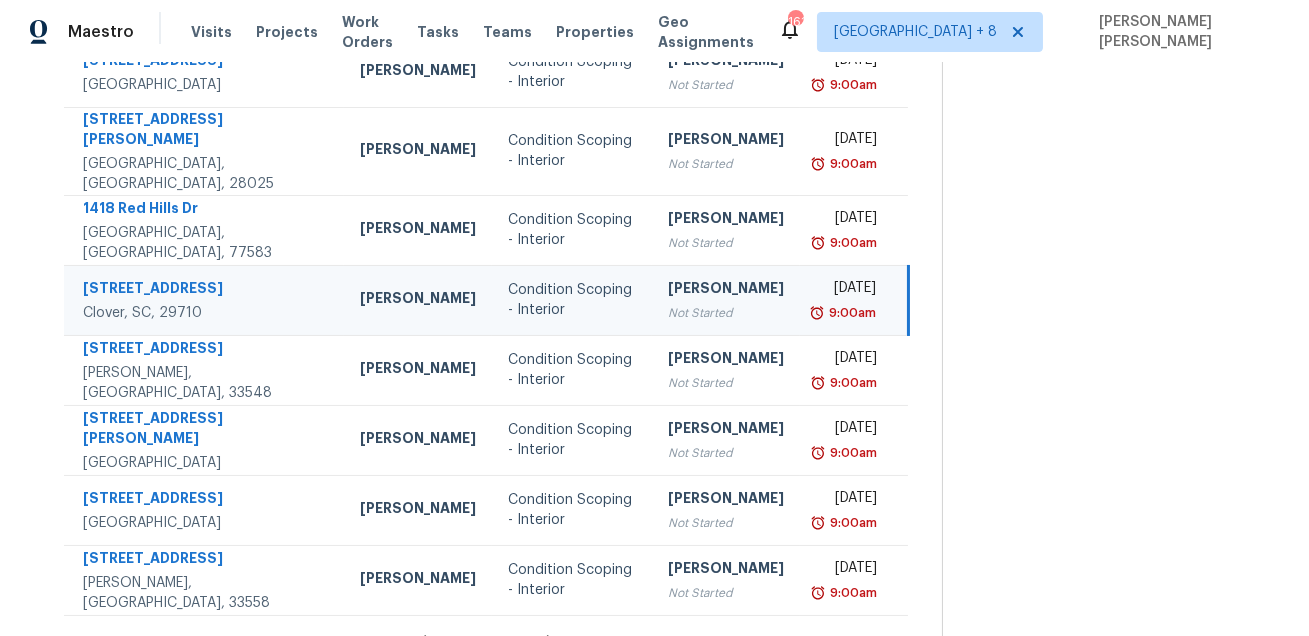 click on "1234 Winding Path Rd" at bounding box center (205, 290) 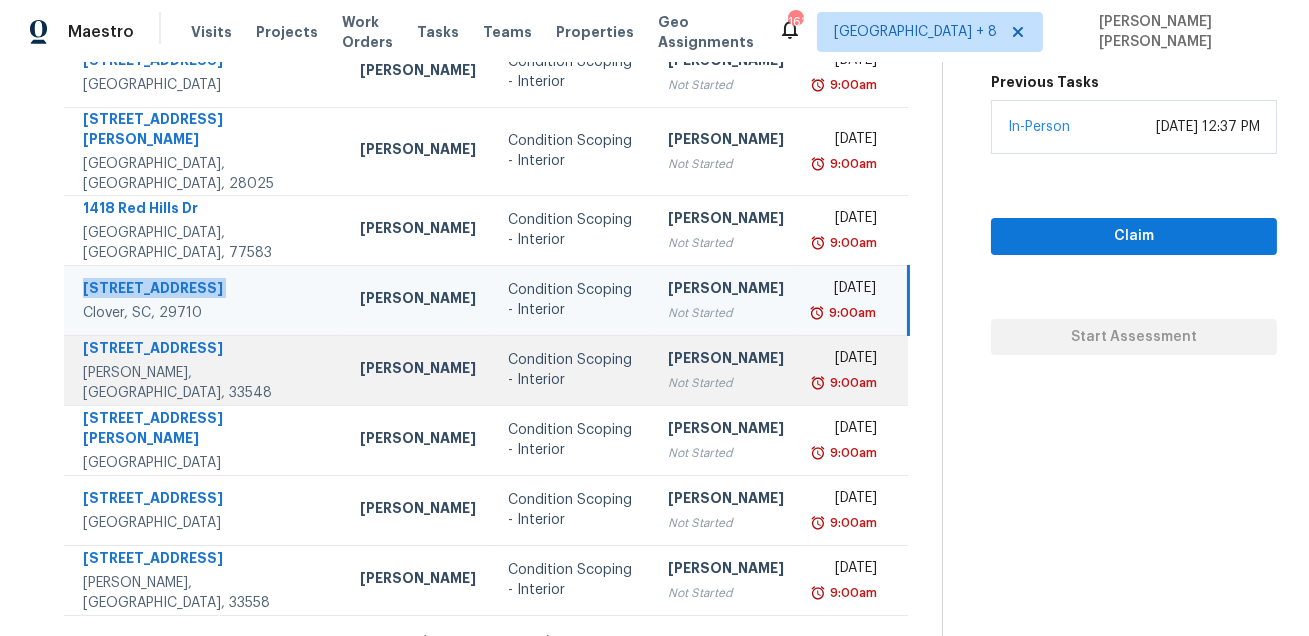 scroll, scrollTop: 405, scrollLeft: 0, axis: vertical 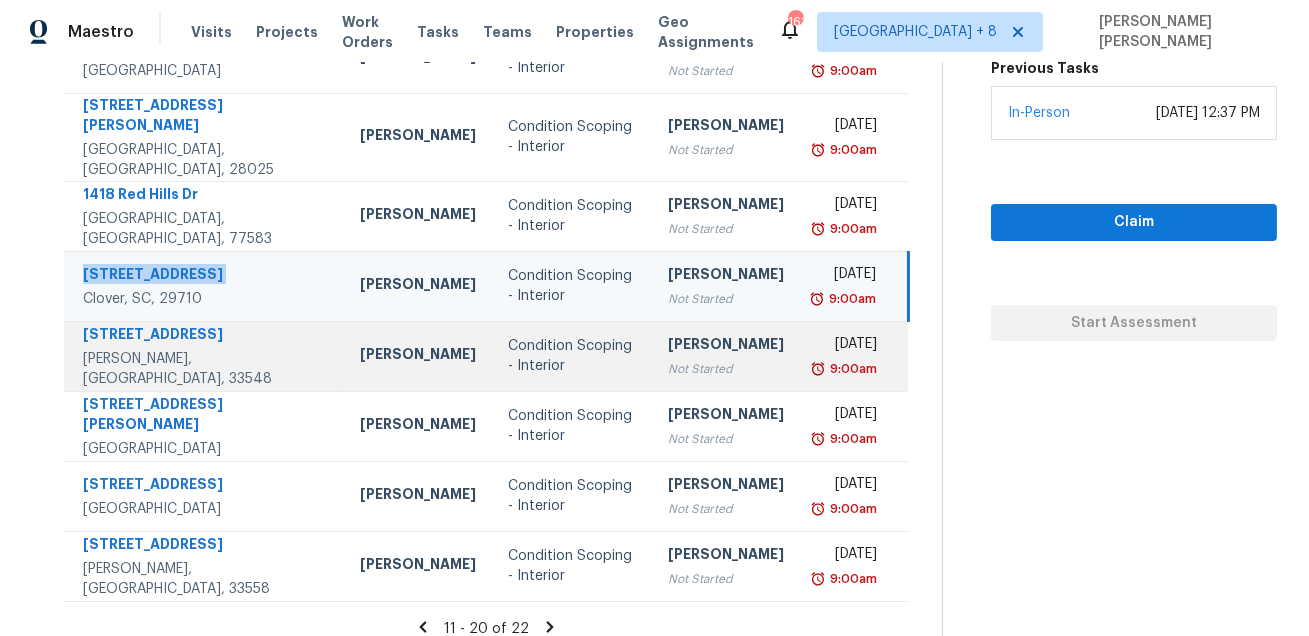 click on "18008 Pine Hammock Blvd" at bounding box center (205, 336) 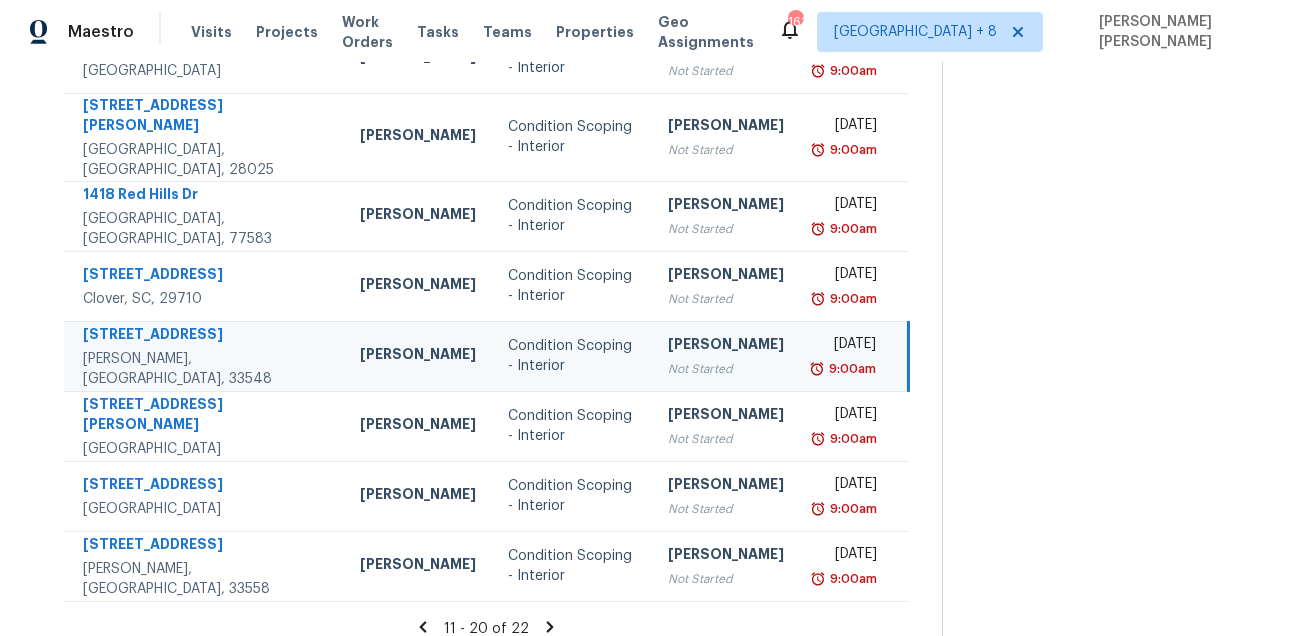 click on "18008 Pine Hammock Blvd" at bounding box center (205, 336) 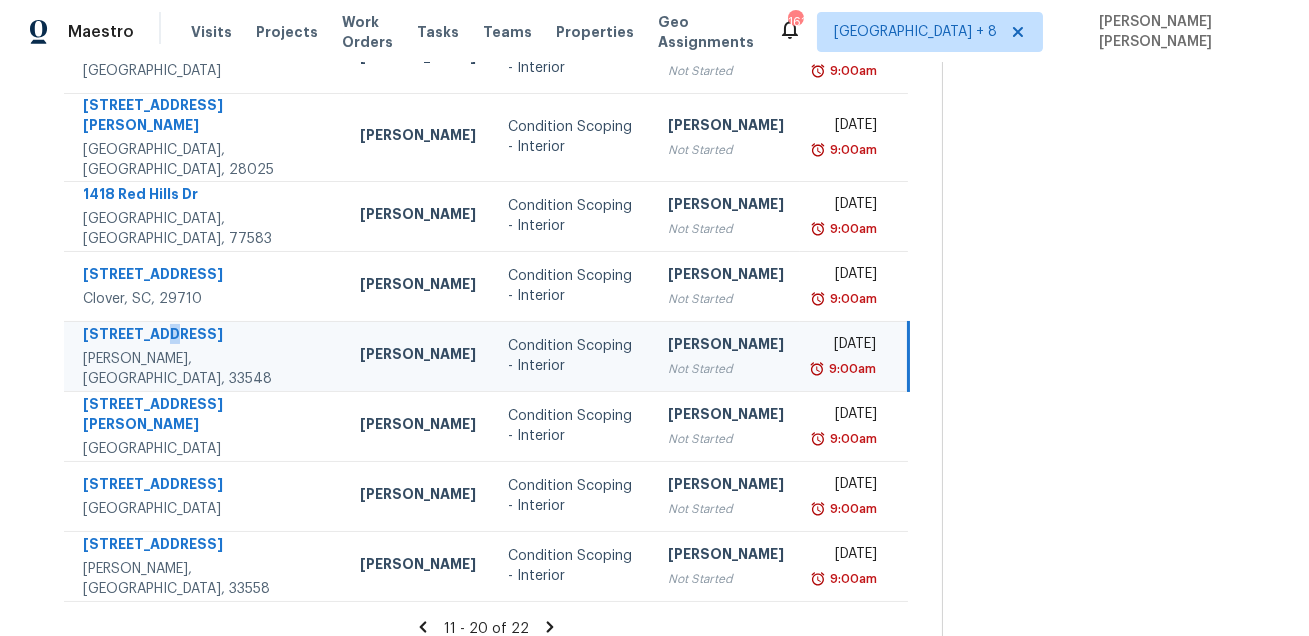click on "18008 Pine Hammock Blvd" at bounding box center [205, 336] 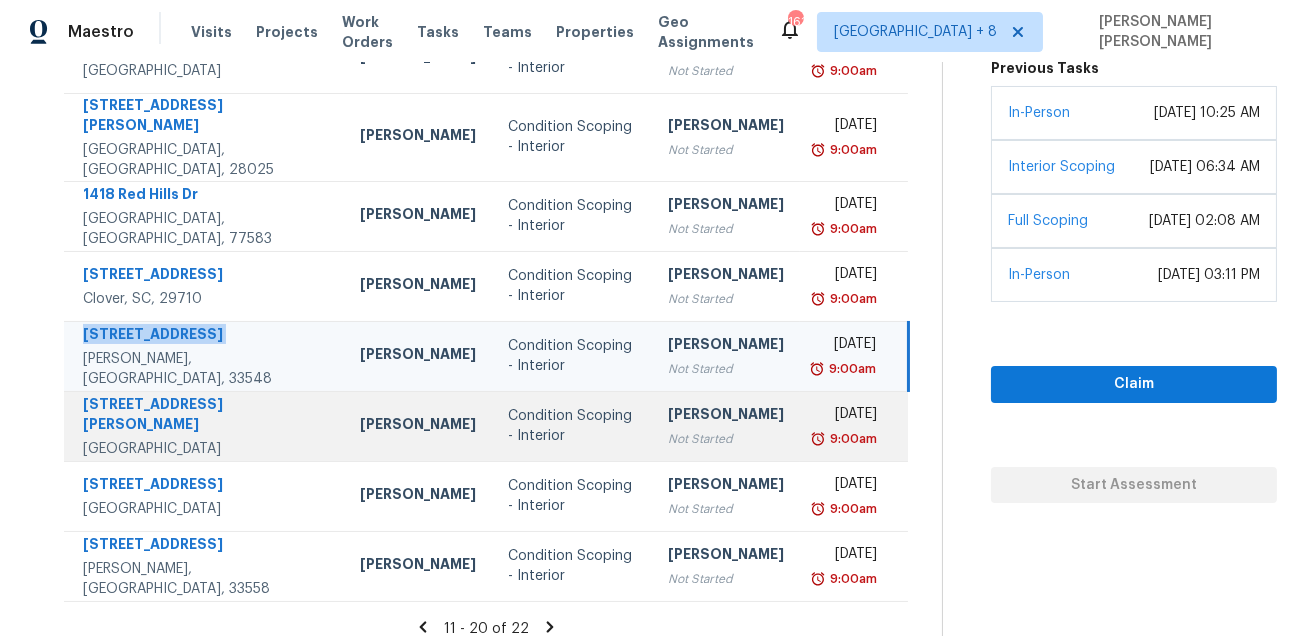 click on "1720 Sanchez Ave" at bounding box center [205, 416] 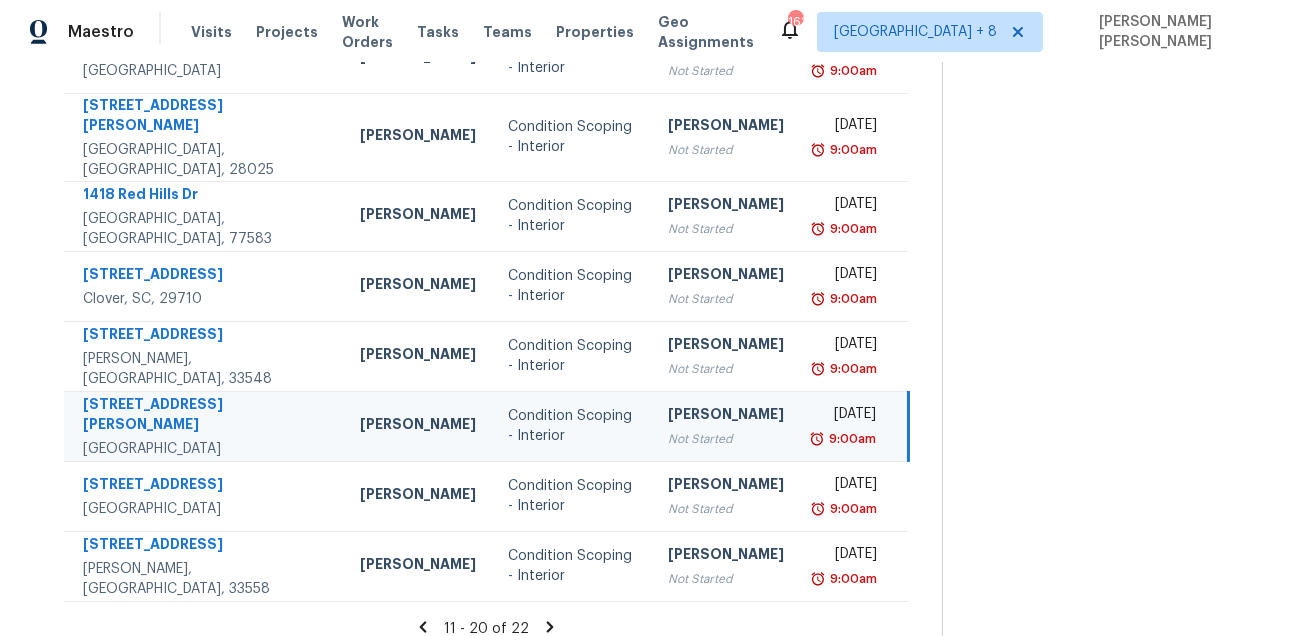 click on "1720 Sanchez Ave" at bounding box center [205, 416] 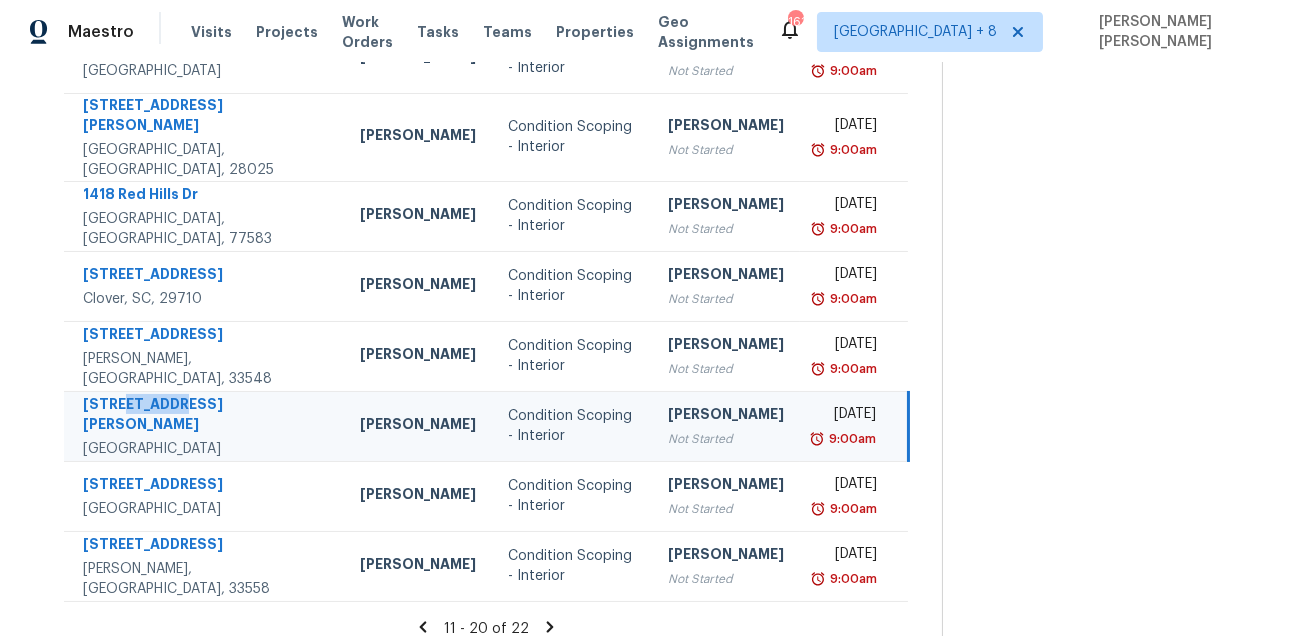 click on "1720 Sanchez Ave" at bounding box center [205, 416] 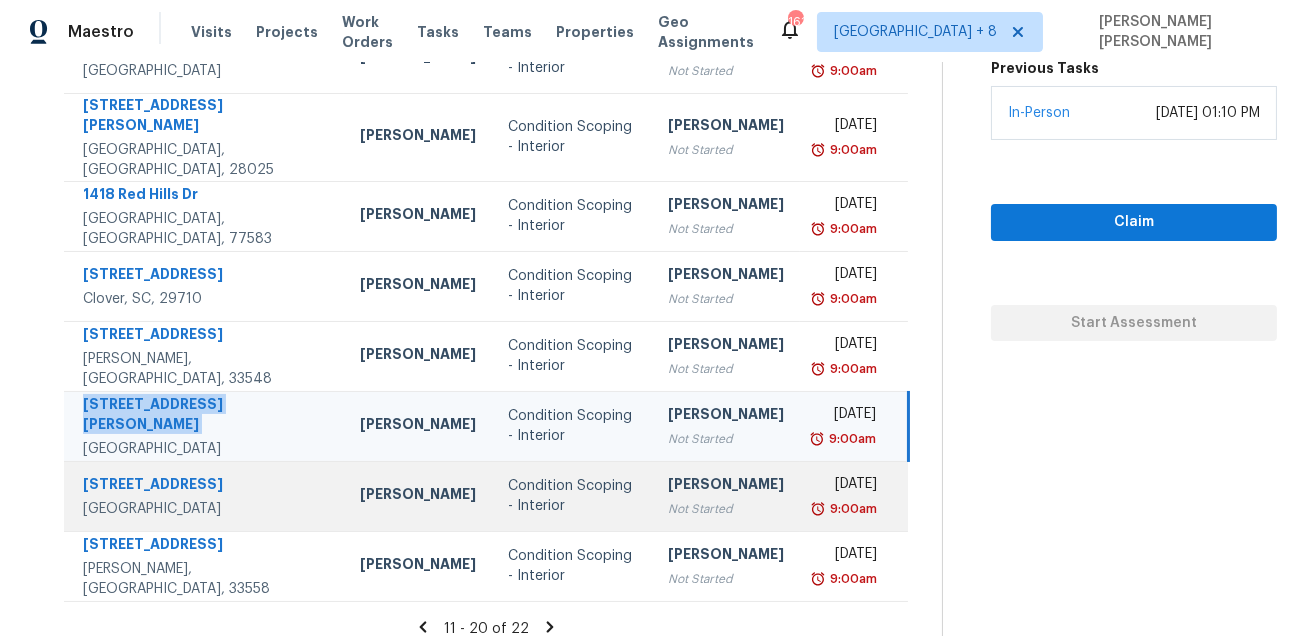 click on "5227 Birch Falls Ln" at bounding box center (205, 486) 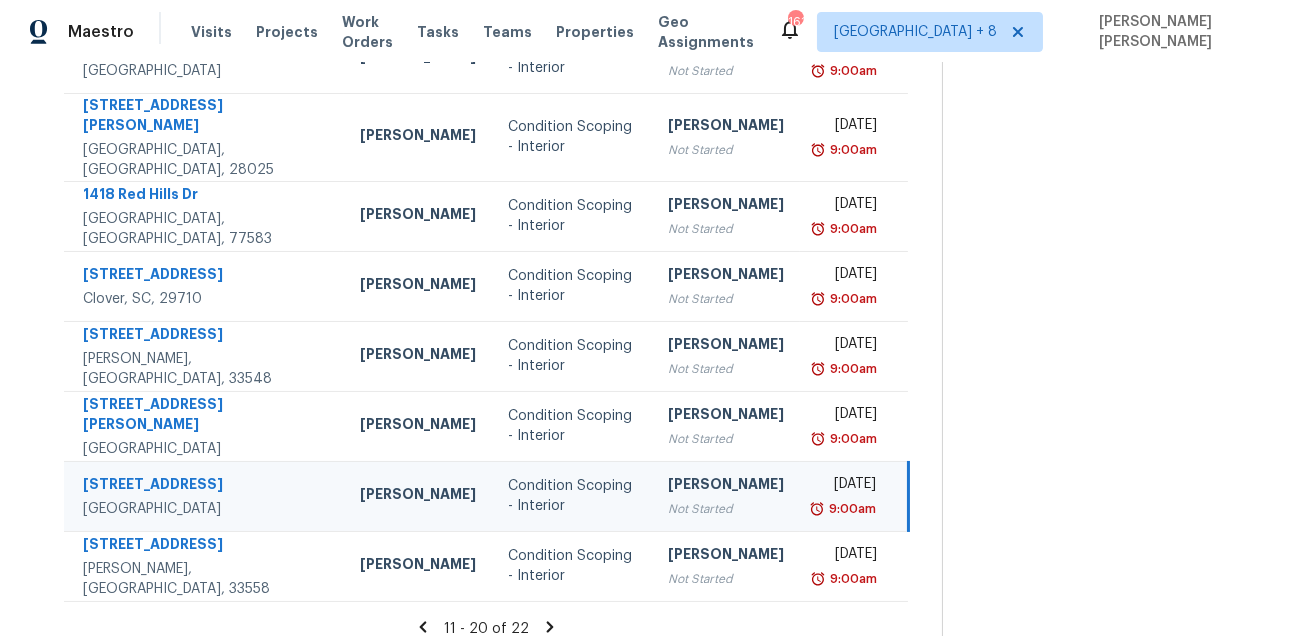 click on "5227 Birch Falls Ln" at bounding box center [205, 486] 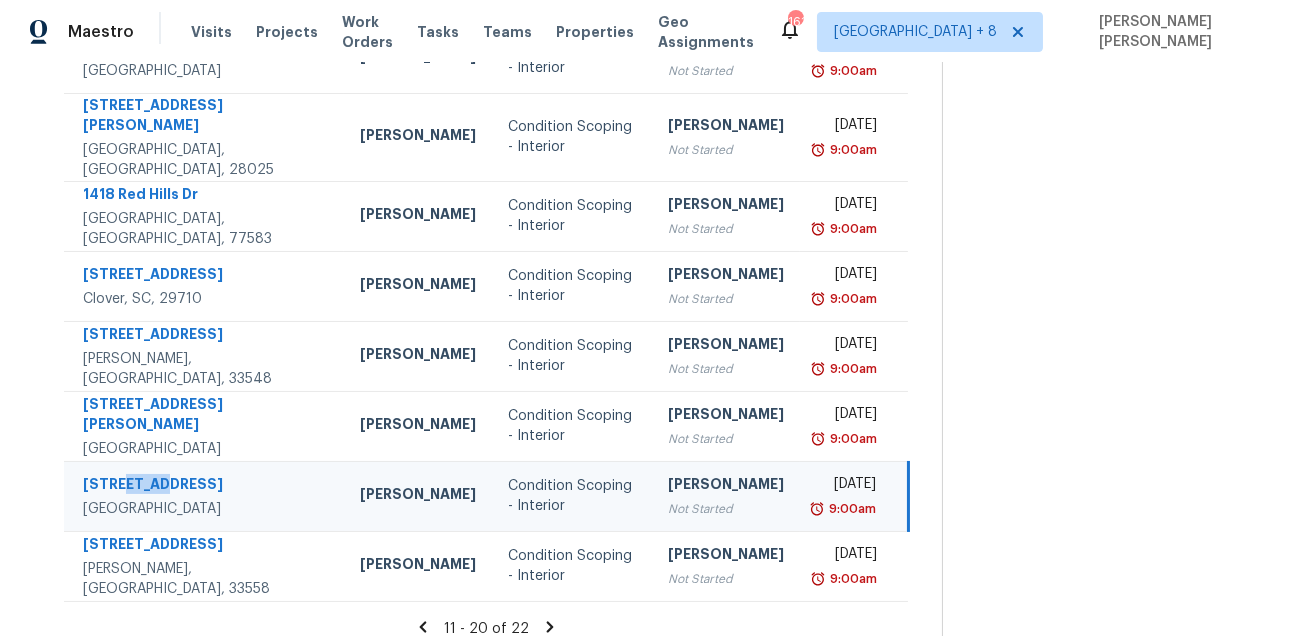 click on "5227 Birch Falls Ln" at bounding box center (205, 486) 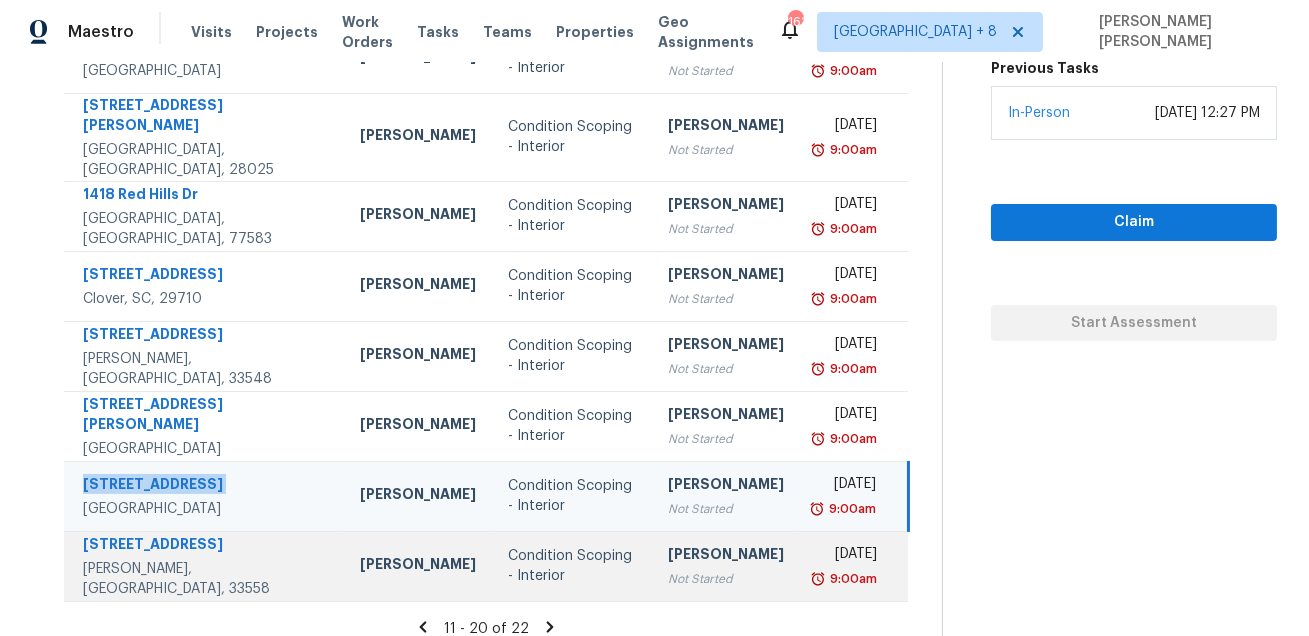 click on "19324 Aqua Springs Dr" at bounding box center [205, 546] 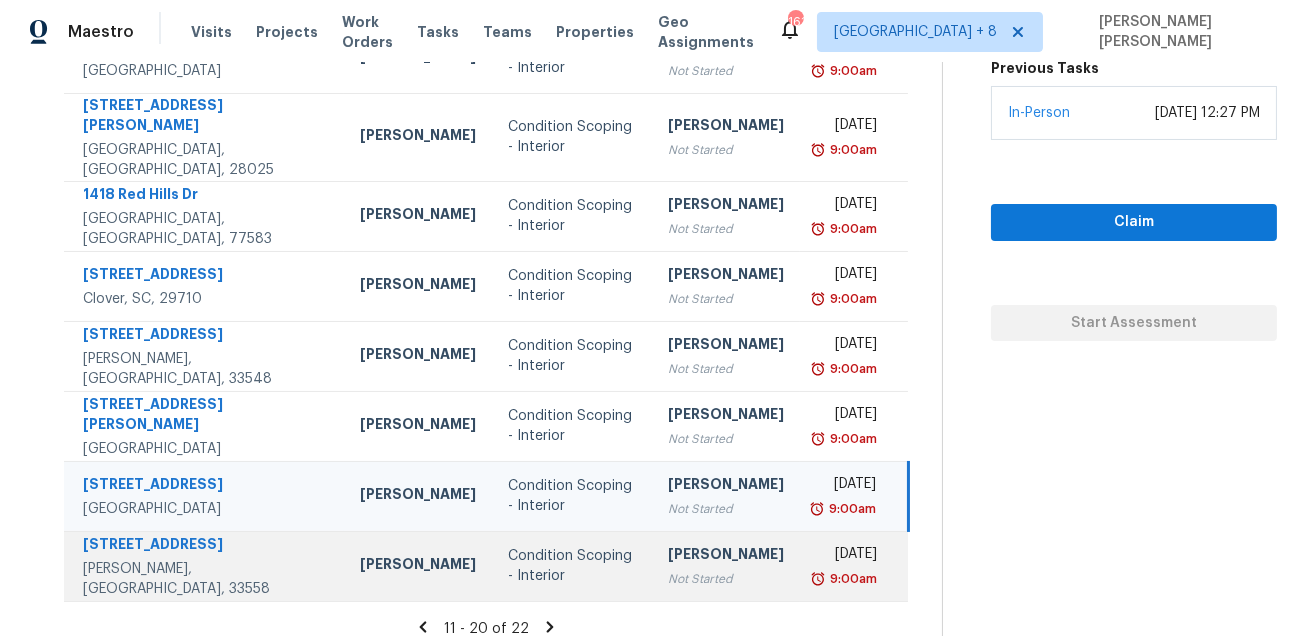 click on "19324 Aqua Springs Dr" at bounding box center [205, 546] 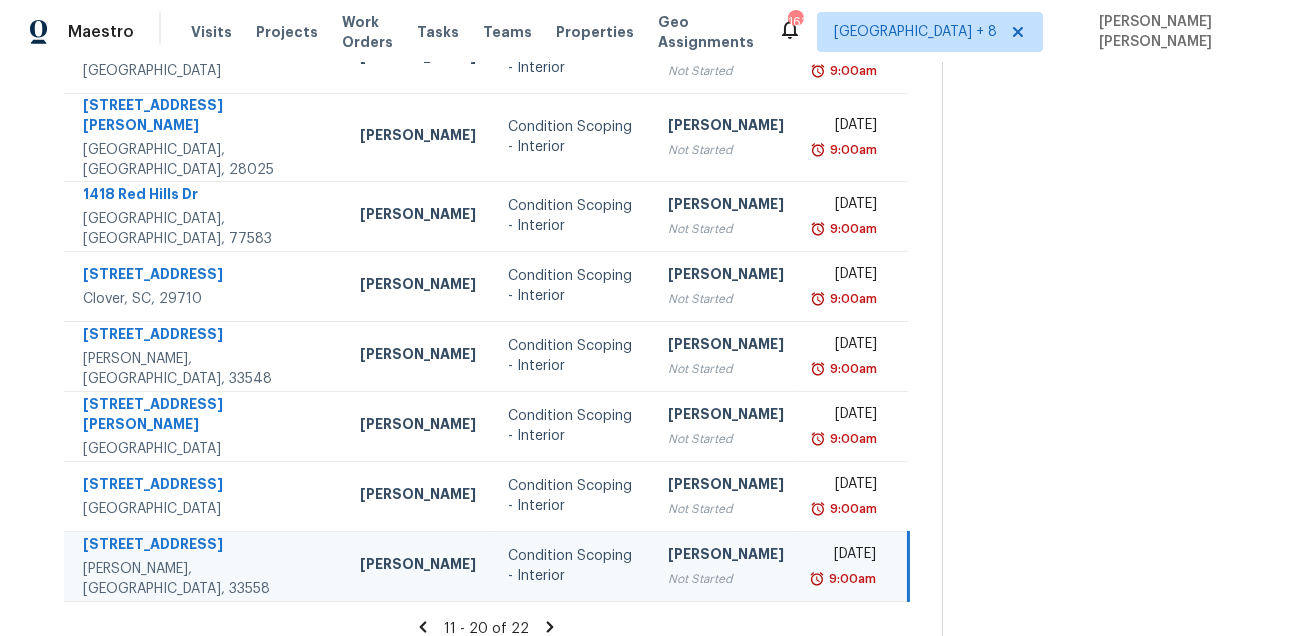 click on "19324 Aqua Springs Dr" at bounding box center (205, 546) 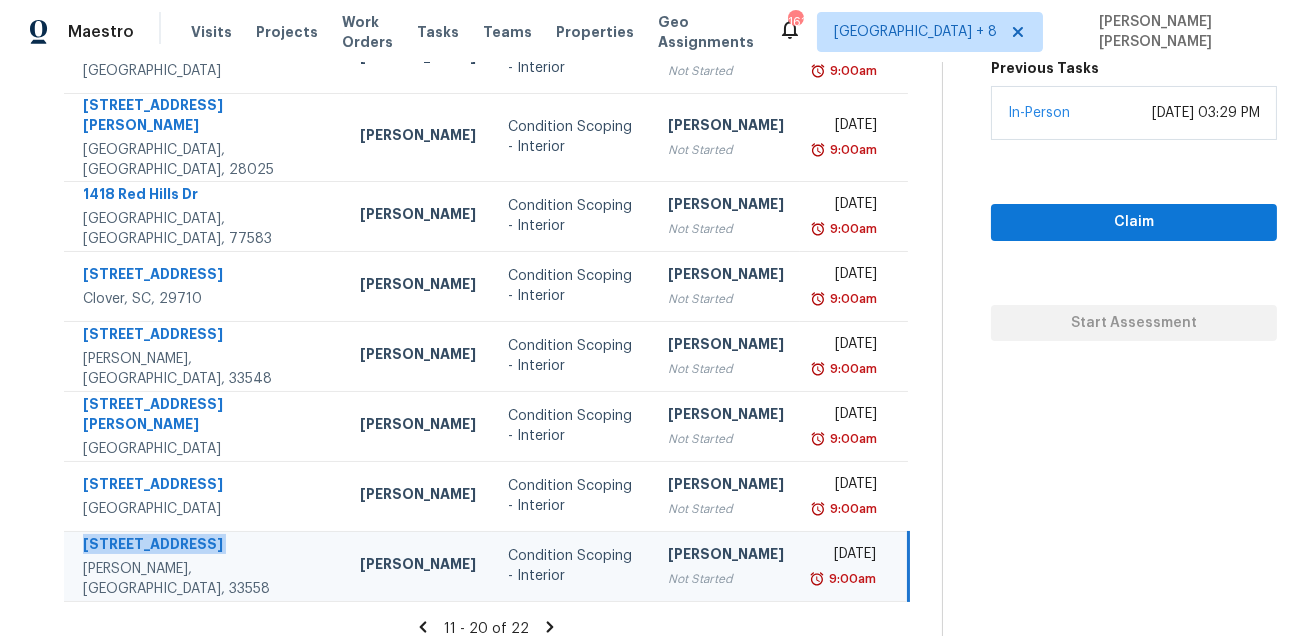 click 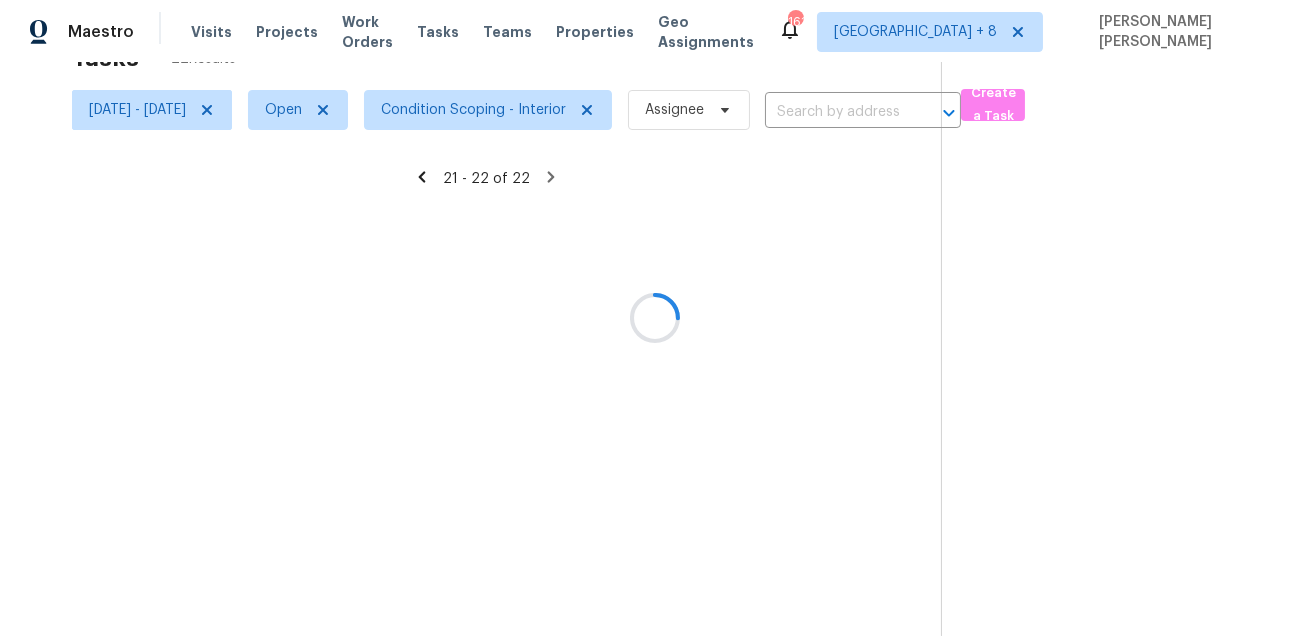 scroll, scrollTop: 62, scrollLeft: 0, axis: vertical 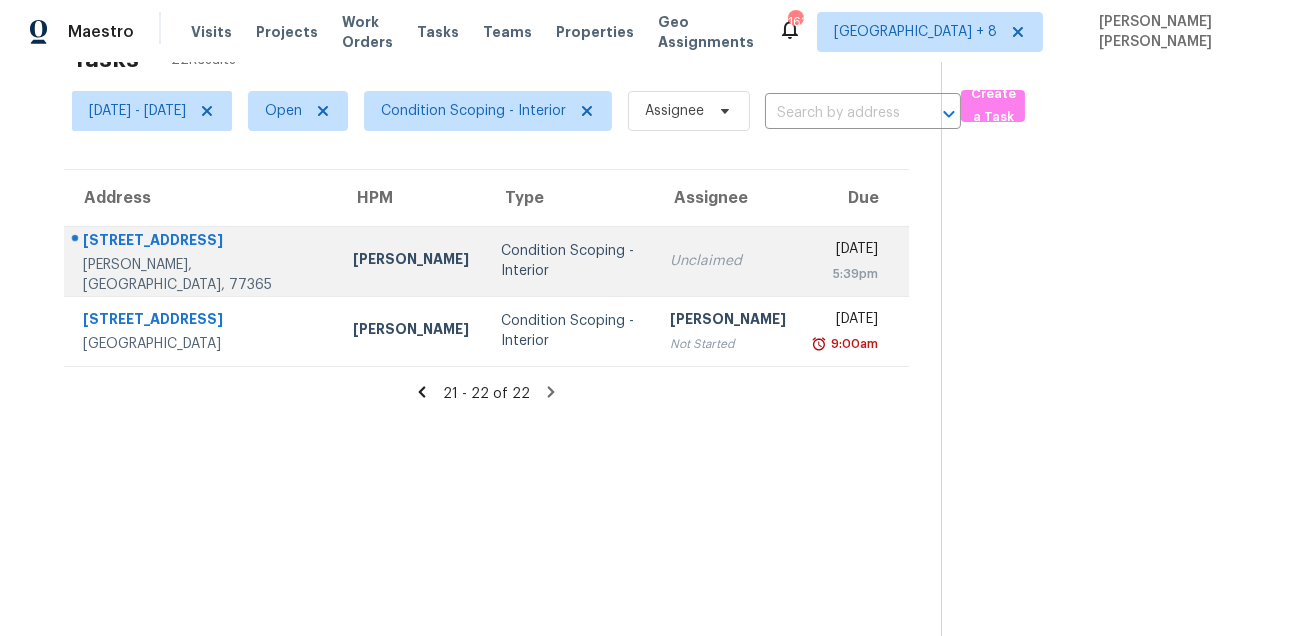 click on "4503 Whitehaven Ridge Way" at bounding box center (202, 242) 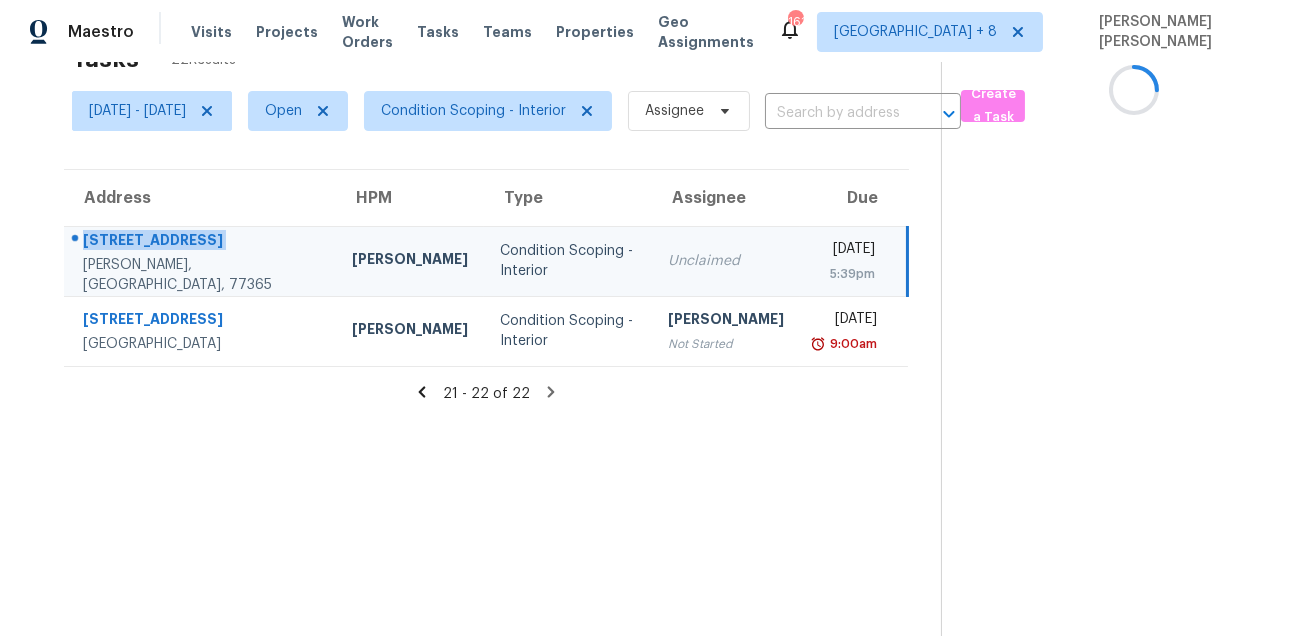 click on "4503 Whitehaven Ridge Way" at bounding box center [201, 242] 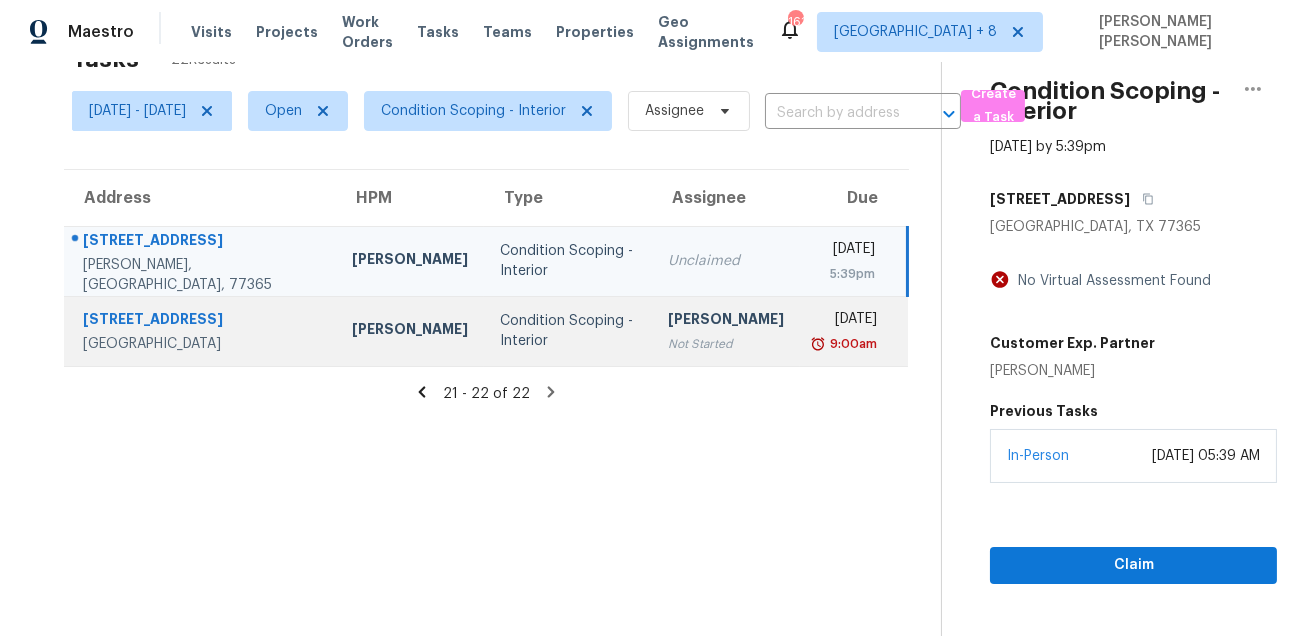 click on "23102 N Waterlake Dr" at bounding box center (201, 321) 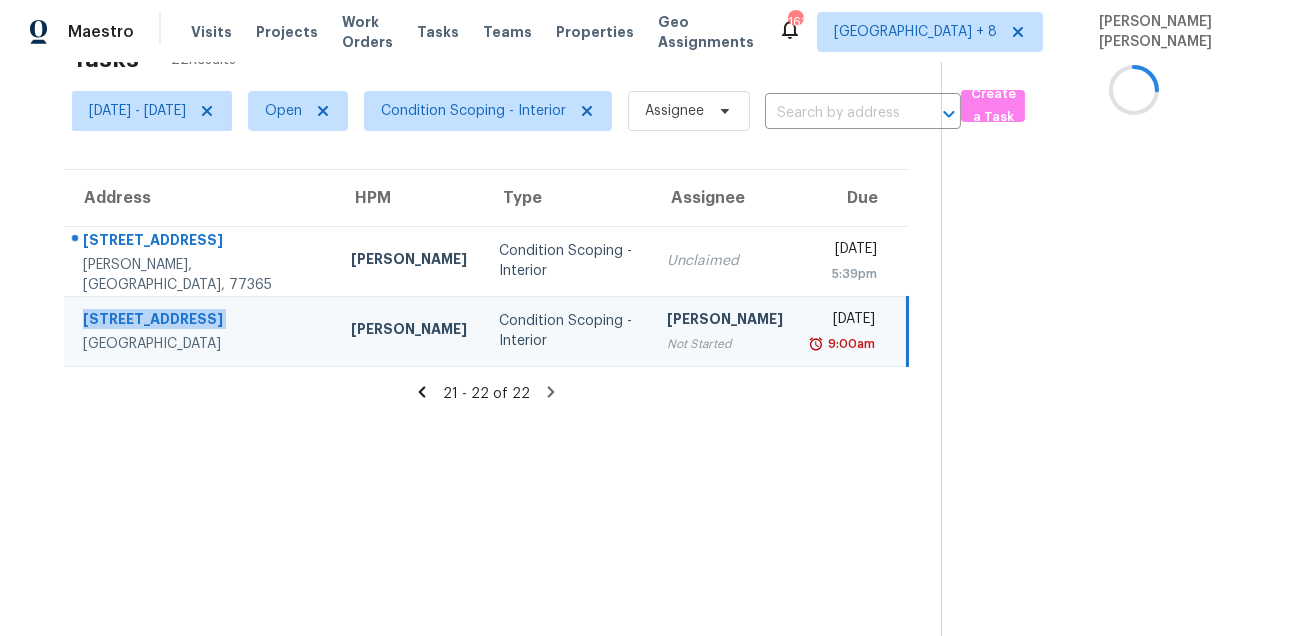 click on "23102 N Waterlake Dr" at bounding box center (201, 321) 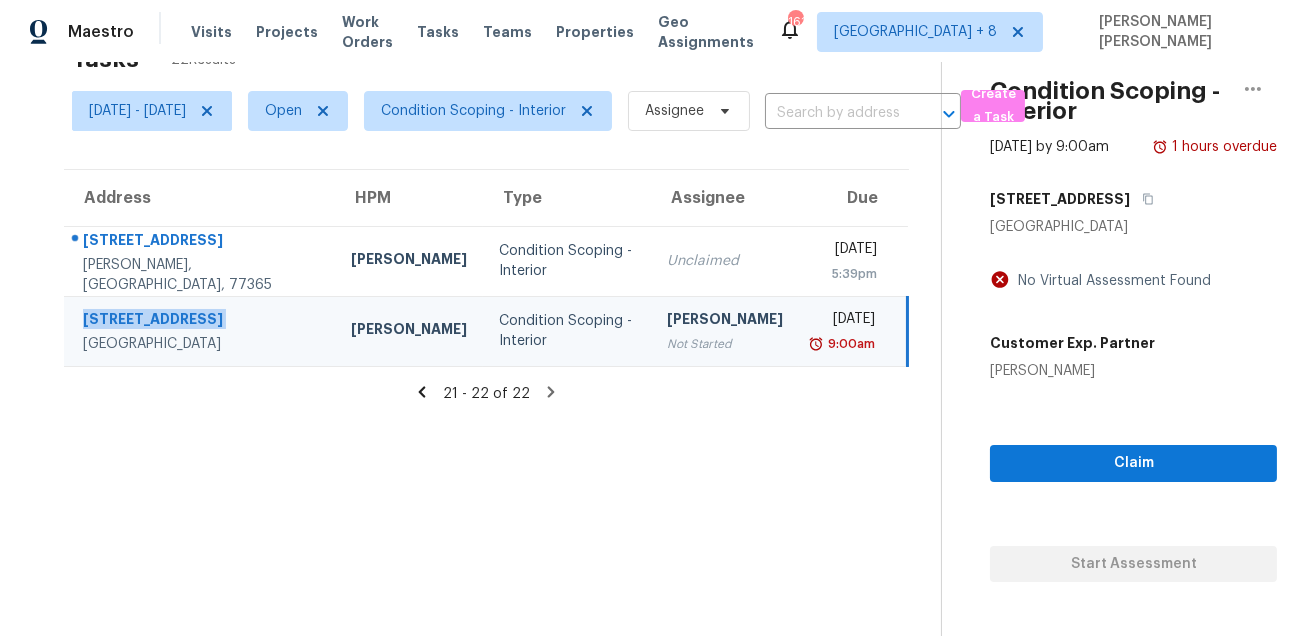 scroll, scrollTop: 129, scrollLeft: 0, axis: vertical 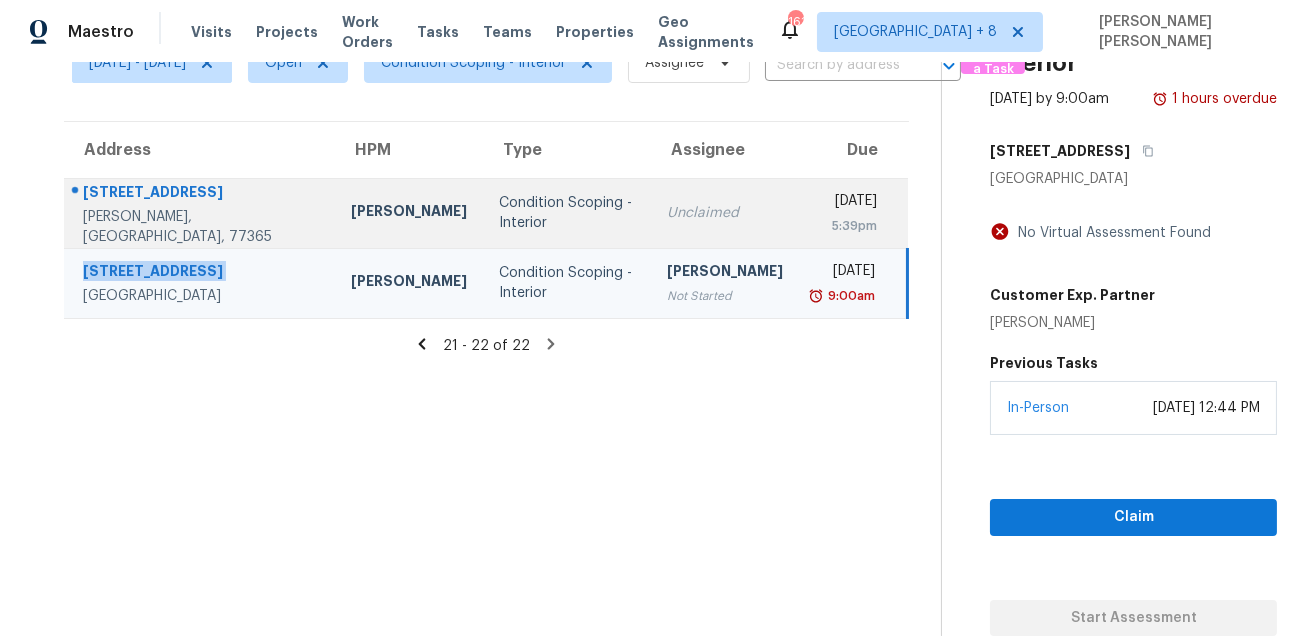 click on "4503 Whitehaven Ridge Way" at bounding box center (201, 194) 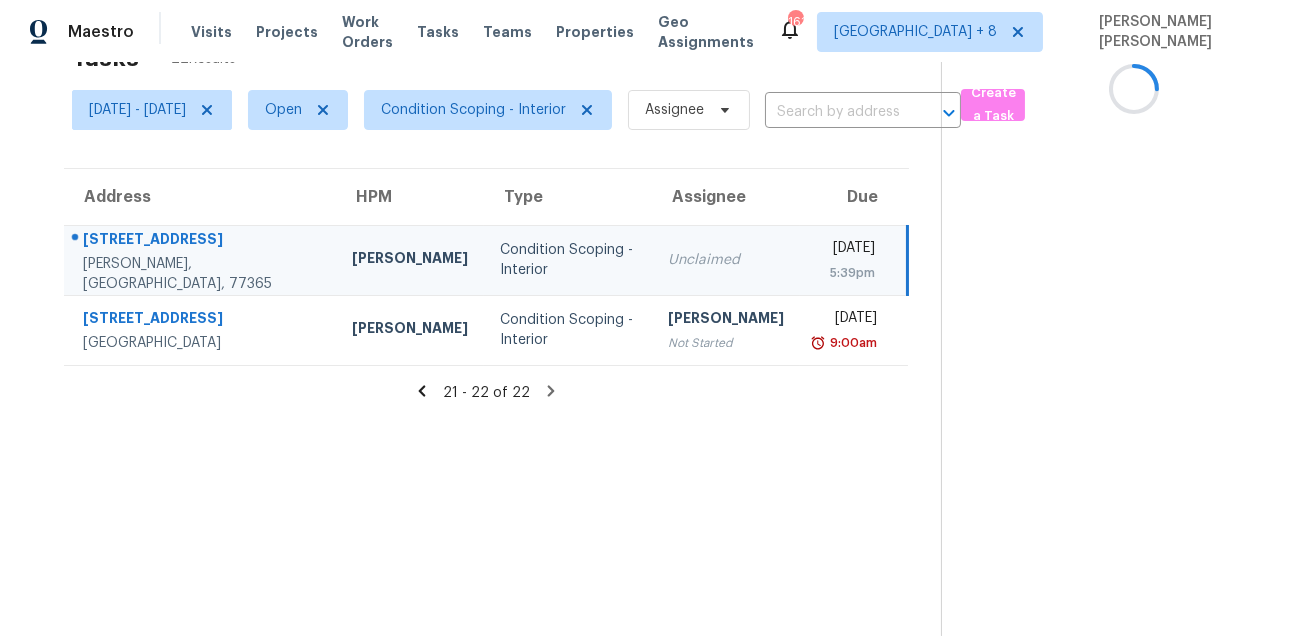 scroll, scrollTop: 62, scrollLeft: 0, axis: vertical 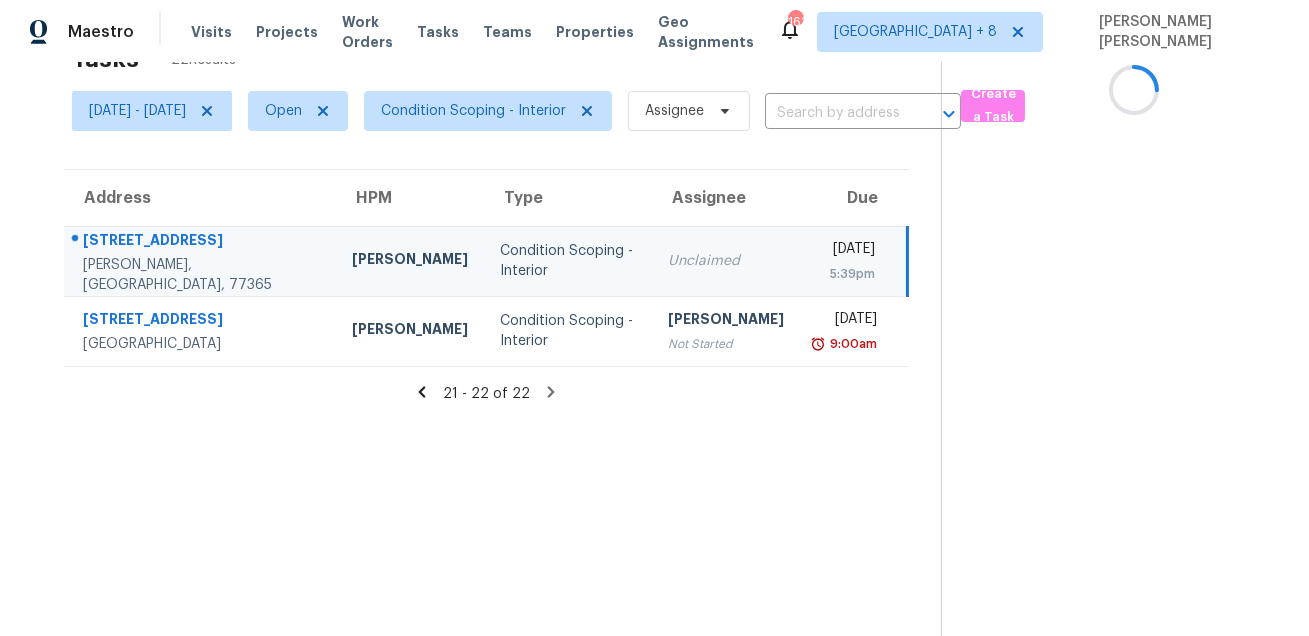 click on "Address" at bounding box center [200, 198] 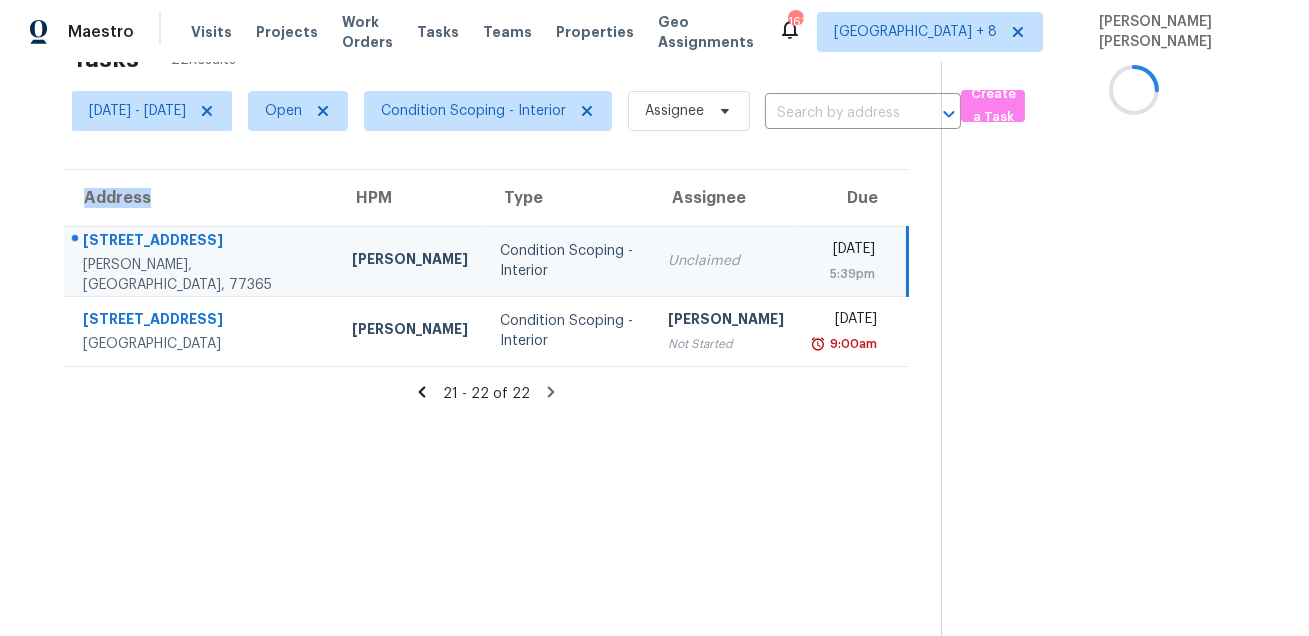 click on "Address" at bounding box center (200, 198) 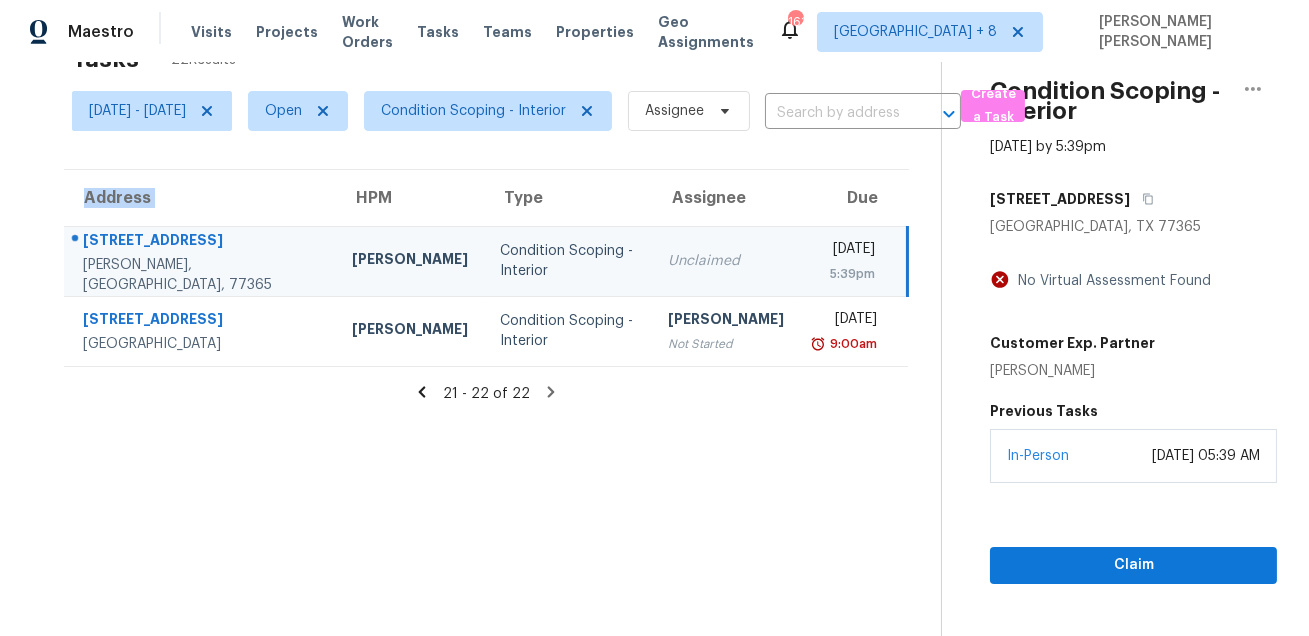 click on "4503 Whitehaven Ridge Way" at bounding box center (201, 242) 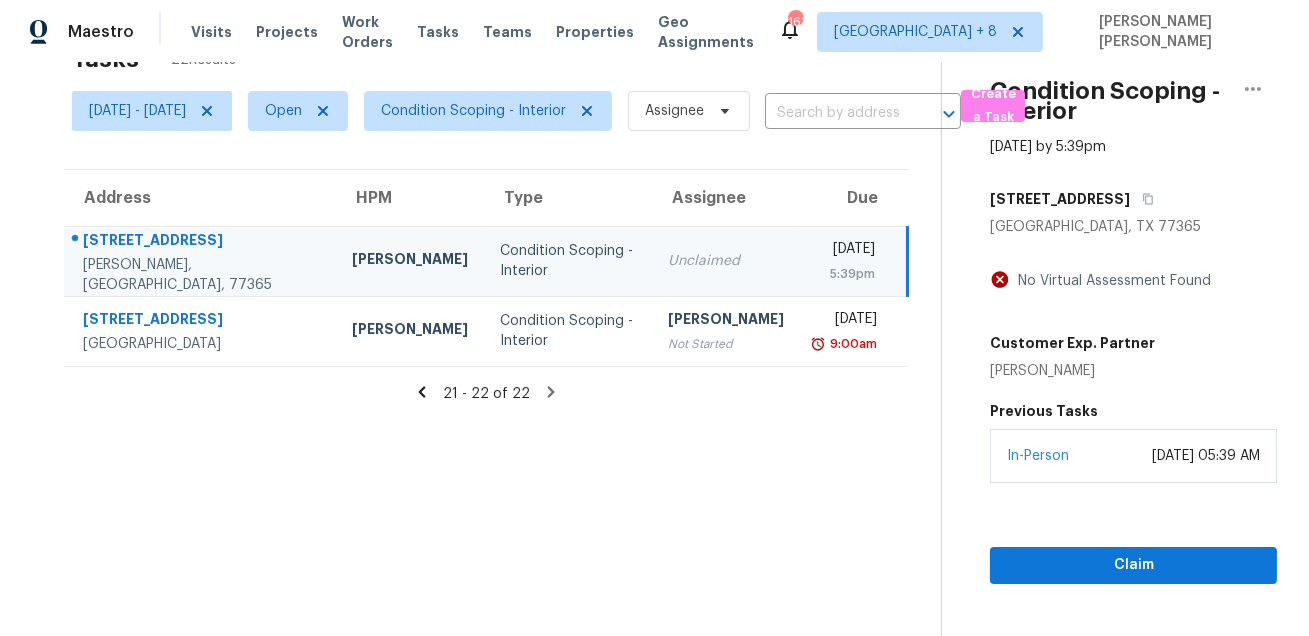 click on "4503 Whitehaven Ridge Way" at bounding box center [201, 242] 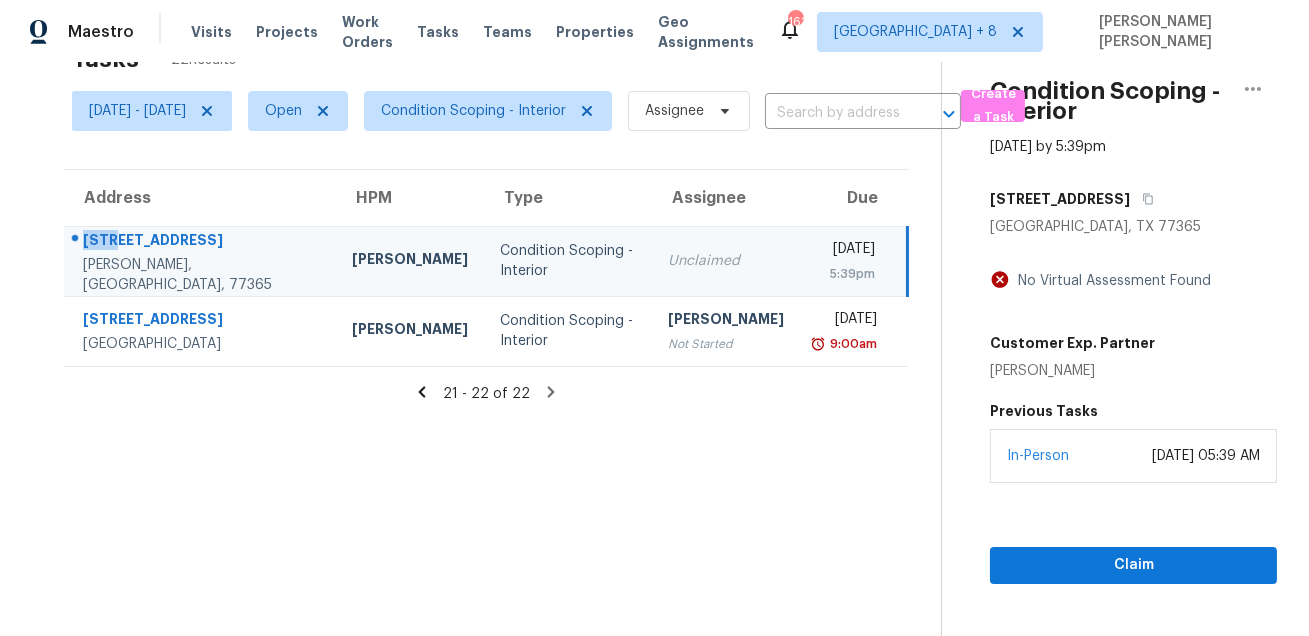 click on "4503 Whitehaven Ridge Way" at bounding box center (201, 242) 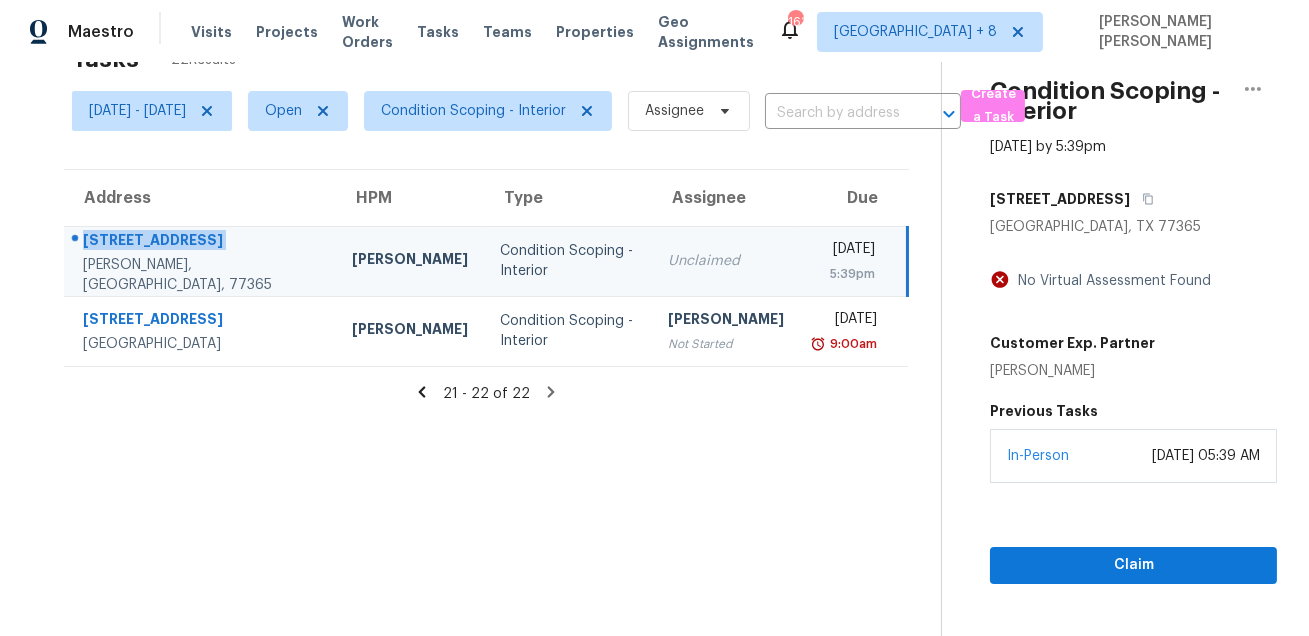 click on "4503 Whitehaven Ridge Way" at bounding box center [201, 242] 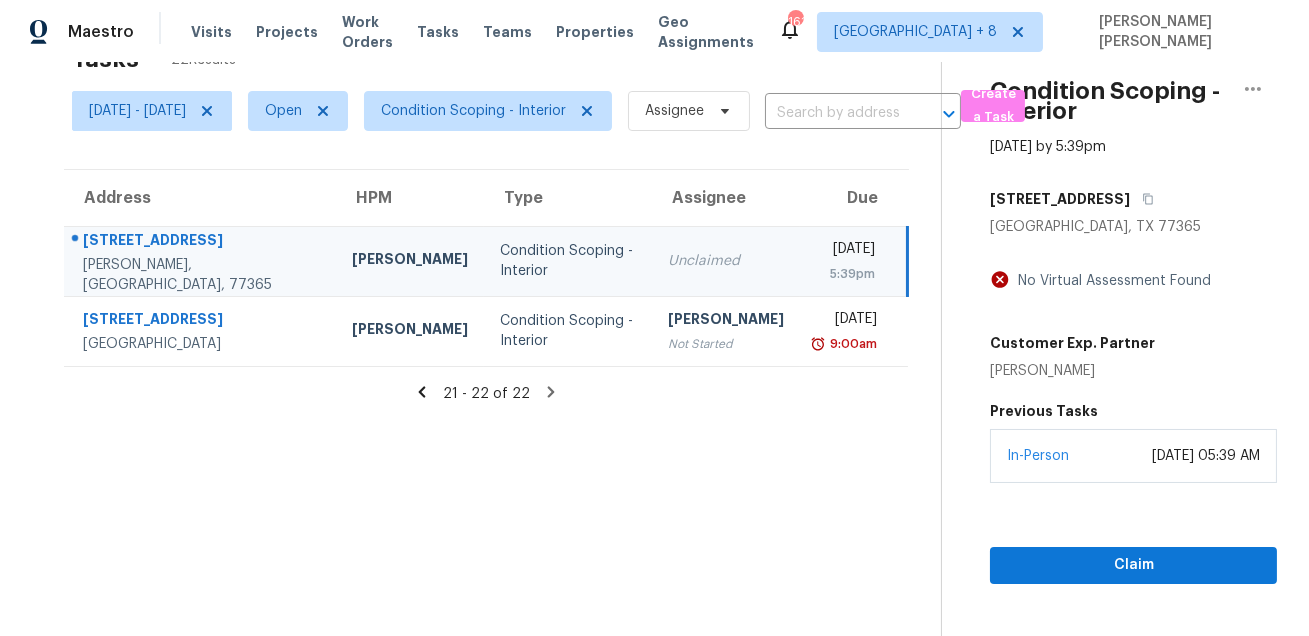 click on "[DATE]" at bounding box center [845, 251] 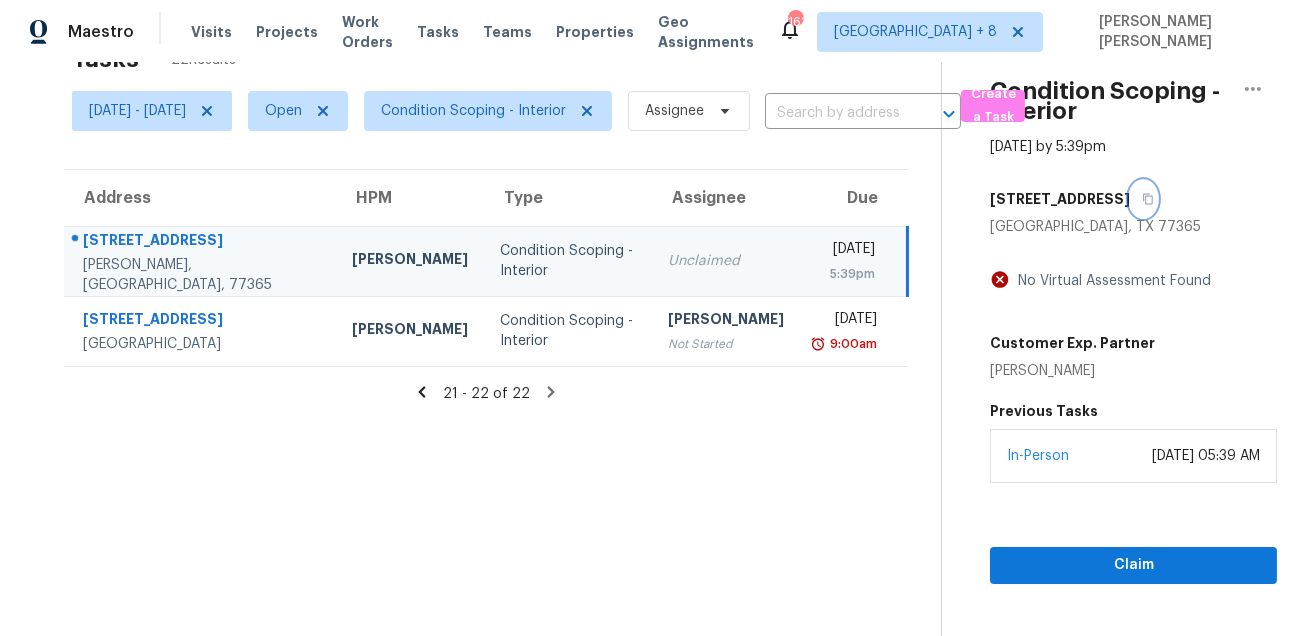 click 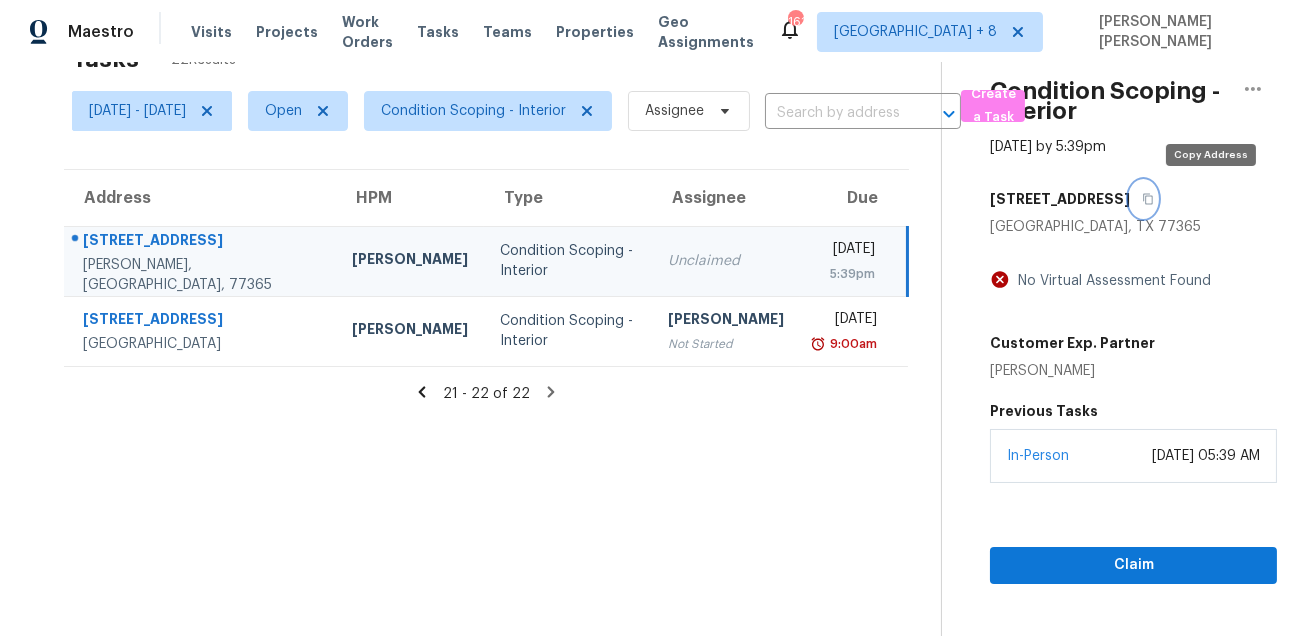 click 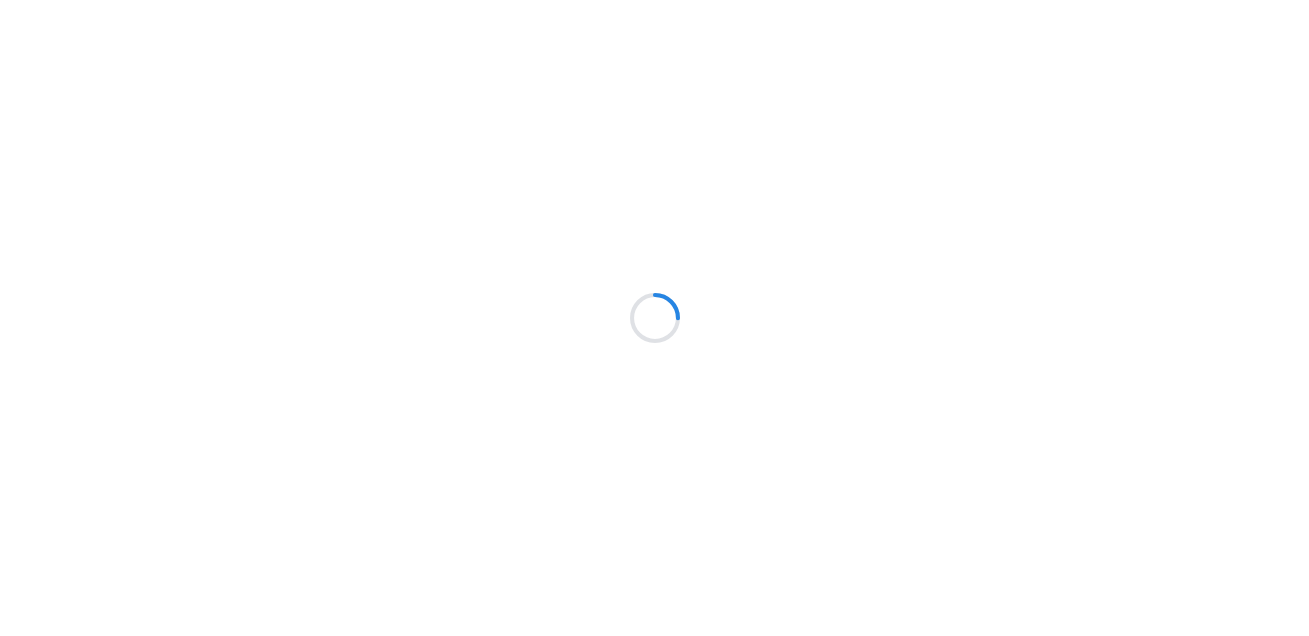 scroll, scrollTop: 0, scrollLeft: 0, axis: both 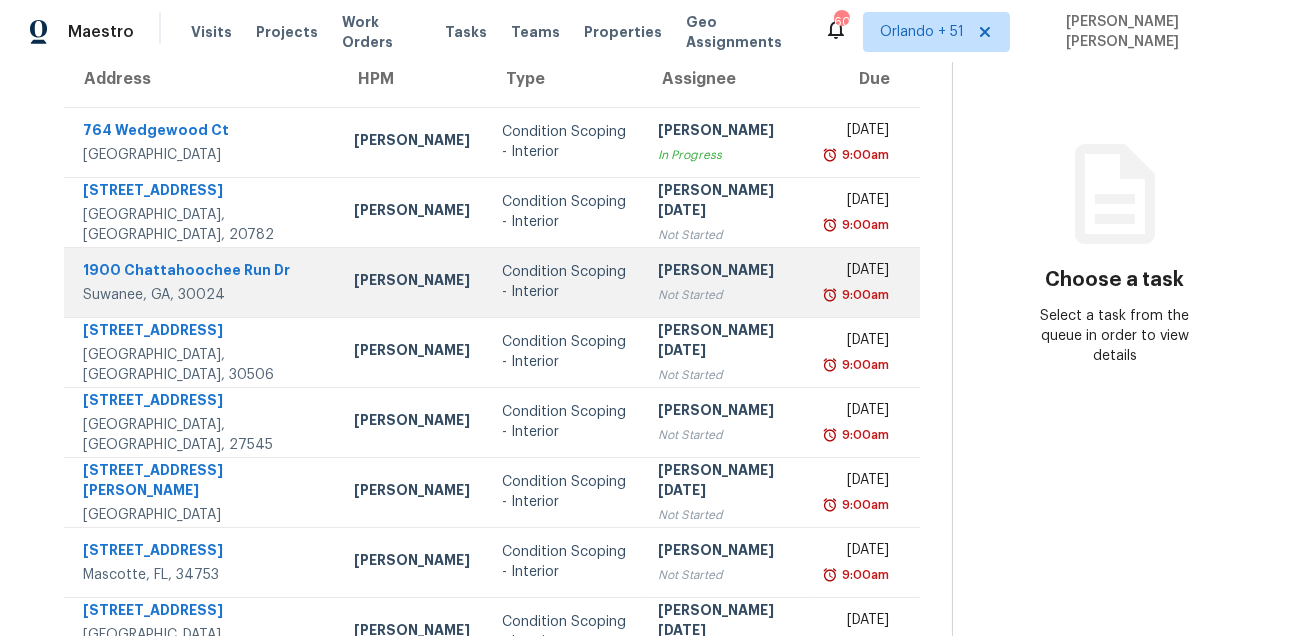click on "1900 Chattahoochee Run Dr" at bounding box center (202, 272) 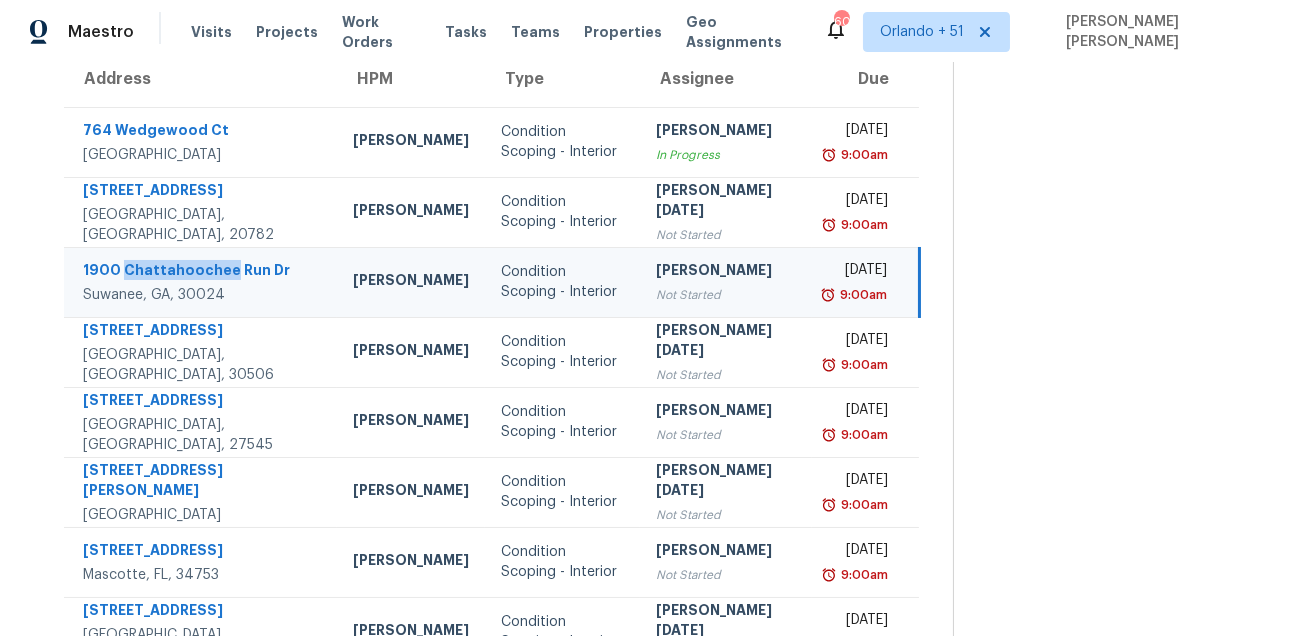 click on "1900 Chattahoochee Run Dr" at bounding box center [202, 272] 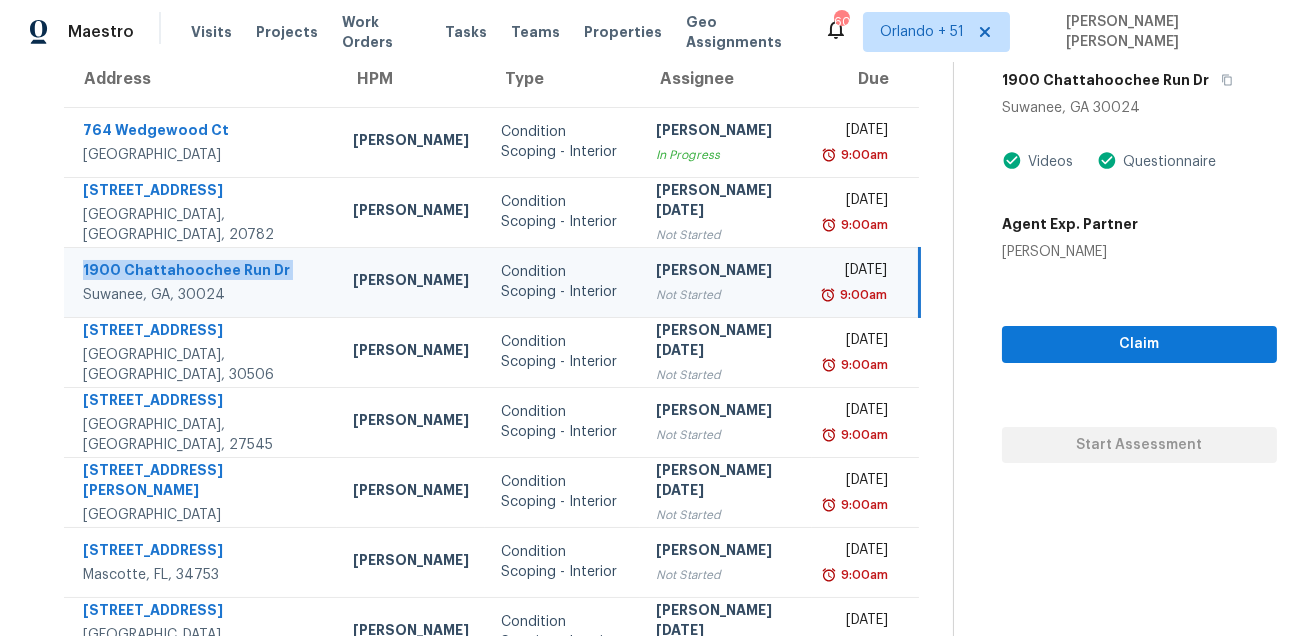 copy on "1900 Chattahoochee Run Dr" 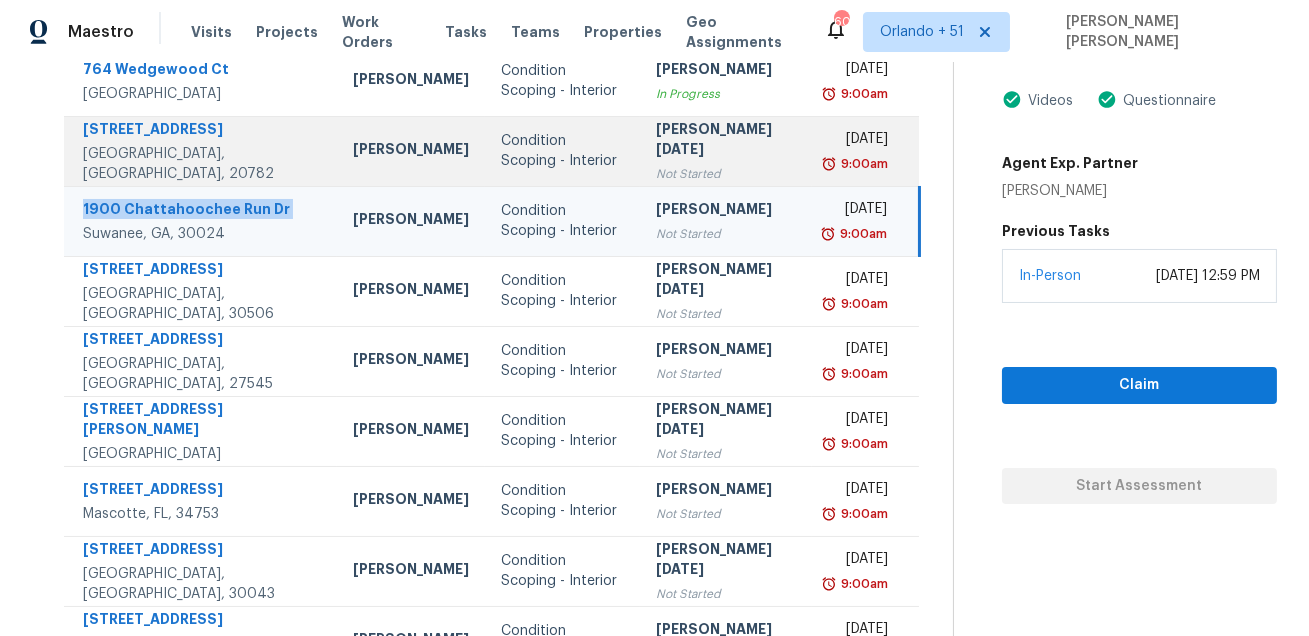 scroll, scrollTop: 306, scrollLeft: 0, axis: vertical 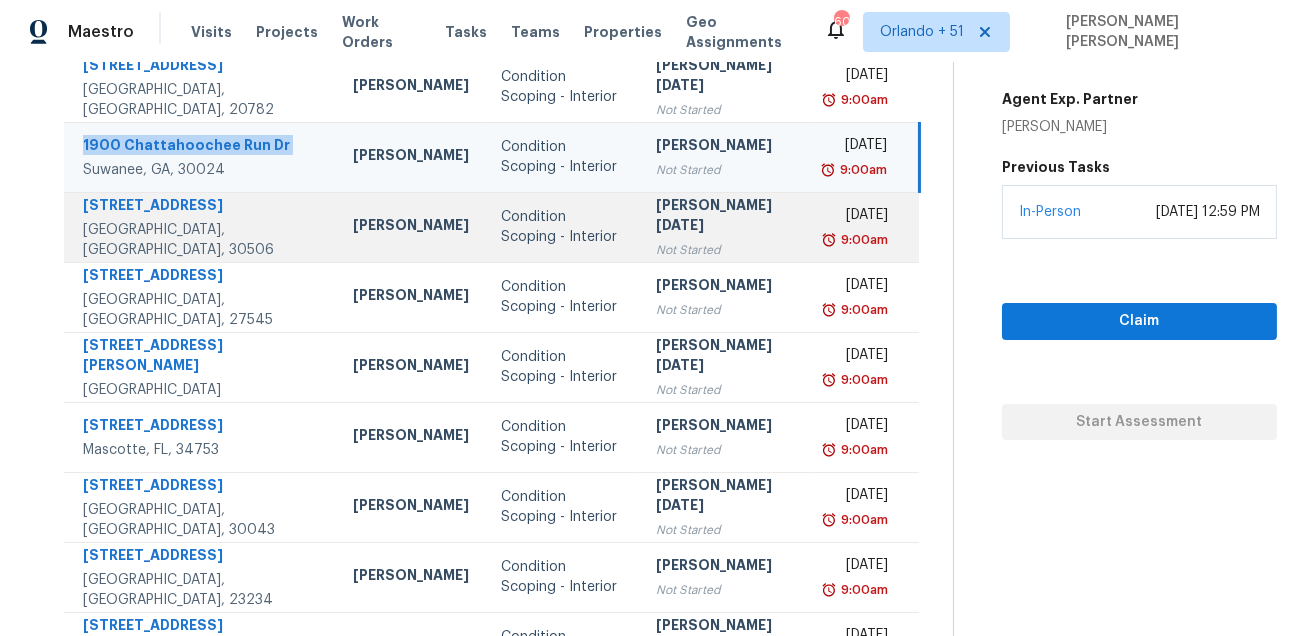 click on "[STREET_ADDRESS]" at bounding box center (202, 207) 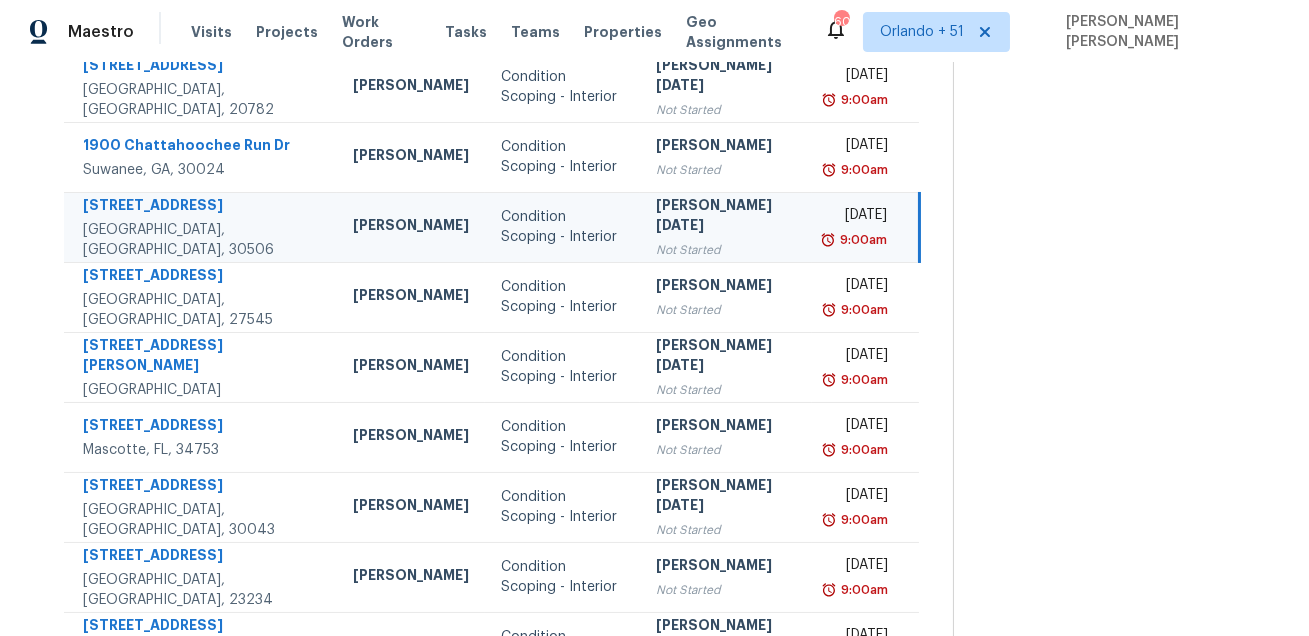 click on "[STREET_ADDRESS]" at bounding box center (202, 207) 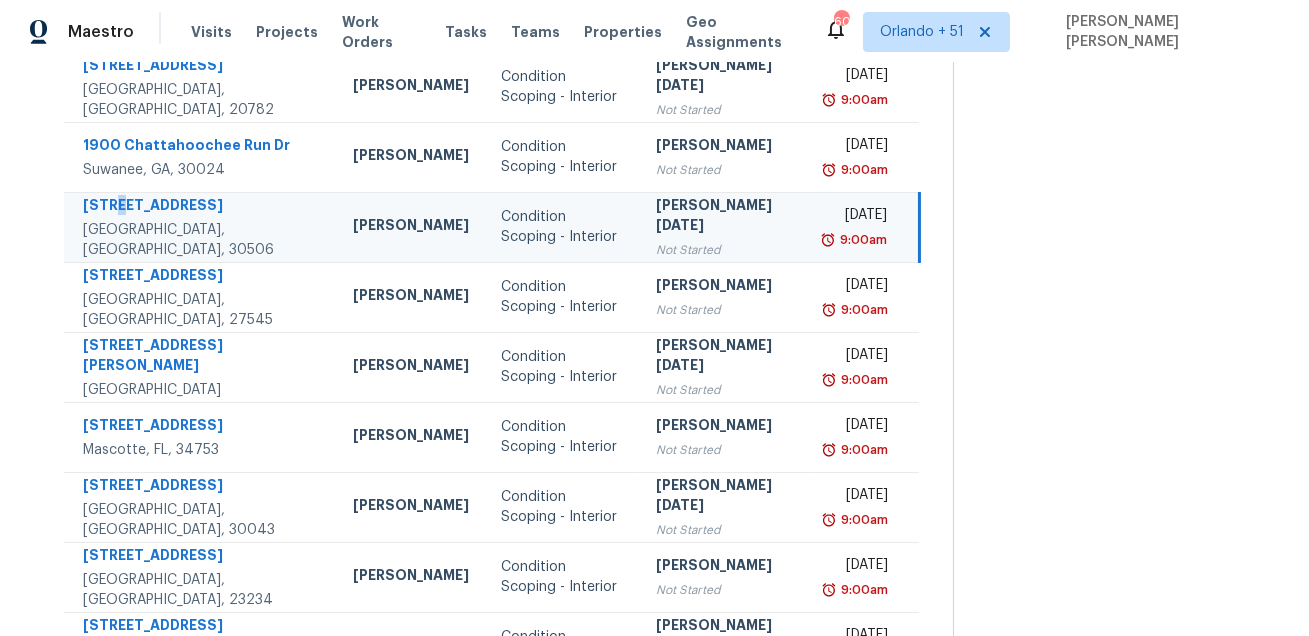 click on "[STREET_ADDRESS]" at bounding box center [202, 207] 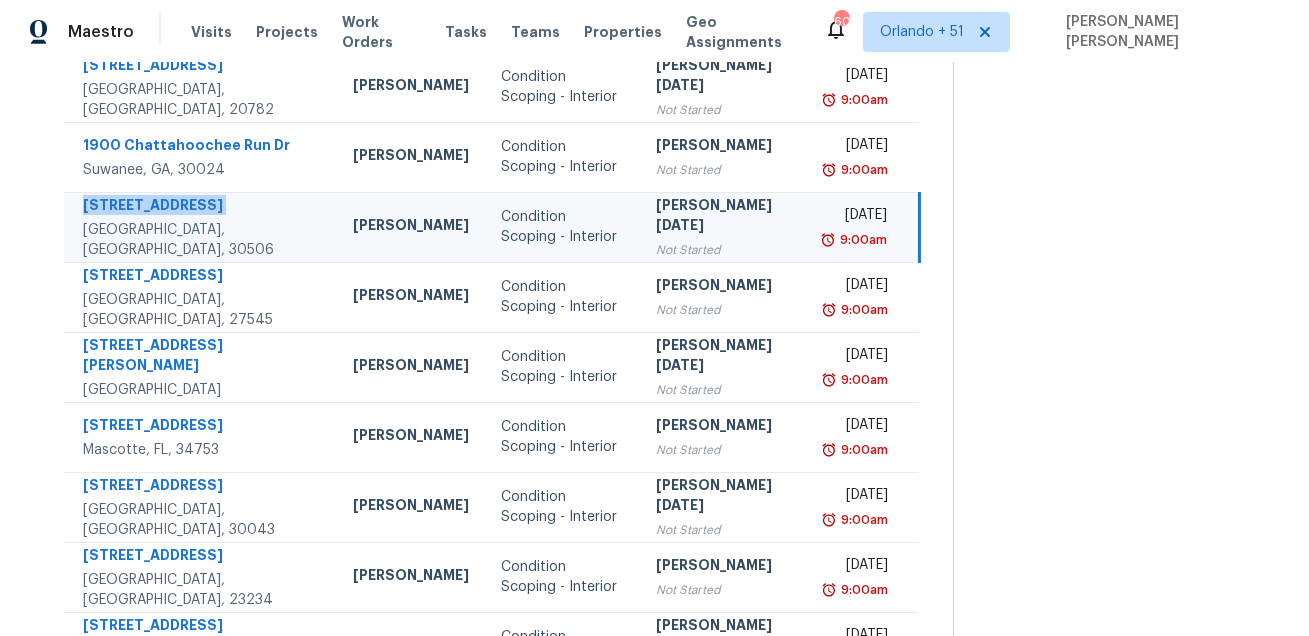 copy on "[STREET_ADDRESS]" 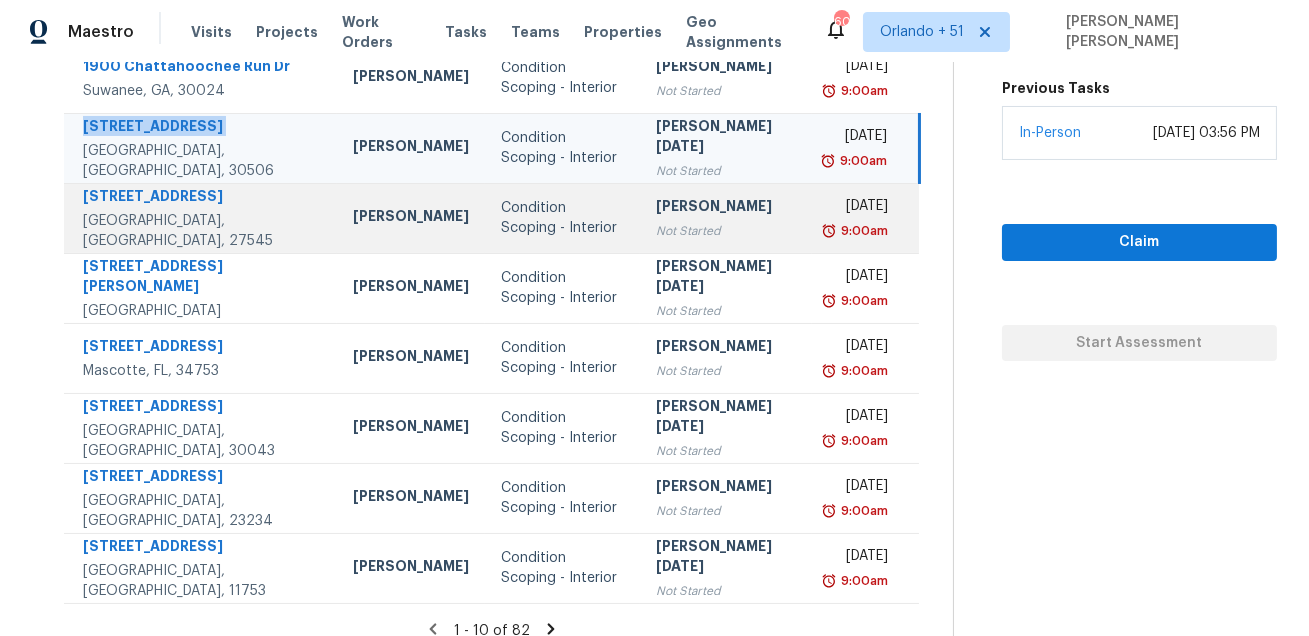 scroll, scrollTop: 392, scrollLeft: 0, axis: vertical 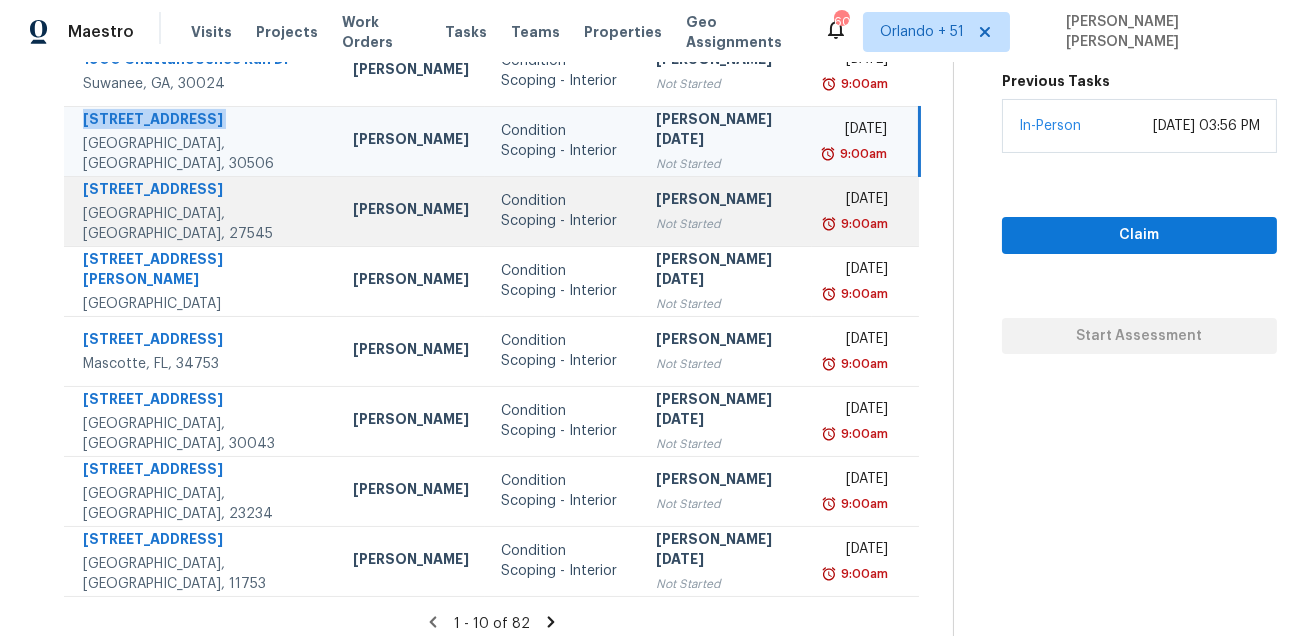click on "[STREET_ADDRESS]" at bounding box center [202, 191] 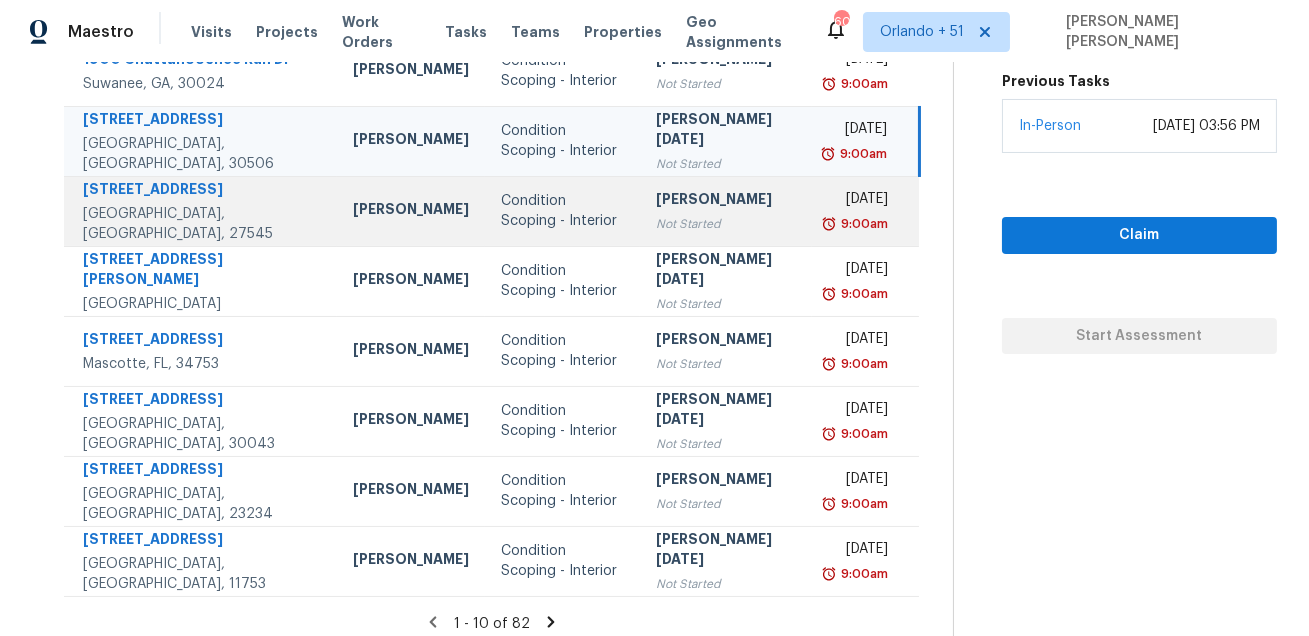 click on "[STREET_ADDRESS]" at bounding box center [202, 191] 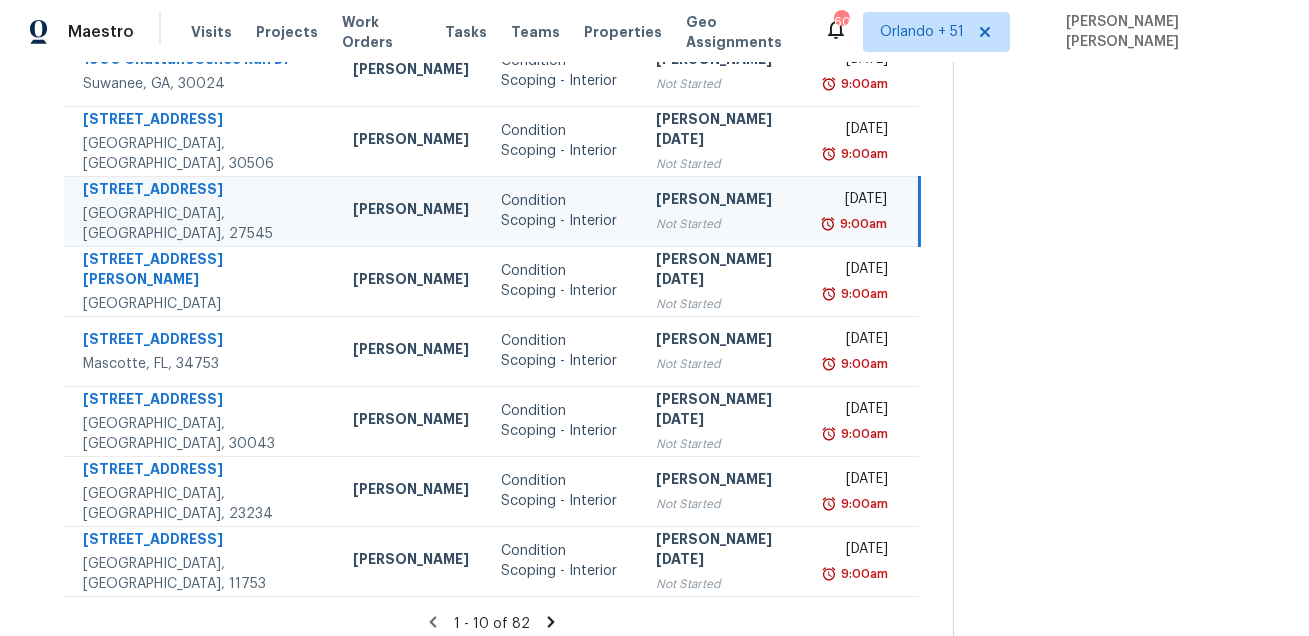 click on "[STREET_ADDRESS]" at bounding box center (202, 191) 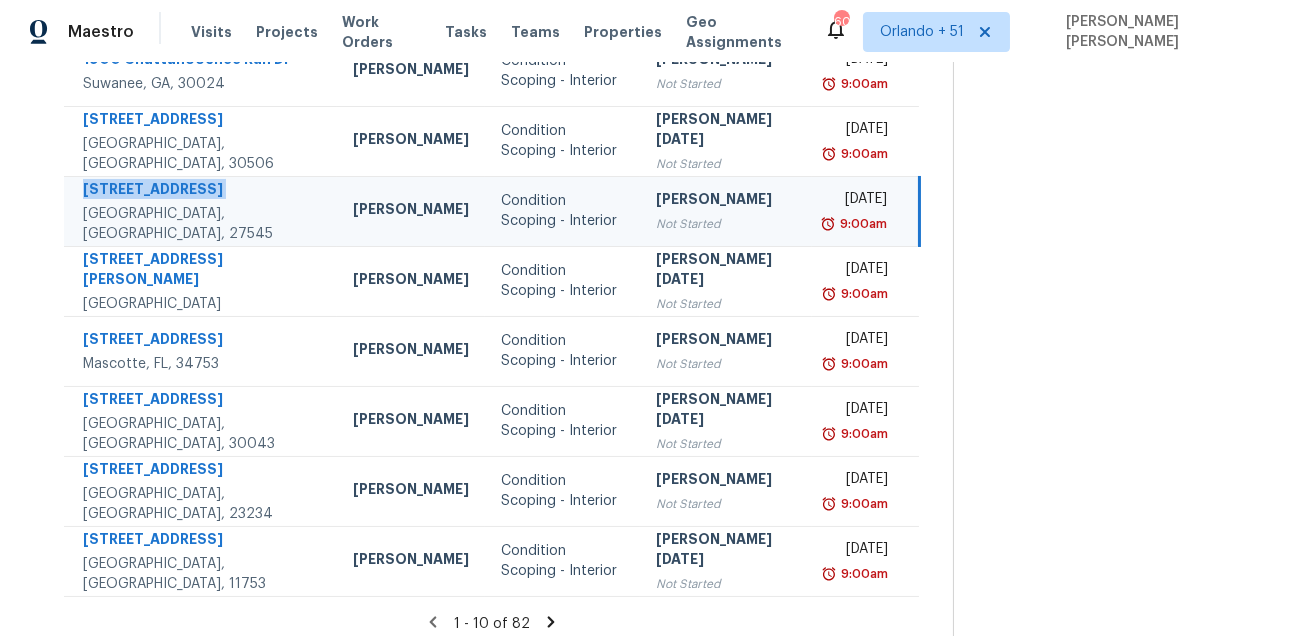 copy on "[STREET_ADDRESS]" 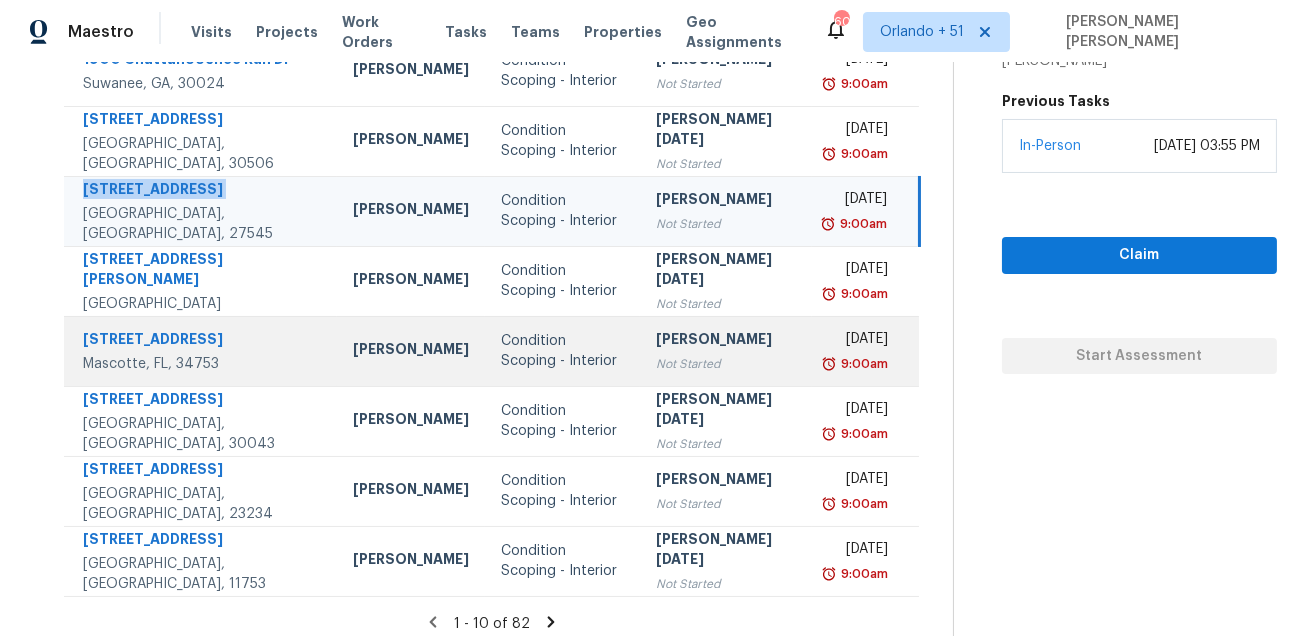 scroll, scrollTop: 405, scrollLeft: 0, axis: vertical 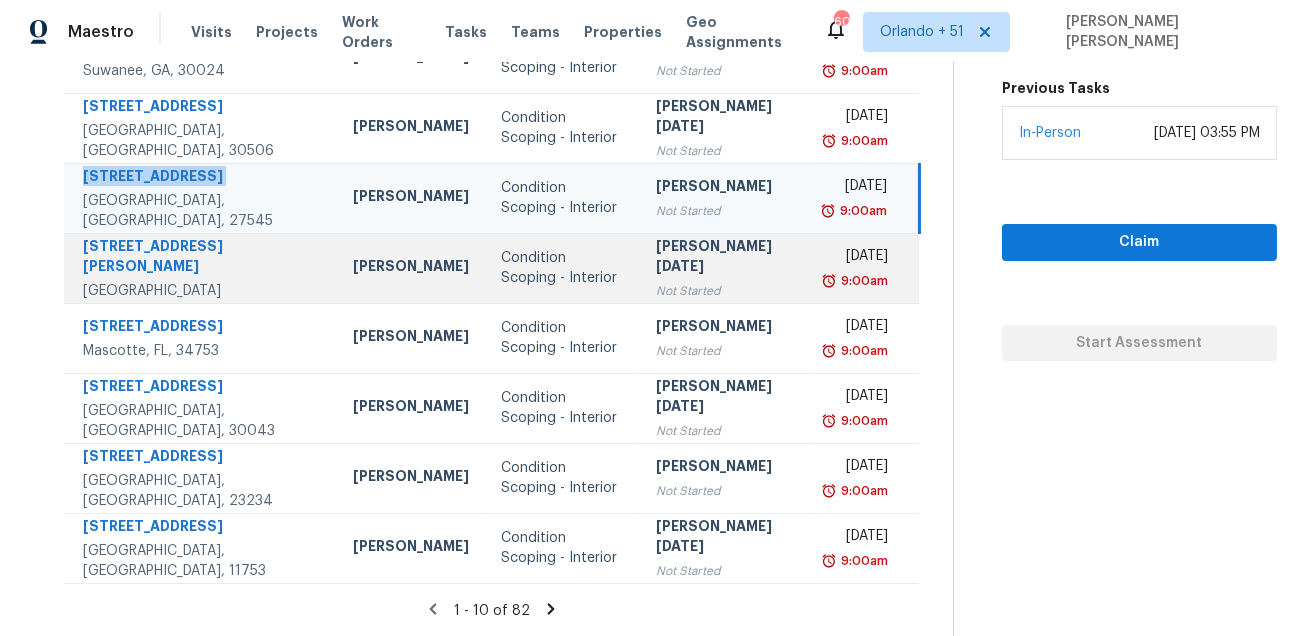 click on "[STREET_ADDRESS][PERSON_NAME]" at bounding box center (200, 268) 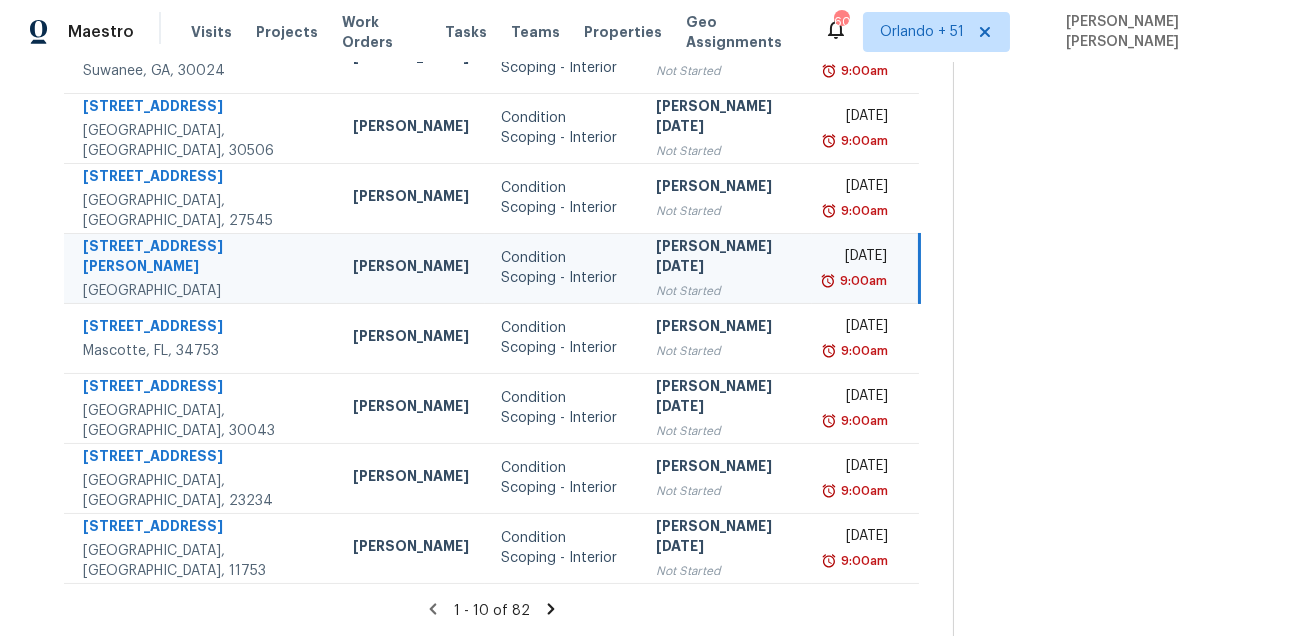 click on "[STREET_ADDRESS][PERSON_NAME]" at bounding box center [200, 268] 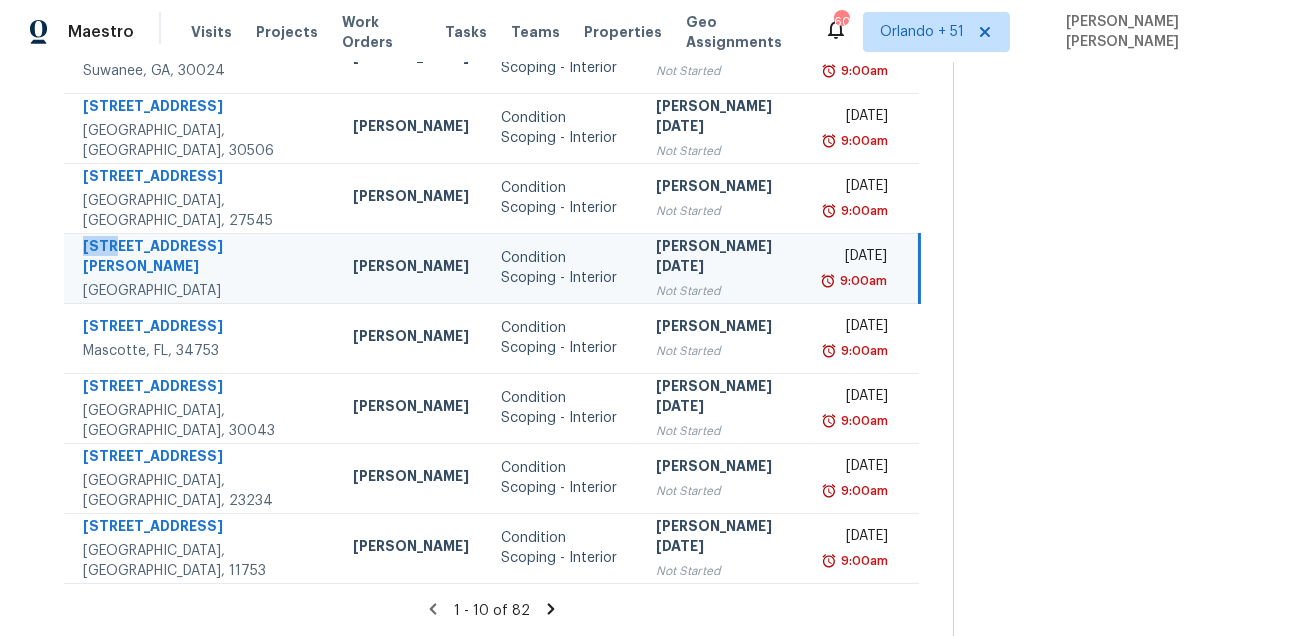 click on "[STREET_ADDRESS][PERSON_NAME]" at bounding box center (200, 268) 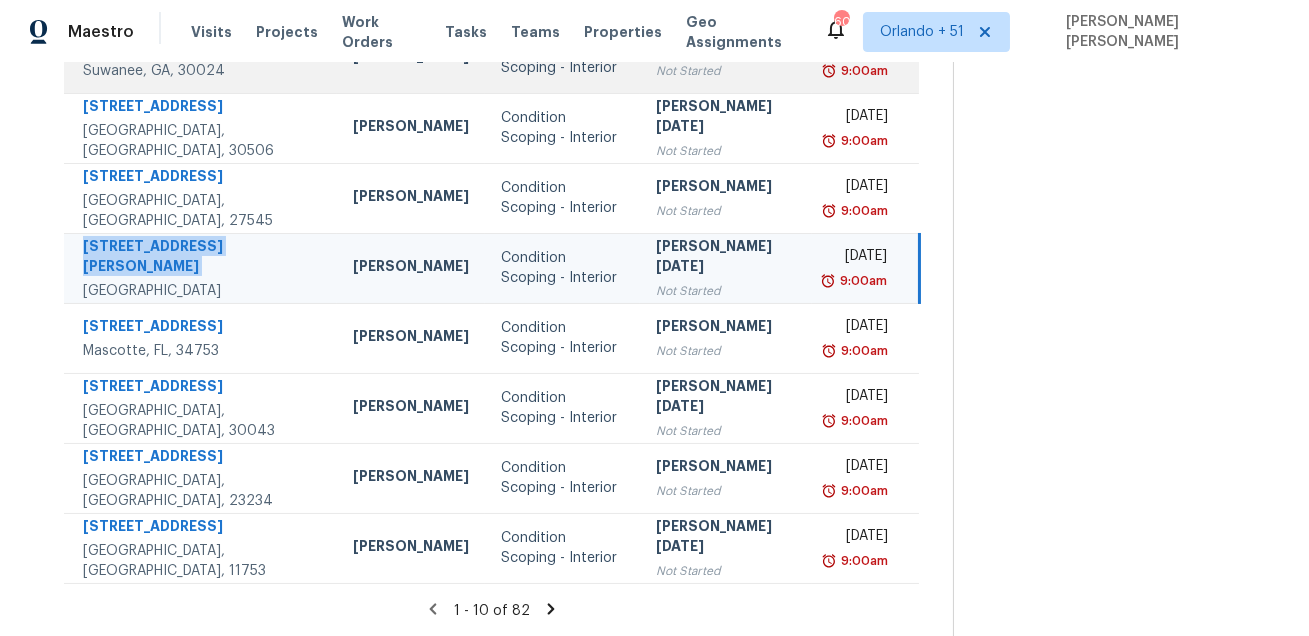 copy on "[STREET_ADDRESS][PERSON_NAME]" 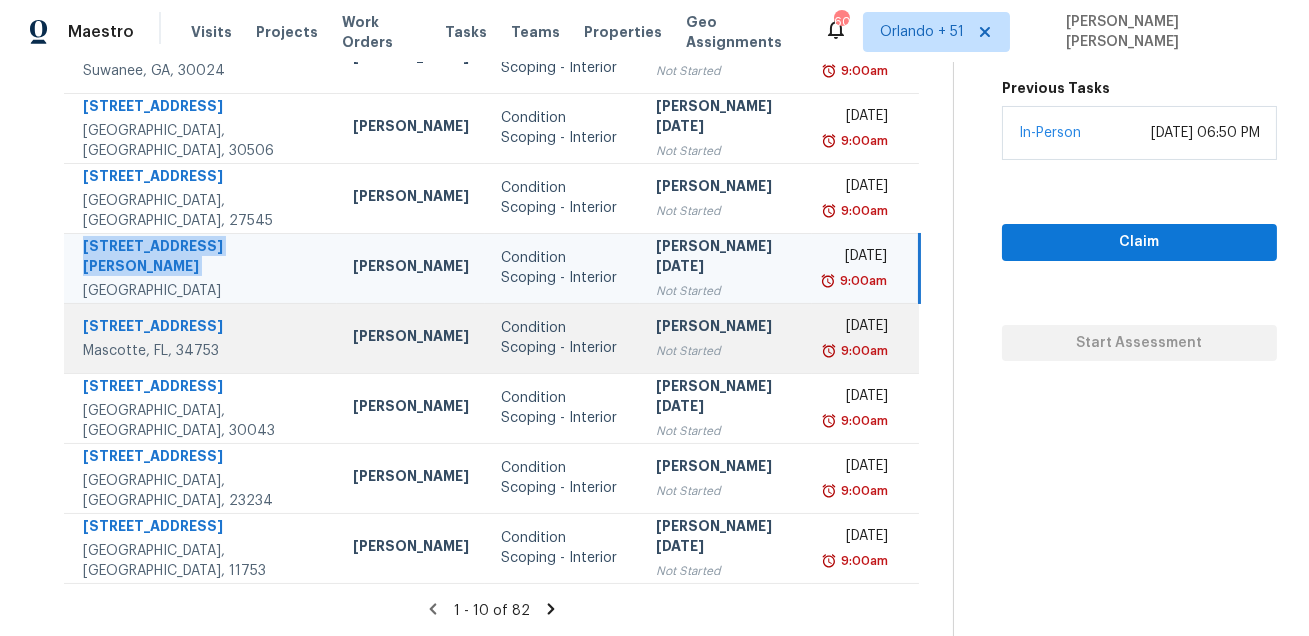 click on "[STREET_ADDRESS]" at bounding box center [202, 328] 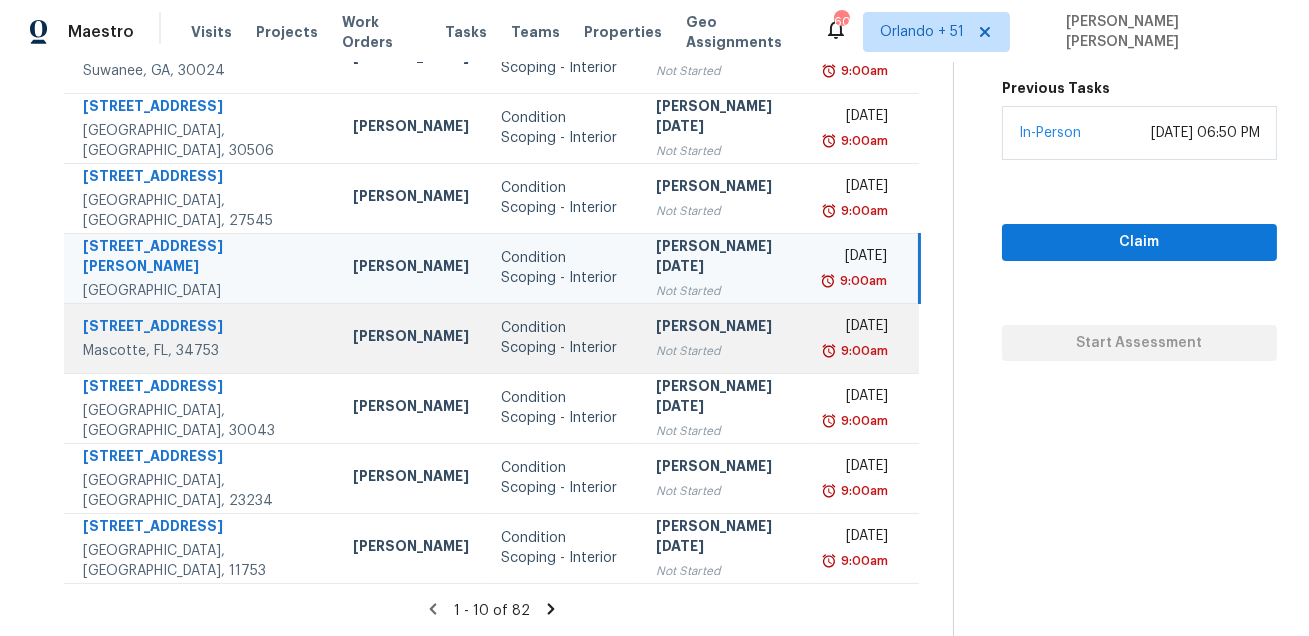 click on "[STREET_ADDRESS]" at bounding box center (202, 328) 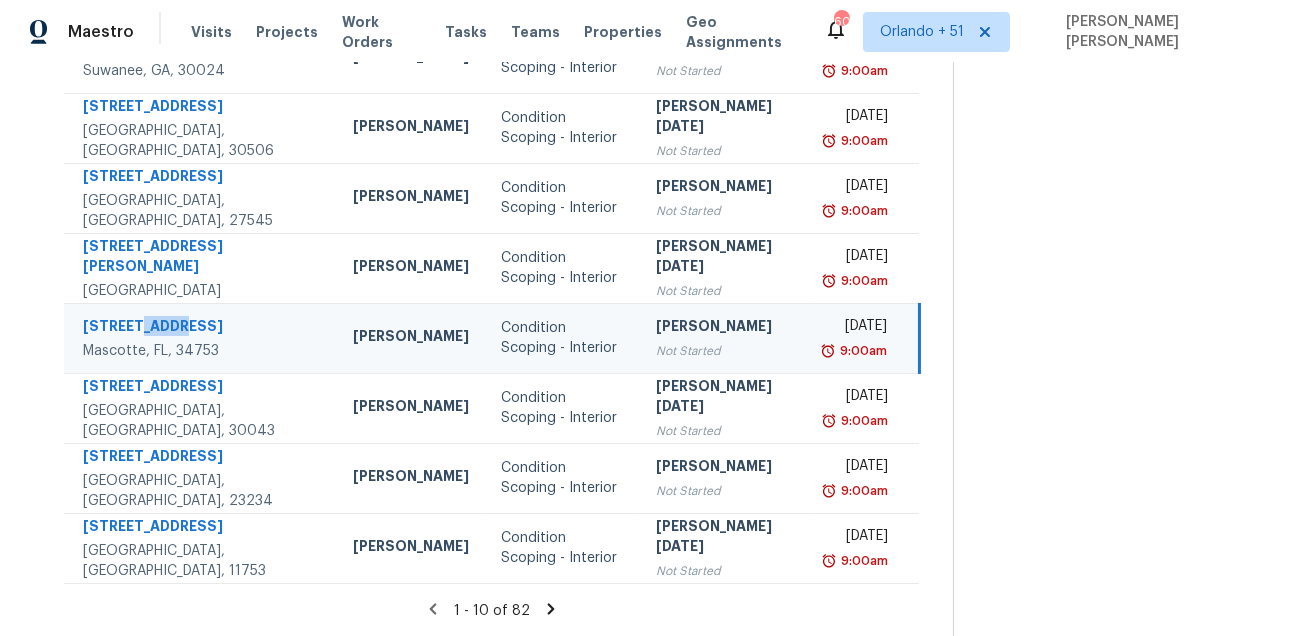click on "[STREET_ADDRESS]" at bounding box center (202, 328) 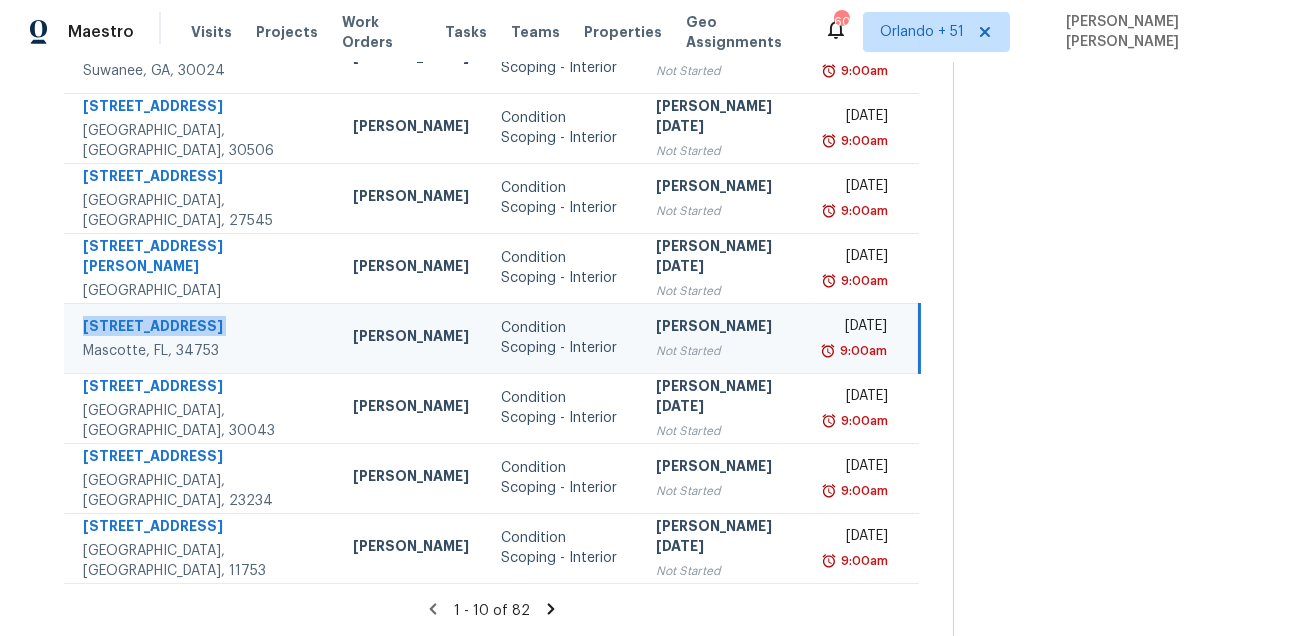 copy on "[STREET_ADDRESS]" 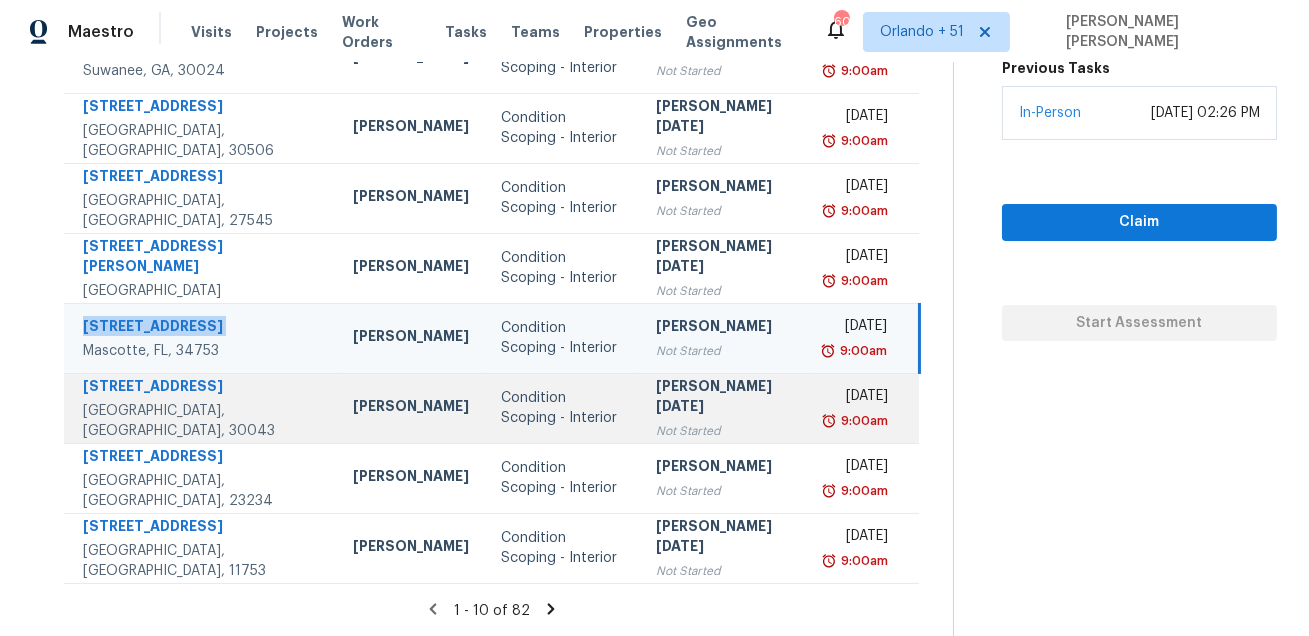 click on "[STREET_ADDRESS]" at bounding box center [202, 388] 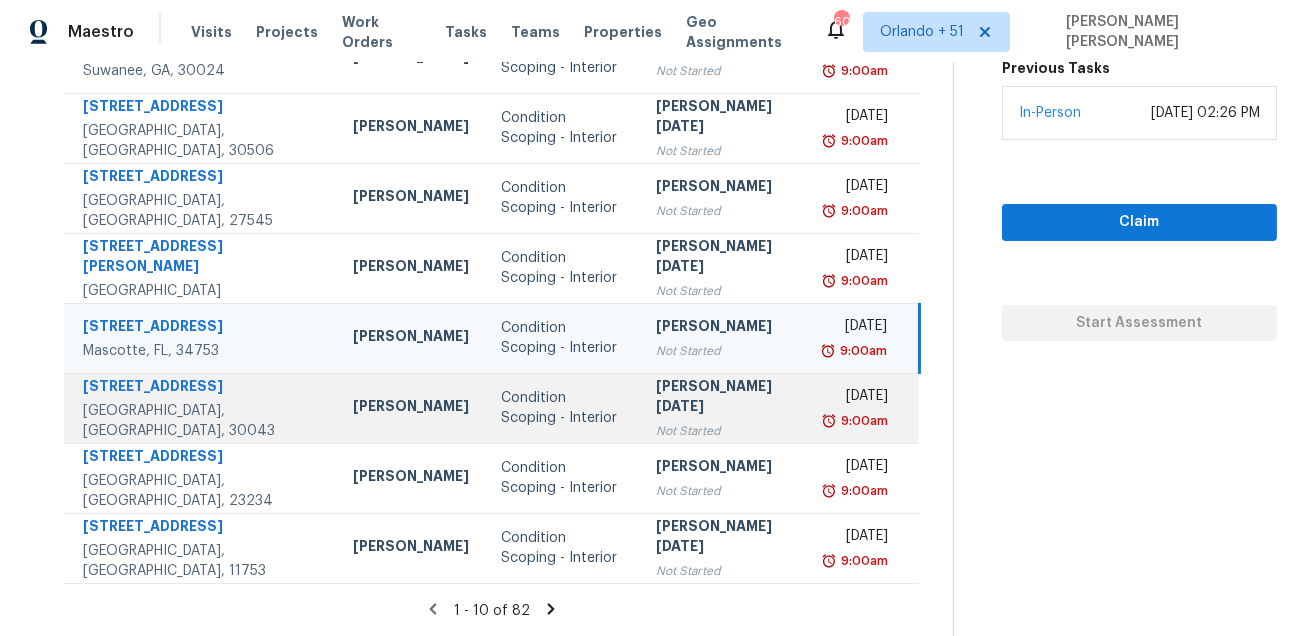click on "[STREET_ADDRESS]" at bounding box center [202, 388] 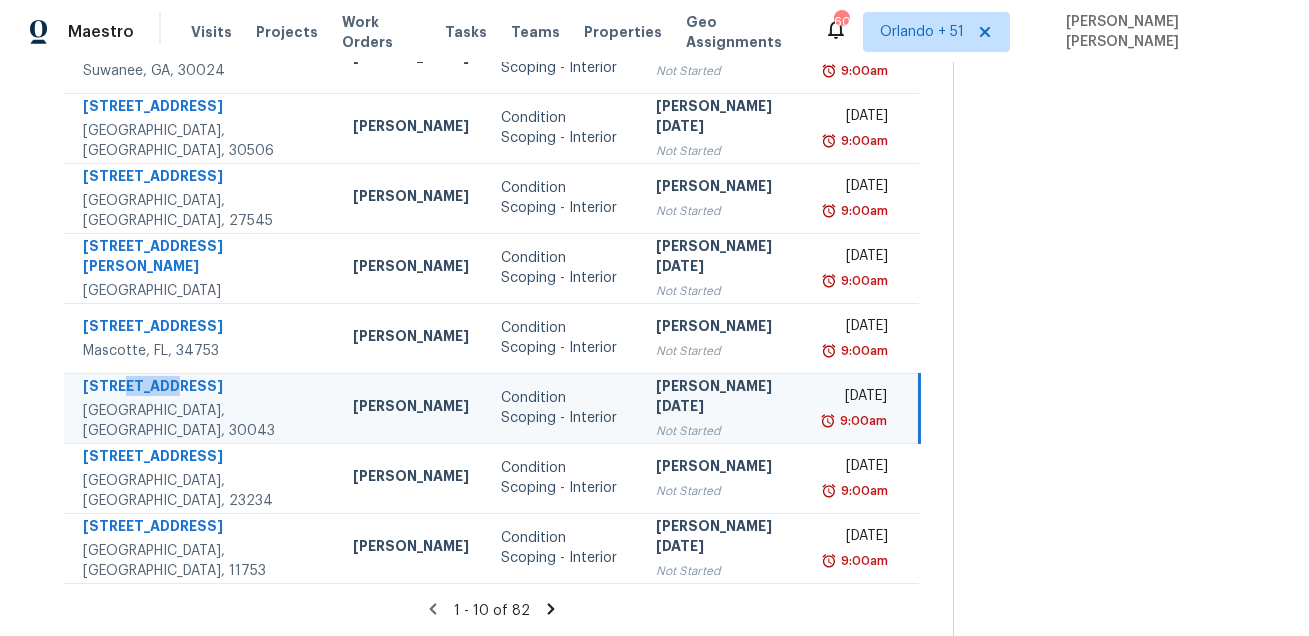 click on "[STREET_ADDRESS]" at bounding box center [202, 388] 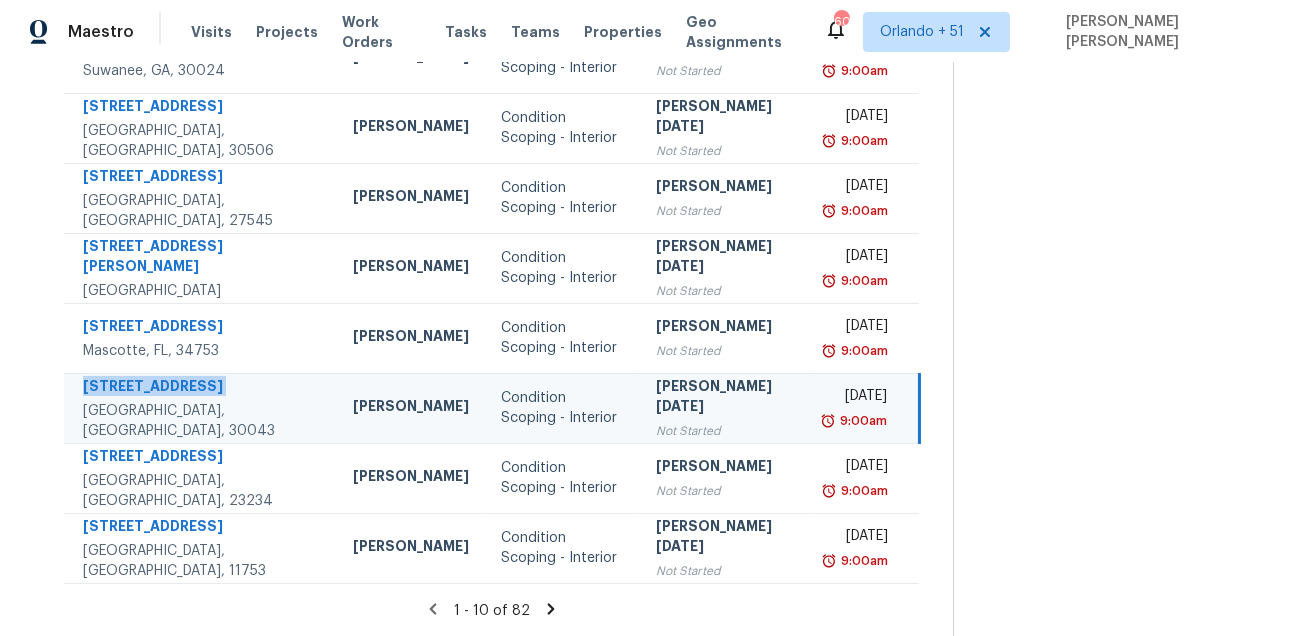 copy on "[STREET_ADDRESS]" 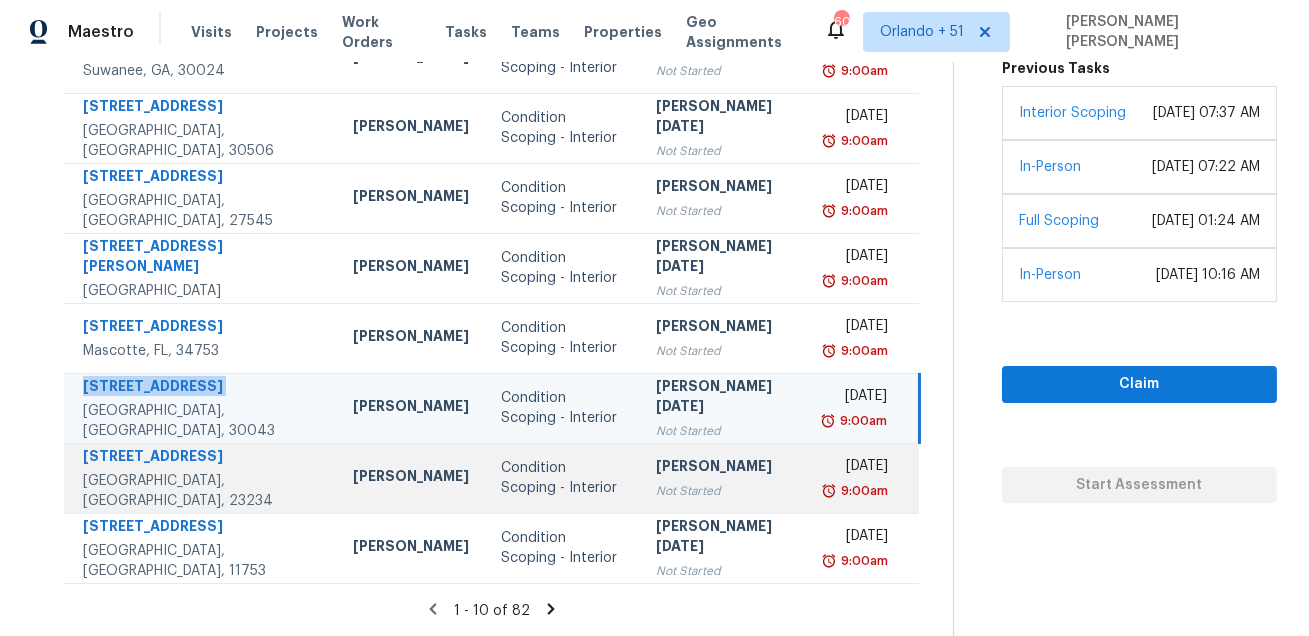 click on "[STREET_ADDRESS]" at bounding box center (202, 458) 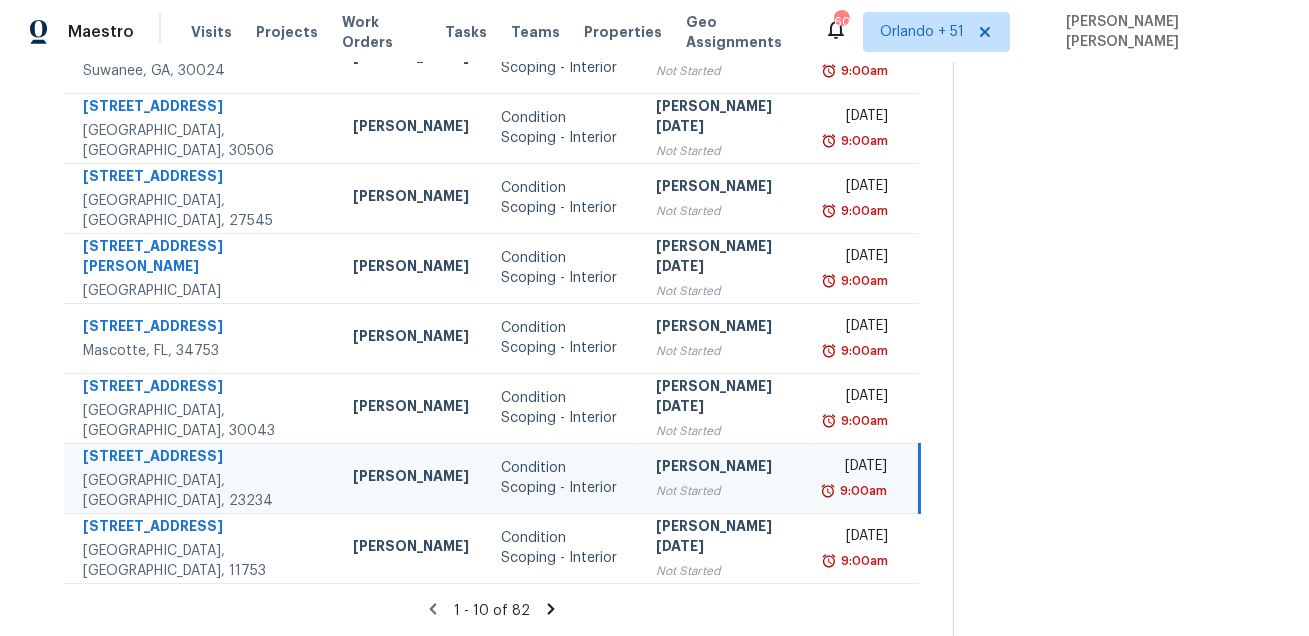 click on "[STREET_ADDRESS]" at bounding box center (202, 458) 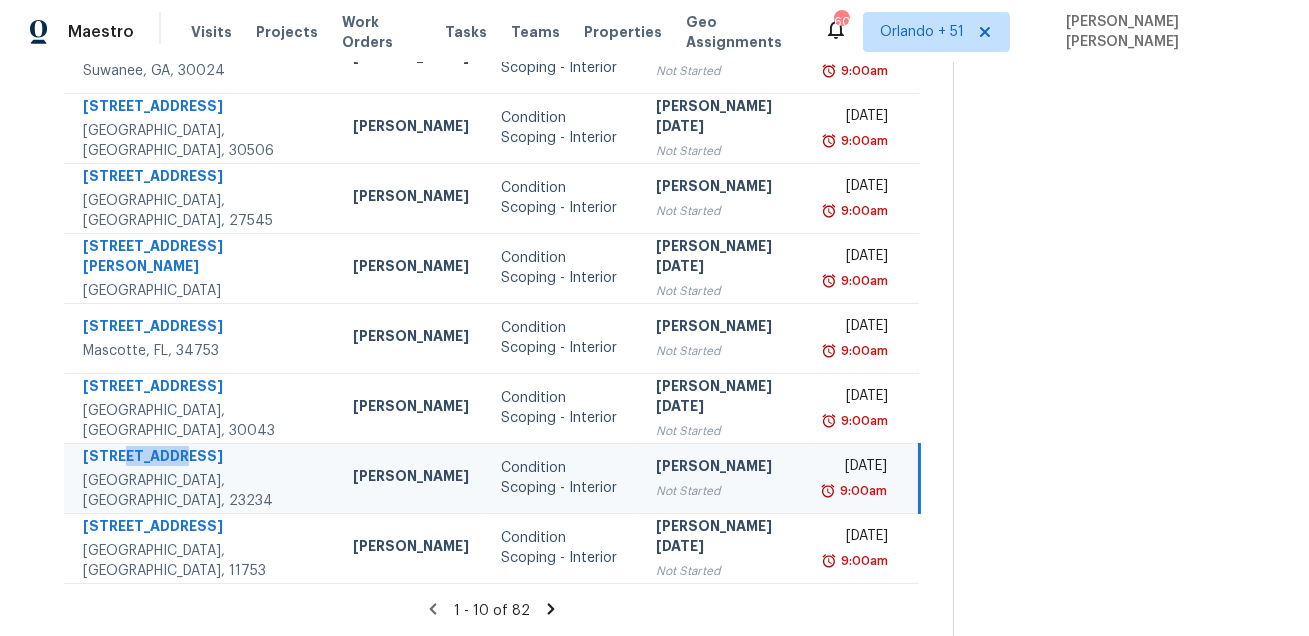 click on "[STREET_ADDRESS]" at bounding box center (202, 458) 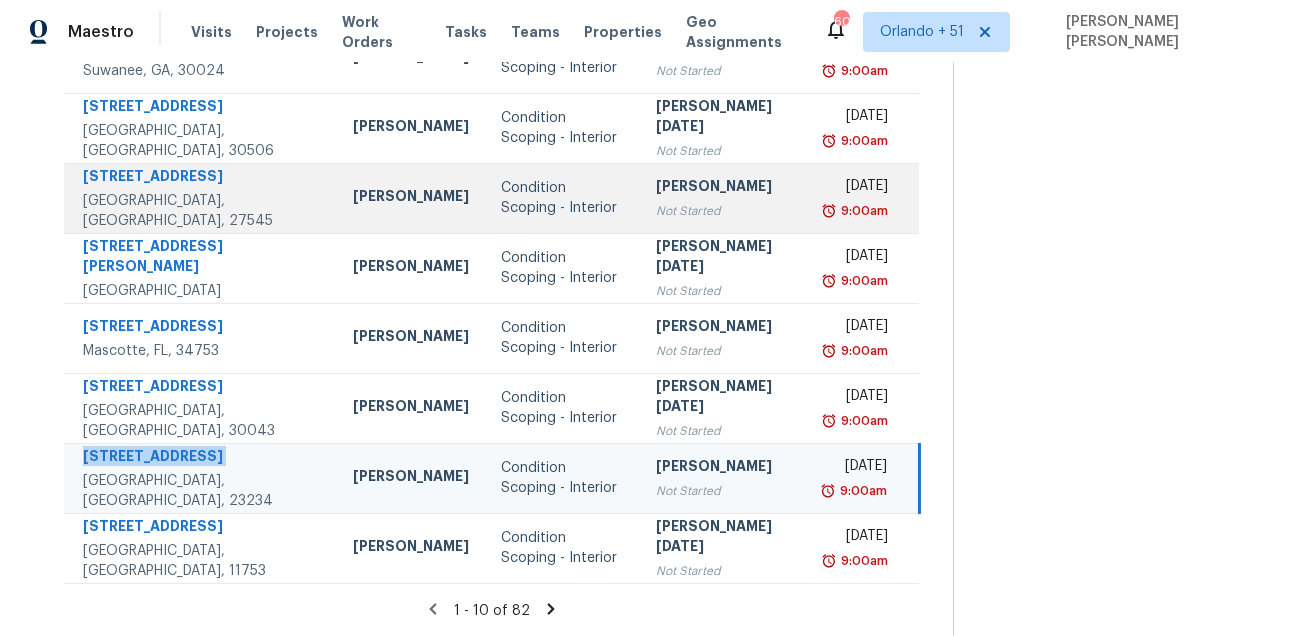 copy on "[STREET_ADDRESS]" 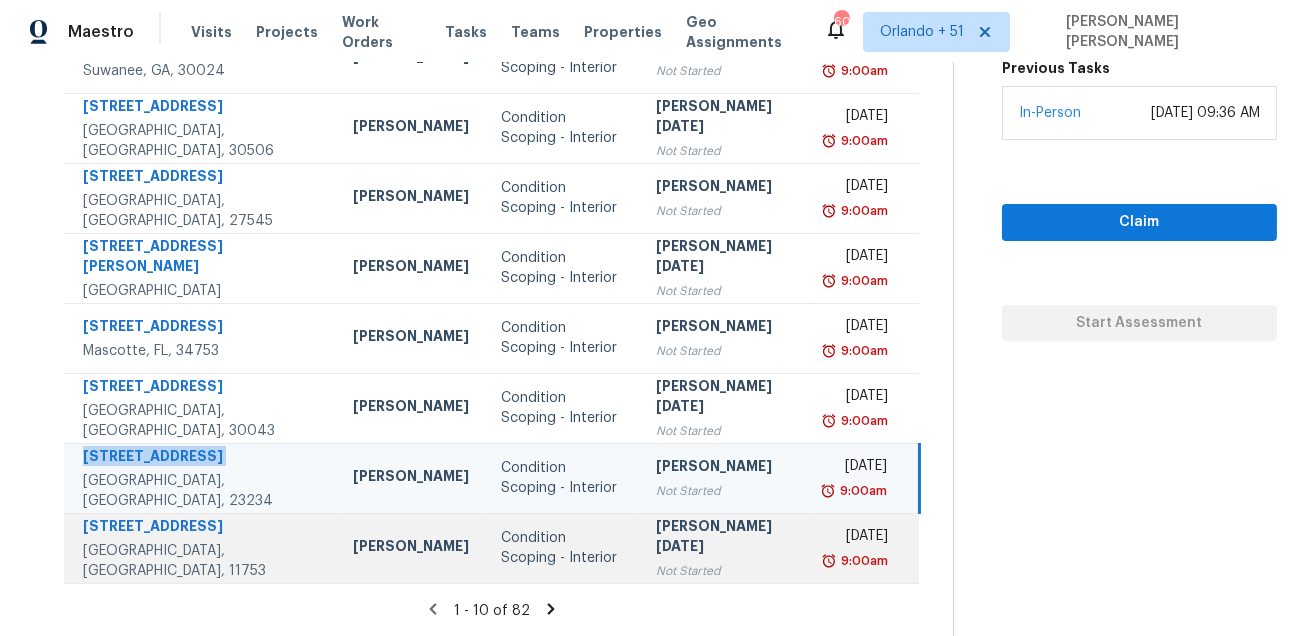 click on "[STREET_ADDRESS]" at bounding box center [202, 528] 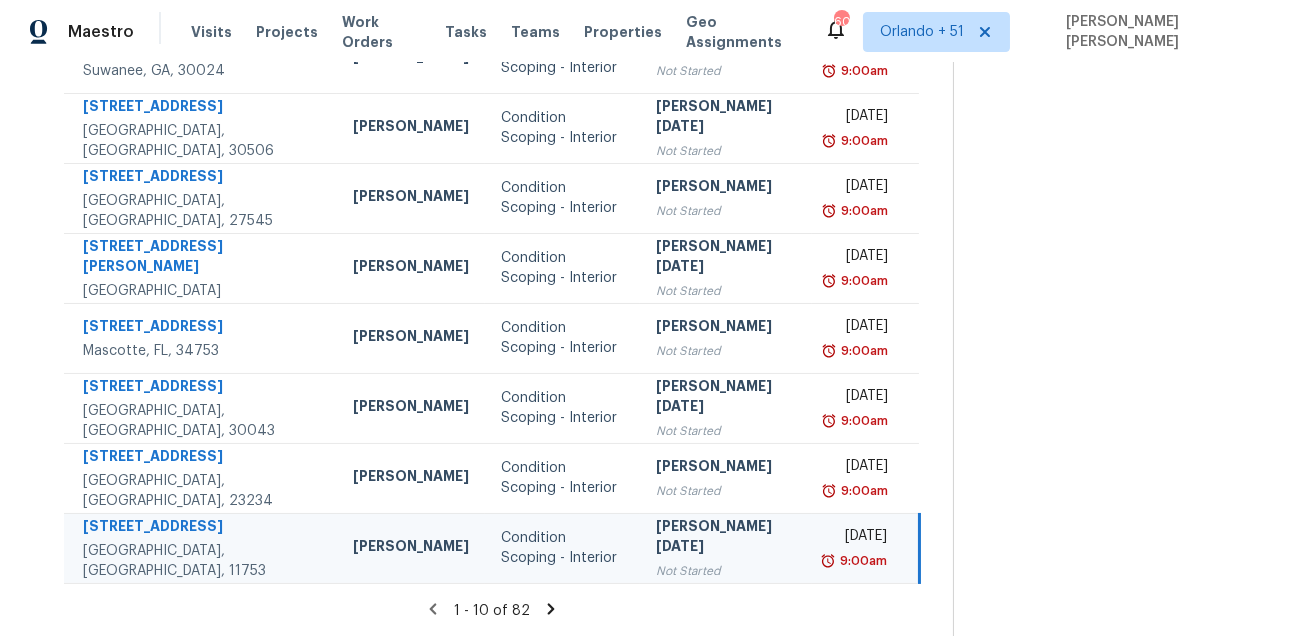 click on "[STREET_ADDRESS]" at bounding box center (202, 528) 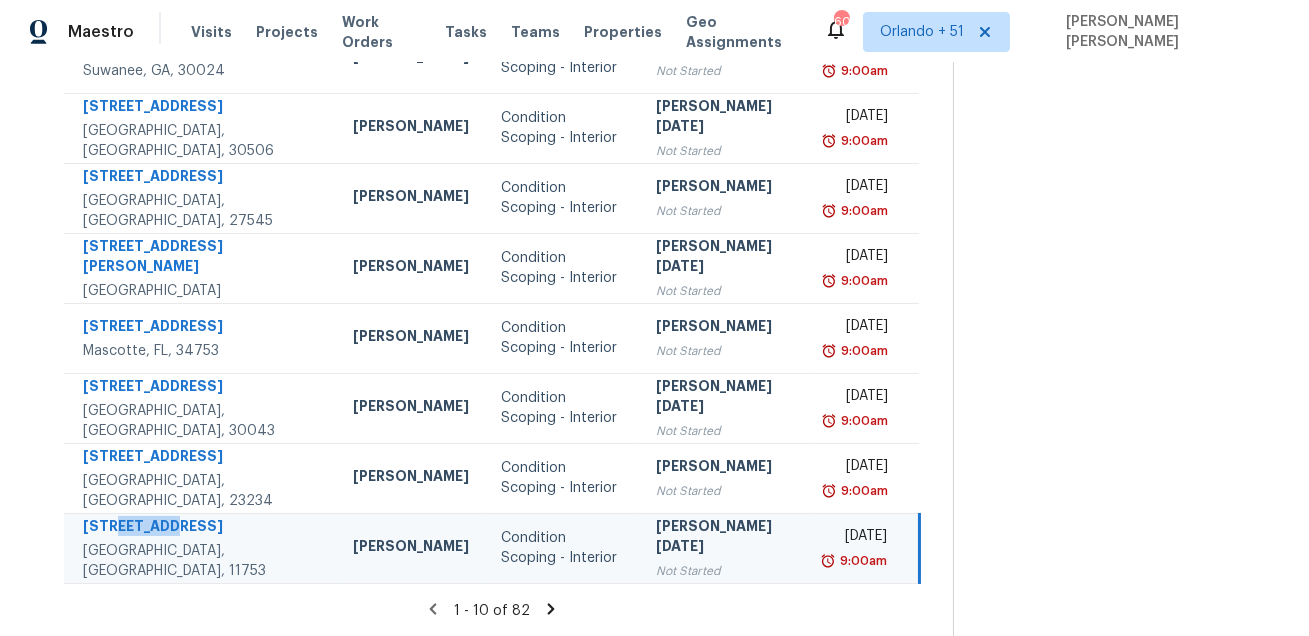 click on "[STREET_ADDRESS]" at bounding box center (202, 528) 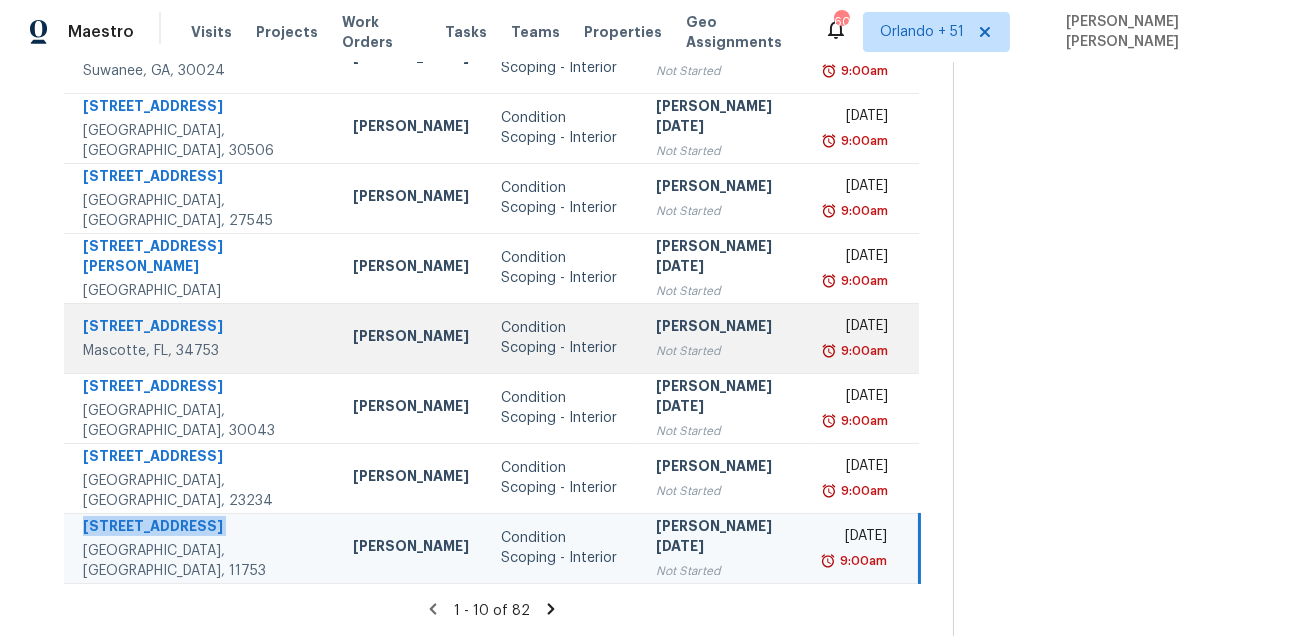 copy on "[STREET_ADDRESS]" 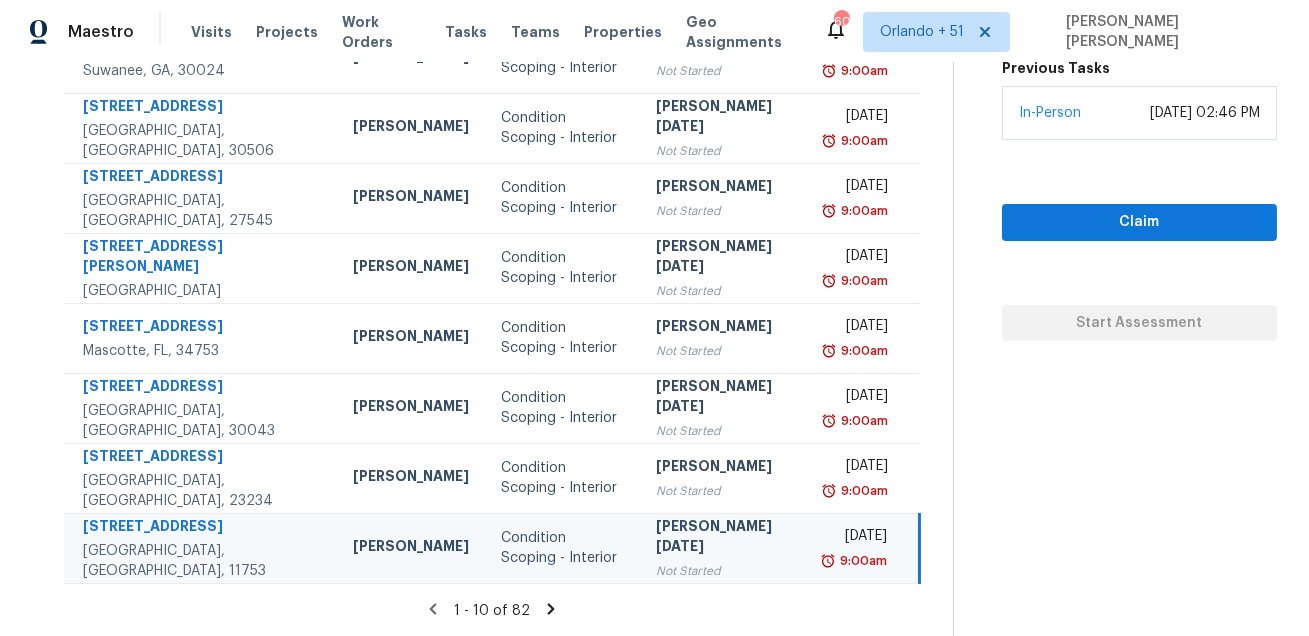 click 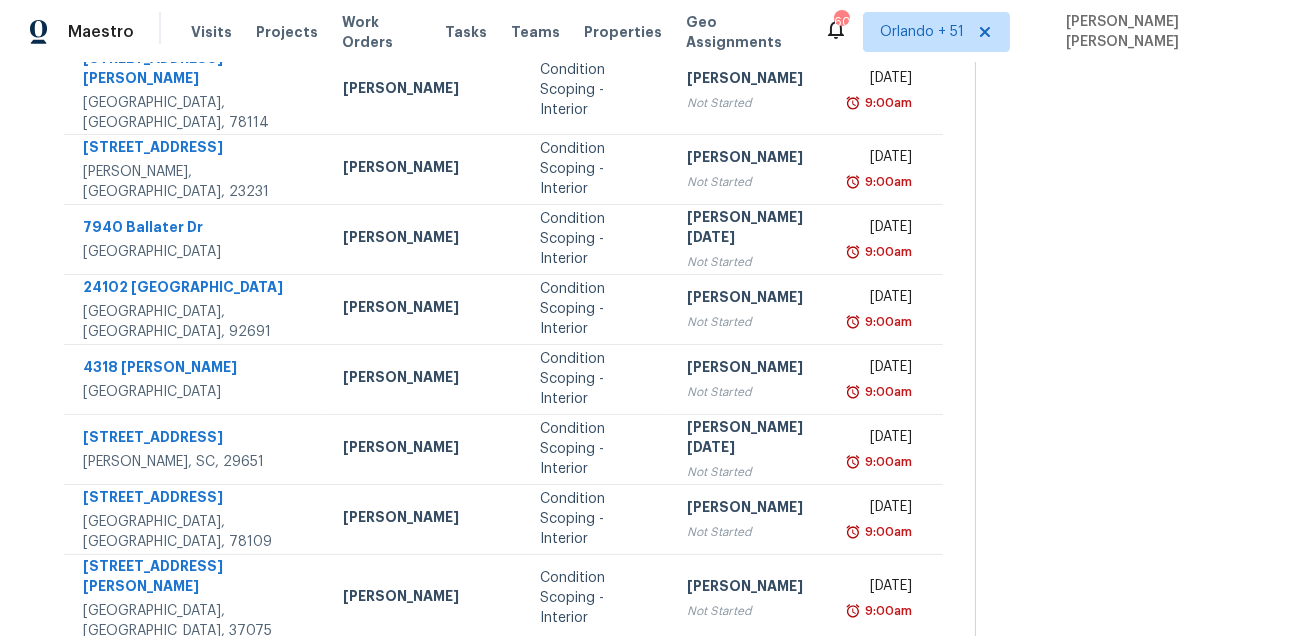 scroll, scrollTop: 0, scrollLeft: 0, axis: both 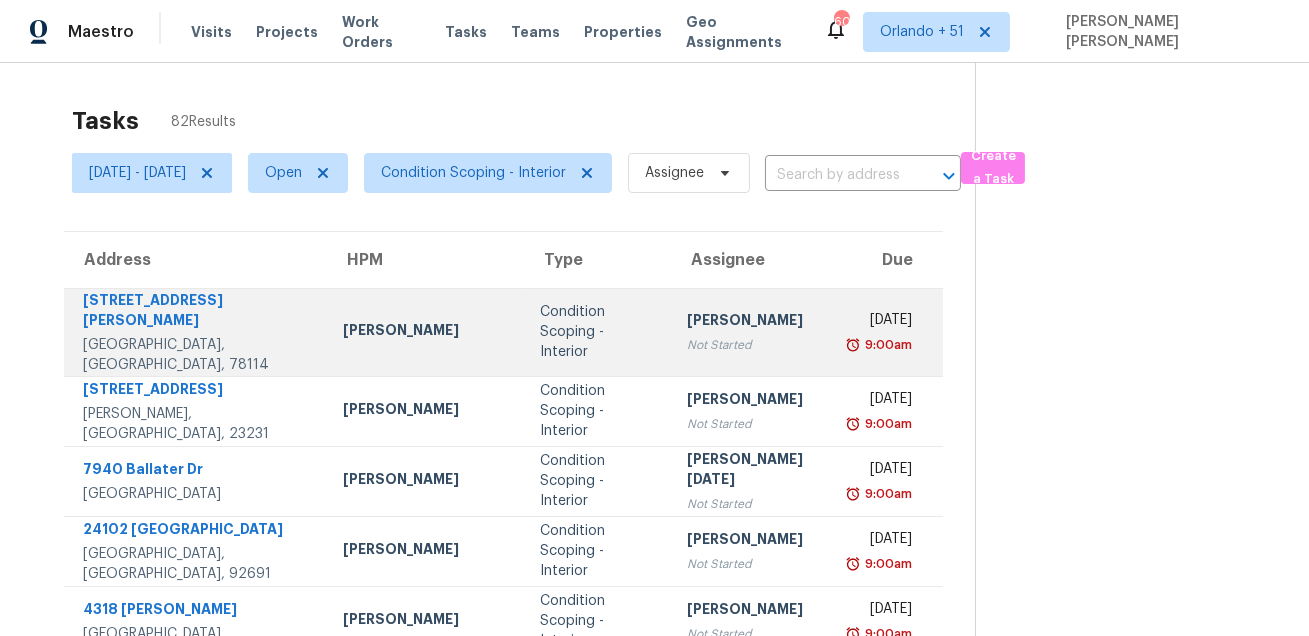 click on "[STREET_ADDRESS][PERSON_NAME]" at bounding box center [197, 312] 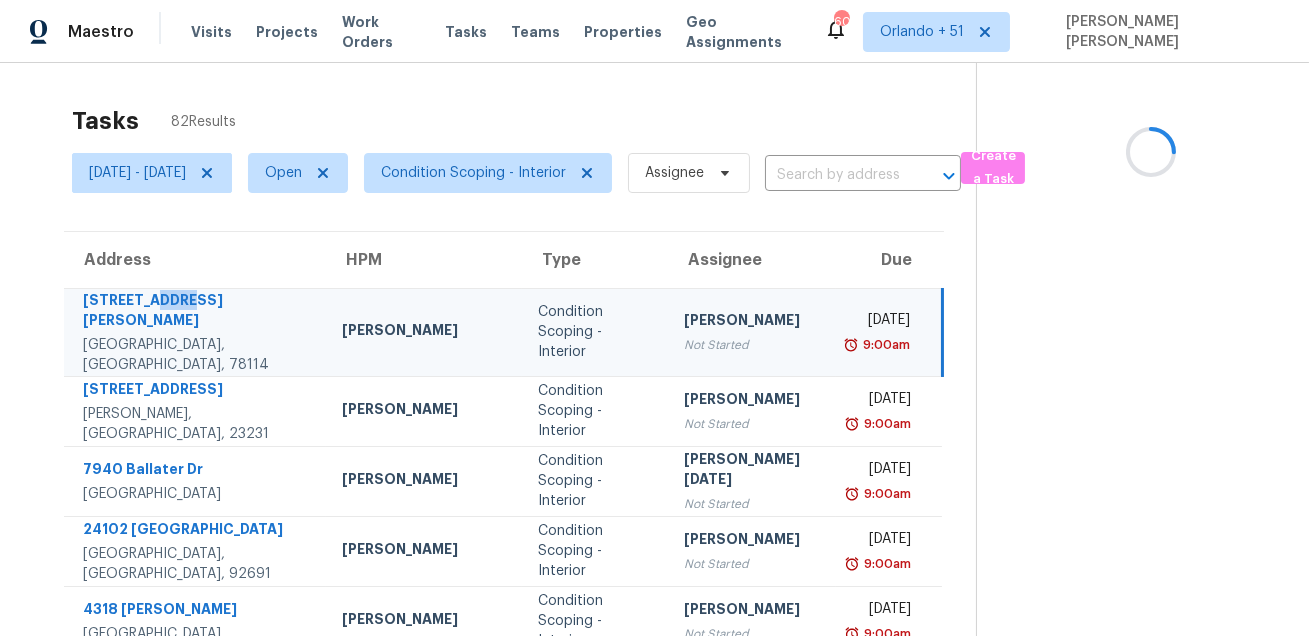 click on "[STREET_ADDRESS][PERSON_NAME]" at bounding box center (196, 312) 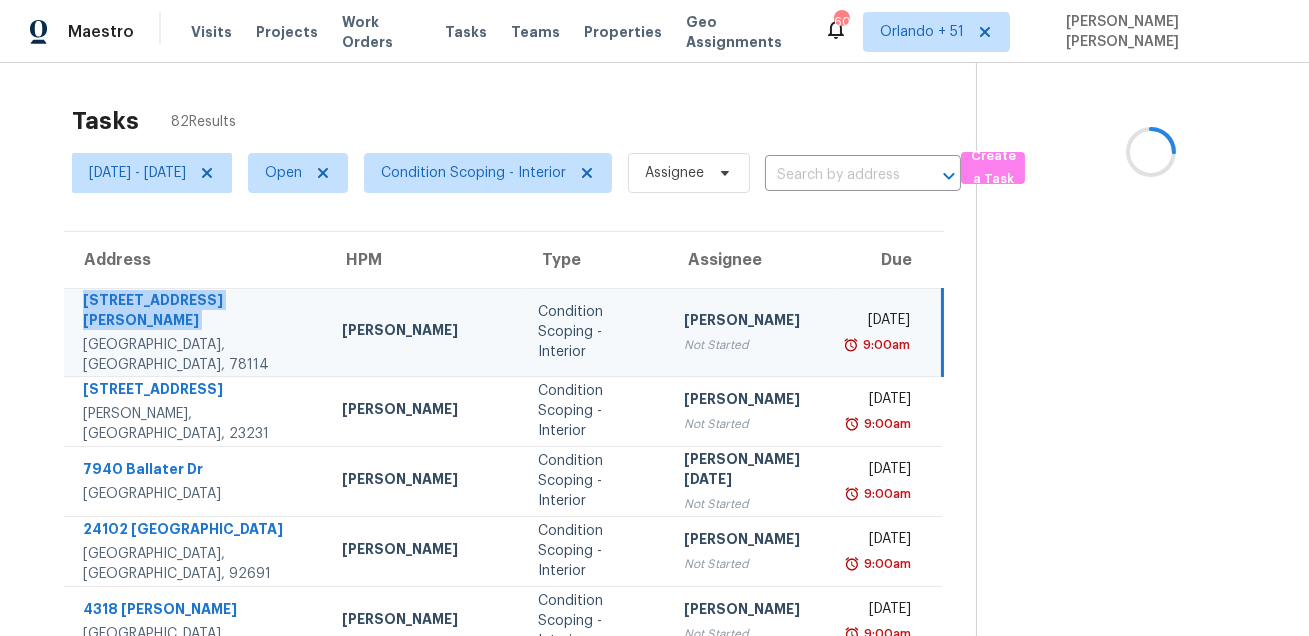 copy on "[STREET_ADDRESS][PERSON_NAME]" 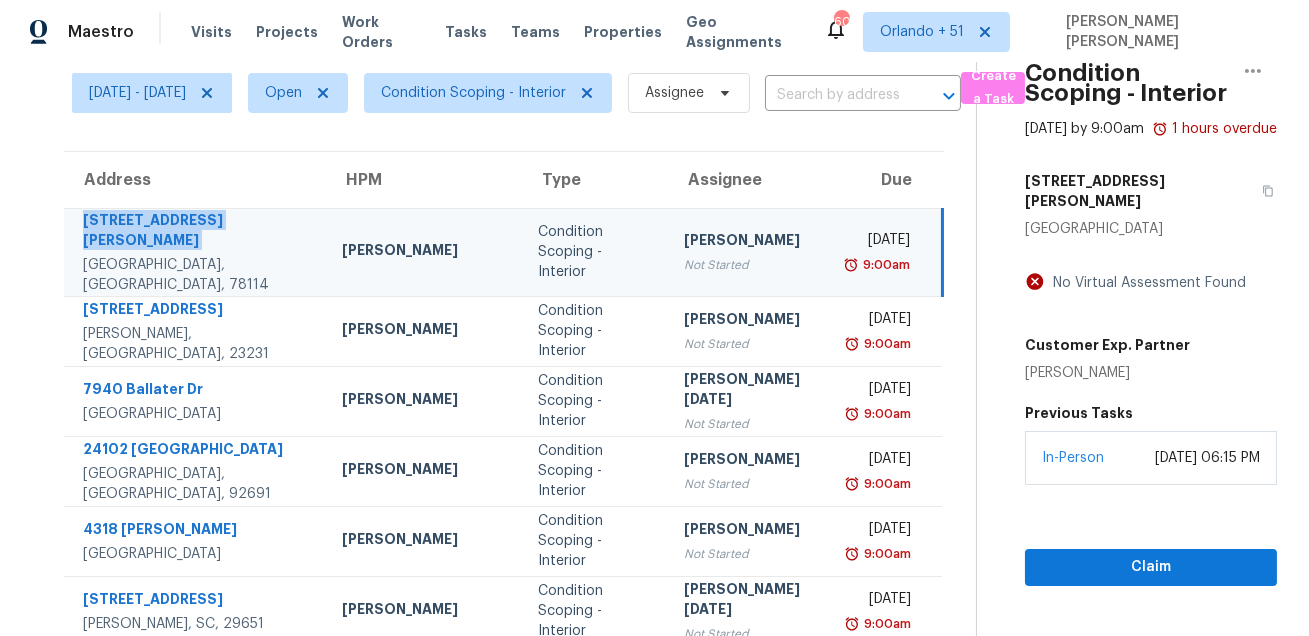 scroll, scrollTop: 199, scrollLeft: 0, axis: vertical 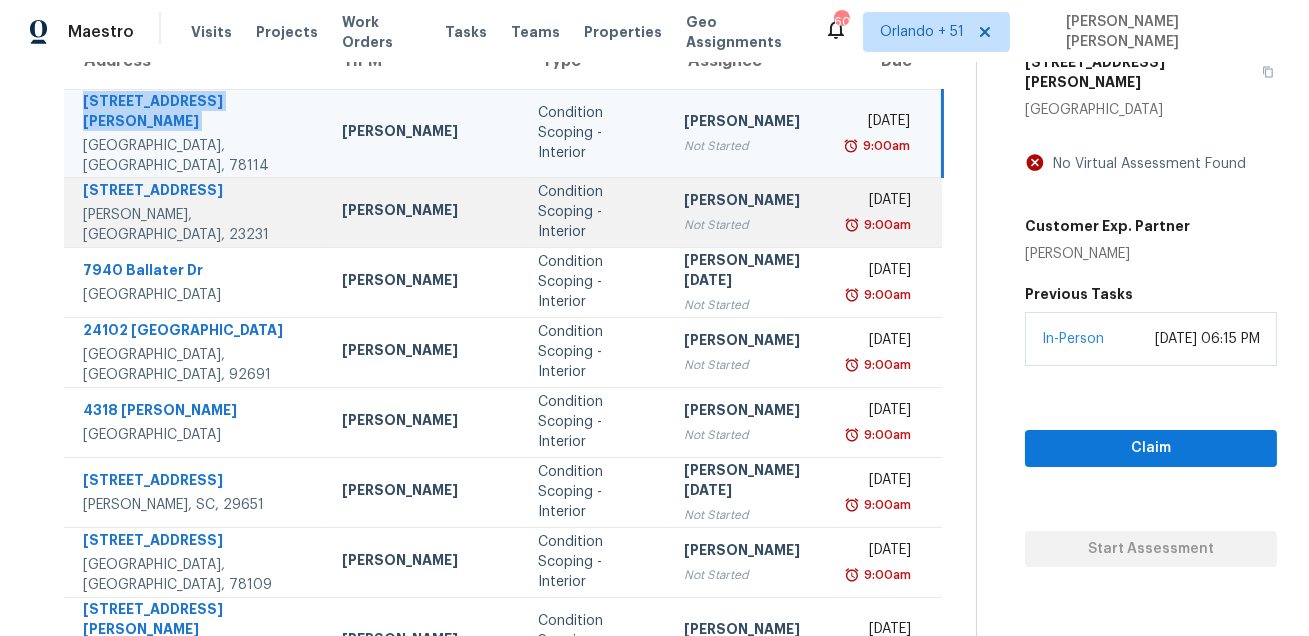 click on "[STREET_ADDRESS]" at bounding box center (196, 192) 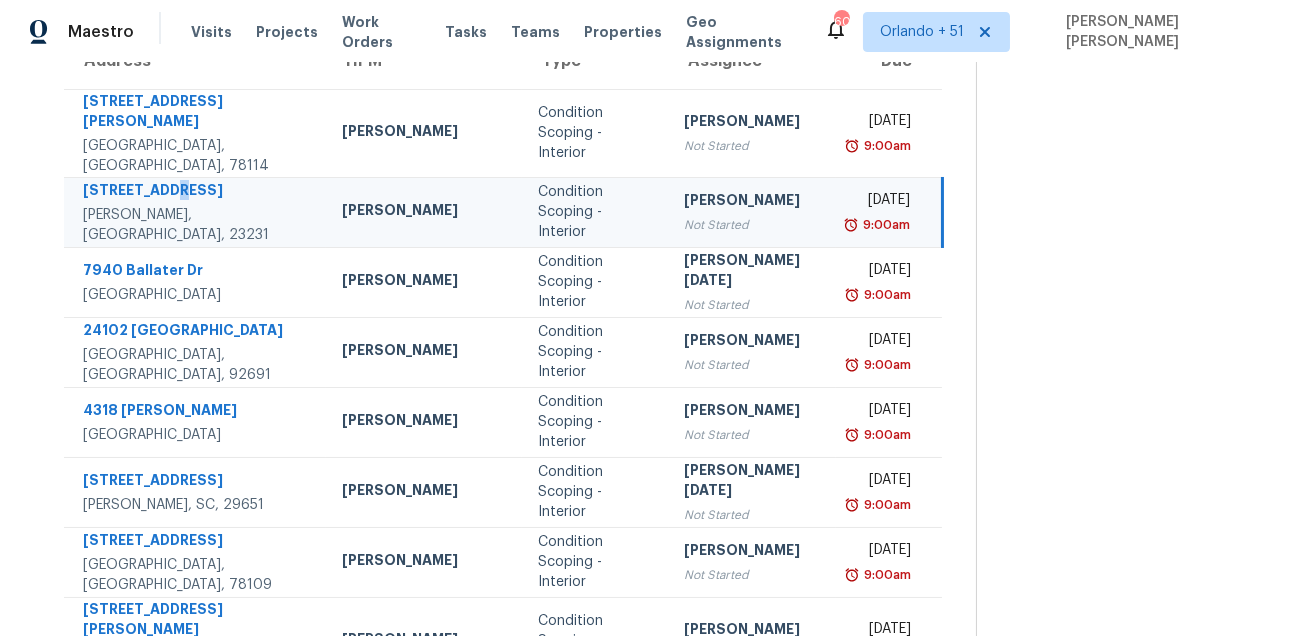click on "[STREET_ADDRESS]" at bounding box center (196, 192) 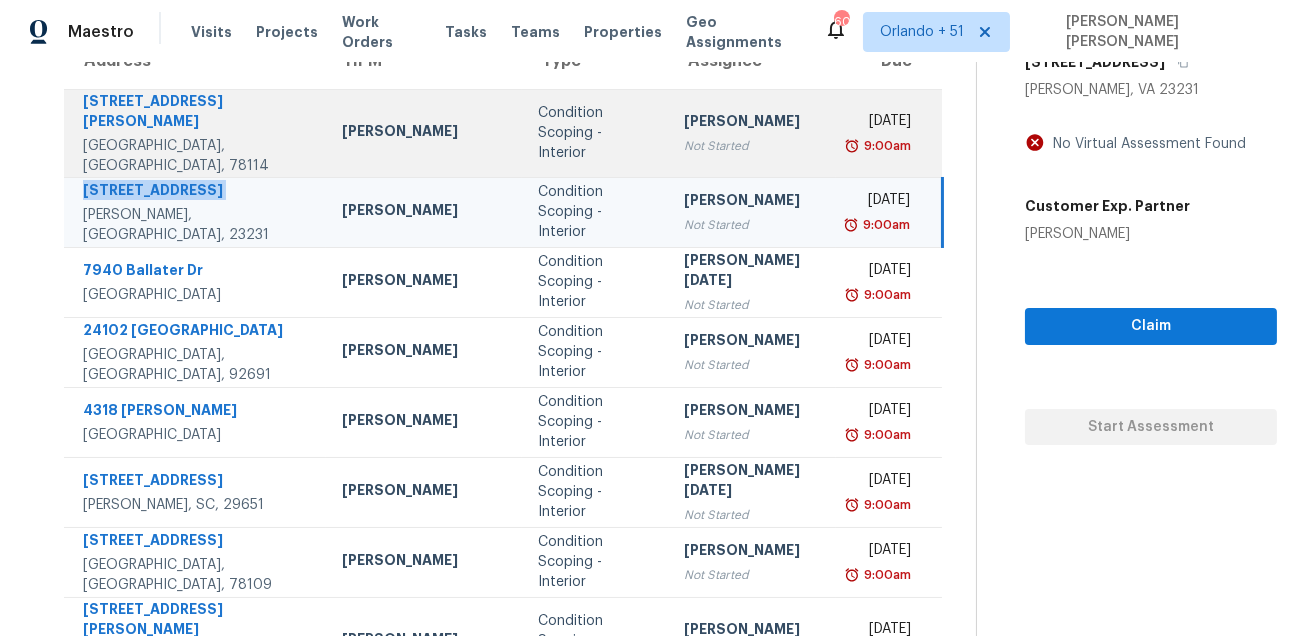 click on "[STREET_ADDRESS][PERSON_NAME]" at bounding box center (196, 113) 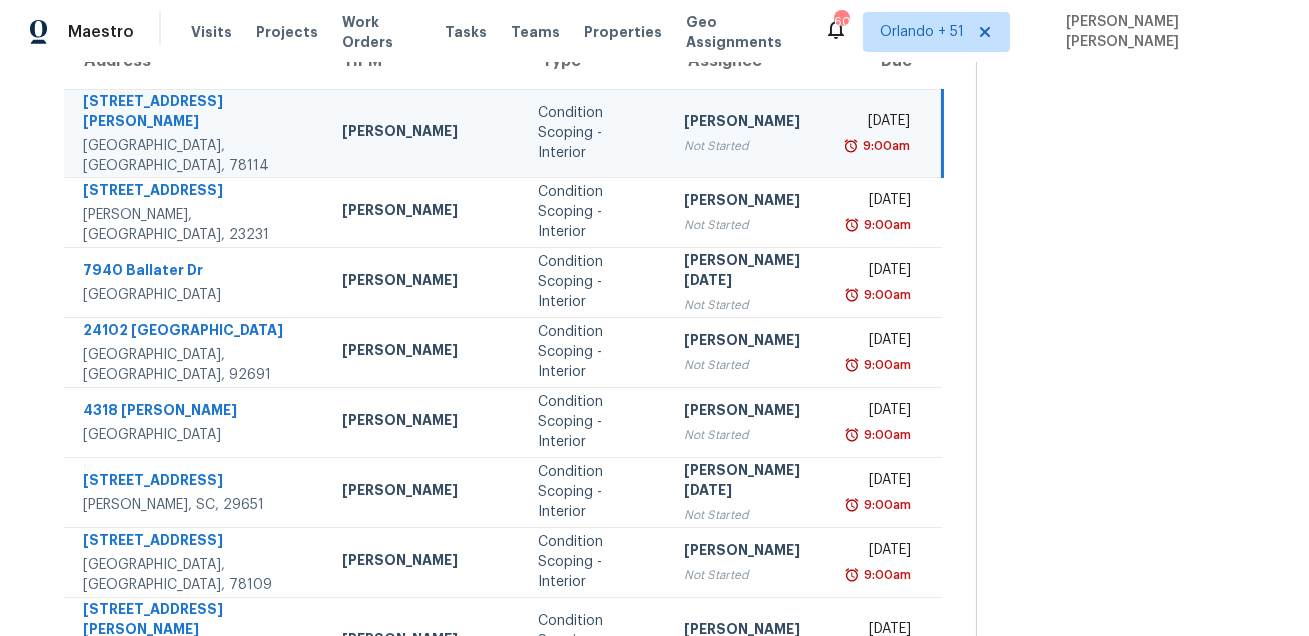 click on "[STREET_ADDRESS][PERSON_NAME]" at bounding box center [196, 113] 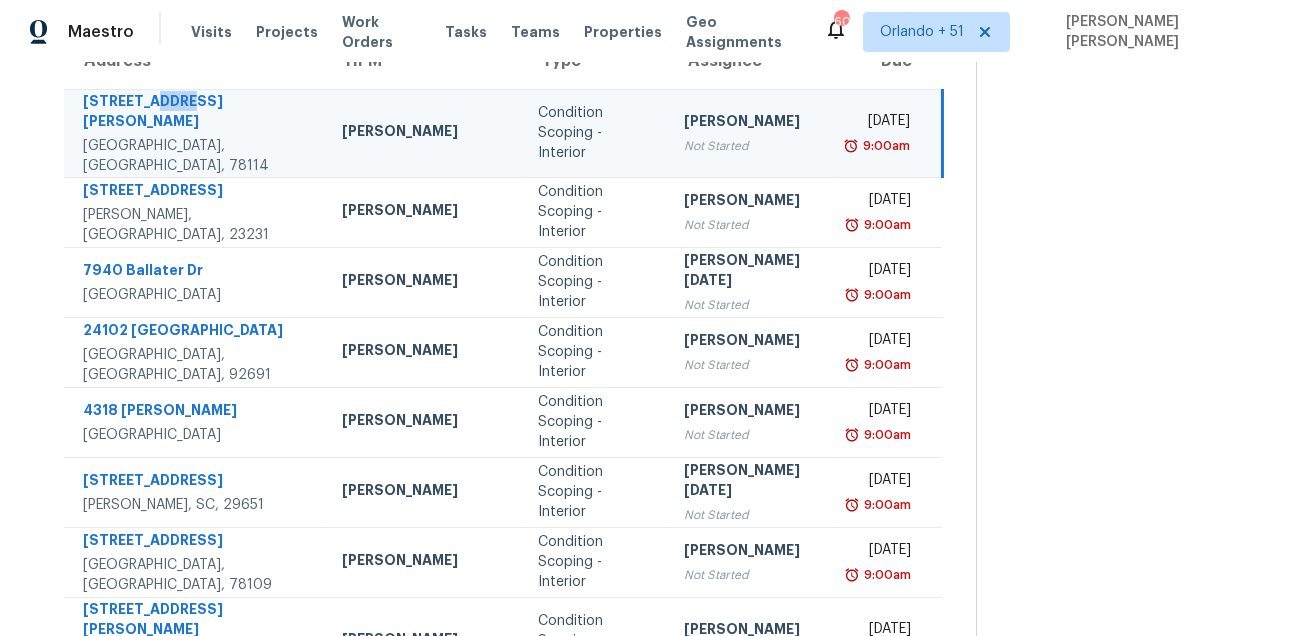 click on "[STREET_ADDRESS][PERSON_NAME]" at bounding box center [196, 113] 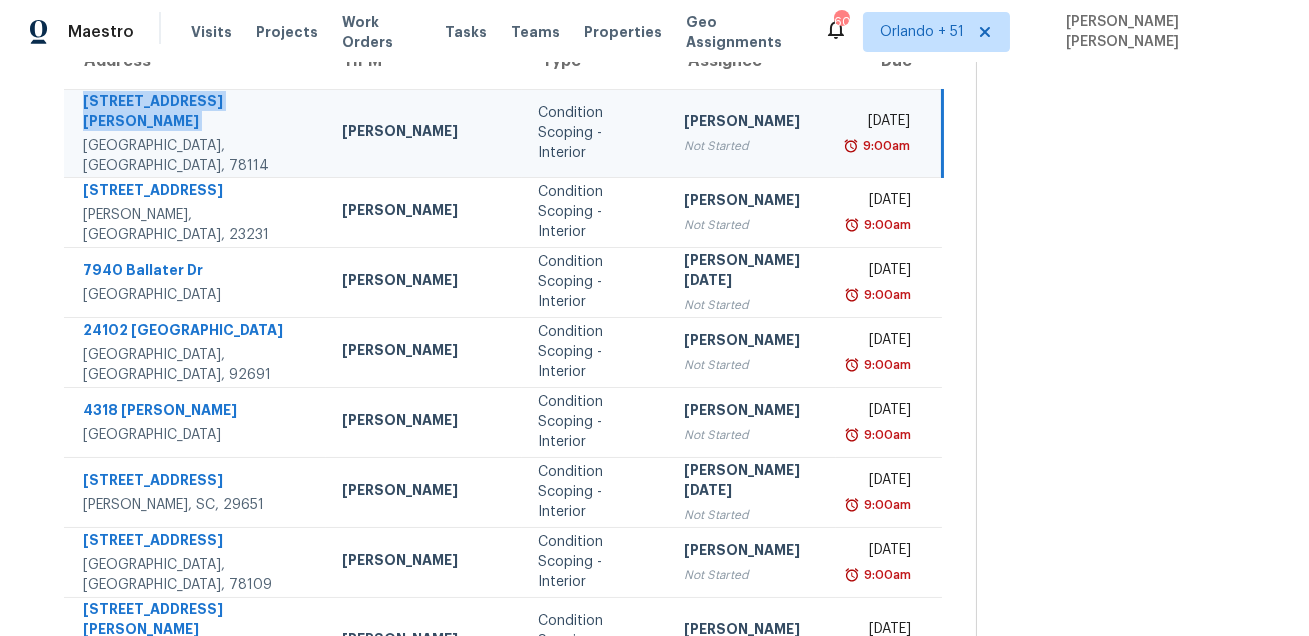 copy on "[STREET_ADDRESS][PERSON_NAME]" 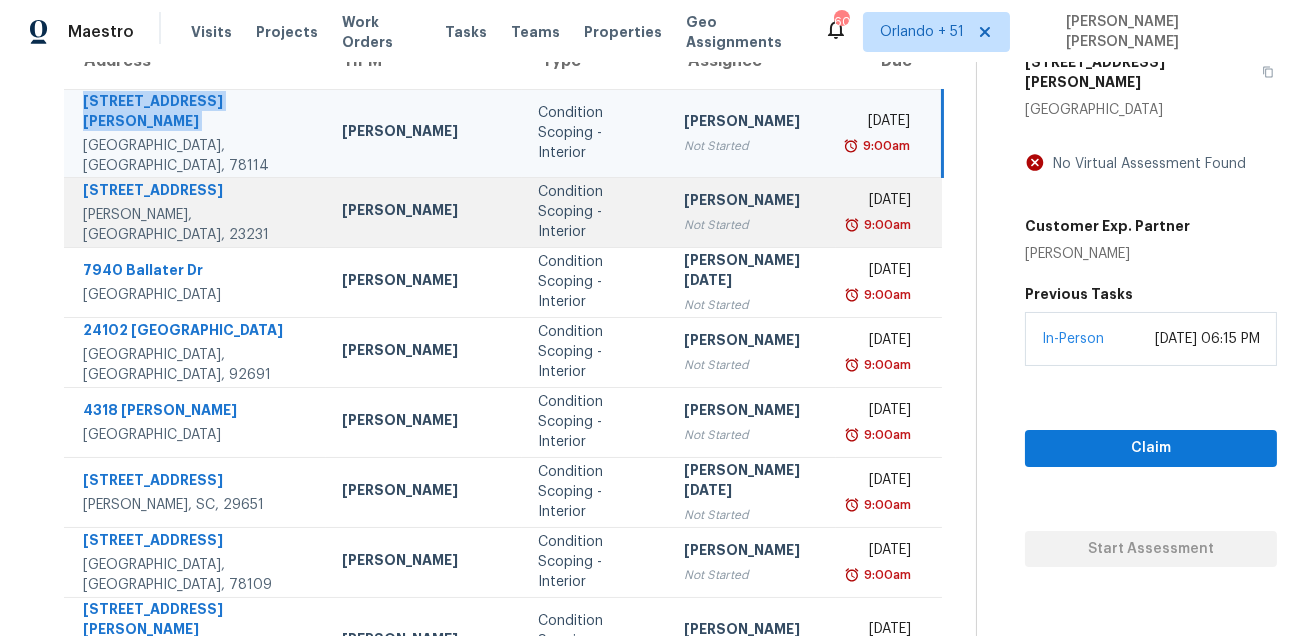 click on "[STREET_ADDRESS]" at bounding box center (196, 192) 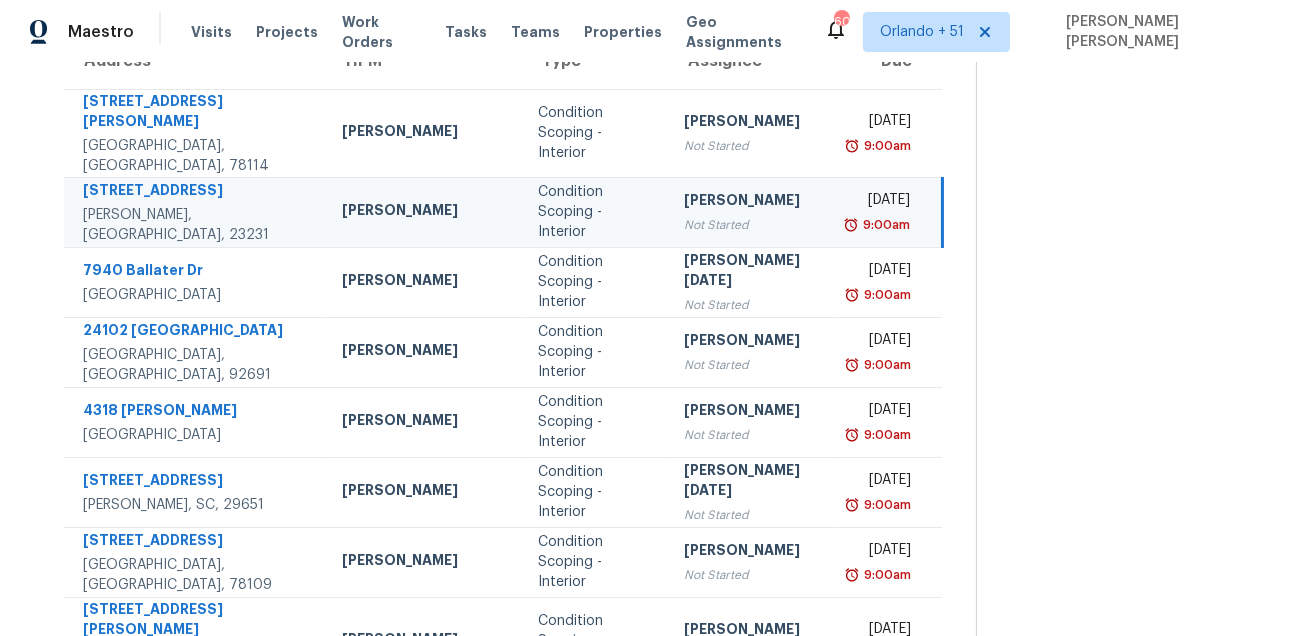 click on "[STREET_ADDRESS]" at bounding box center [196, 192] 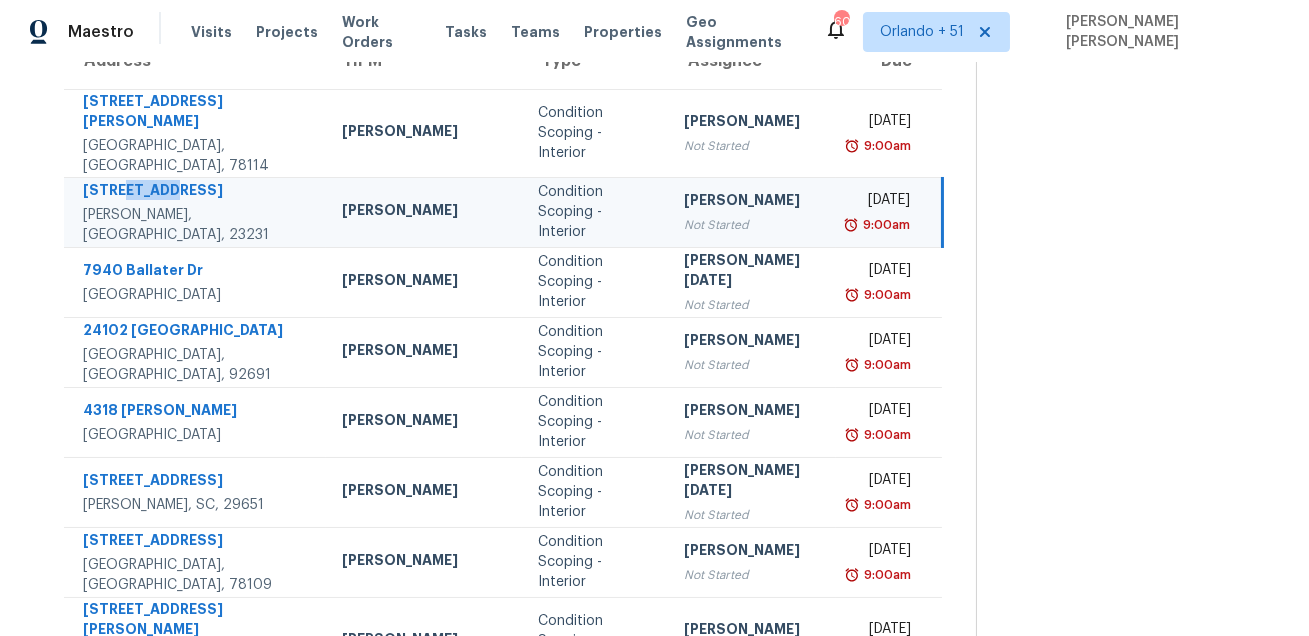 click on "[STREET_ADDRESS]" at bounding box center (196, 192) 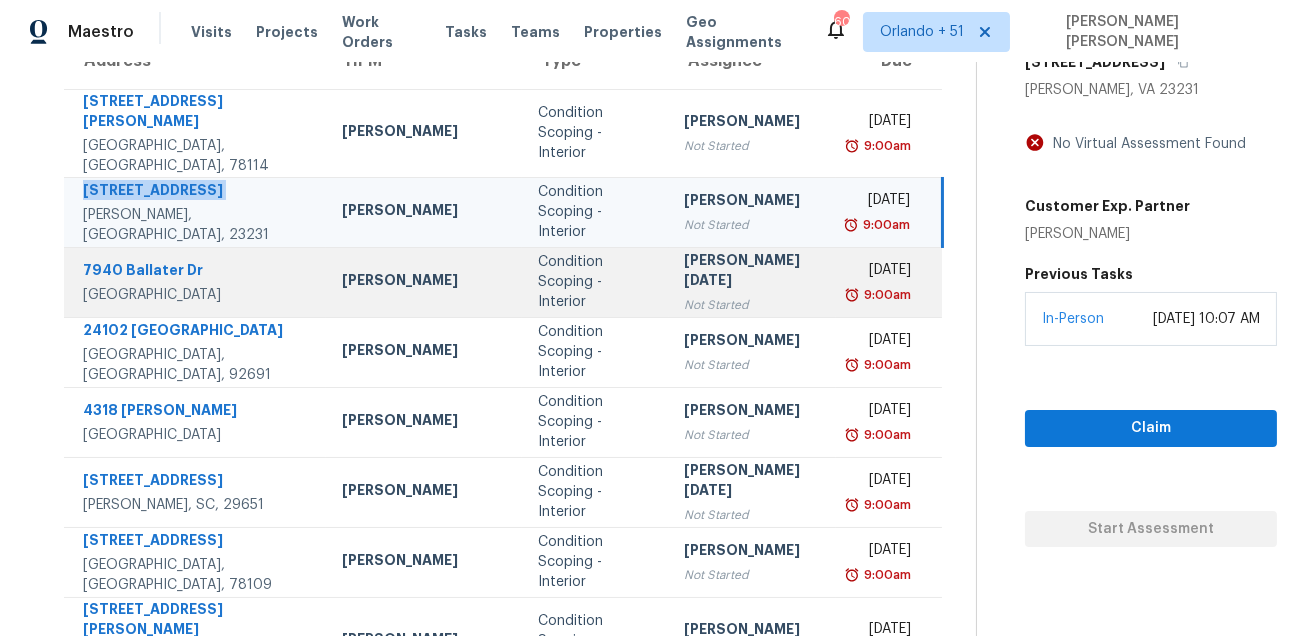 click on "7940 Ballater Dr" at bounding box center [196, 272] 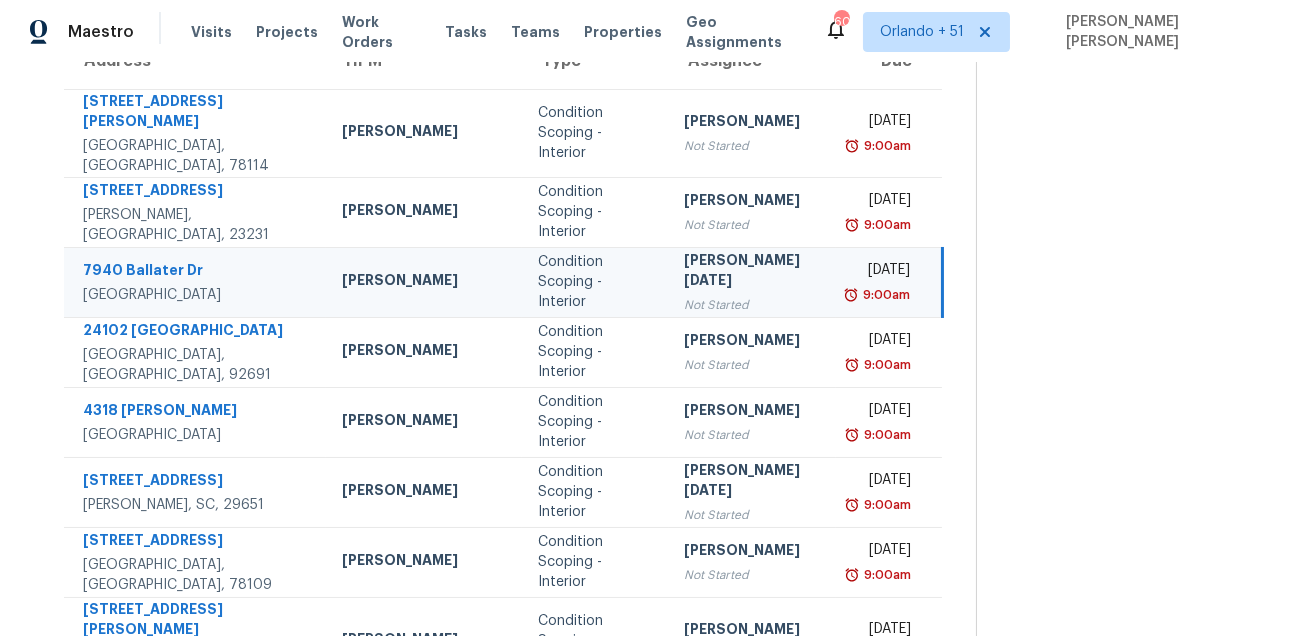 click on "7940 Ballater Dr" at bounding box center (196, 272) 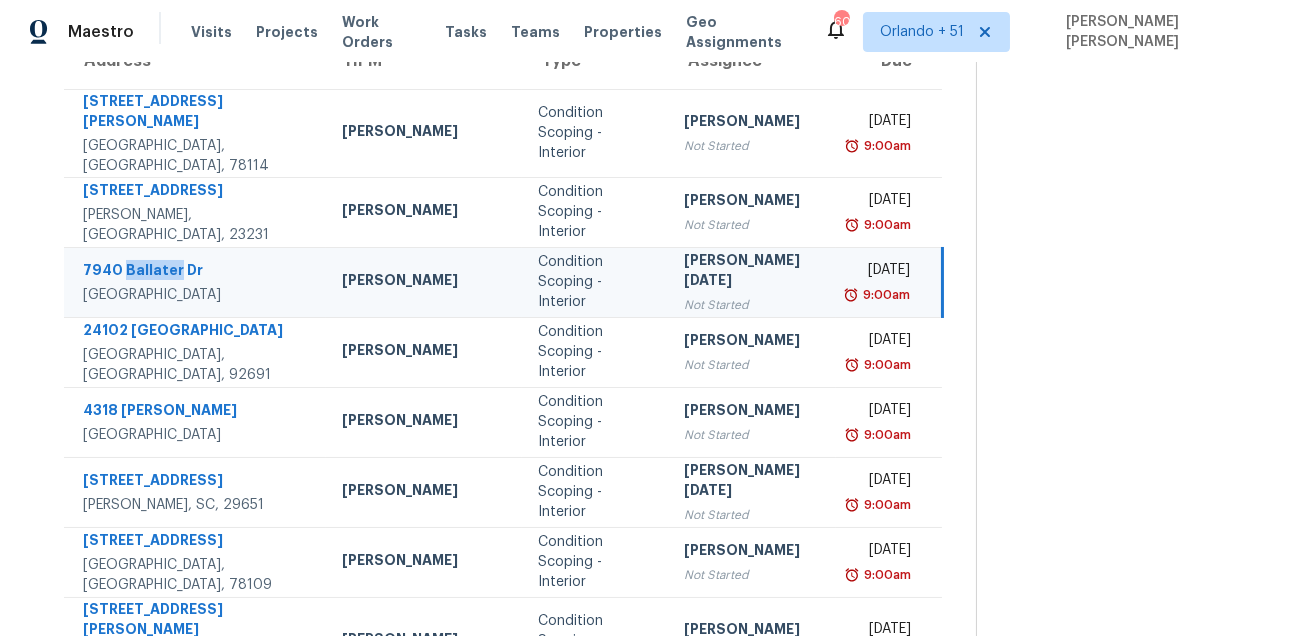 click on "7940 Ballater Dr" at bounding box center [196, 272] 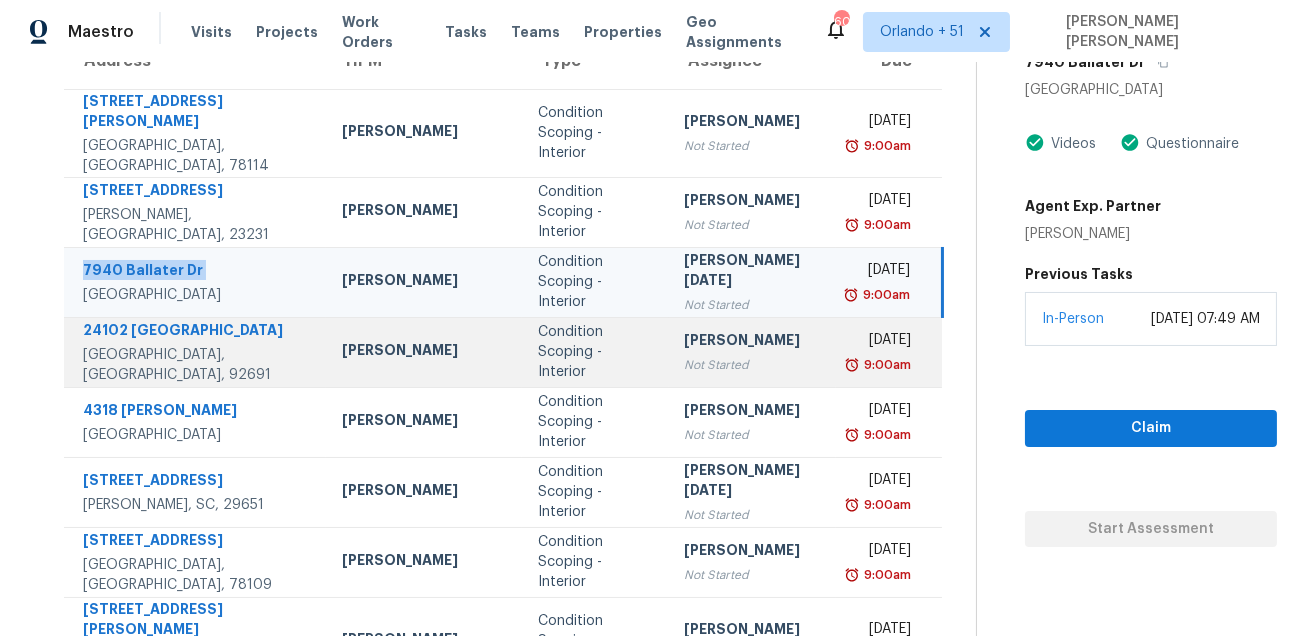 click on "24102 [GEOGRAPHIC_DATA]" at bounding box center [196, 332] 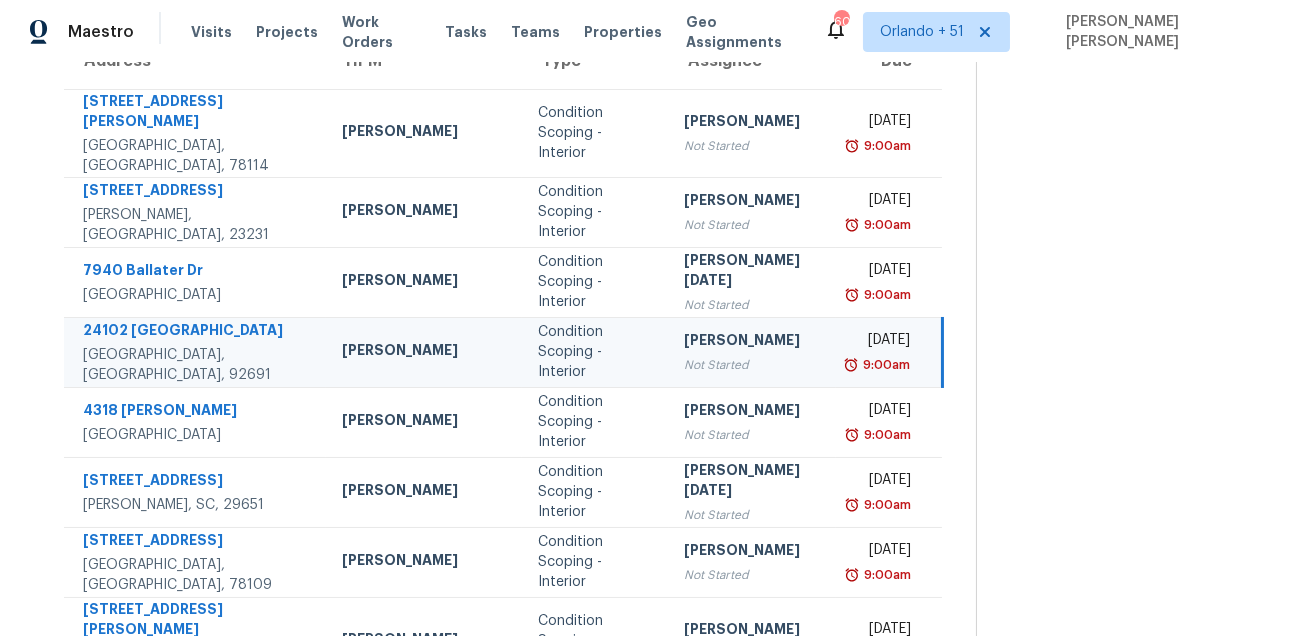 click on "24102 [GEOGRAPHIC_DATA]" at bounding box center [196, 332] 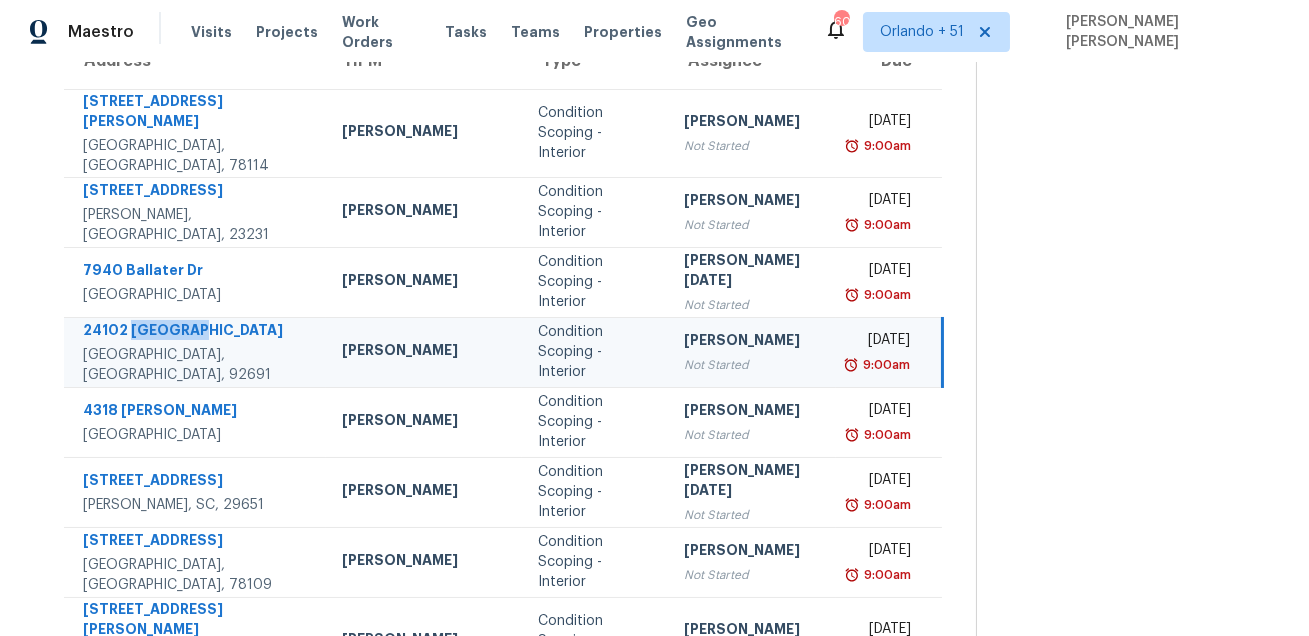 click on "24102 [GEOGRAPHIC_DATA]" at bounding box center (196, 332) 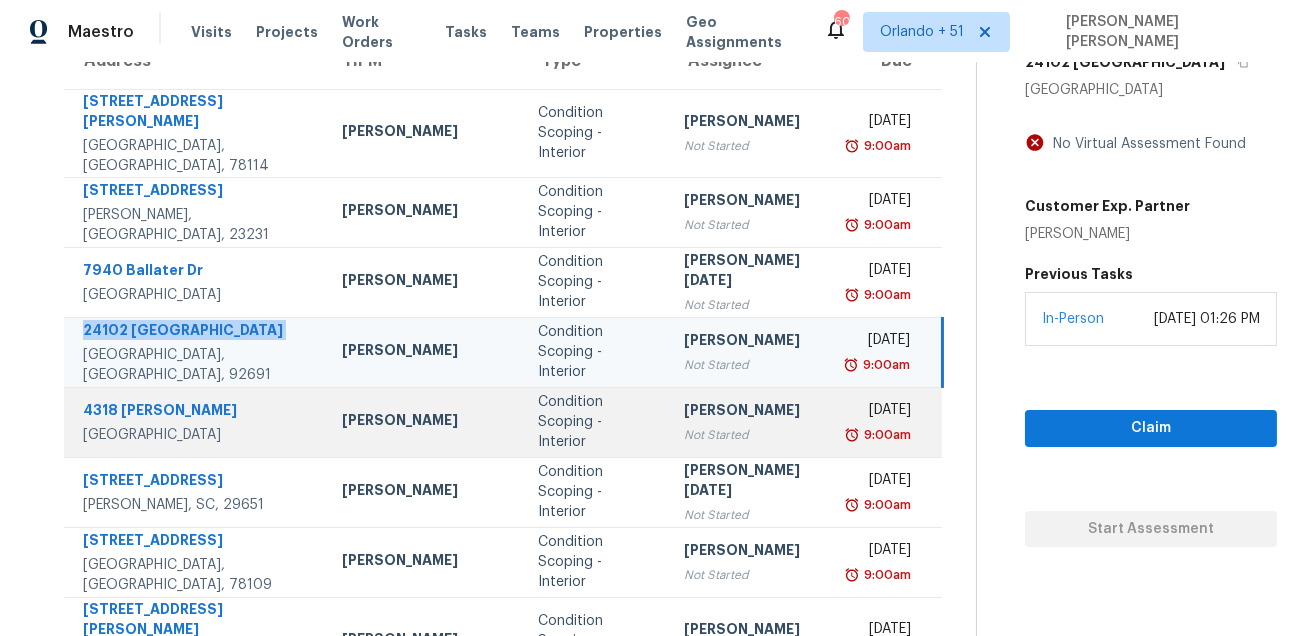 click on "[STREET_ADDRESS][PERSON_NAME]" at bounding box center (195, 422) 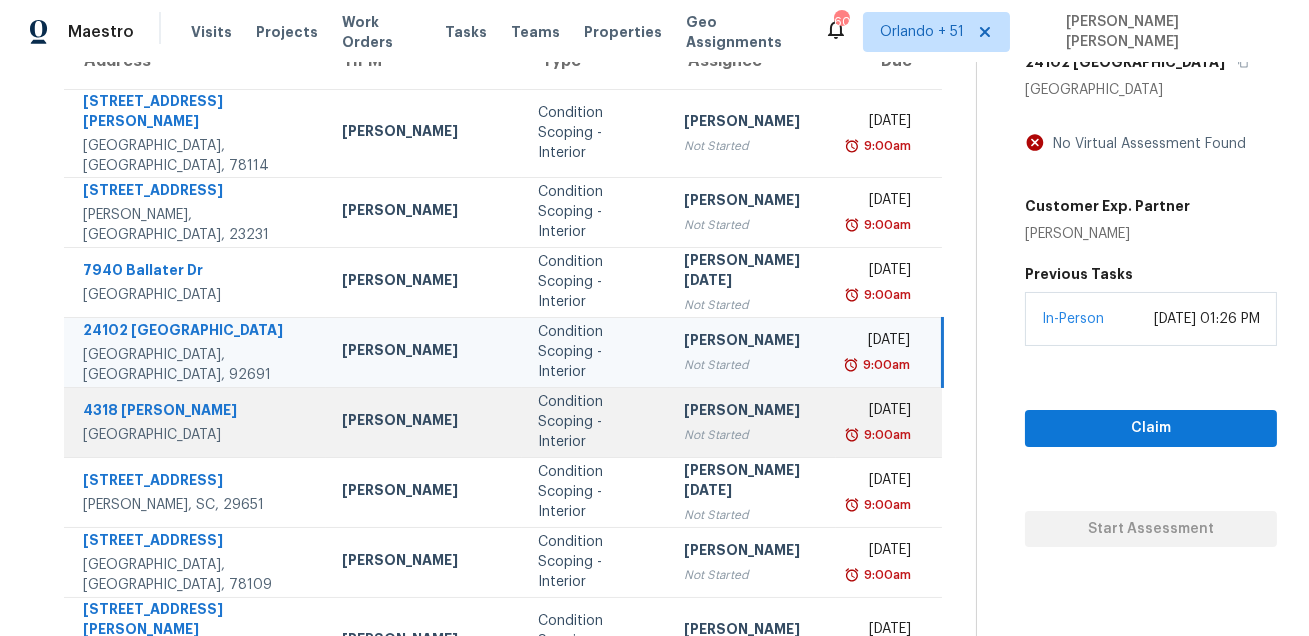click on "[STREET_ADDRESS][PERSON_NAME]" at bounding box center (195, 422) 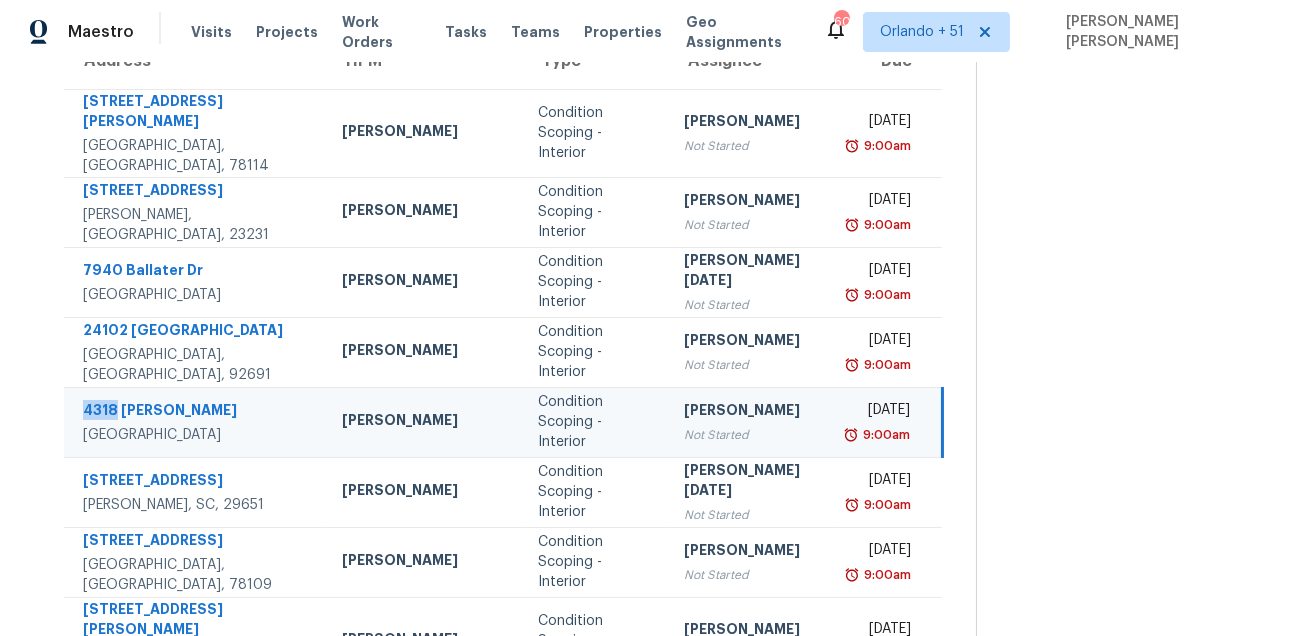 click on "[STREET_ADDRESS][PERSON_NAME]" at bounding box center (195, 422) 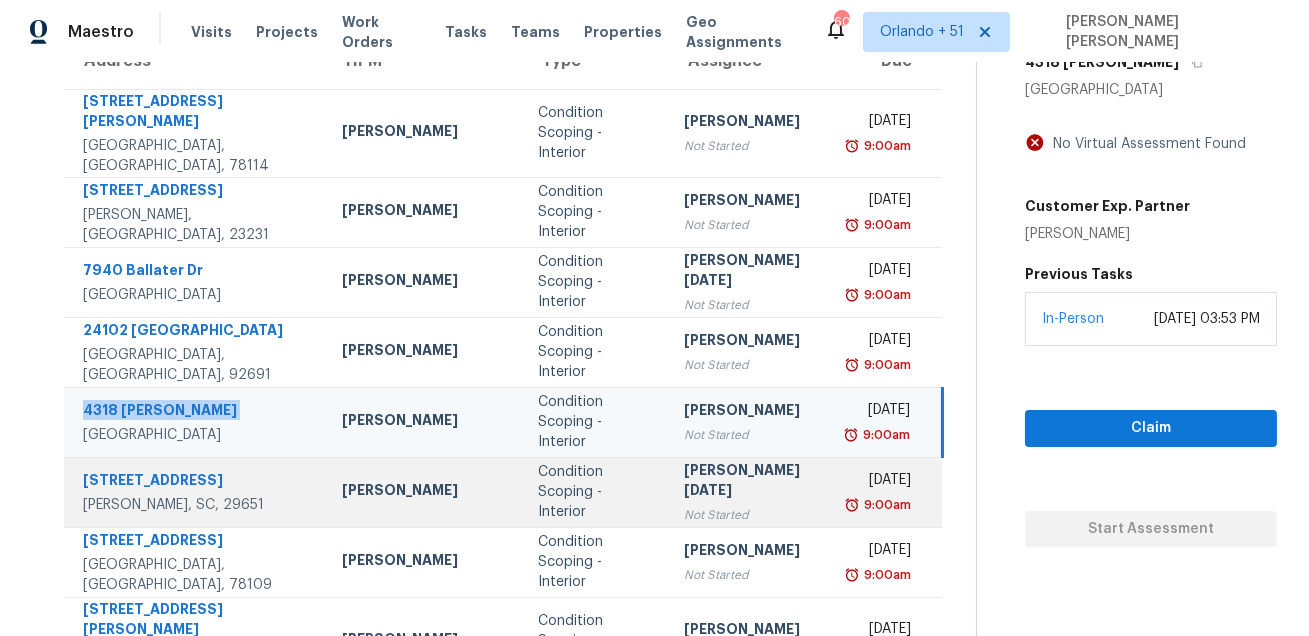 scroll, scrollTop: 405, scrollLeft: 0, axis: vertical 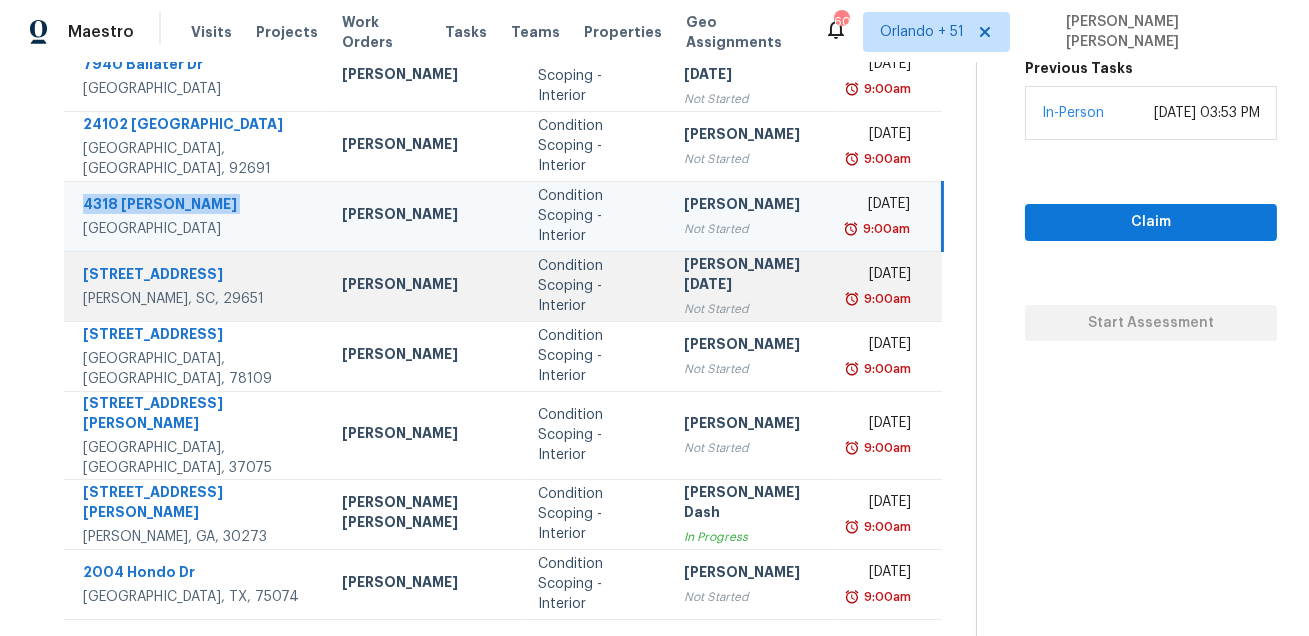 click on "[STREET_ADDRESS]" at bounding box center (196, 276) 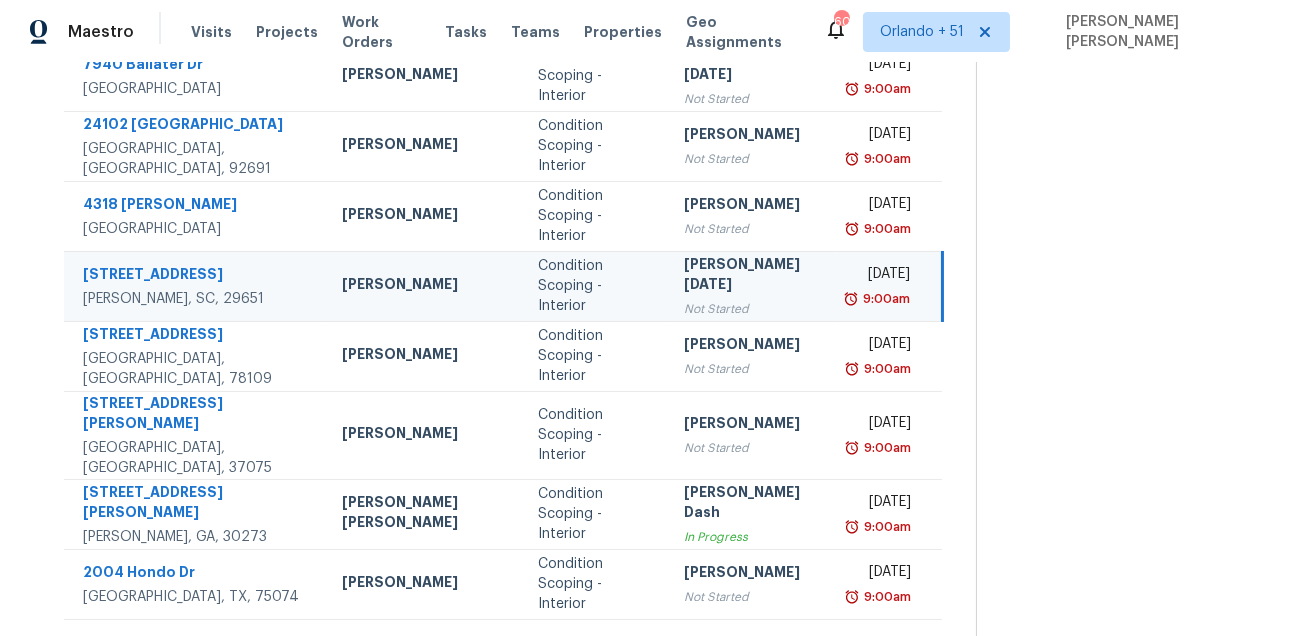 click on "[STREET_ADDRESS]" at bounding box center (196, 276) 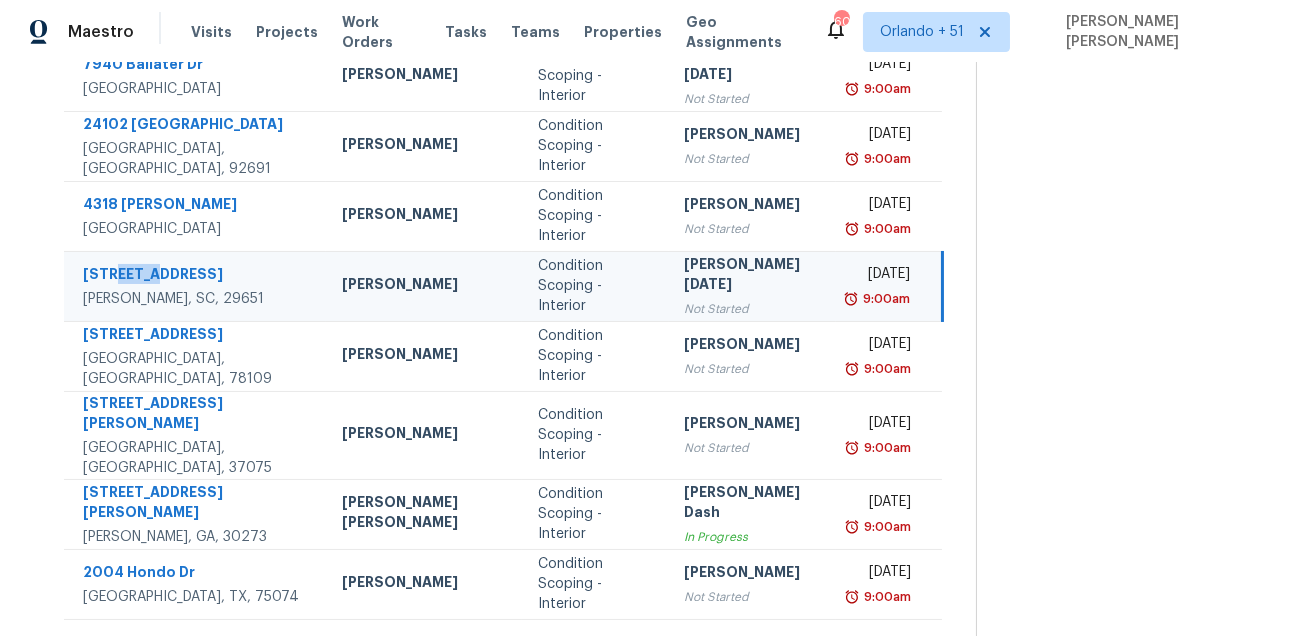 click on "[STREET_ADDRESS]" at bounding box center [196, 276] 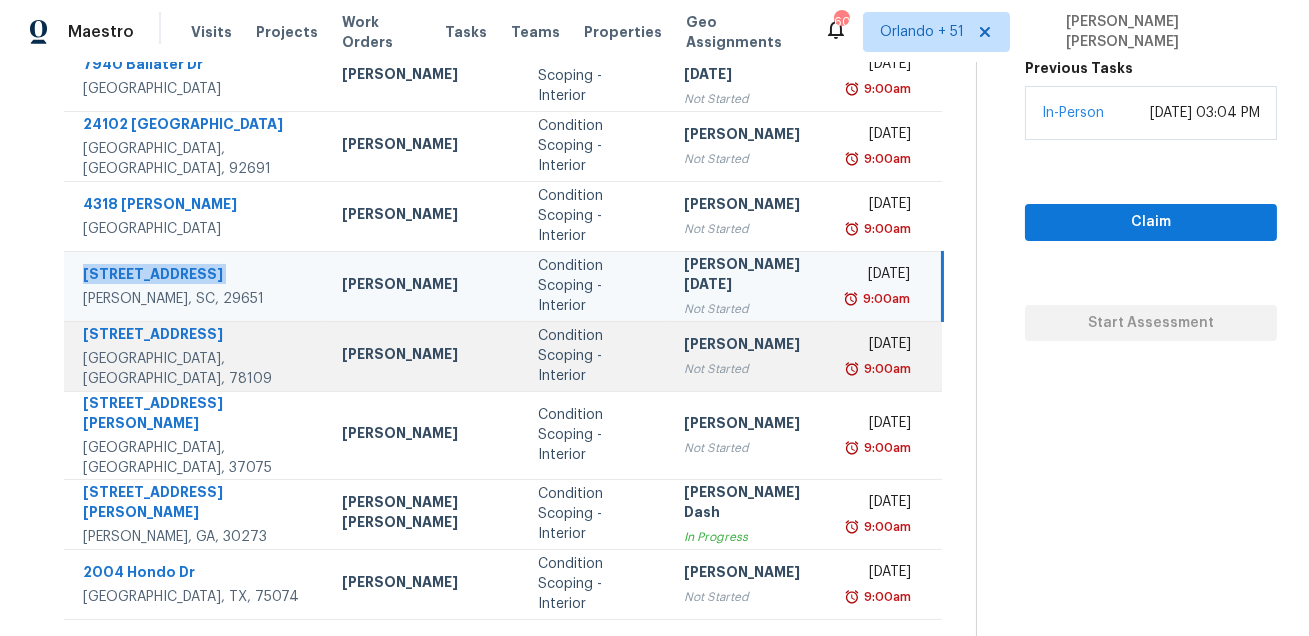click on "[STREET_ADDRESS]" at bounding box center (195, 356) 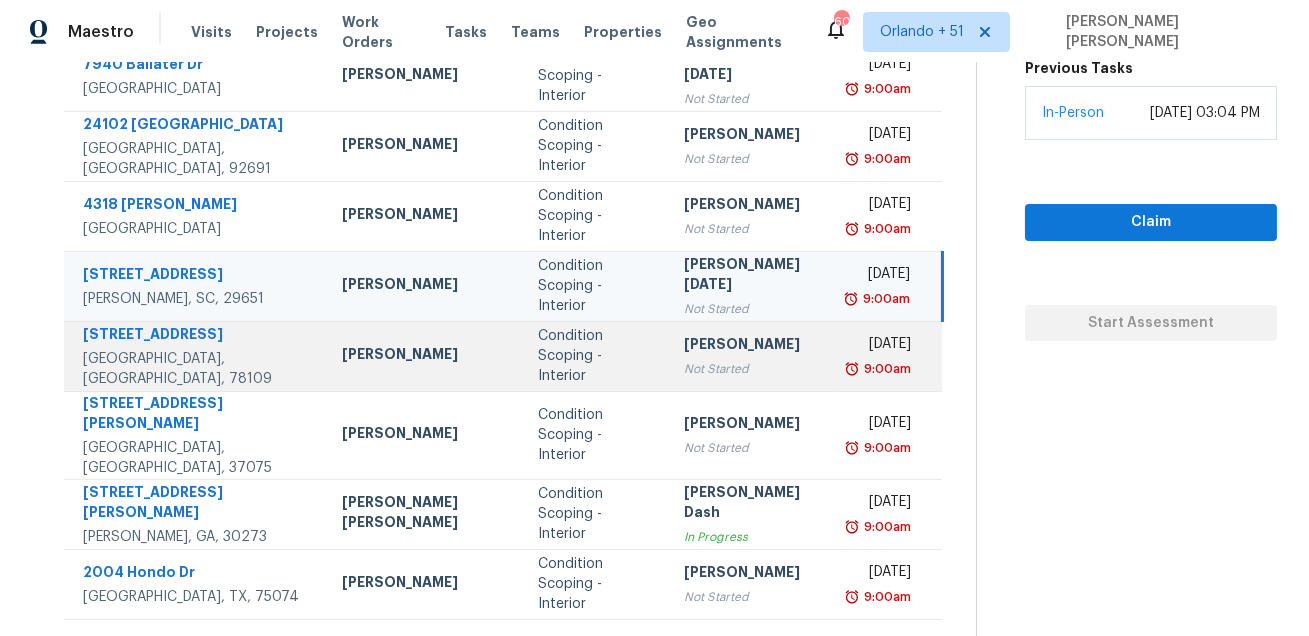 click on "[STREET_ADDRESS]" at bounding box center [195, 356] 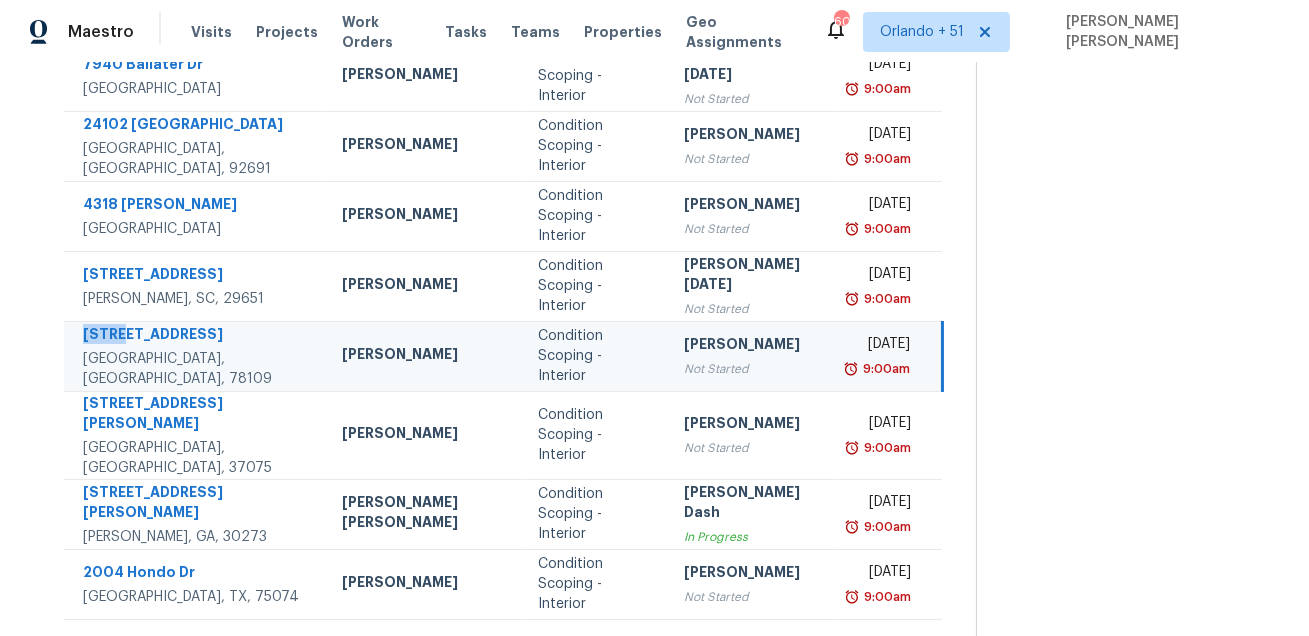 click on "[STREET_ADDRESS]" at bounding box center [195, 356] 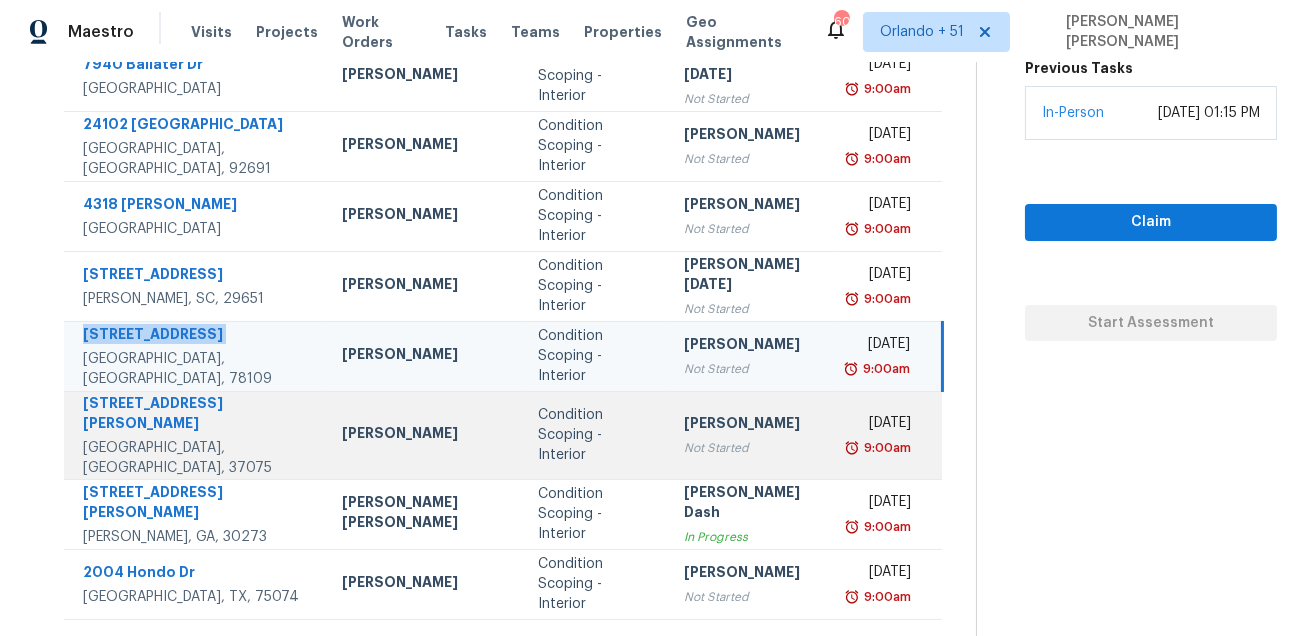 click on "[STREET_ADDRESS][PERSON_NAME]" at bounding box center [196, 415] 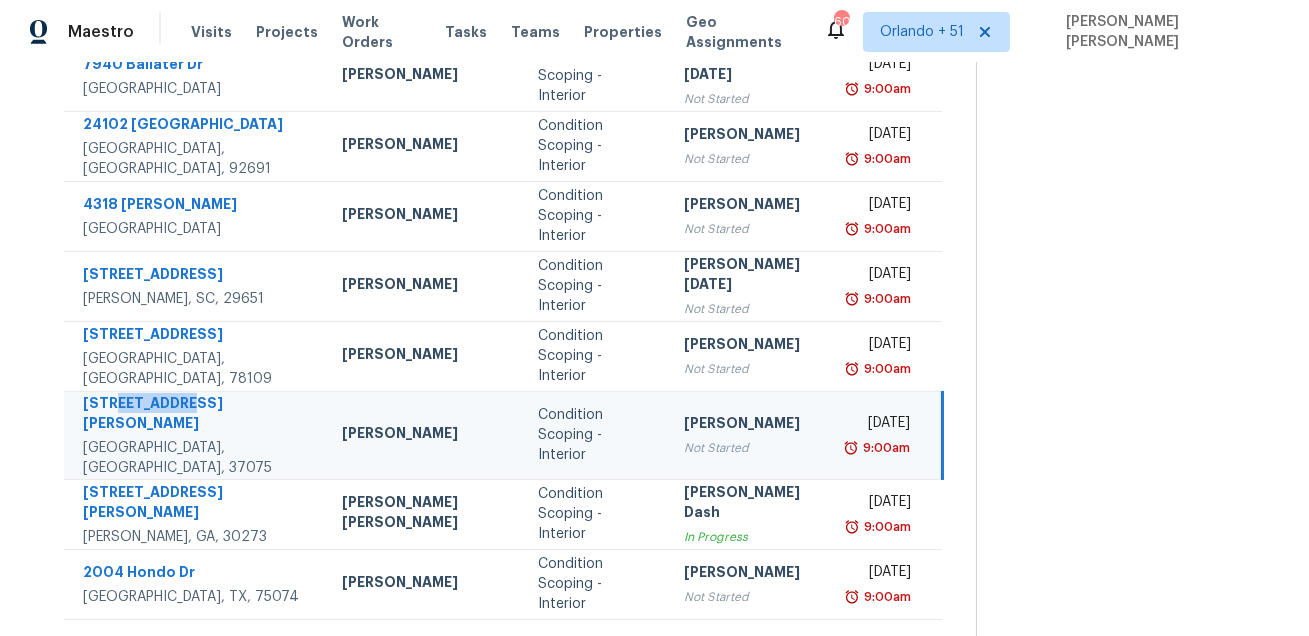 click on "[STREET_ADDRESS][PERSON_NAME]" at bounding box center (196, 415) 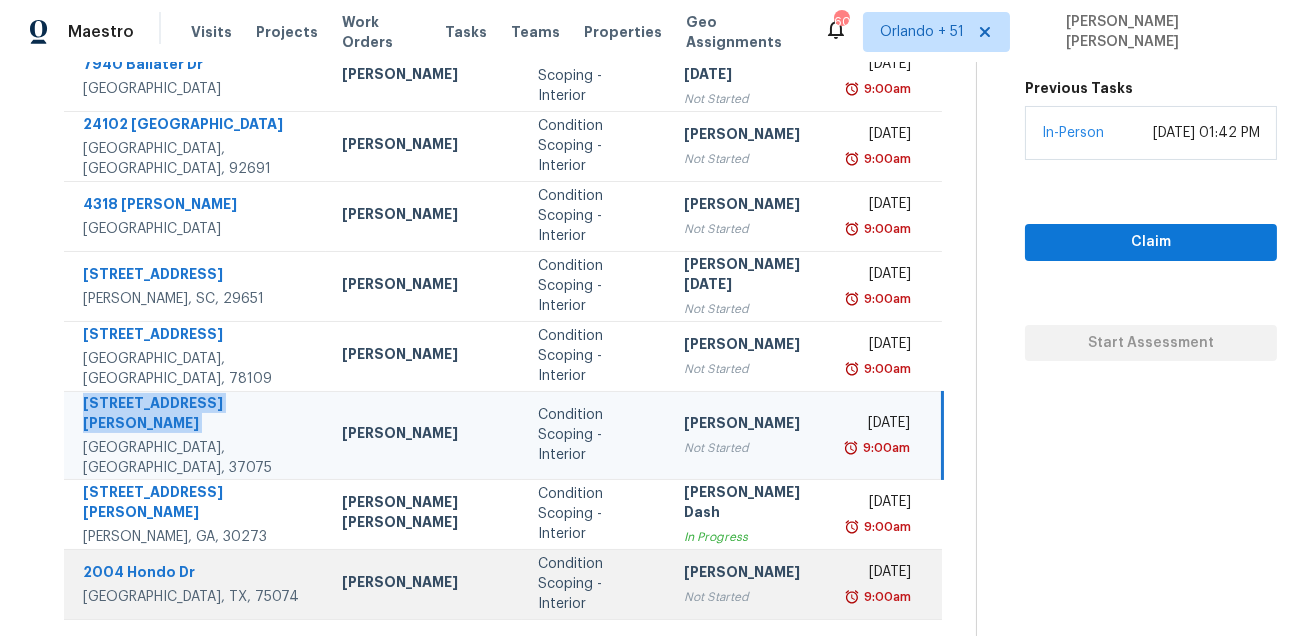 click on "2004 Hondo Dr" at bounding box center [196, 574] 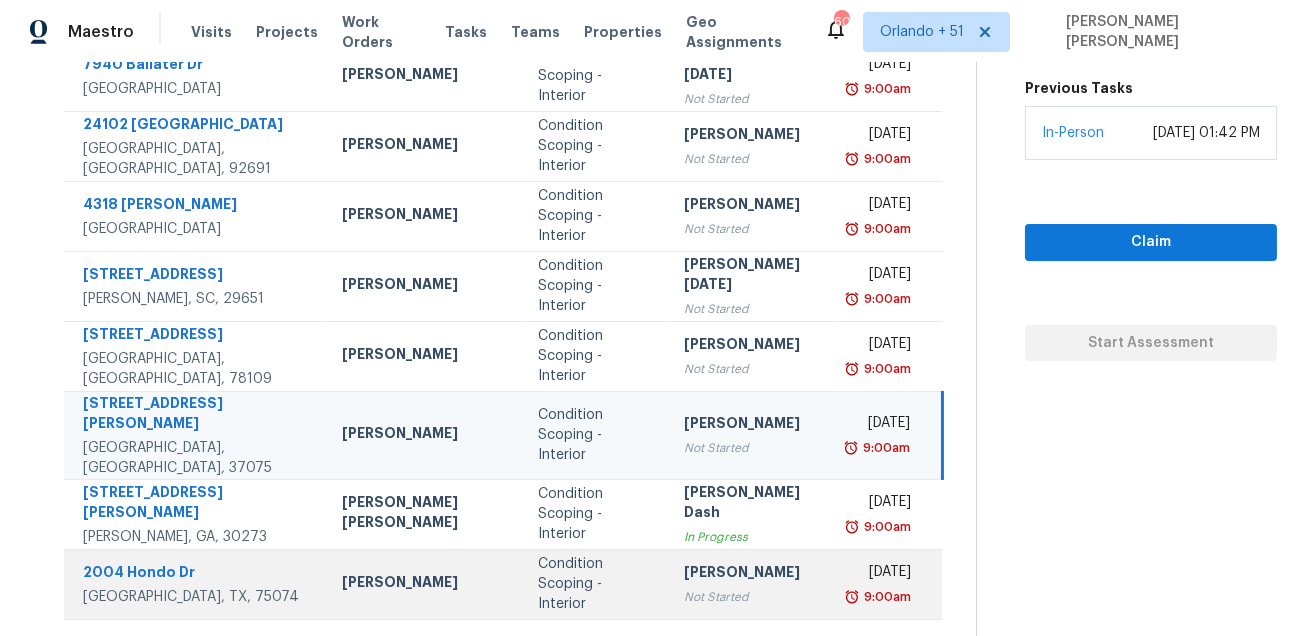 click on "2004 Hondo Dr" at bounding box center [196, 574] 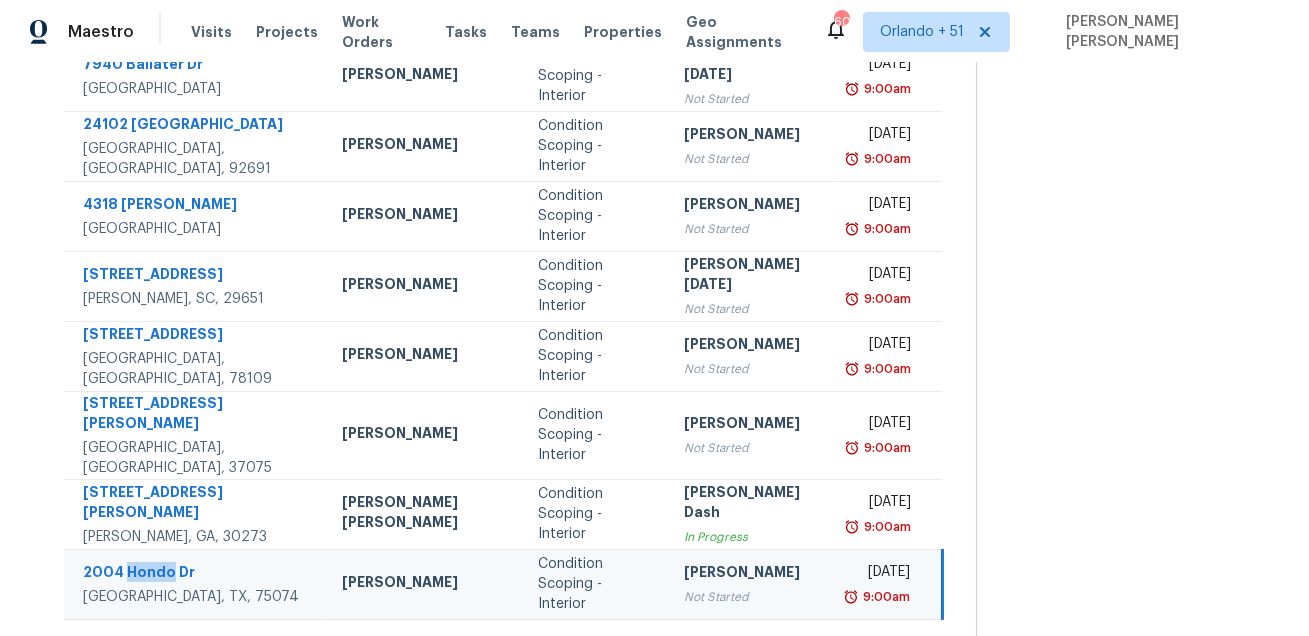 click on "2004 Hondo Dr" at bounding box center [196, 574] 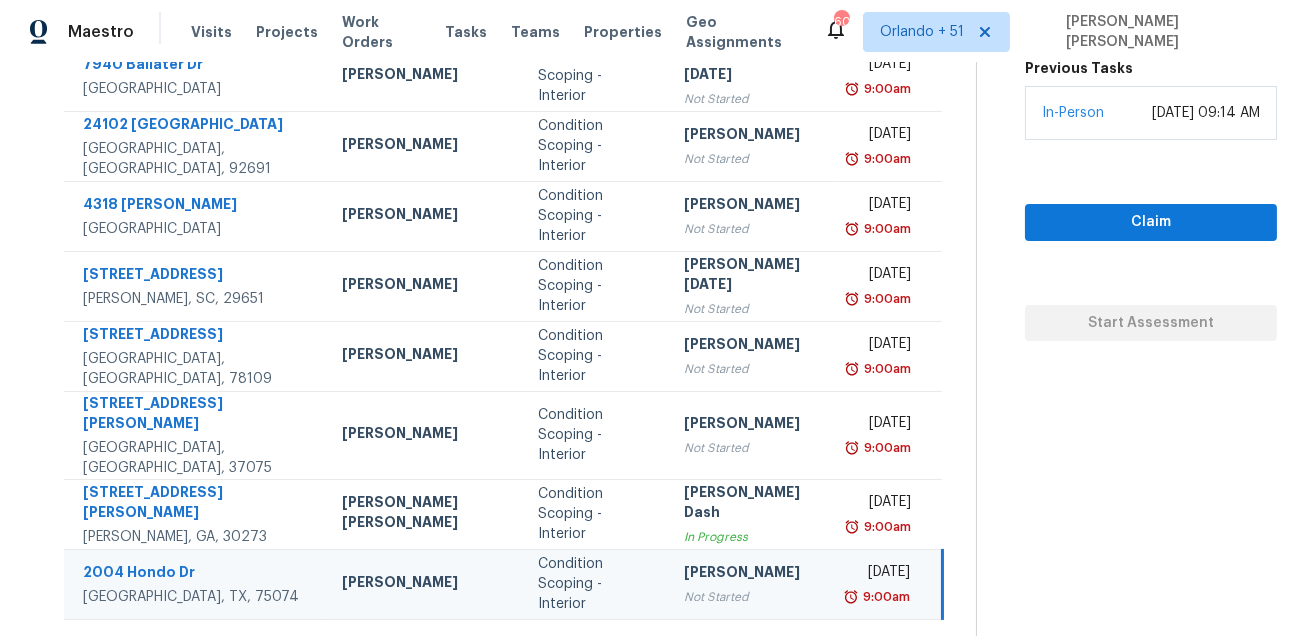 click 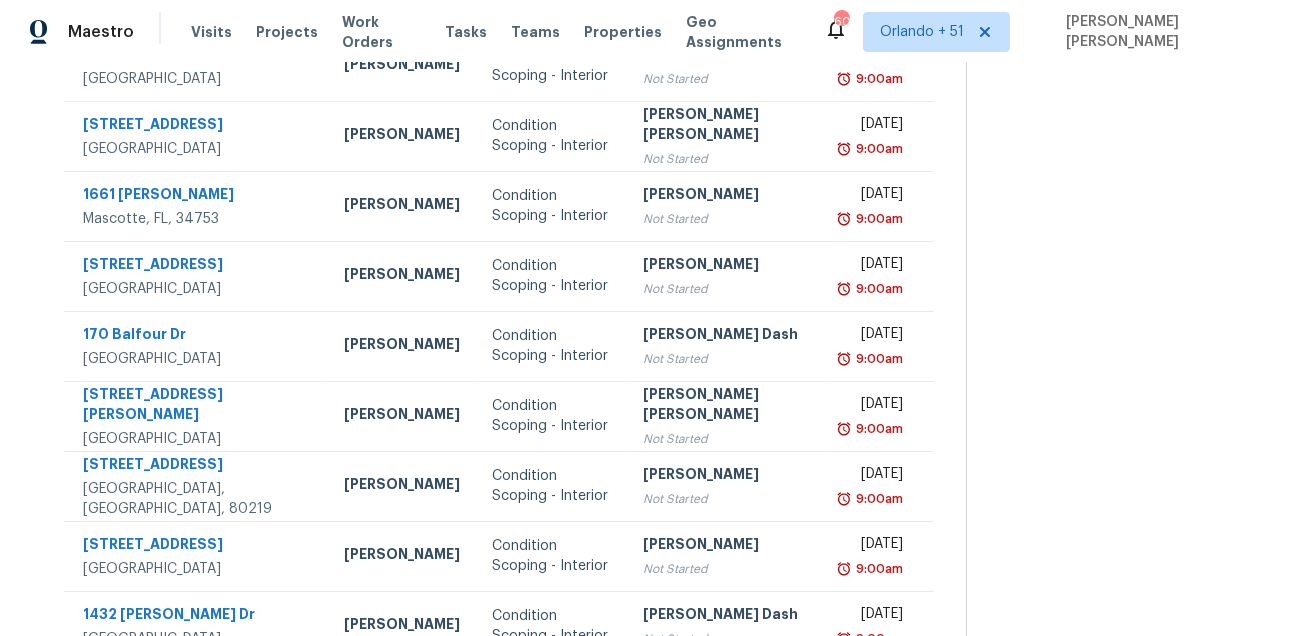 scroll, scrollTop: 164, scrollLeft: 0, axis: vertical 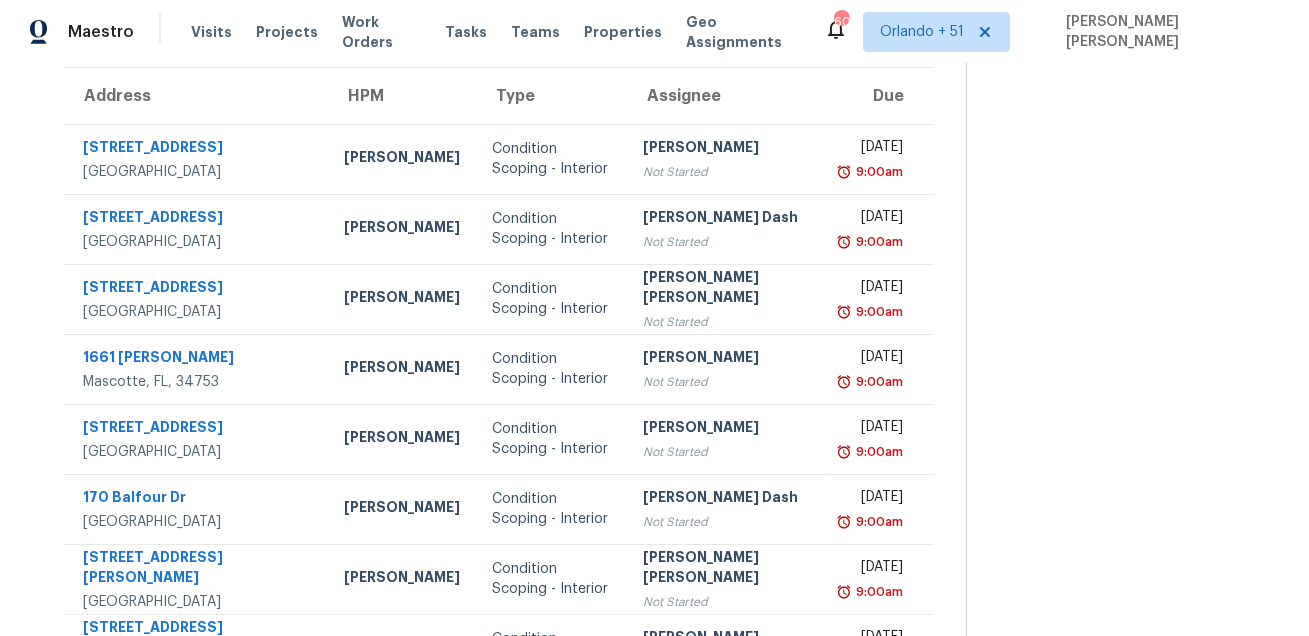click at bounding box center (1121, 388) 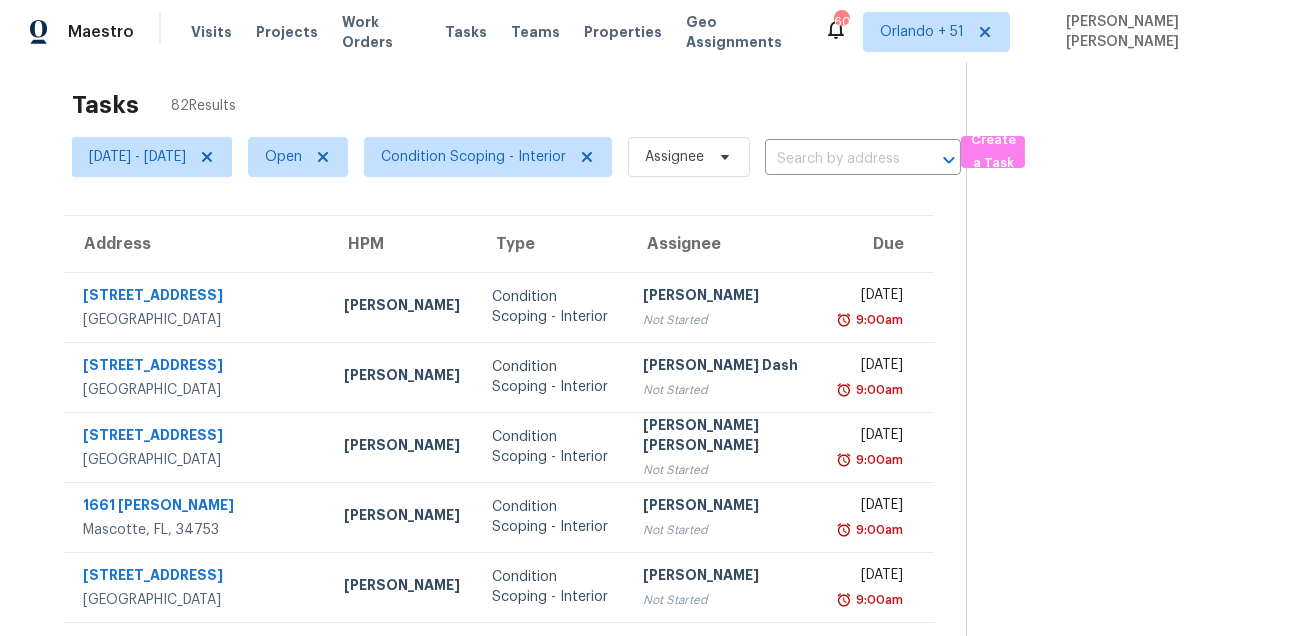scroll, scrollTop: 0, scrollLeft: 0, axis: both 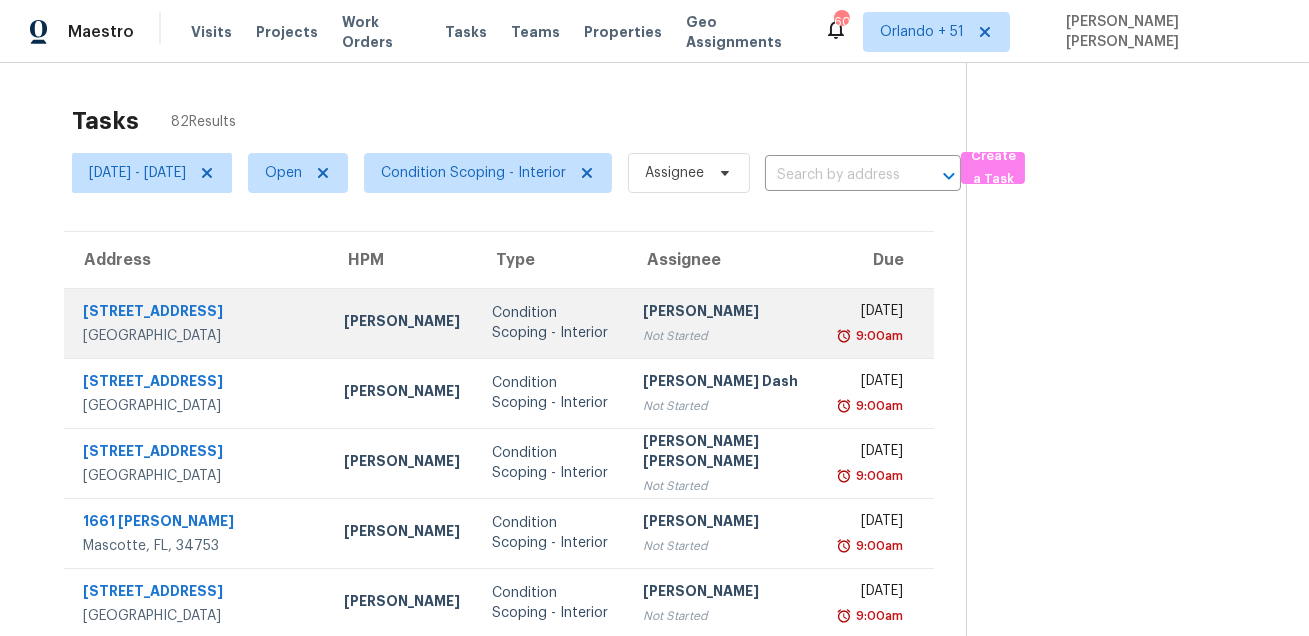 click on "[STREET_ADDRESS]" at bounding box center [197, 313] 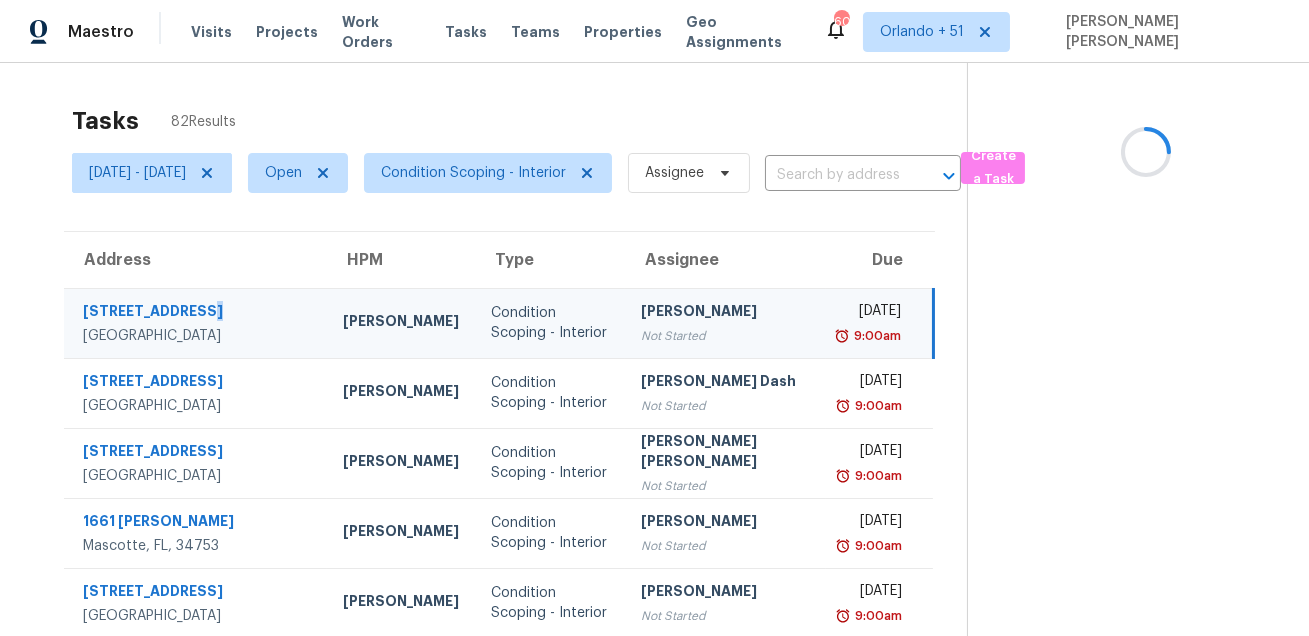 click on "[STREET_ADDRESS]" at bounding box center [197, 313] 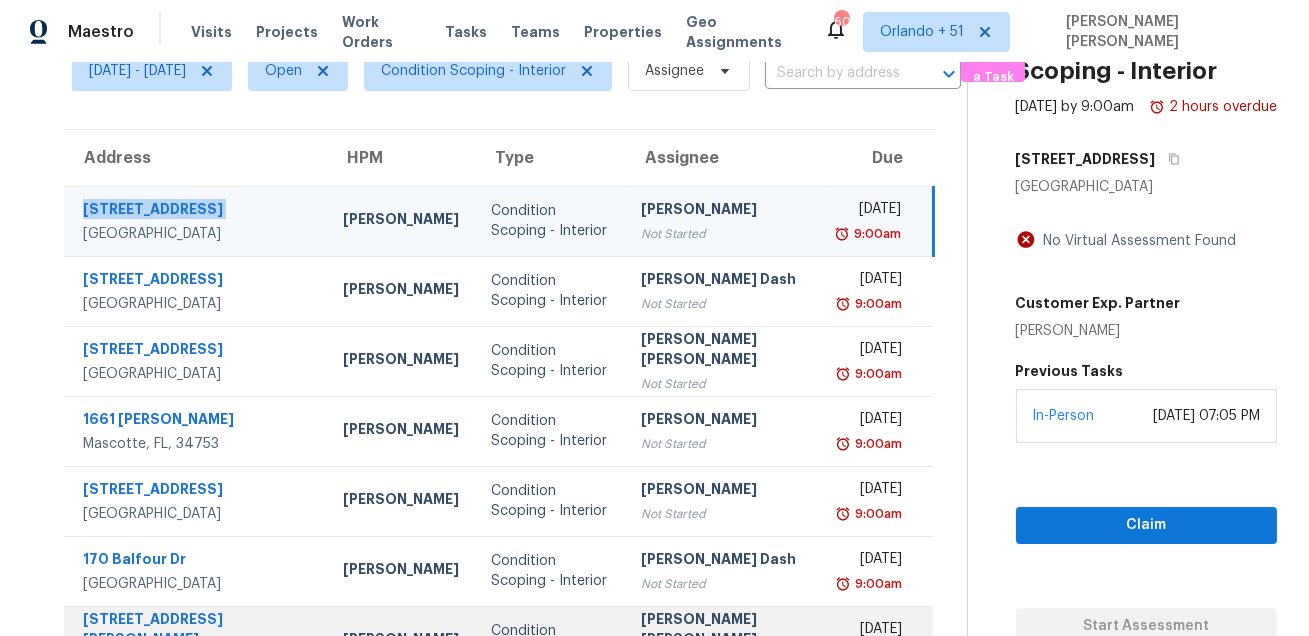 scroll, scrollTop: 36, scrollLeft: 0, axis: vertical 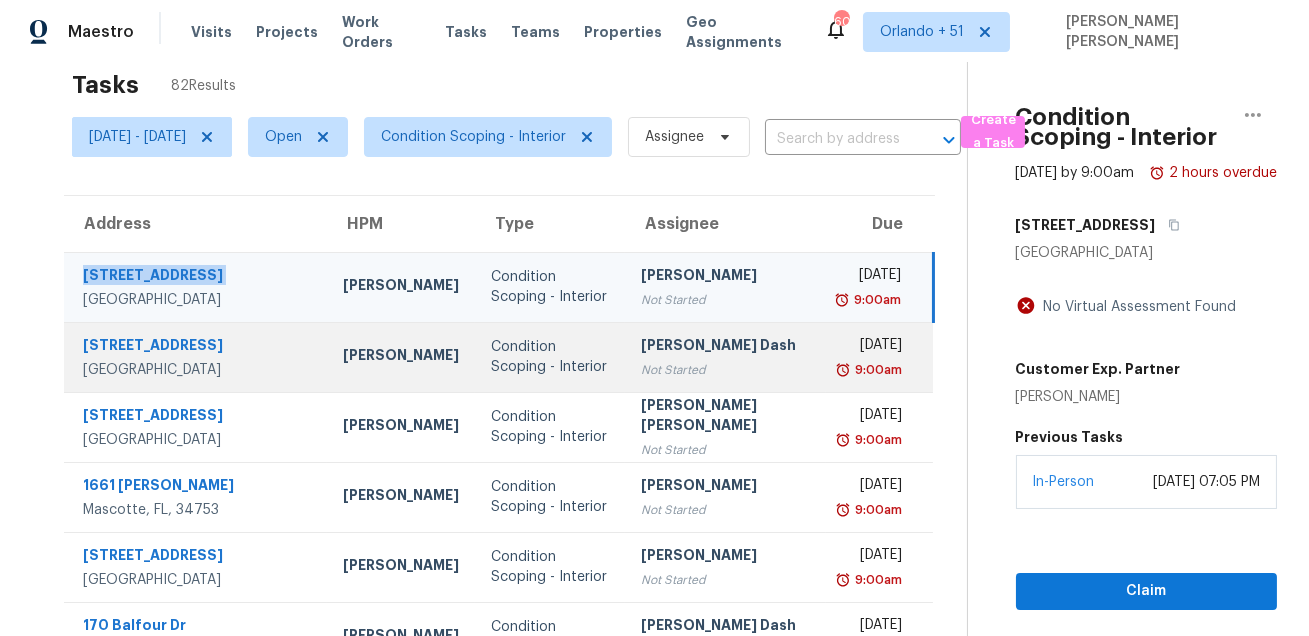 click on "[STREET_ADDRESS]" at bounding box center [197, 347] 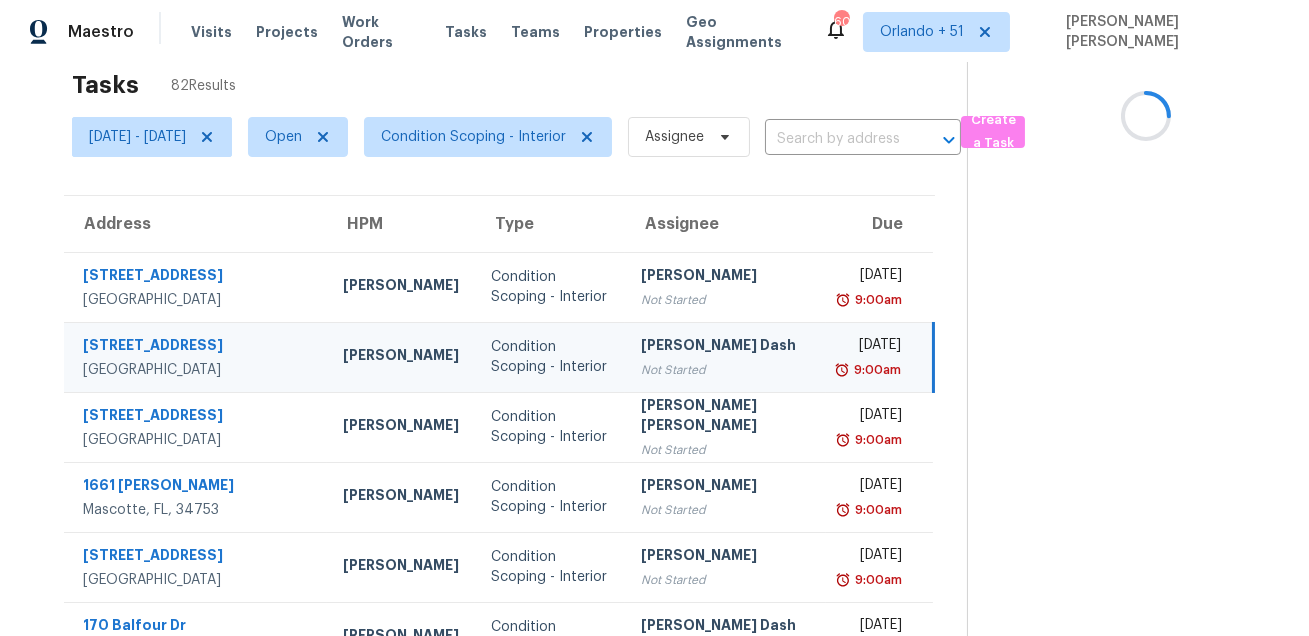 click on "[STREET_ADDRESS]" at bounding box center [197, 347] 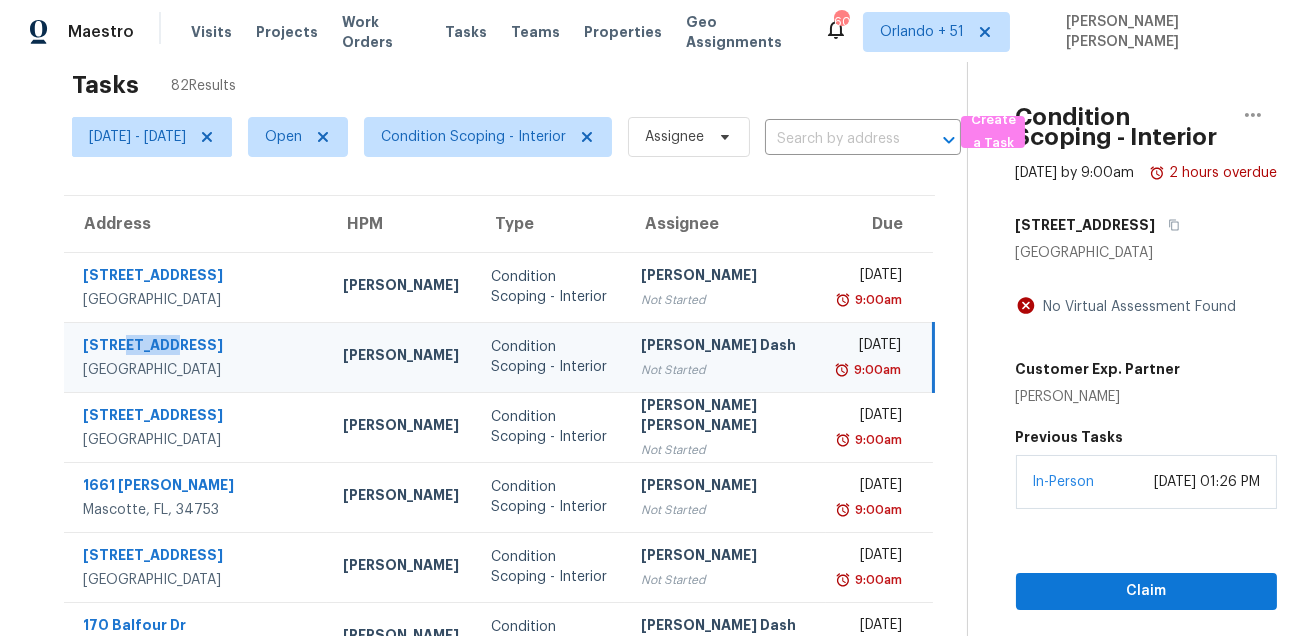 click on "[STREET_ADDRESS]" at bounding box center (197, 347) 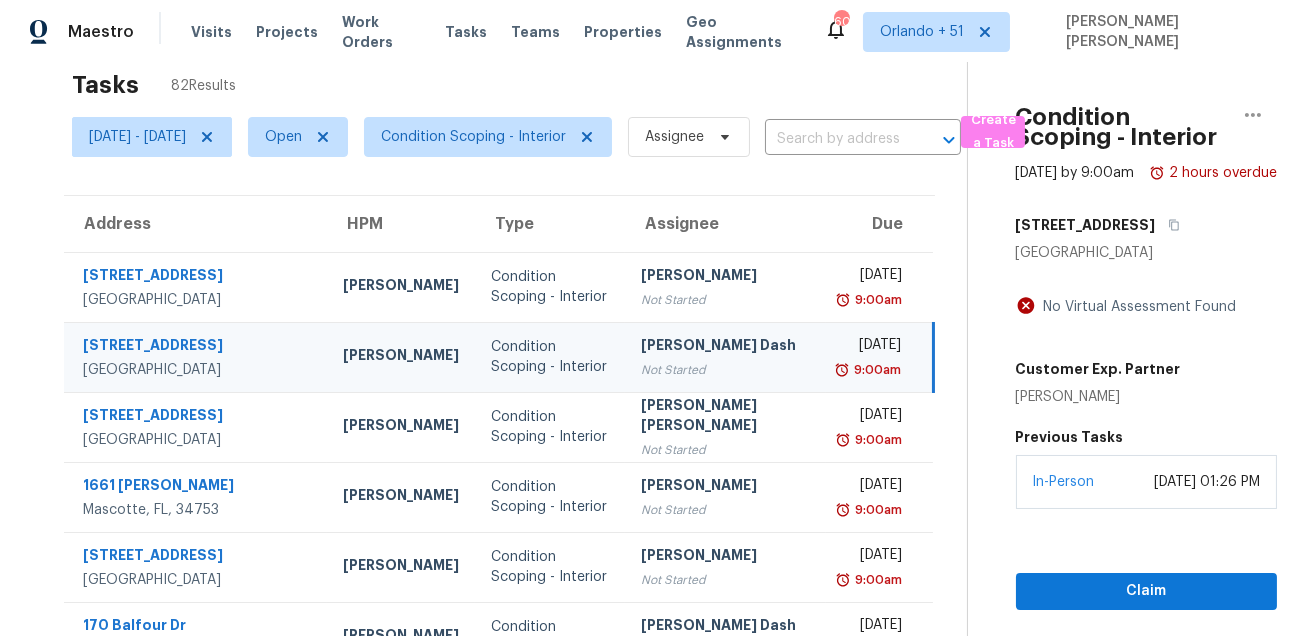 click on "[STREET_ADDRESS]" at bounding box center [197, 347] 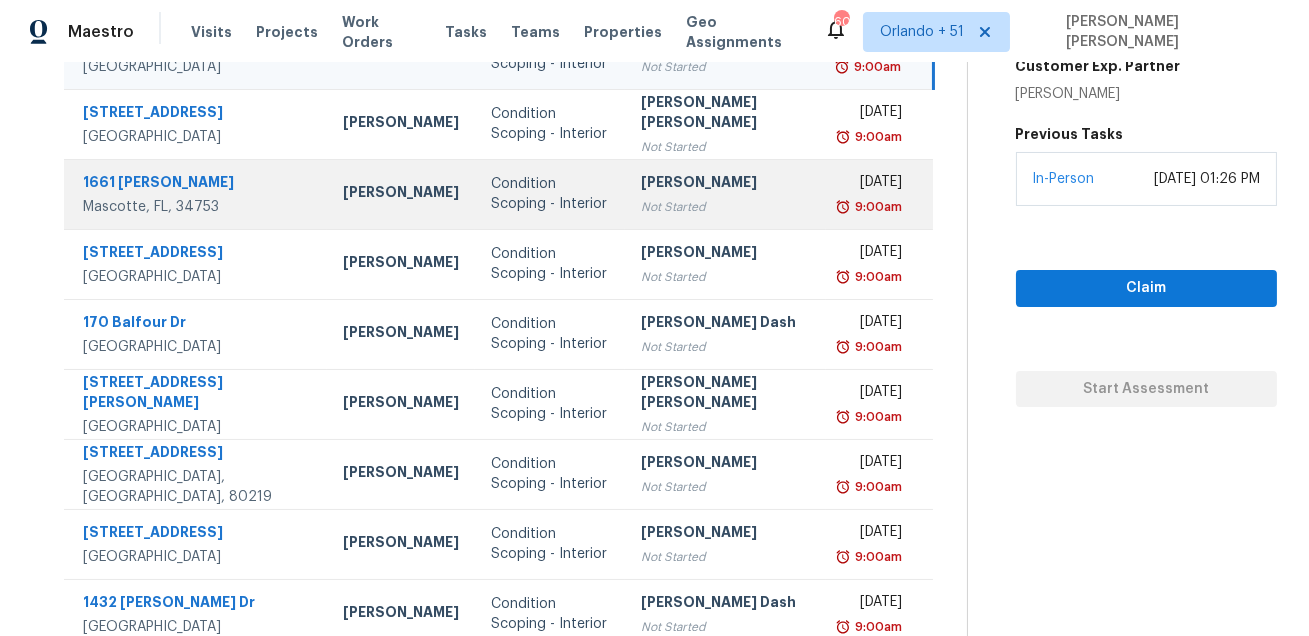 scroll, scrollTop: 289, scrollLeft: 0, axis: vertical 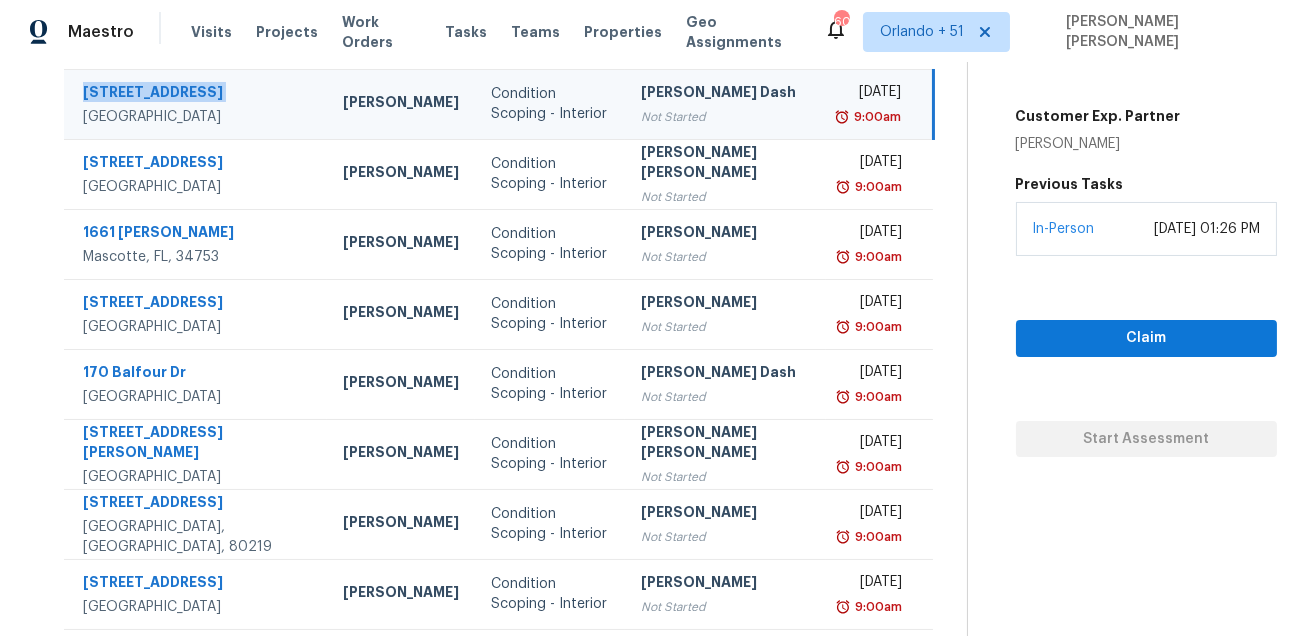 click on "[GEOGRAPHIC_DATA]" at bounding box center [197, 117] 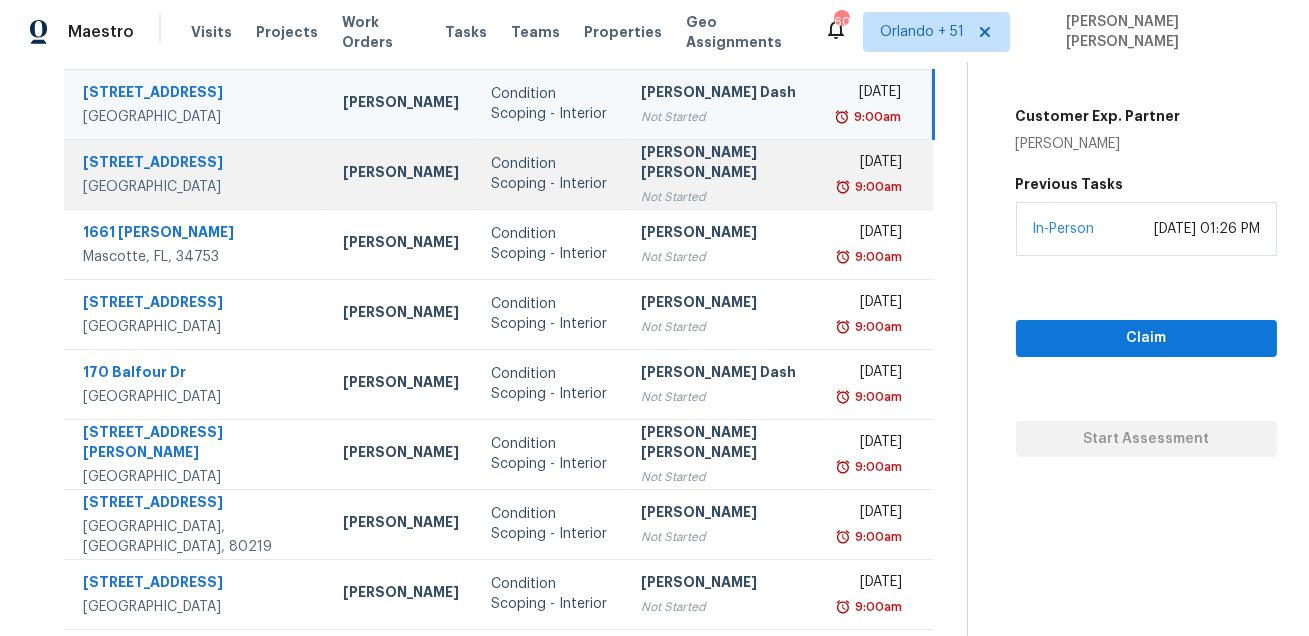click on "[STREET_ADDRESS]" at bounding box center [197, 164] 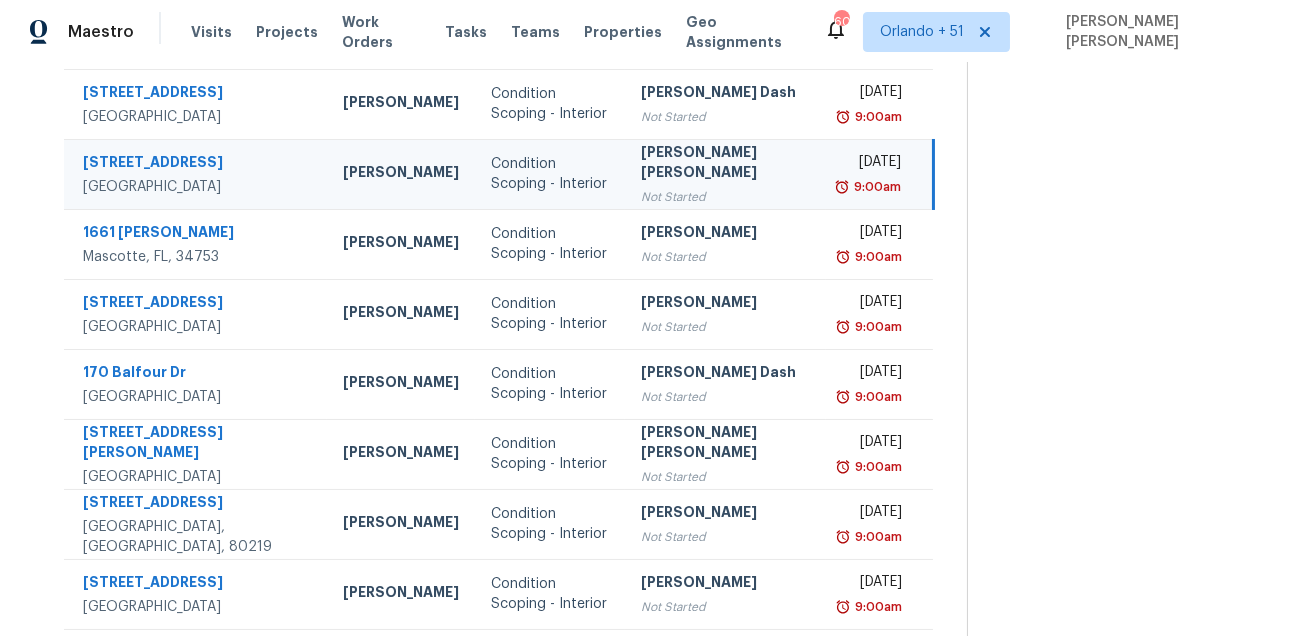click on "[STREET_ADDRESS]" at bounding box center (197, 164) 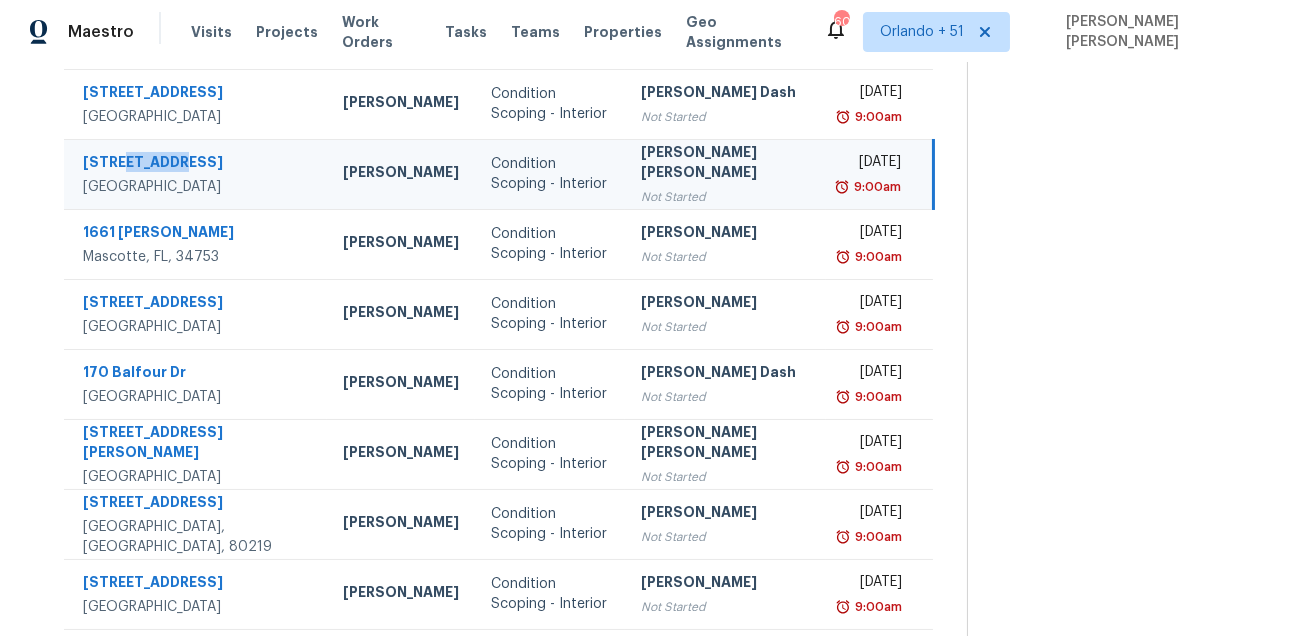 click on "[STREET_ADDRESS]" at bounding box center (197, 164) 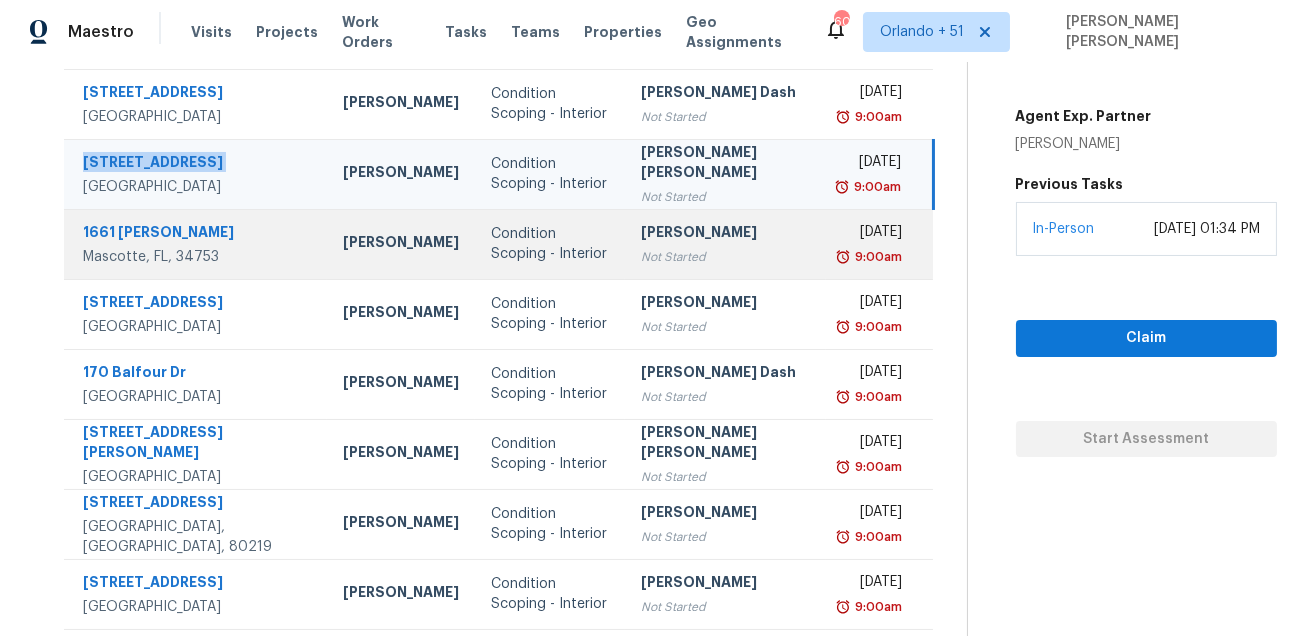 click on "1661 [PERSON_NAME]" at bounding box center (197, 234) 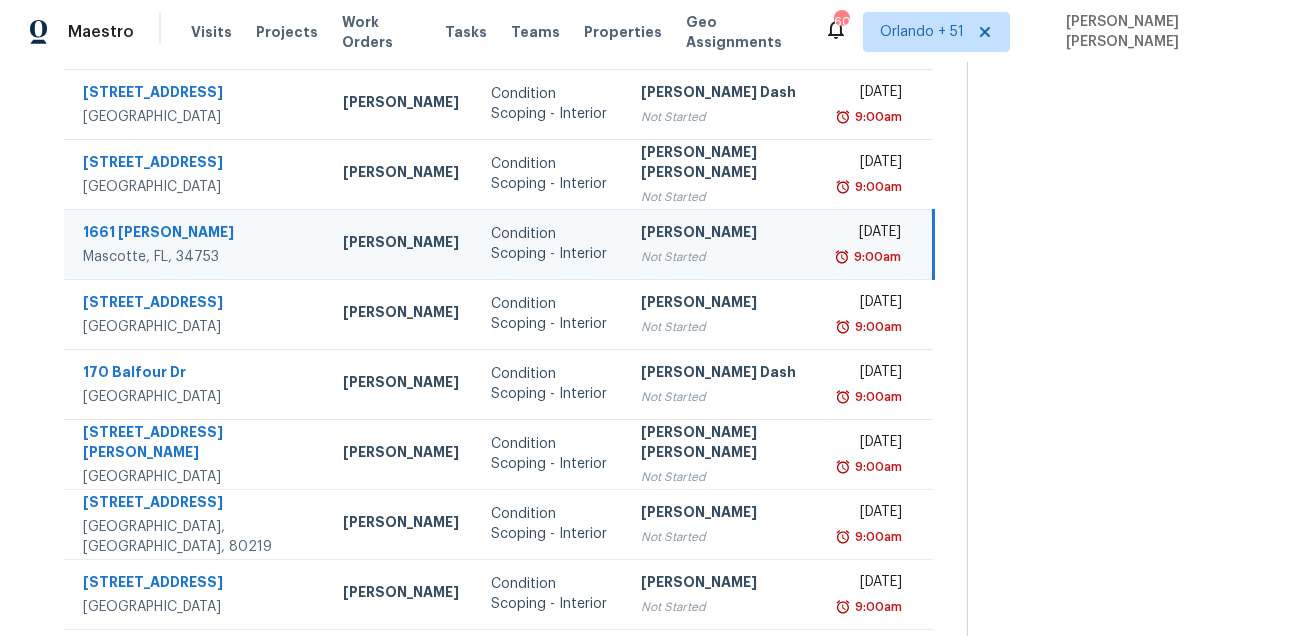 click on "1661 [PERSON_NAME]" at bounding box center (197, 234) 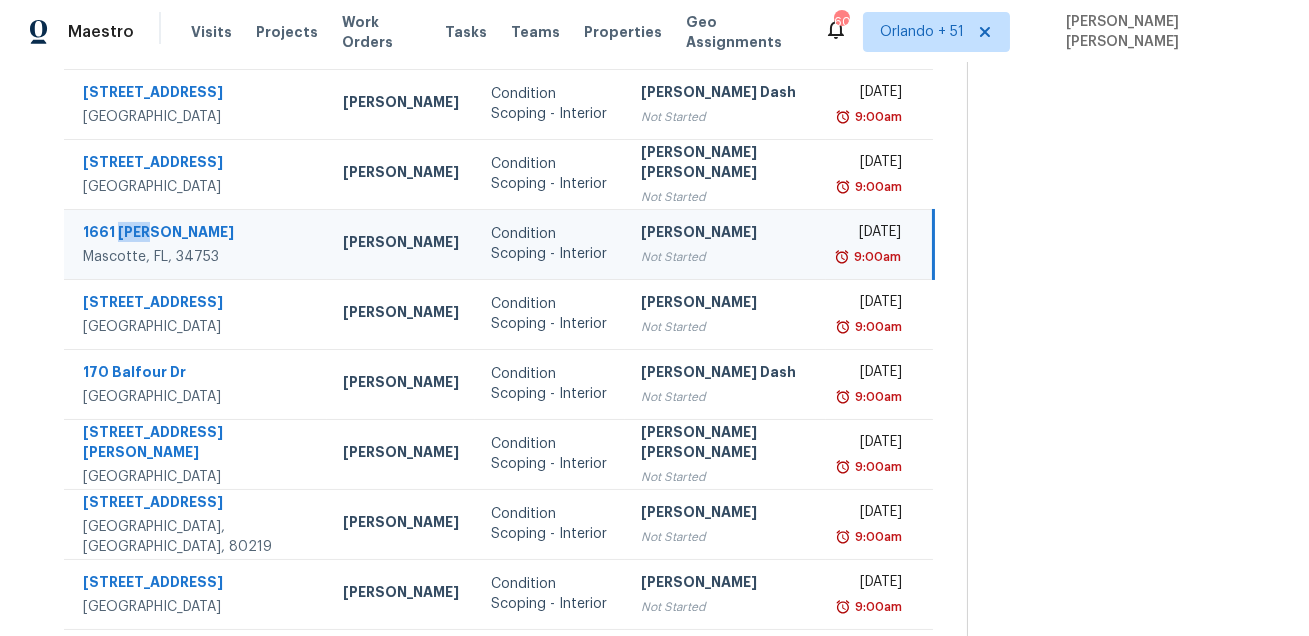 click on "1661 [PERSON_NAME]" at bounding box center [197, 234] 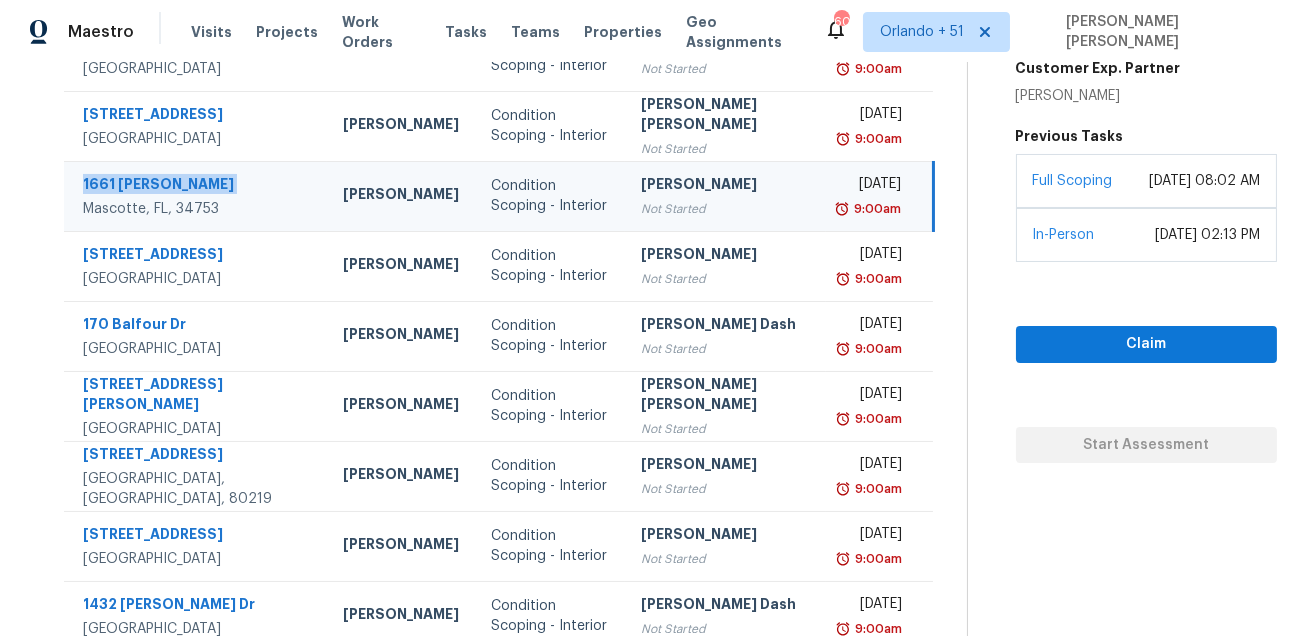 scroll, scrollTop: 373, scrollLeft: 0, axis: vertical 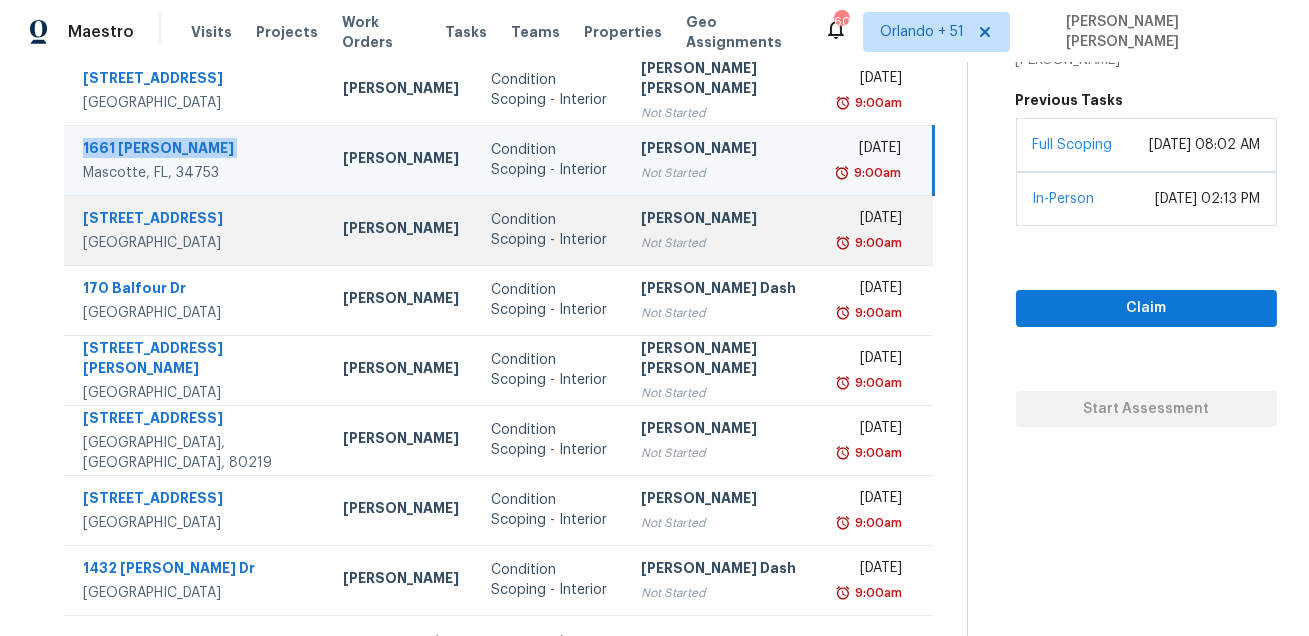 click on "[STREET_ADDRESS]" at bounding box center (197, 220) 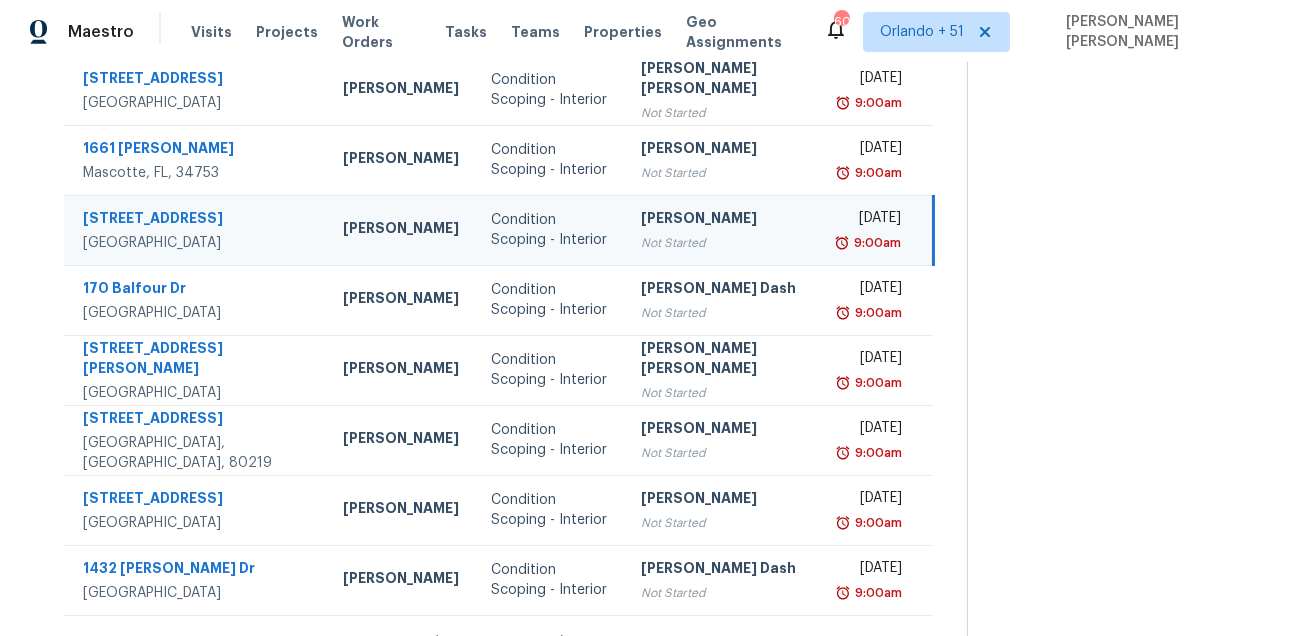 click on "[STREET_ADDRESS]" at bounding box center [197, 220] 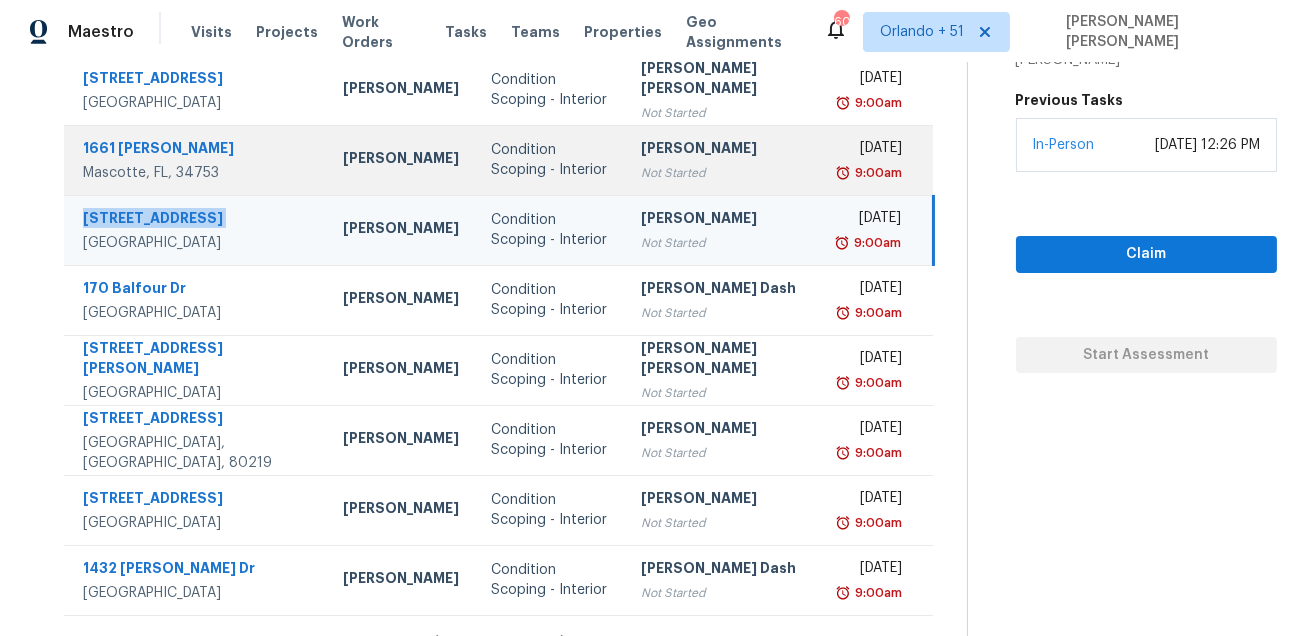 scroll, scrollTop: 379, scrollLeft: 0, axis: vertical 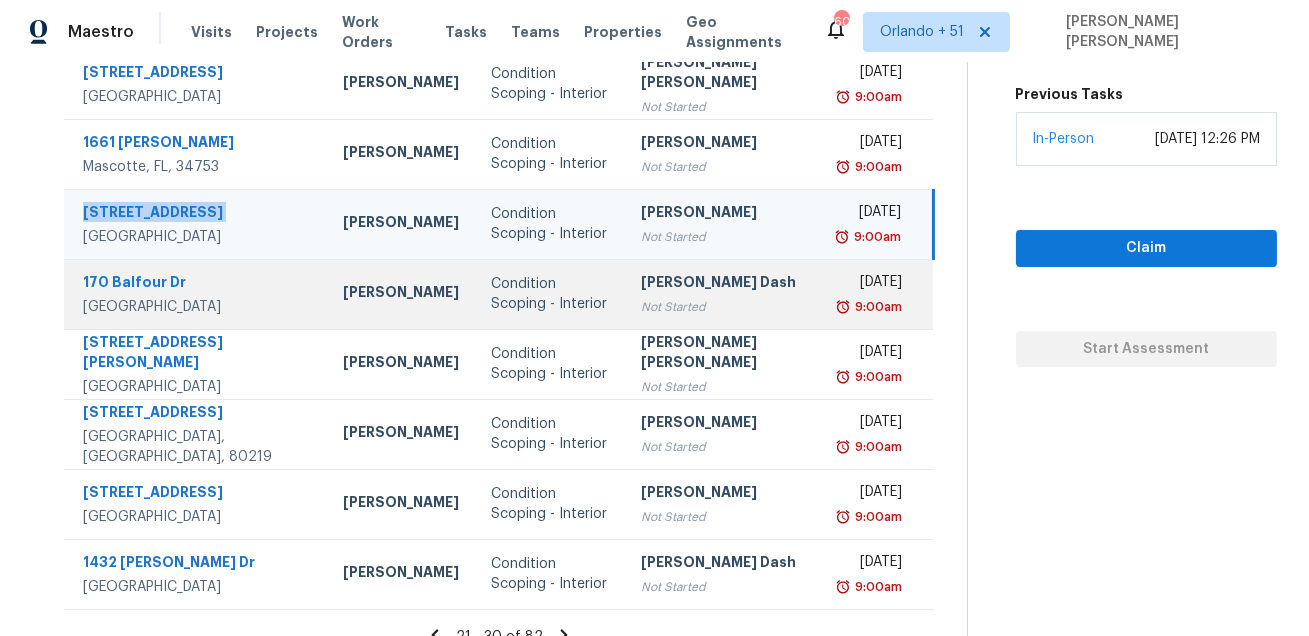 click on "170 Balfour Dr" at bounding box center (197, 284) 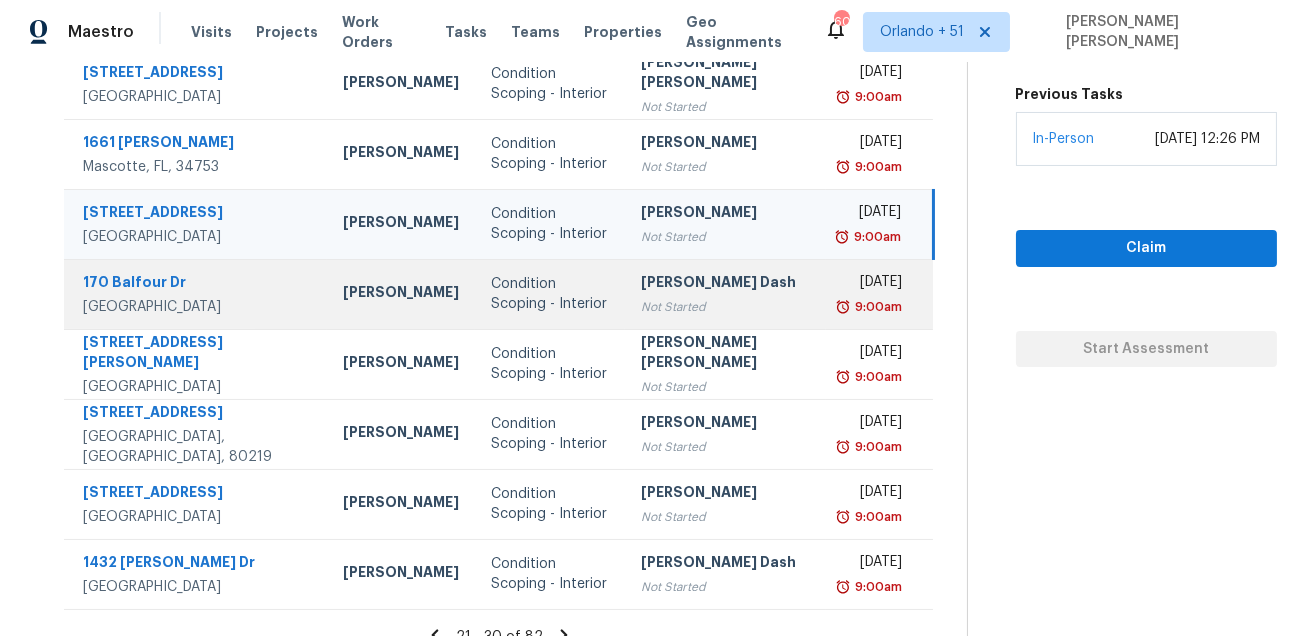 click on "170 Balfour Dr" at bounding box center (197, 284) 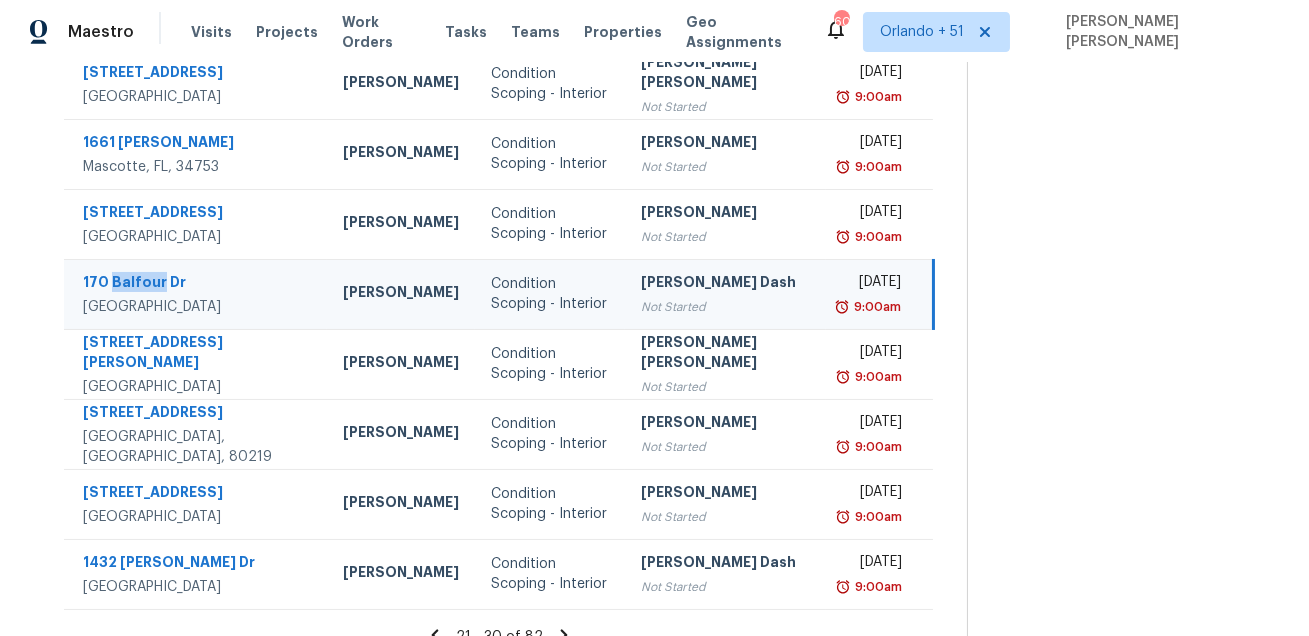 click on "170 Balfour Dr" at bounding box center [197, 284] 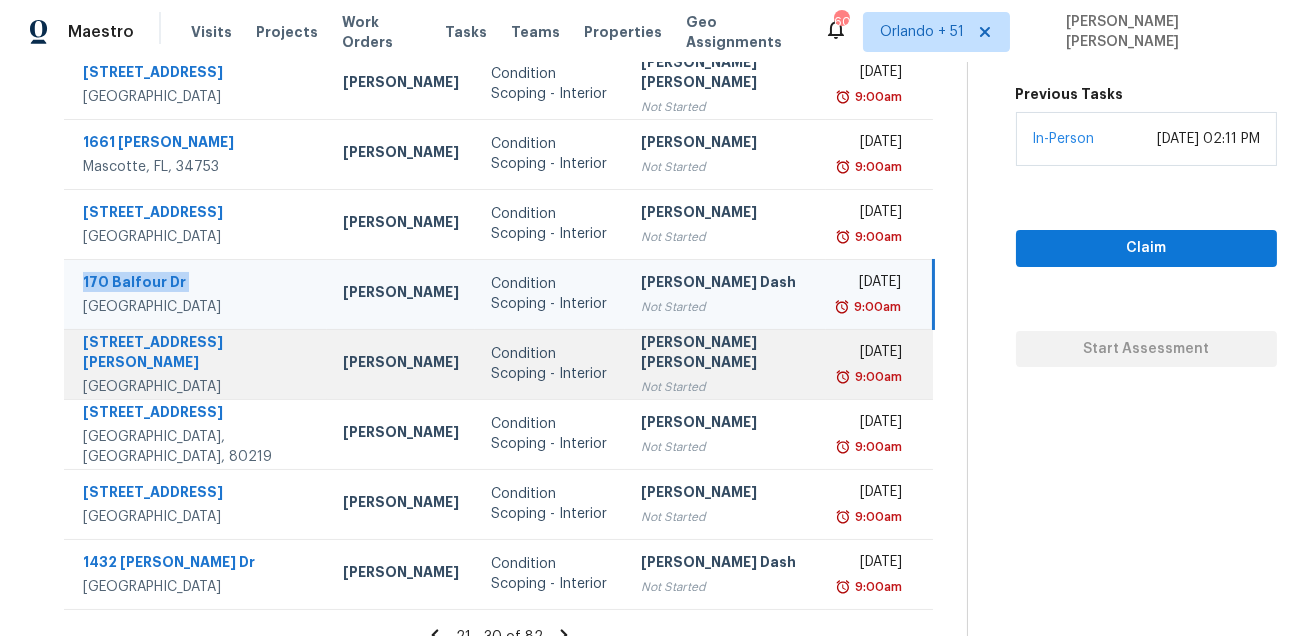 click on "[STREET_ADDRESS][PERSON_NAME]" at bounding box center (195, 364) 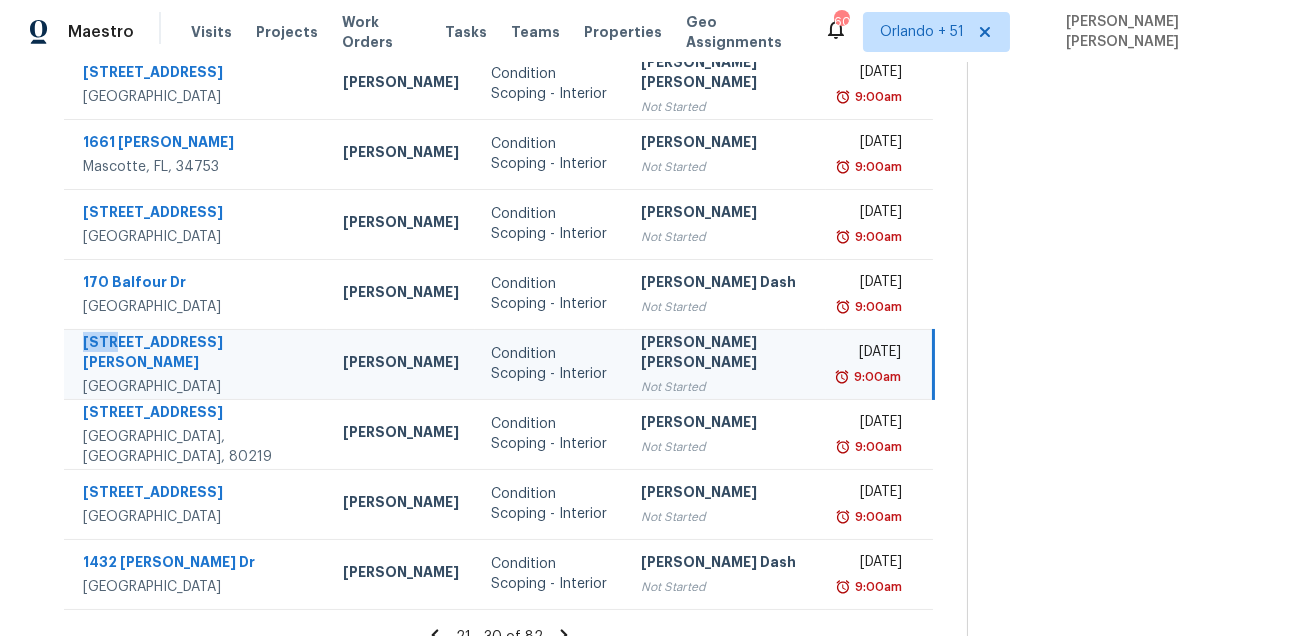 click on "[STREET_ADDRESS][PERSON_NAME]" at bounding box center [195, 364] 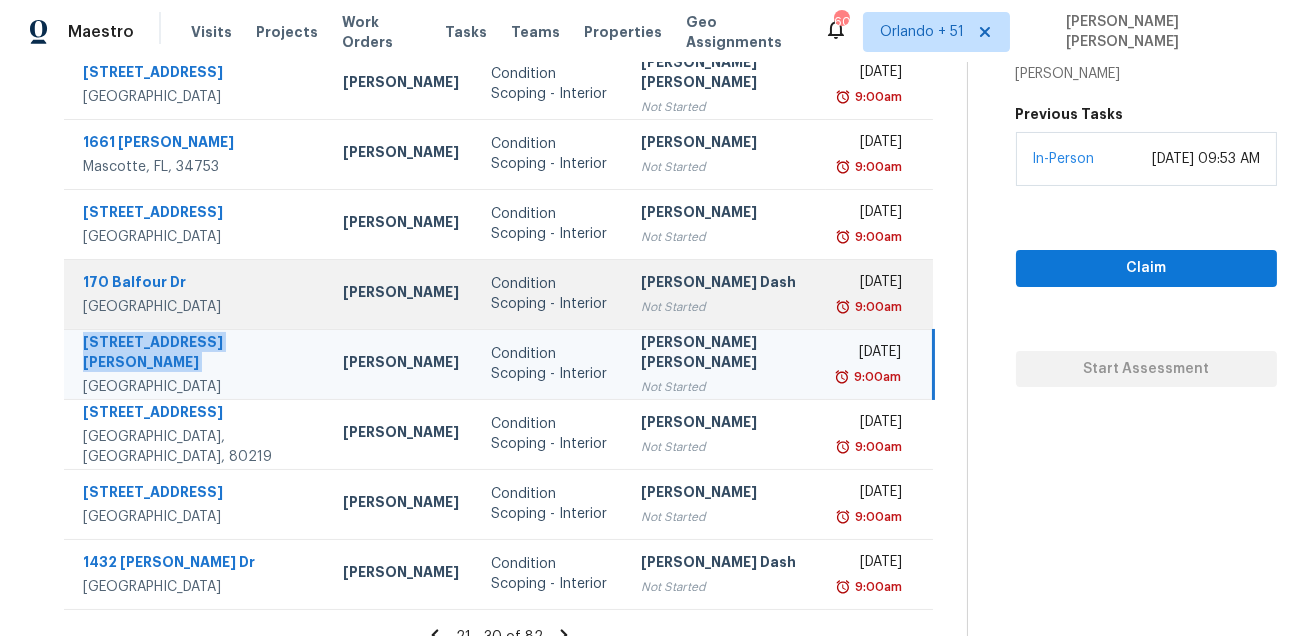 scroll, scrollTop: 422, scrollLeft: 0, axis: vertical 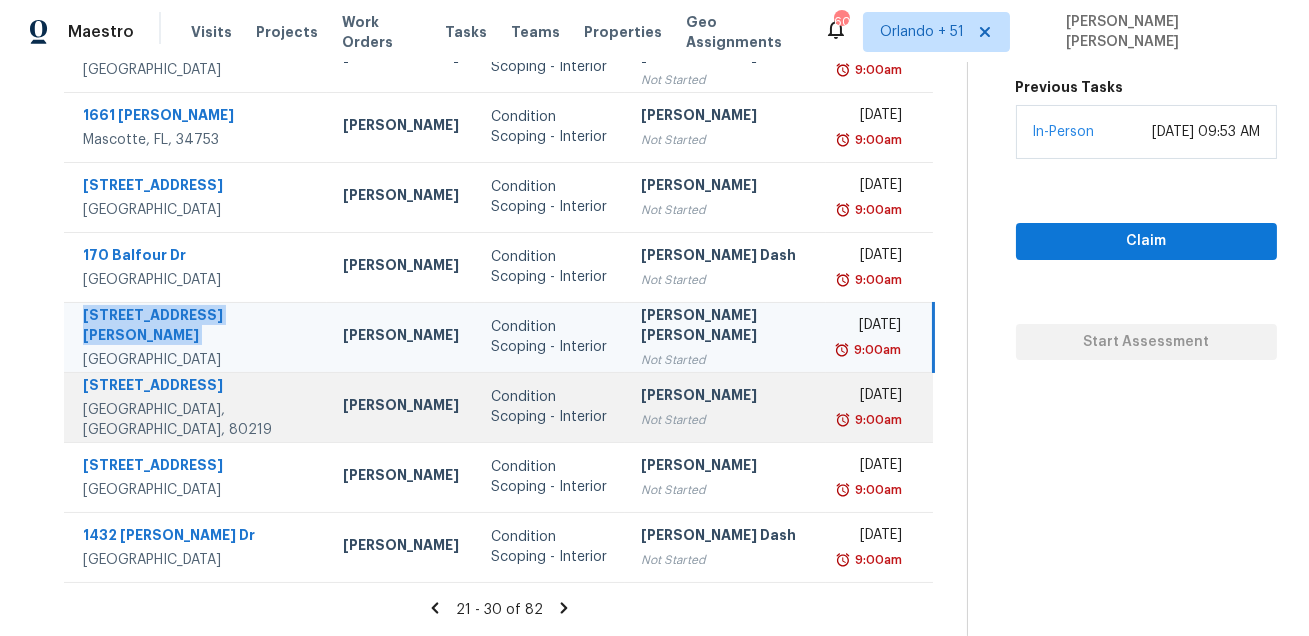 click on "[STREET_ADDRESS]" at bounding box center (197, 387) 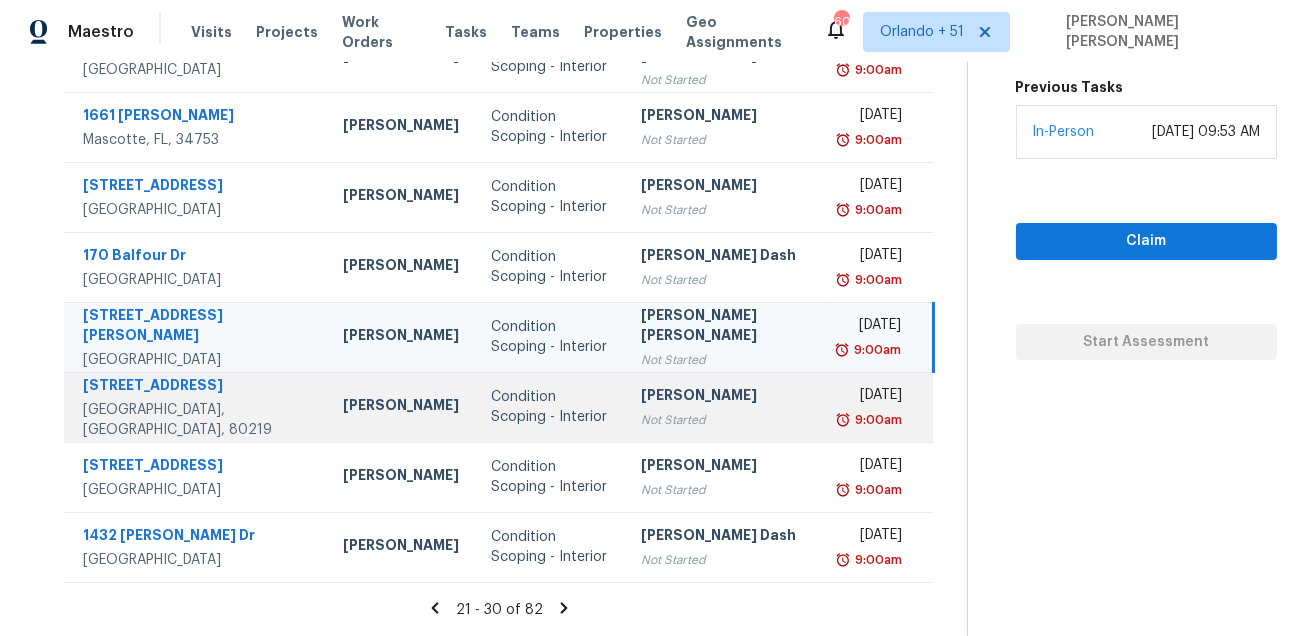 click on "[STREET_ADDRESS]" at bounding box center [197, 387] 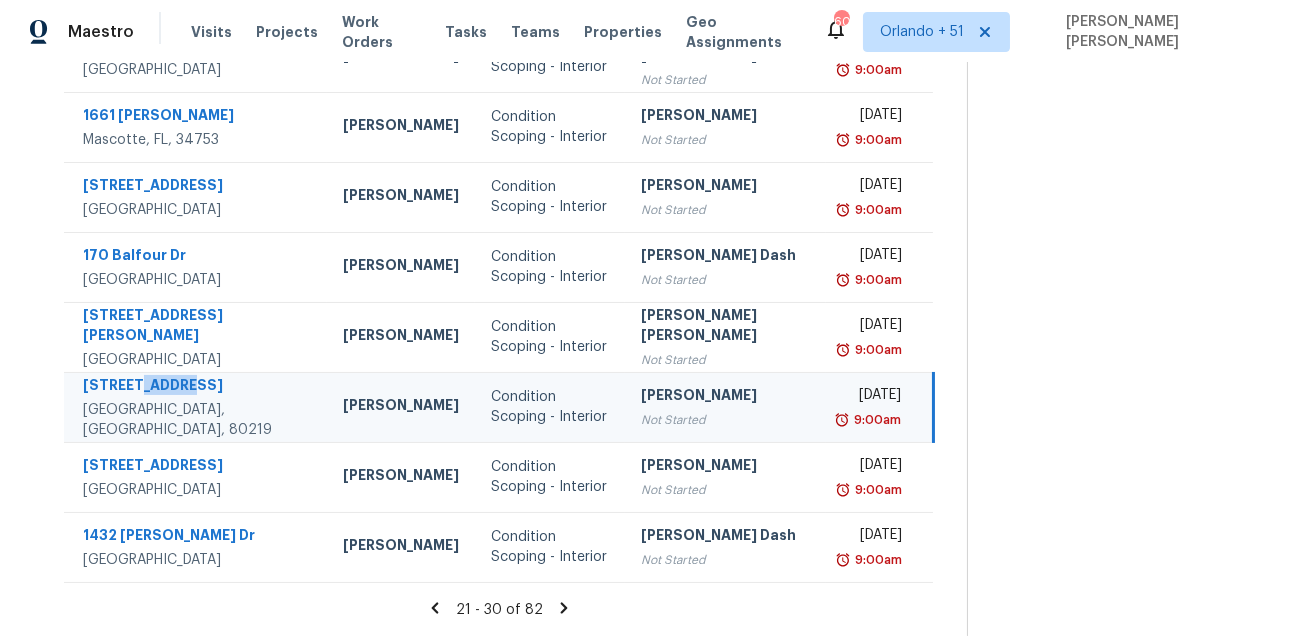 click on "[STREET_ADDRESS]" at bounding box center (197, 387) 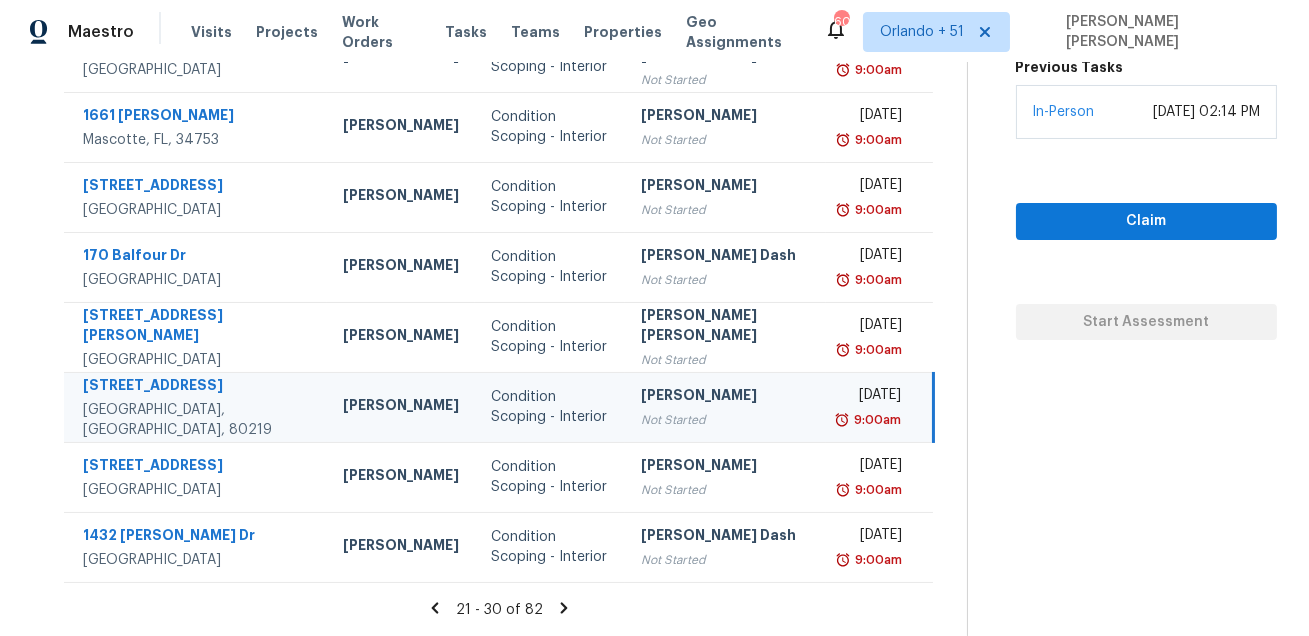 click on "[STREET_ADDRESS]" at bounding box center [195, 407] 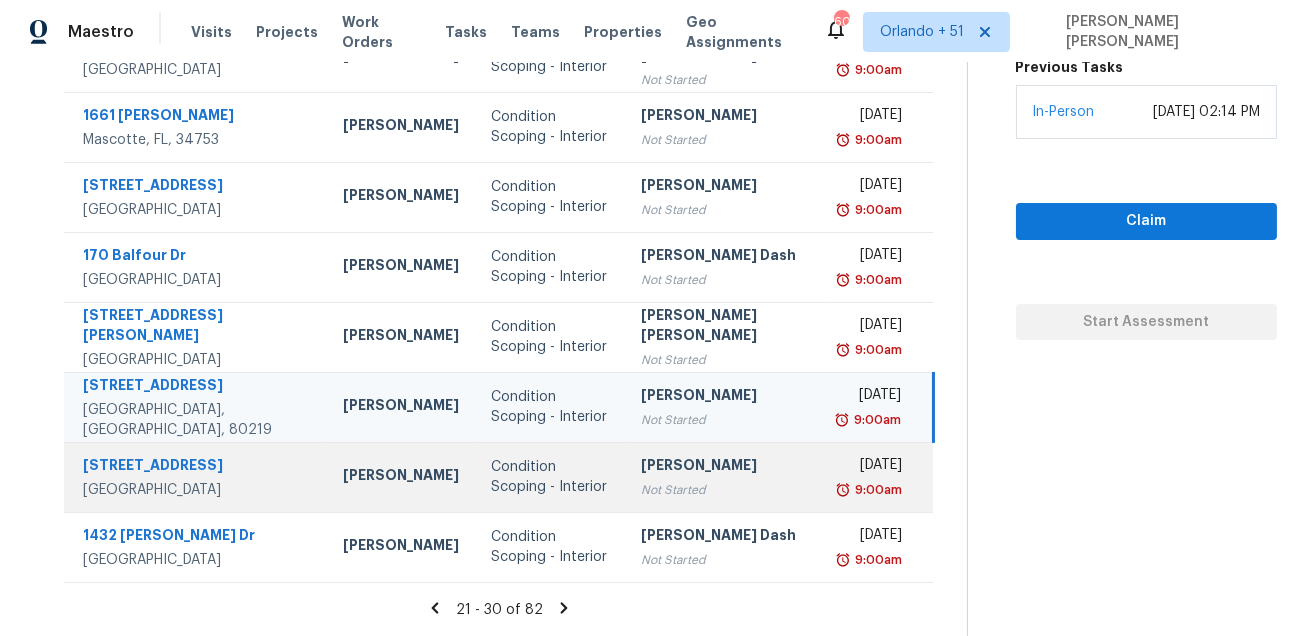 click on "[STREET_ADDRESS]" at bounding box center (197, 467) 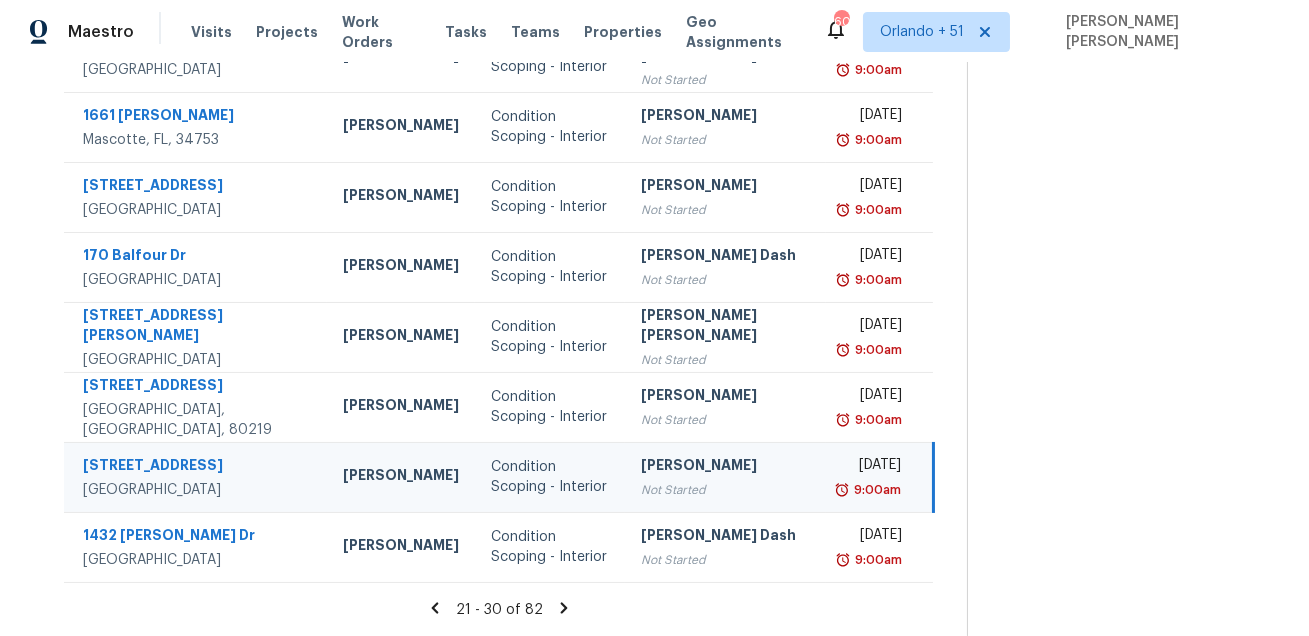 click on "[STREET_ADDRESS]" at bounding box center [197, 467] 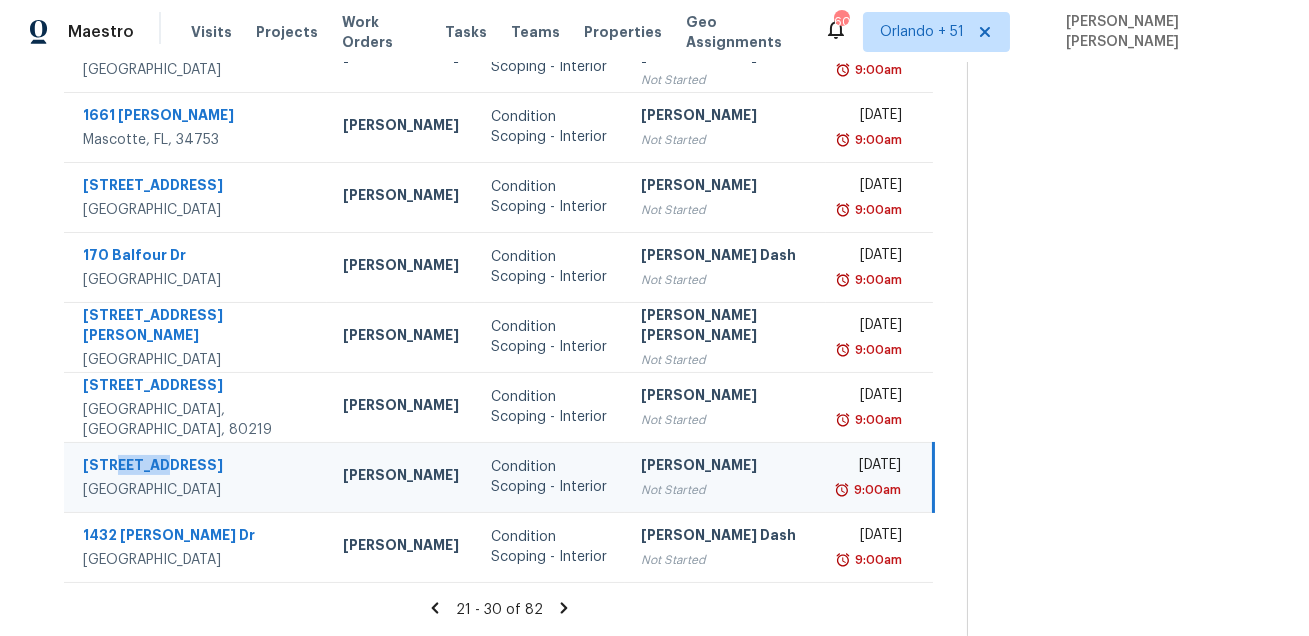 click on "[STREET_ADDRESS]" at bounding box center (197, 467) 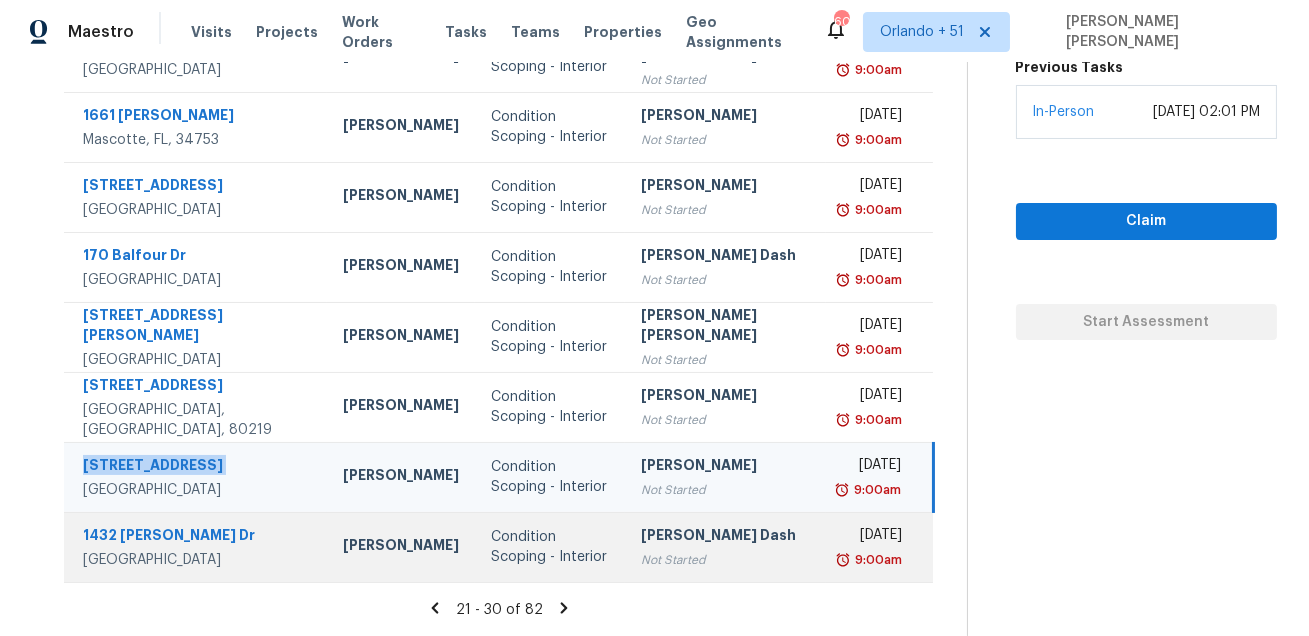 click on "1432 [PERSON_NAME] Dr" at bounding box center (197, 537) 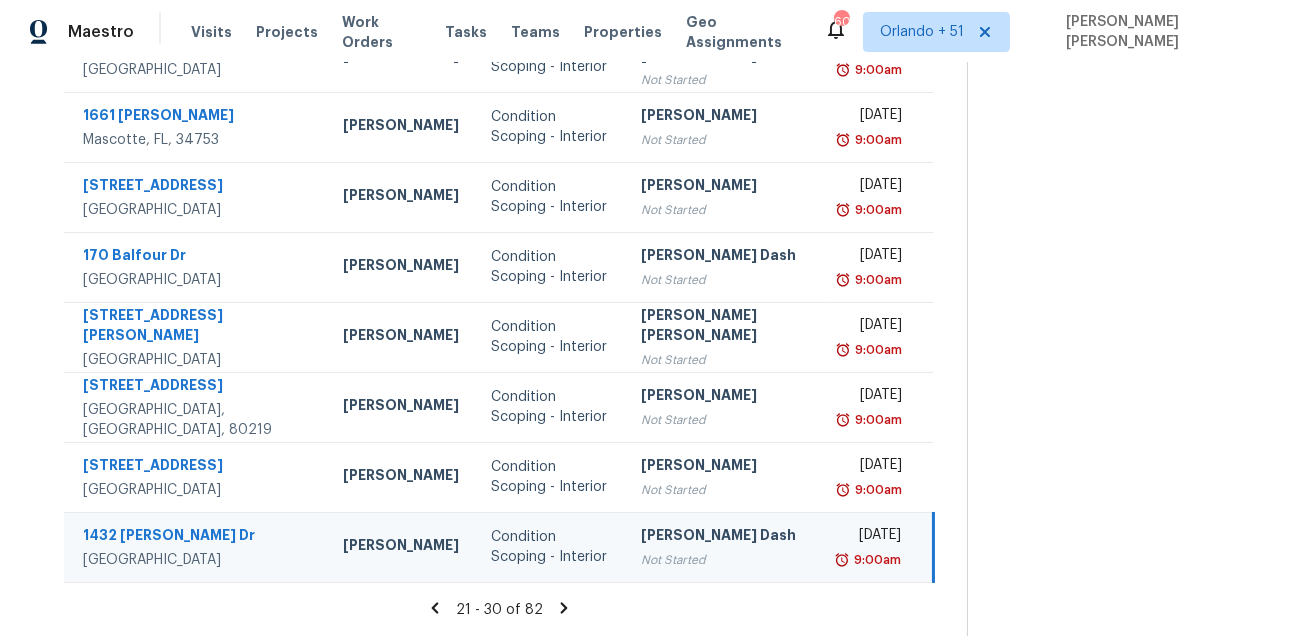 click on "1432 [PERSON_NAME] Dr" at bounding box center [197, 537] 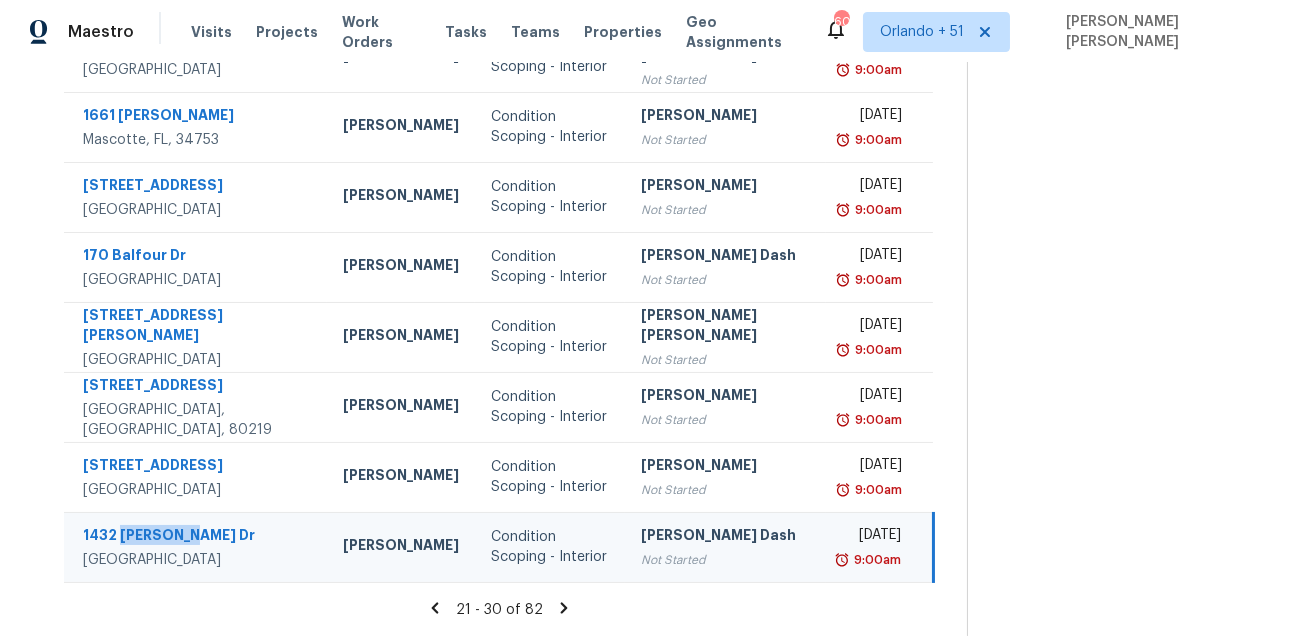 click on "1432 [PERSON_NAME] Dr" at bounding box center [197, 537] 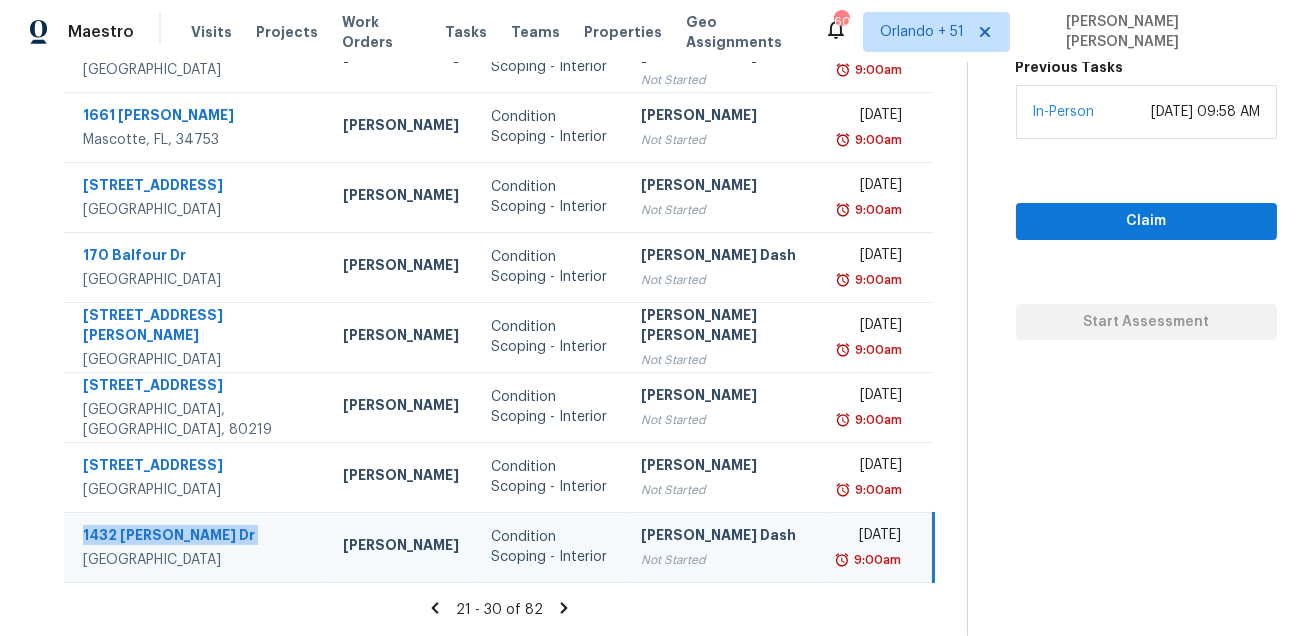 click 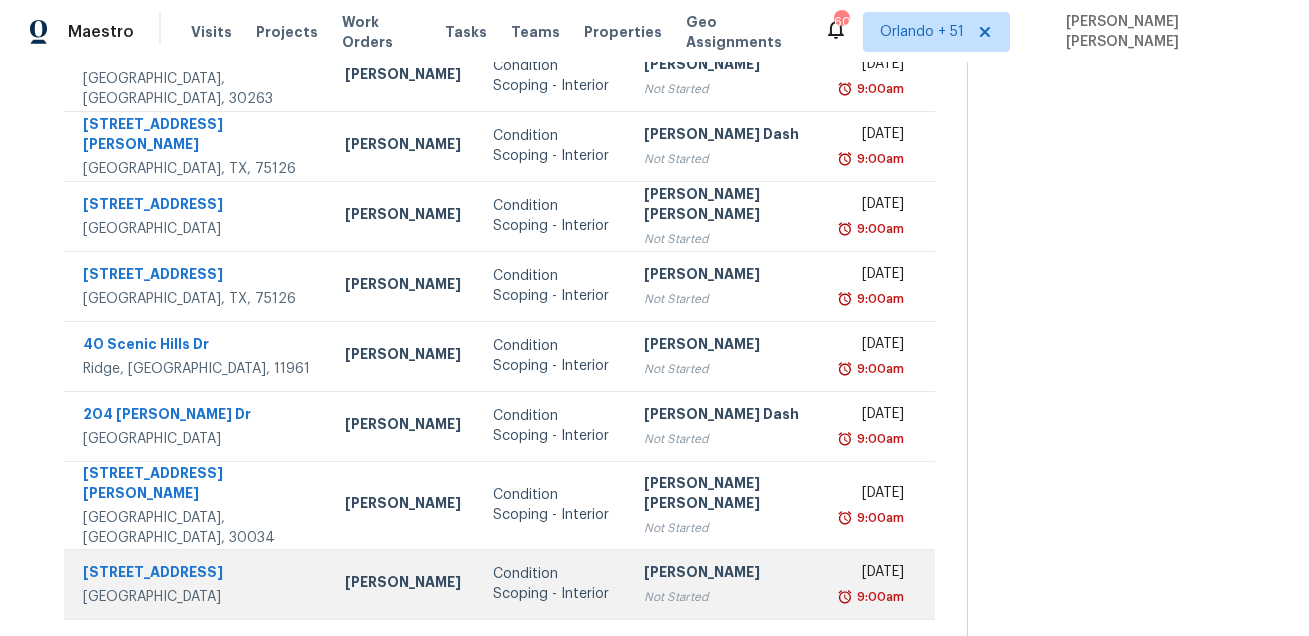 scroll, scrollTop: 0, scrollLeft: 0, axis: both 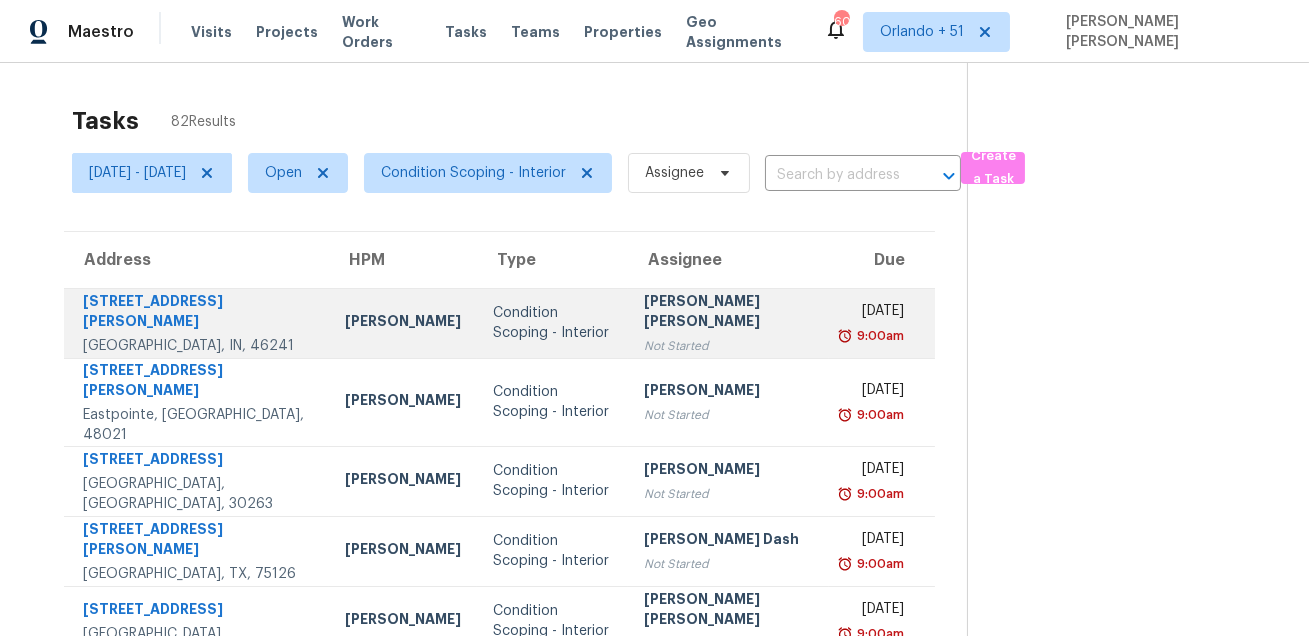 click on "[STREET_ADDRESS][PERSON_NAME]" at bounding box center (196, 323) 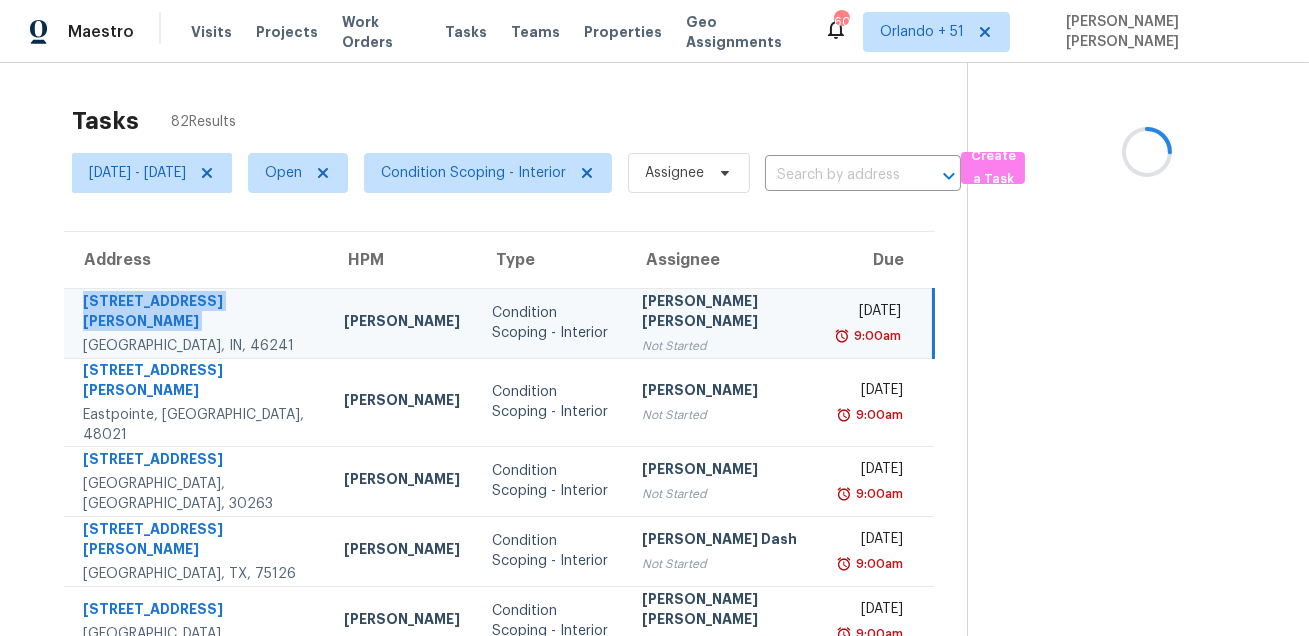 click on "[STREET_ADDRESS][PERSON_NAME]" at bounding box center (196, 323) 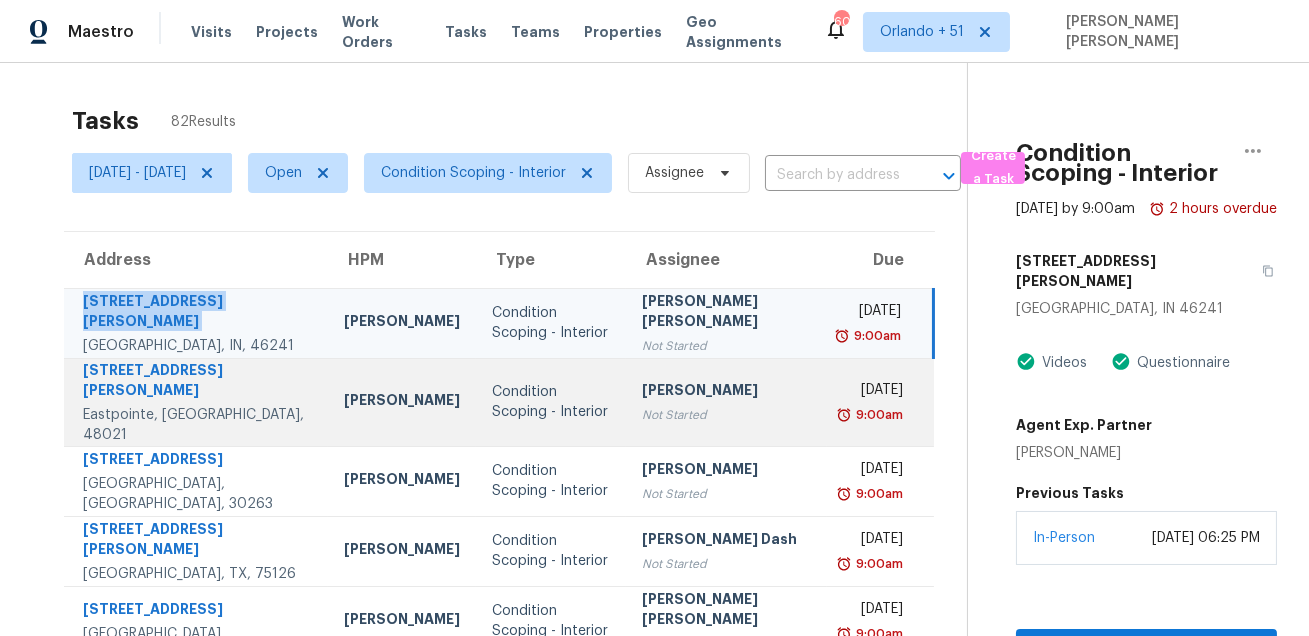 click on "[STREET_ADDRESS][PERSON_NAME]" at bounding box center (197, 382) 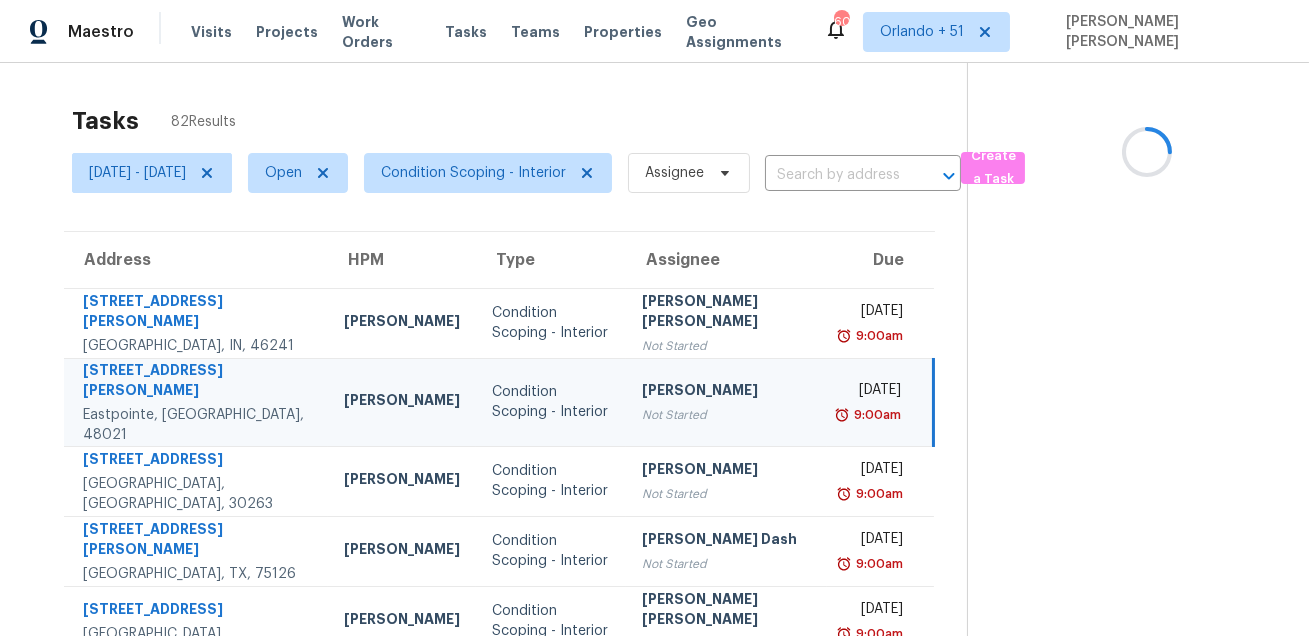click on "[STREET_ADDRESS][PERSON_NAME]" at bounding box center [197, 382] 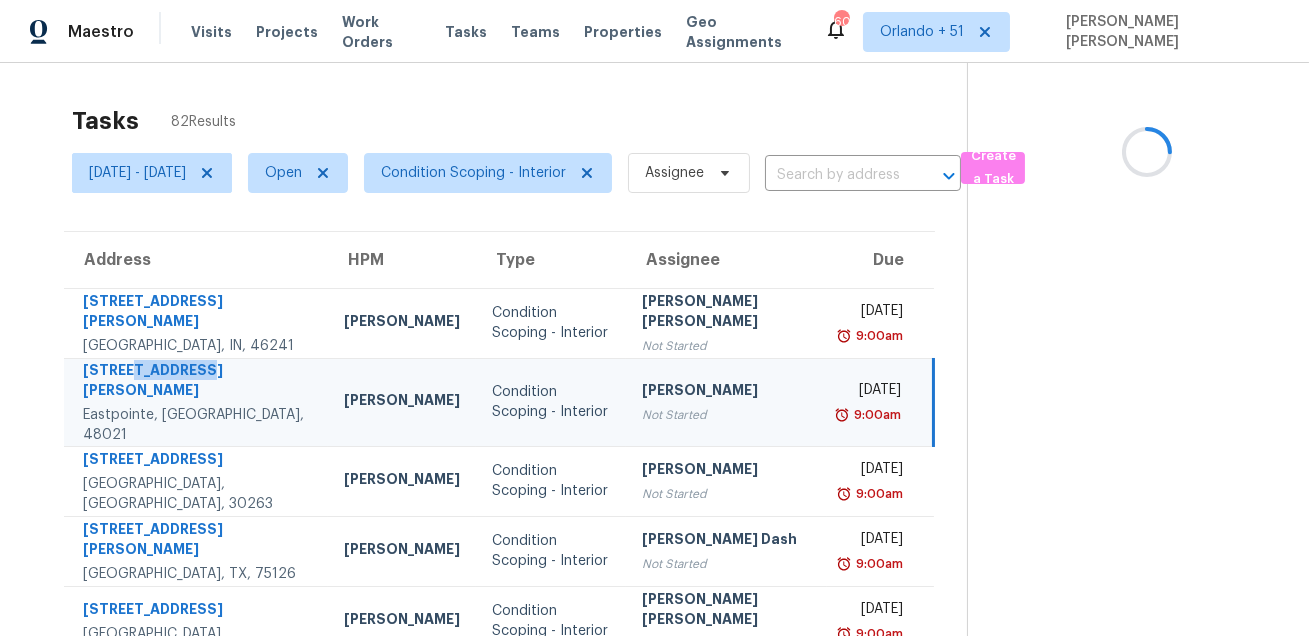 click on "[STREET_ADDRESS][PERSON_NAME]" at bounding box center (197, 382) 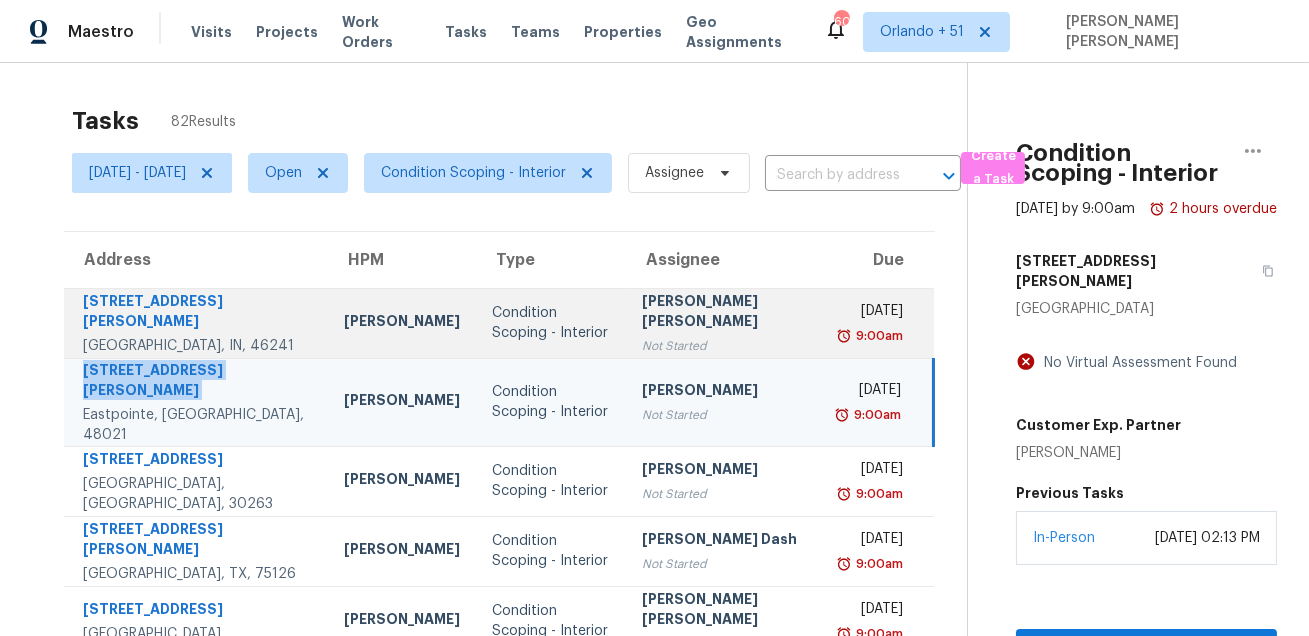 scroll, scrollTop: 90, scrollLeft: 0, axis: vertical 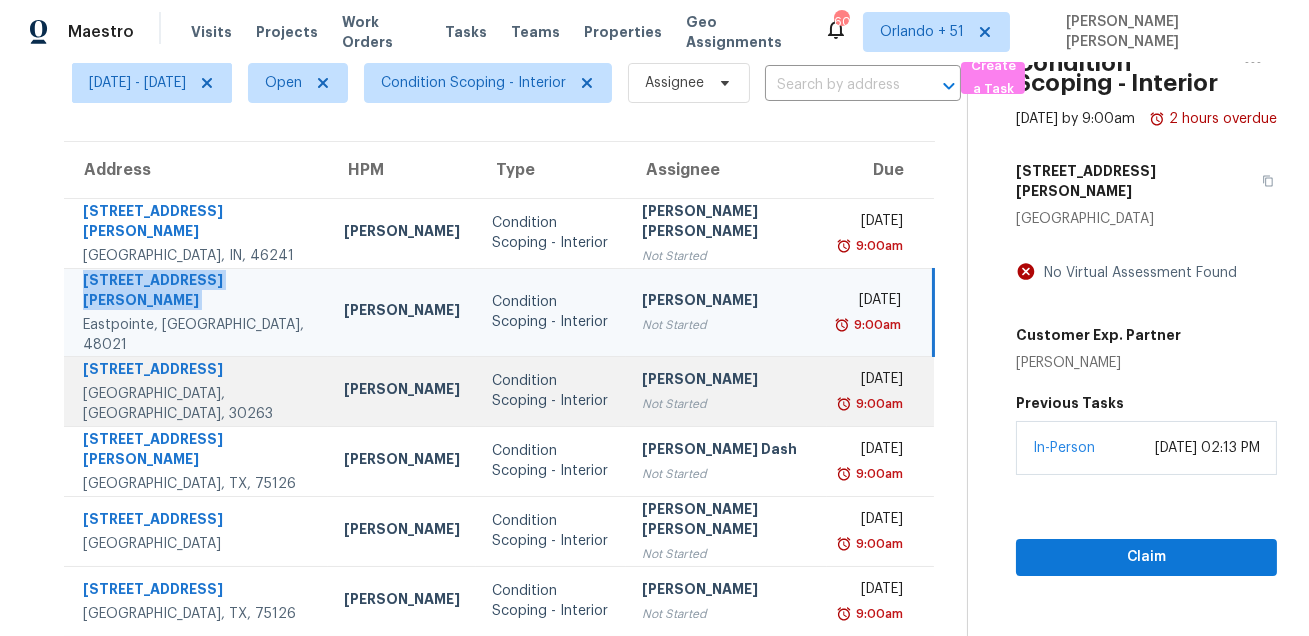 click on "[STREET_ADDRESS]" at bounding box center (197, 371) 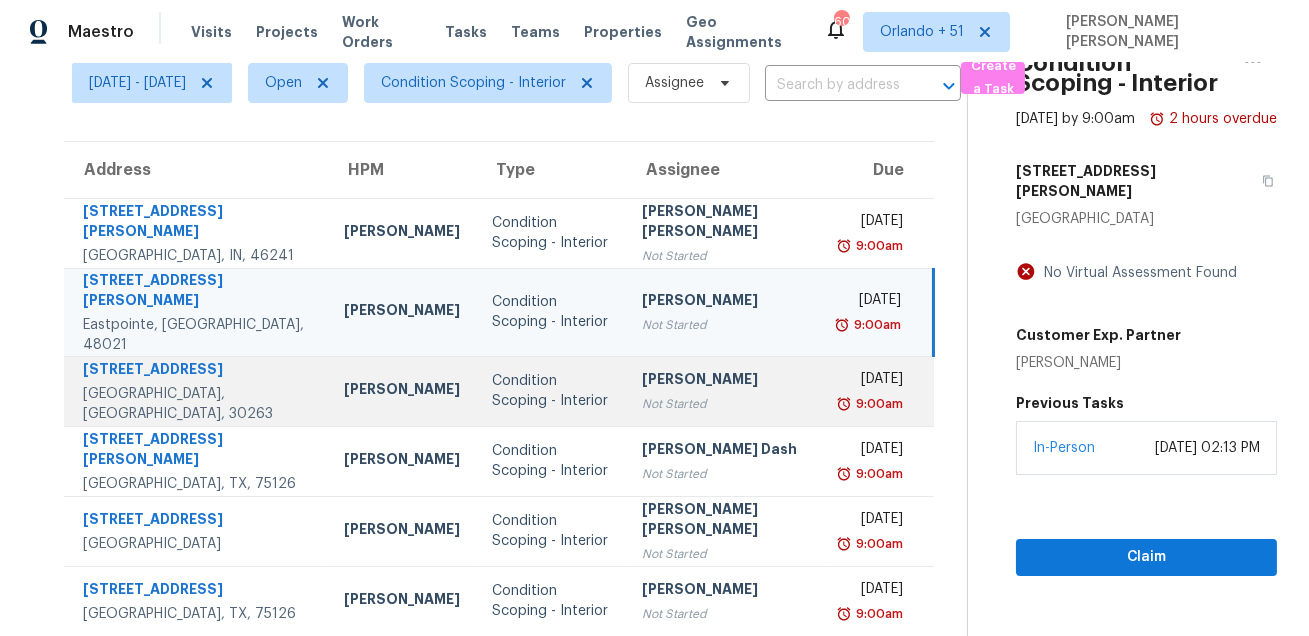 click on "[STREET_ADDRESS]" at bounding box center (197, 371) 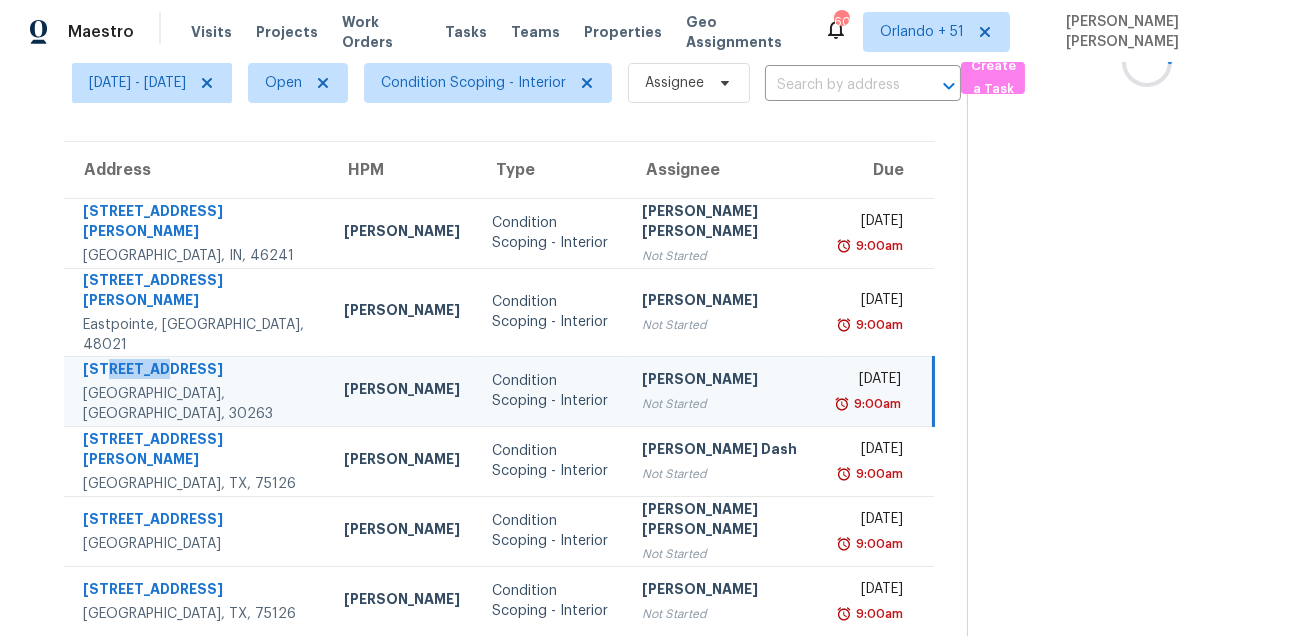 click on "[STREET_ADDRESS]" at bounding box center (197, 371) 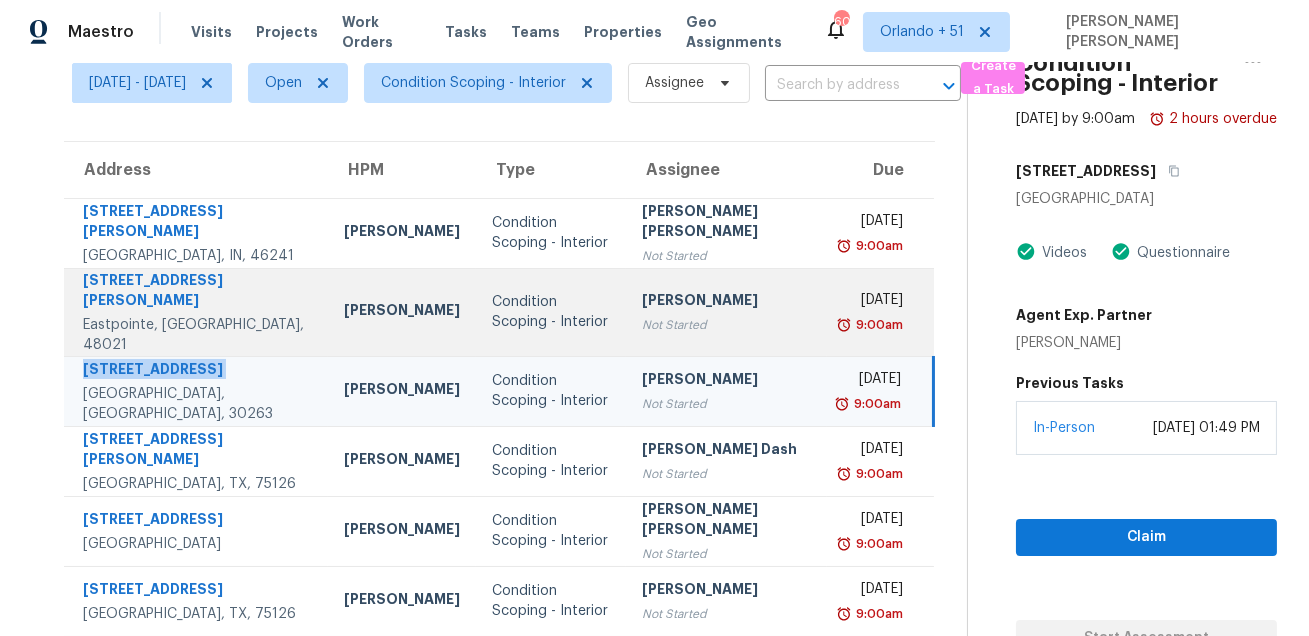scroll, scrollTop: 220, scrollLeft: 0, axis: vertical 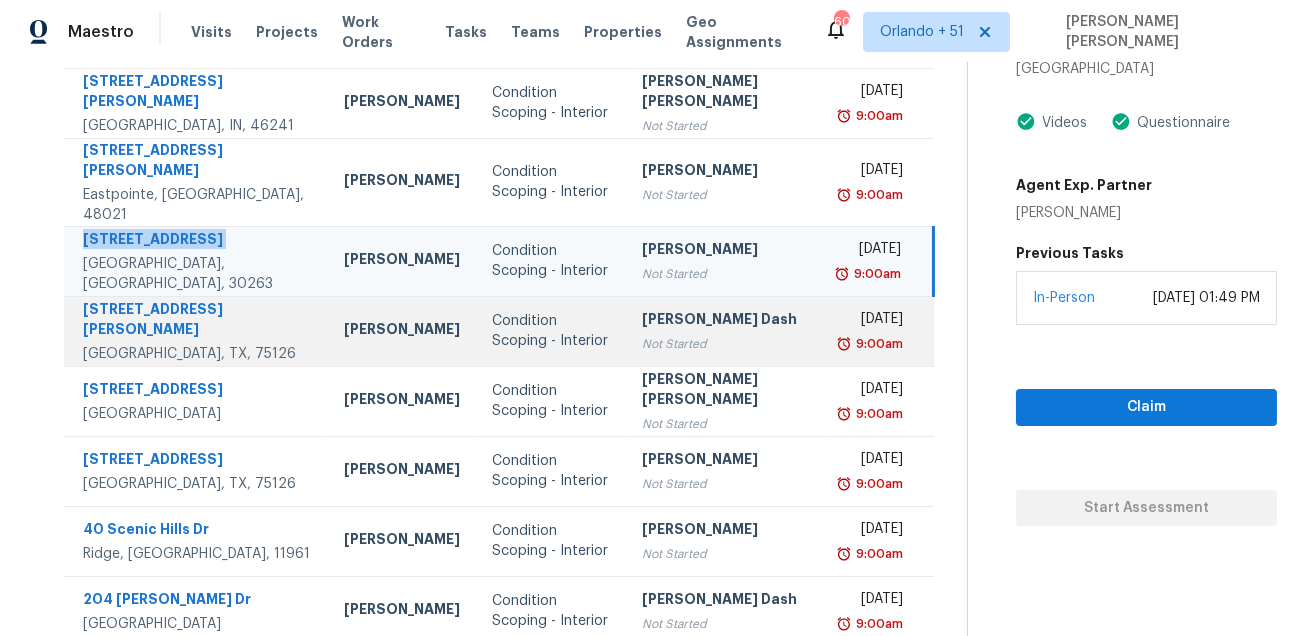 click on "[STREET_ADDRESS][PERSON_NAME]" at bounding box center [197, 321] 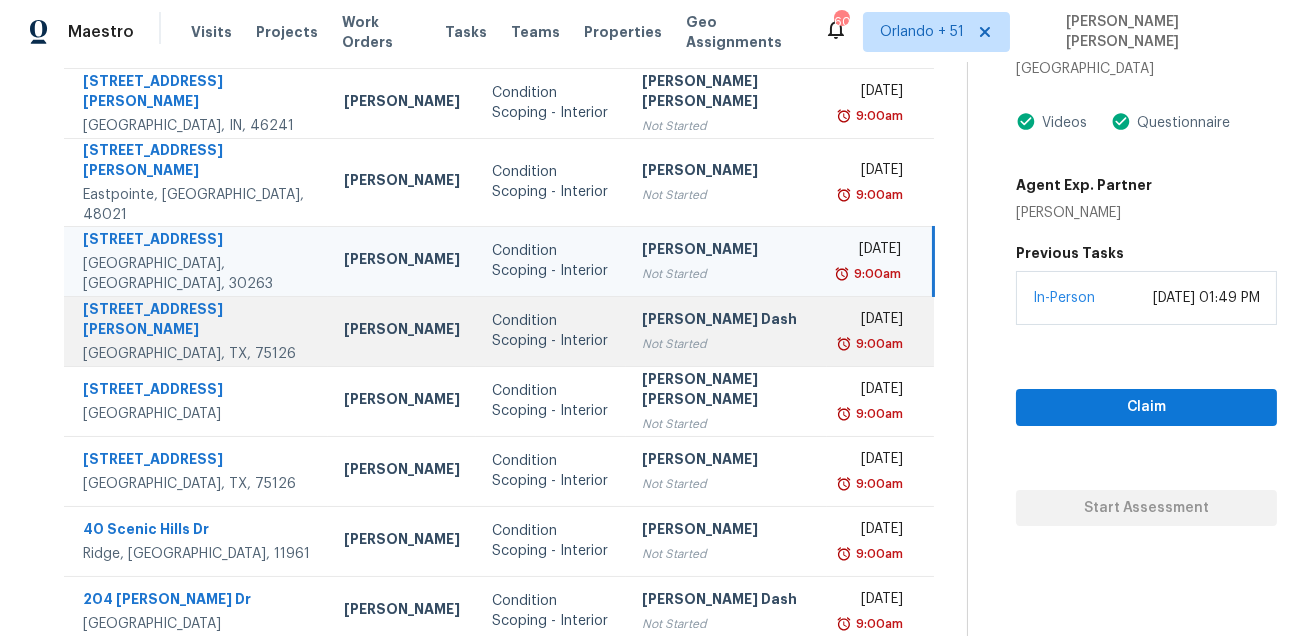 click on "[STREET_ADDRESS][PERSON_NAME]" at bounding box center (197, 321) 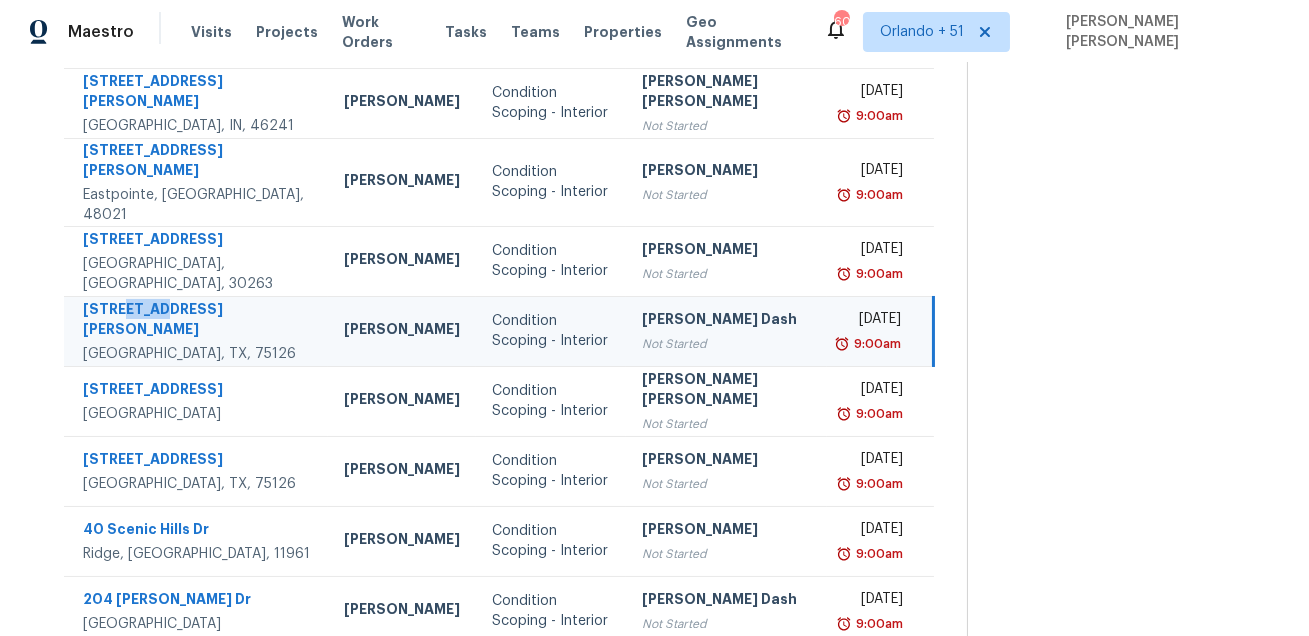 click on "[STREET_ADDRESS][PERSON_NAME]" at bounding box center [197, 321] 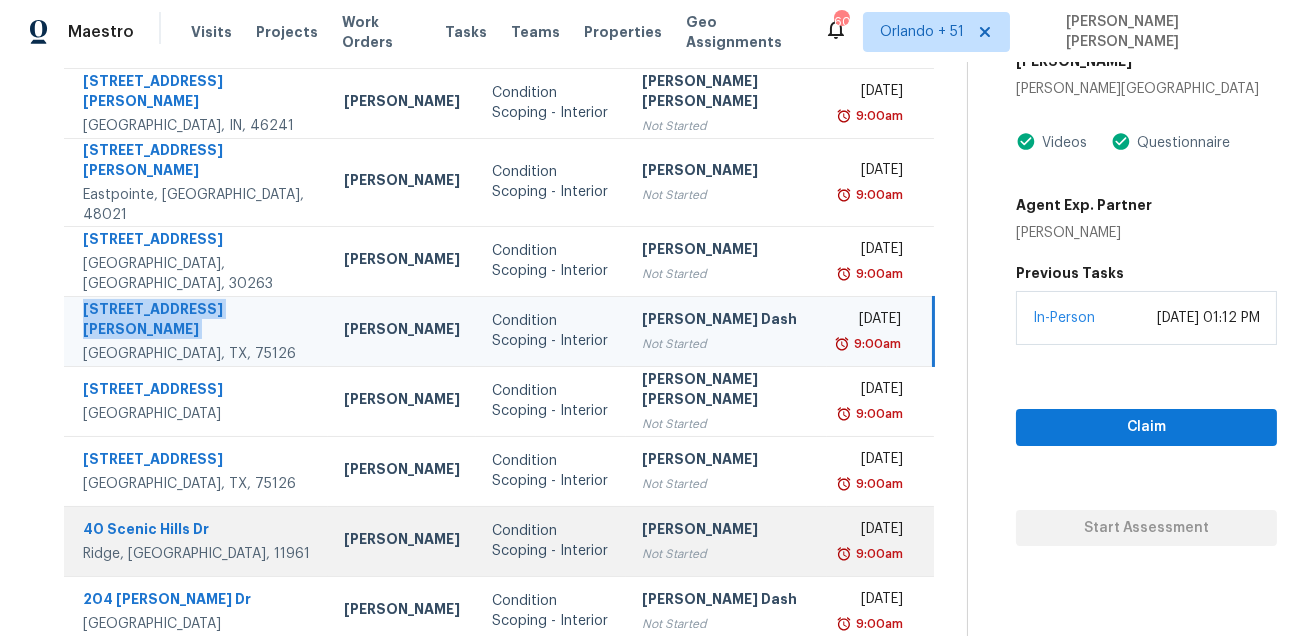scroll, scrollTop: 390, scrollLeft: 0, axis: vertical 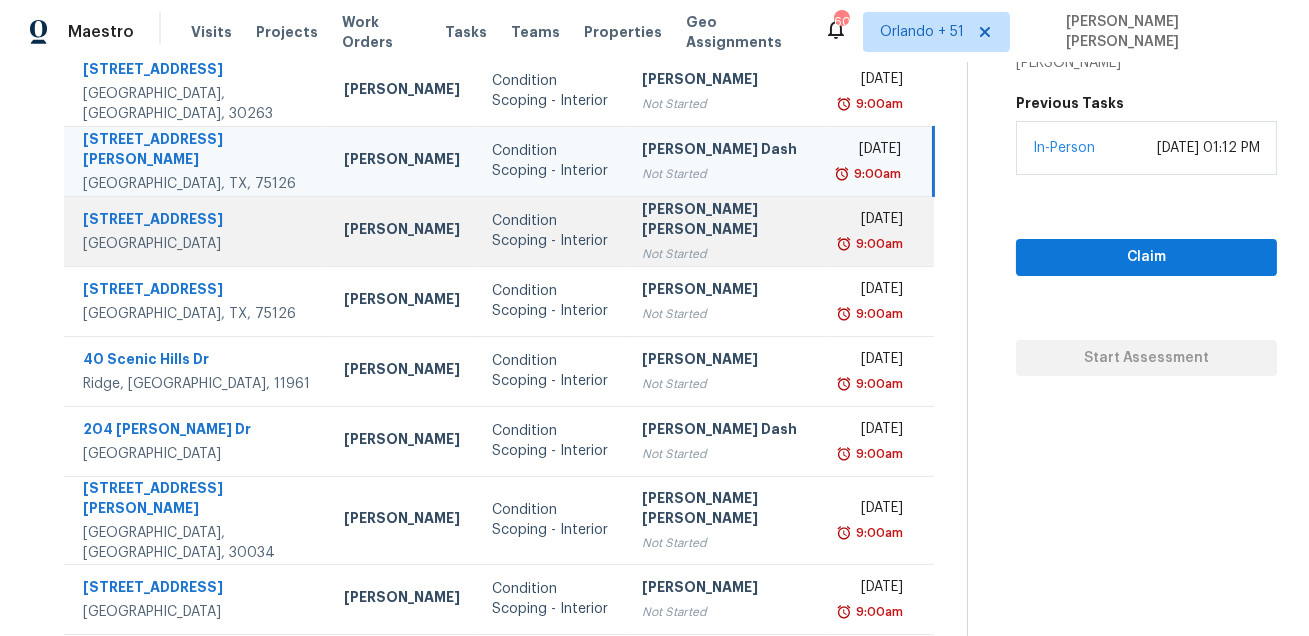 click on "[STREET_ADDRESS]" at bounding box center (196, 231) 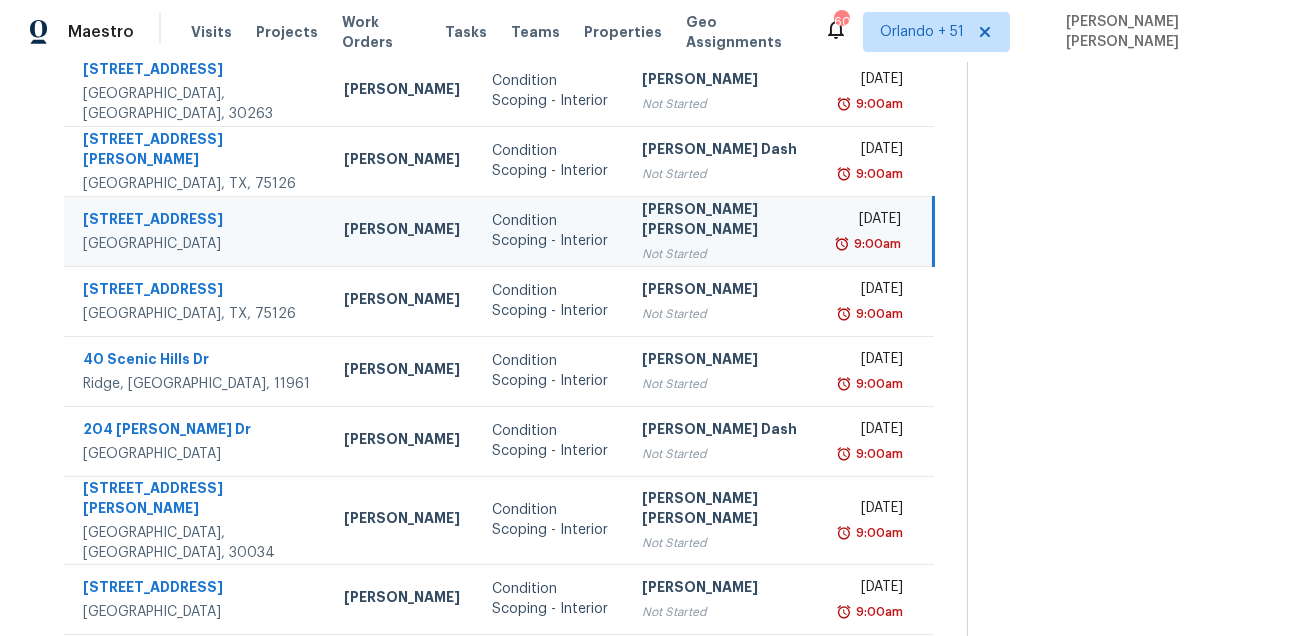 click on "[STREET_ADDRESS]" at bounding box center (196, 231) 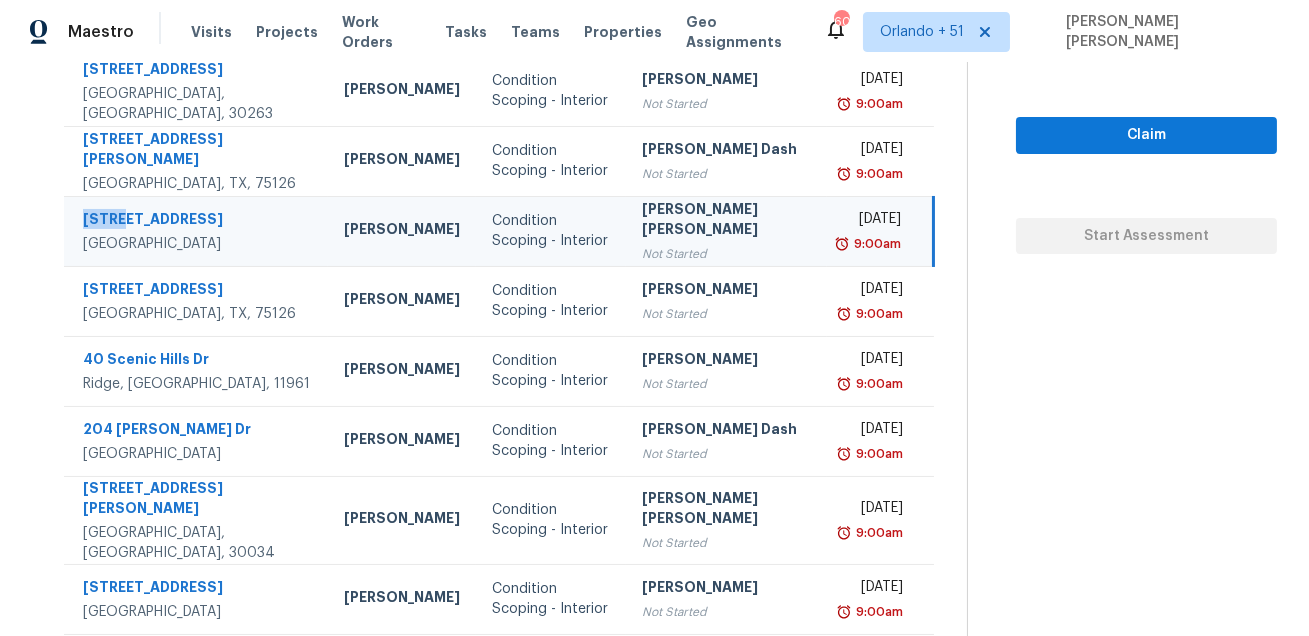 click on "[STREET_ADDRESS]" at bounding box center (196, 231) 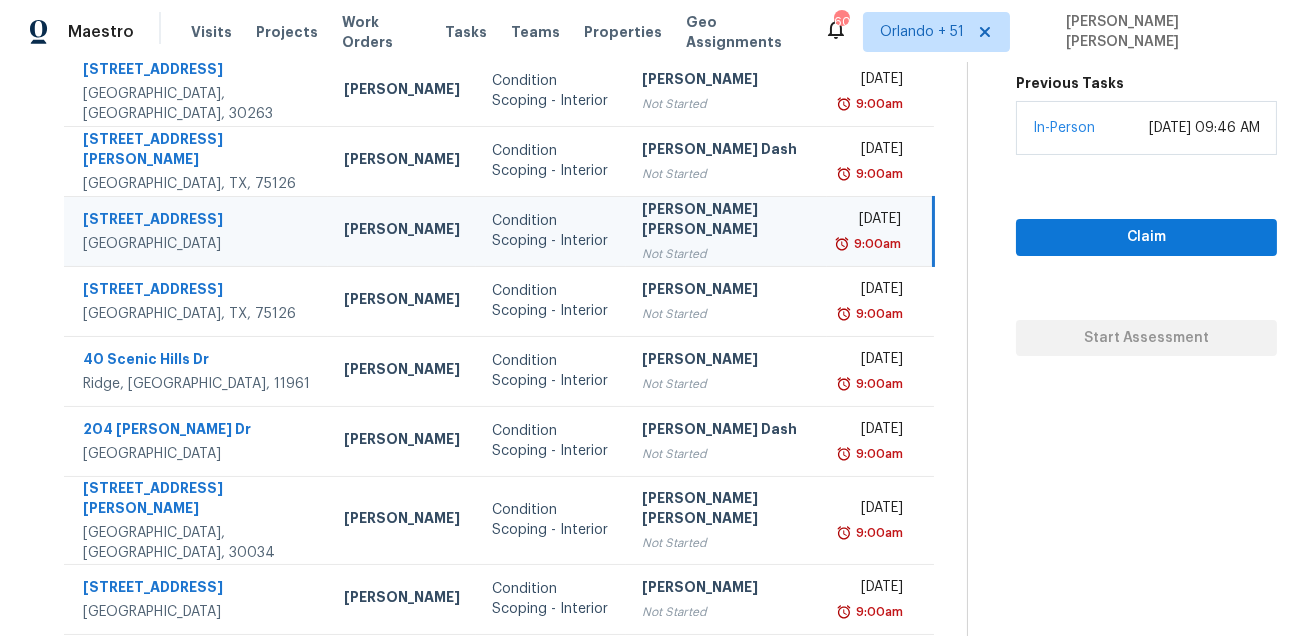 click on "[STREET_ADDRESS]" at bounding box center [196, 231] 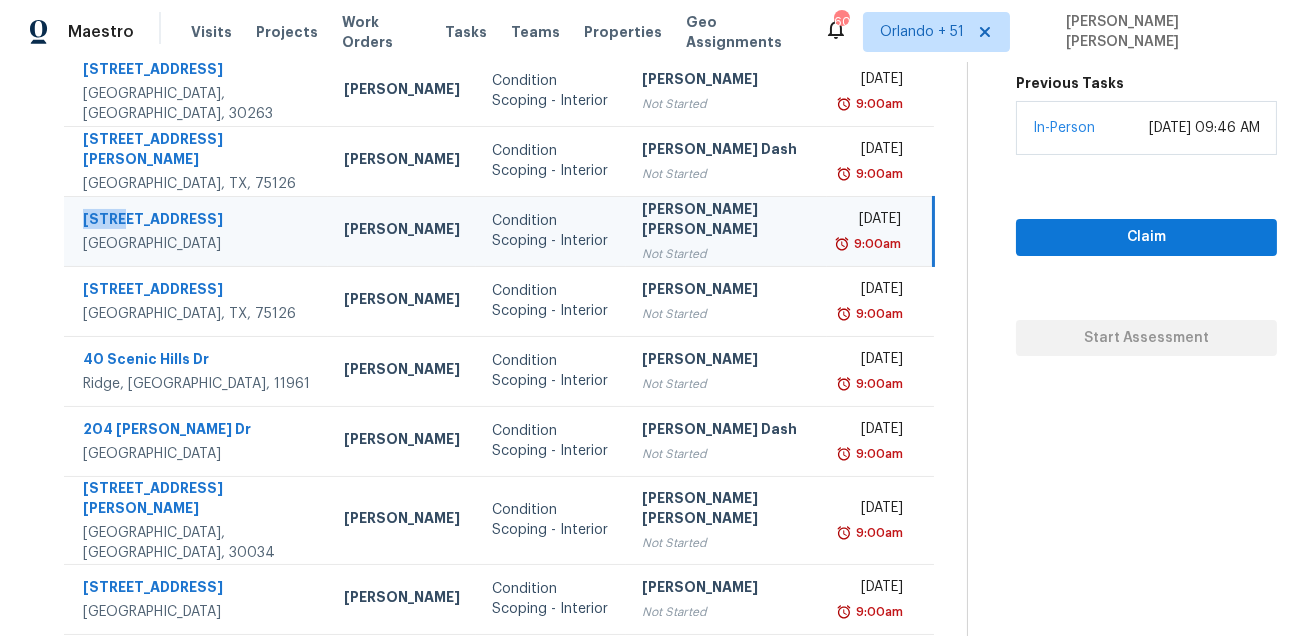 click on "[STREET_ADDRESS]" at bounding box center [196, 231] 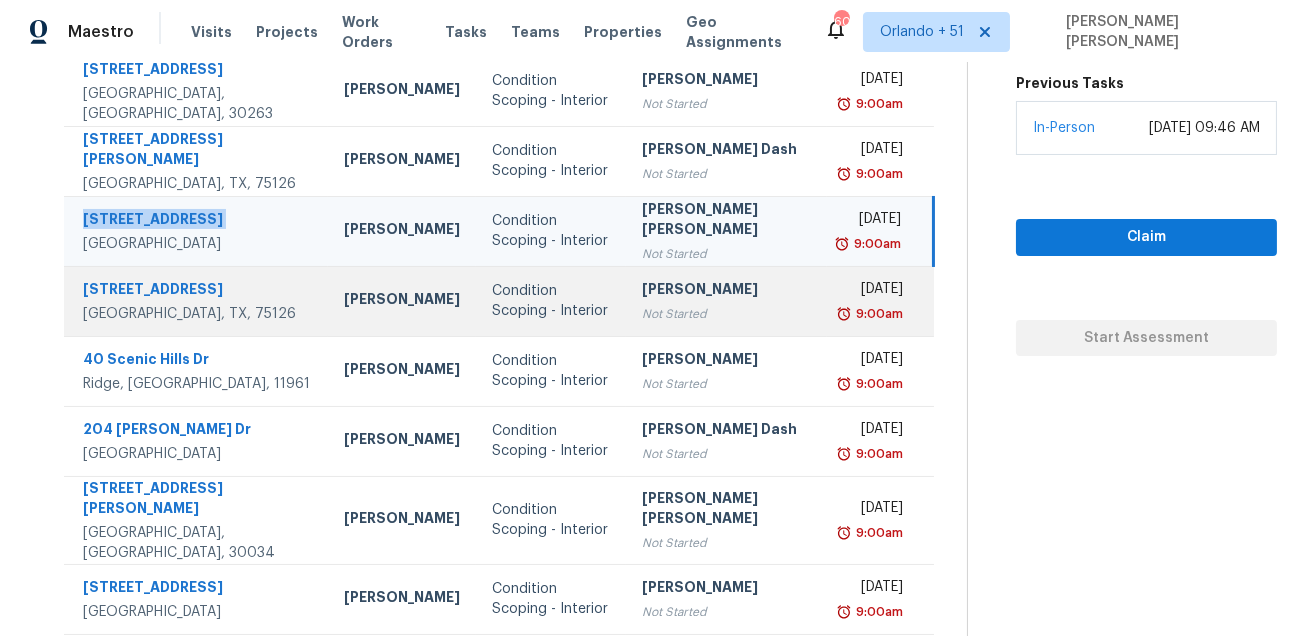 click on "[STREET_ADDRESS]" at bounding box center (197, 291) 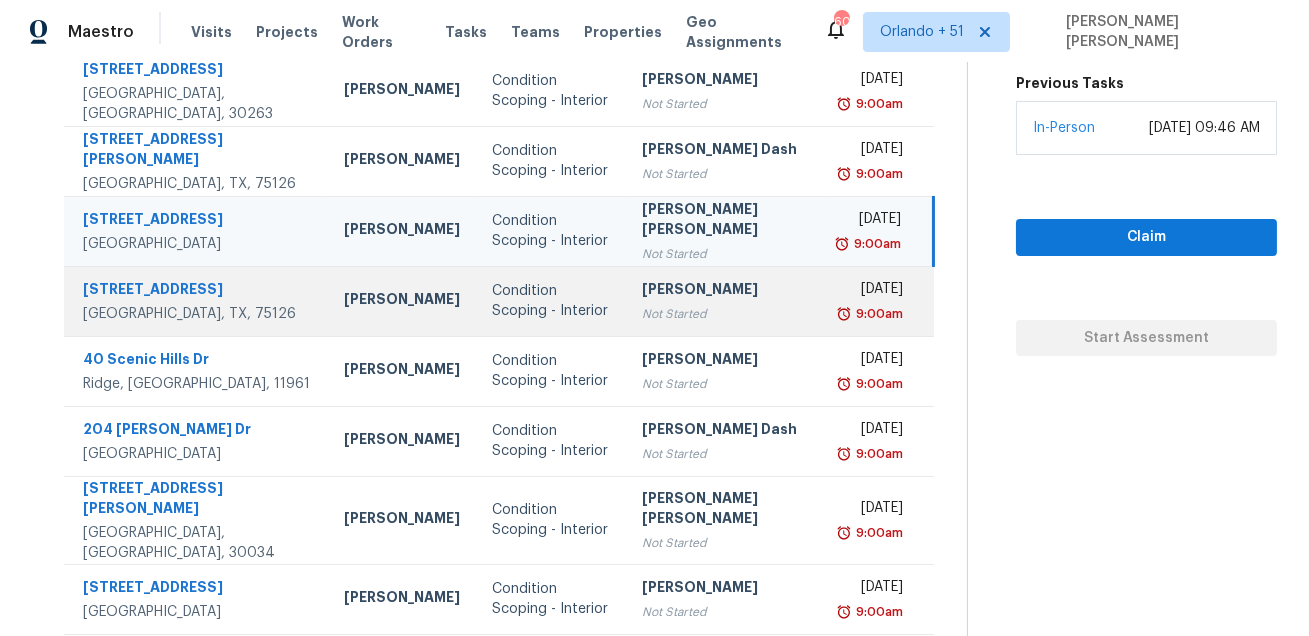 click on "[STREET_ADDRESS]" at bounding box center [197, 291] 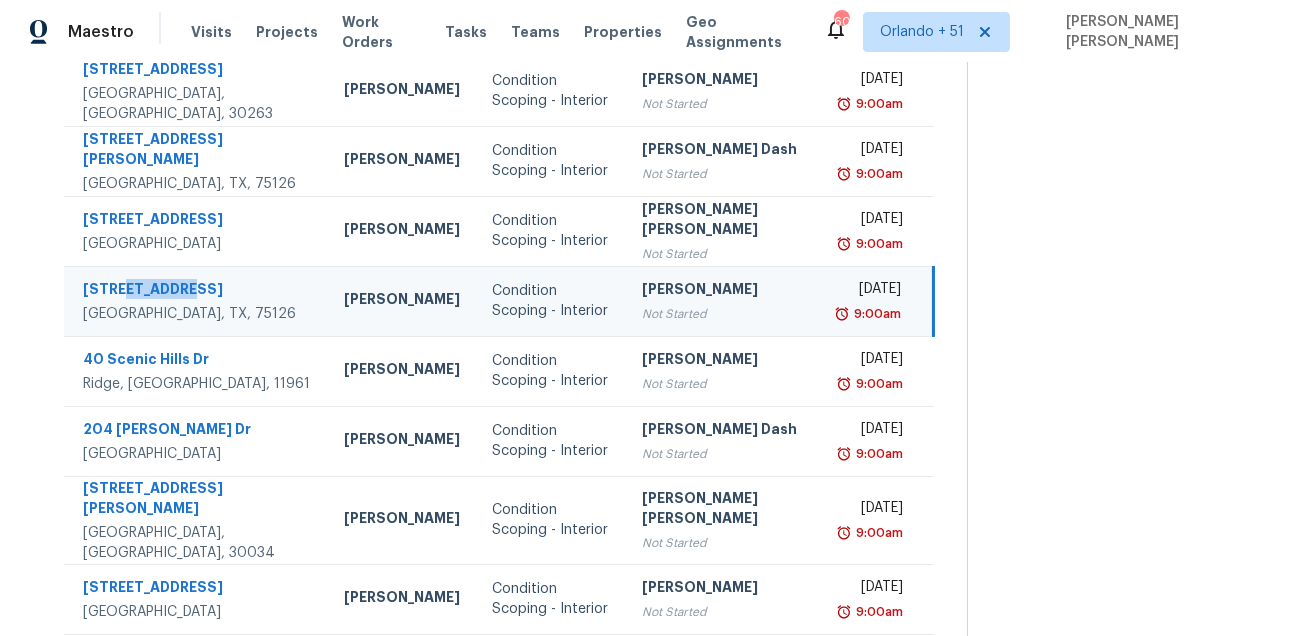 click on "[STREET_ADDRESS]" at bounding box center [197, 291] 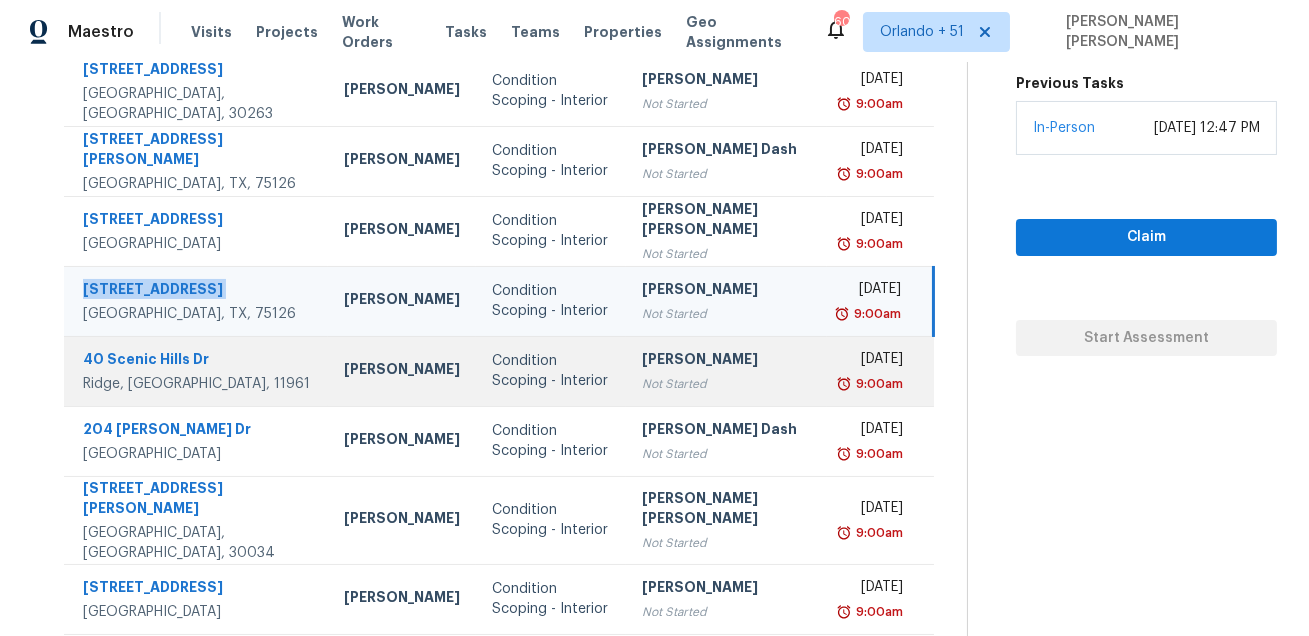 click on "40 Scenic Hills Dr" at bounding box center (197, 361) 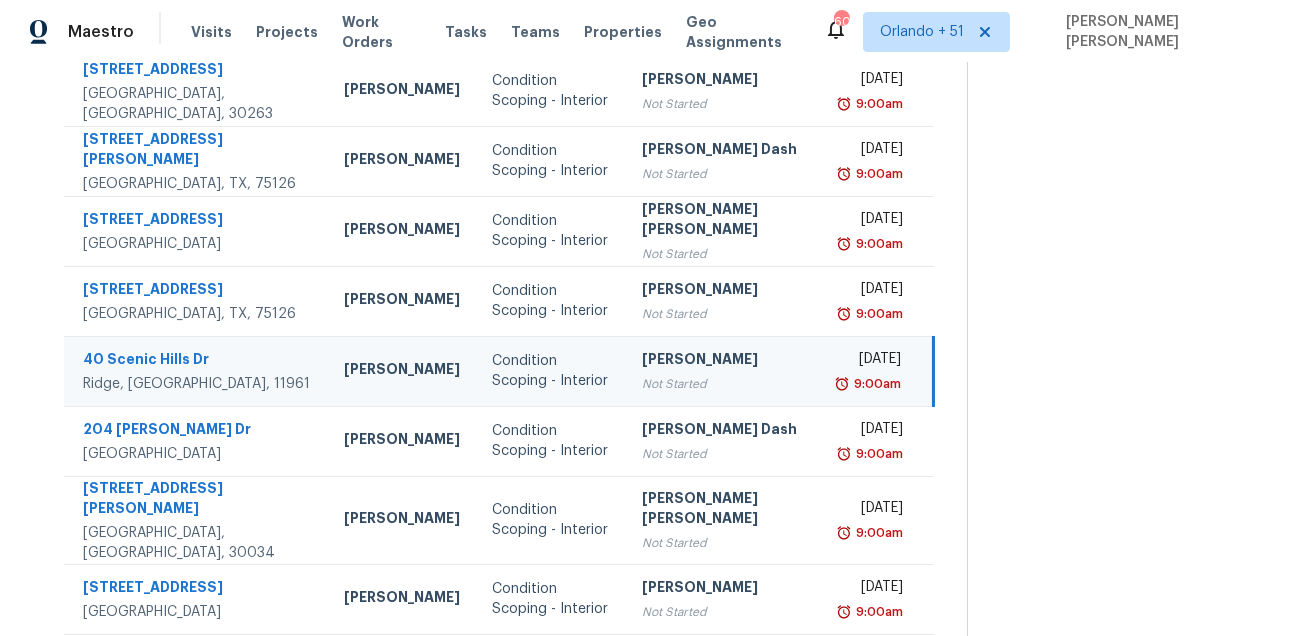 click on "40 Scenic Hills Dr" at bounding box center [197, 361] 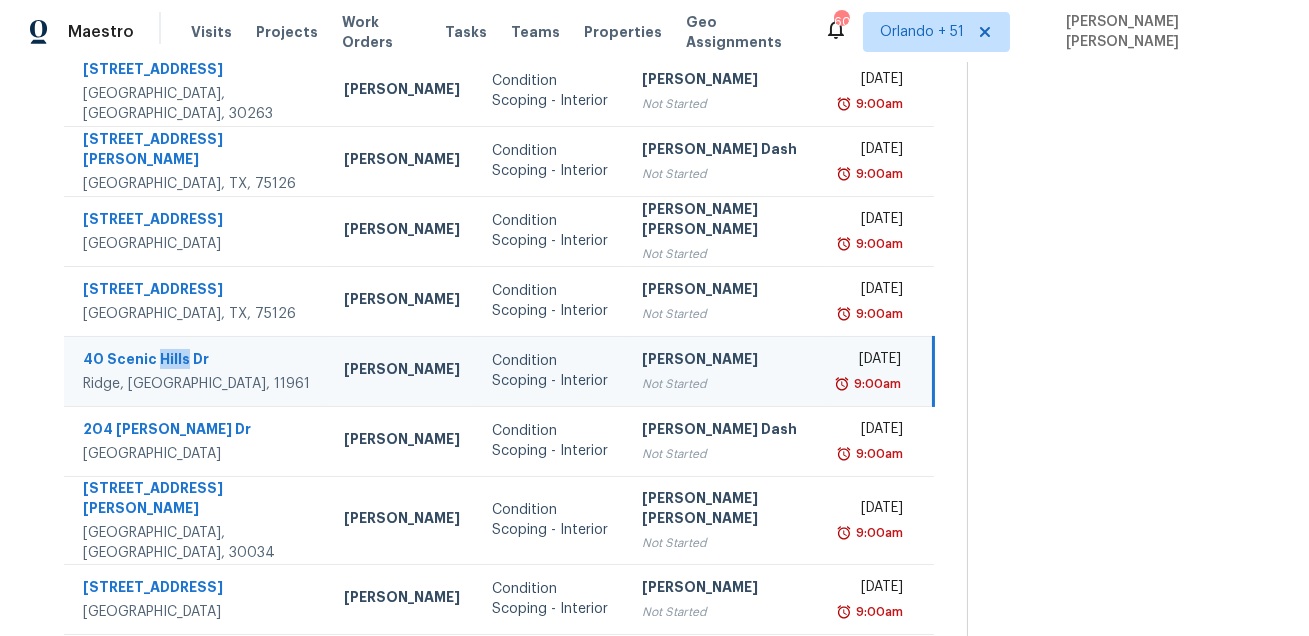 click on "40 Scenic Hills Dr" at bounding box center (197, 361) 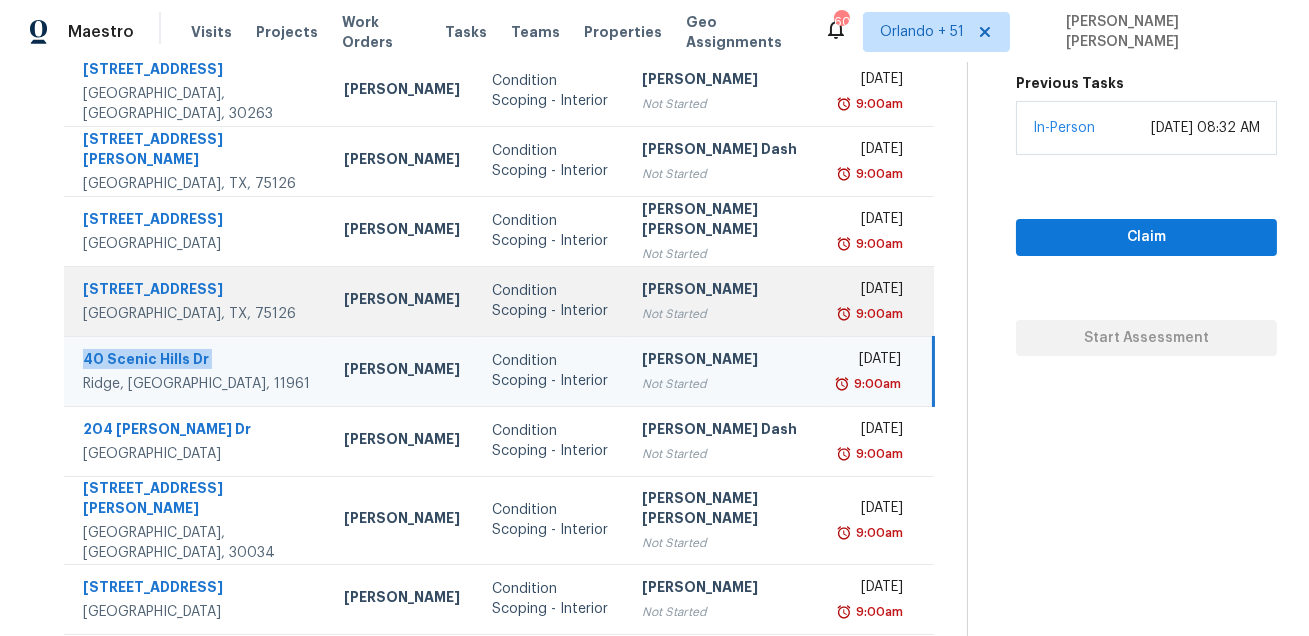 scroll, scrollTop: 405, scrollLeft: 0, axis: vertical 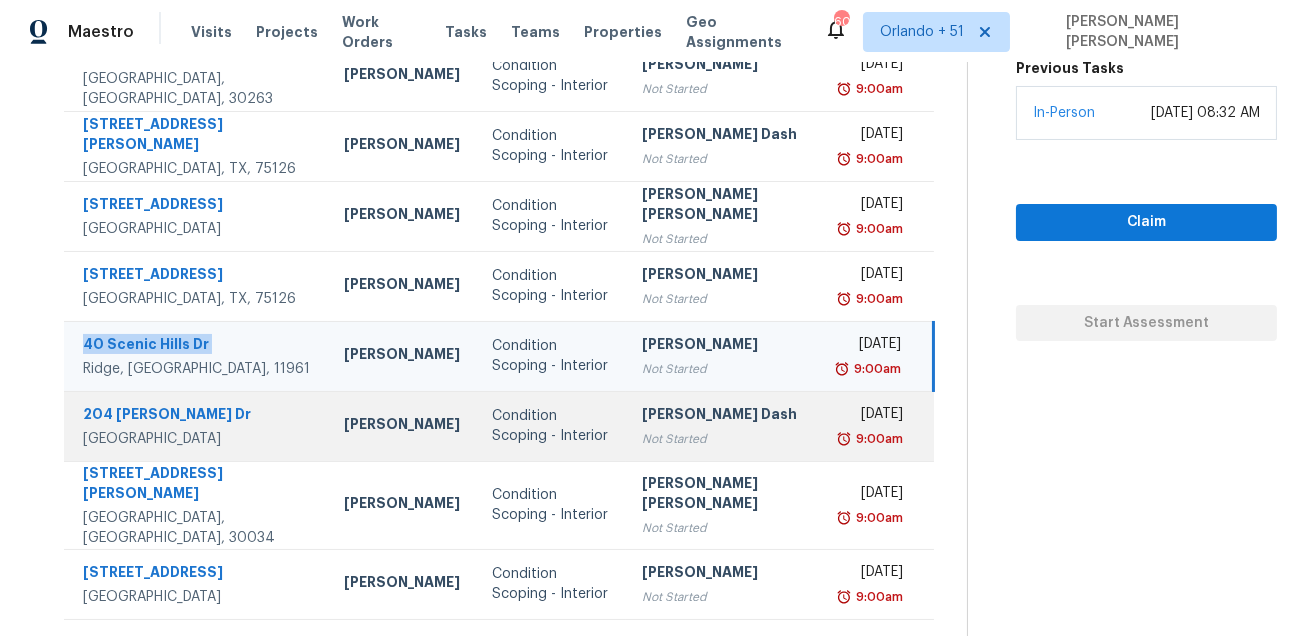click on "204 [PERSON_NAME] Dr" at bounding box center [197, 416] 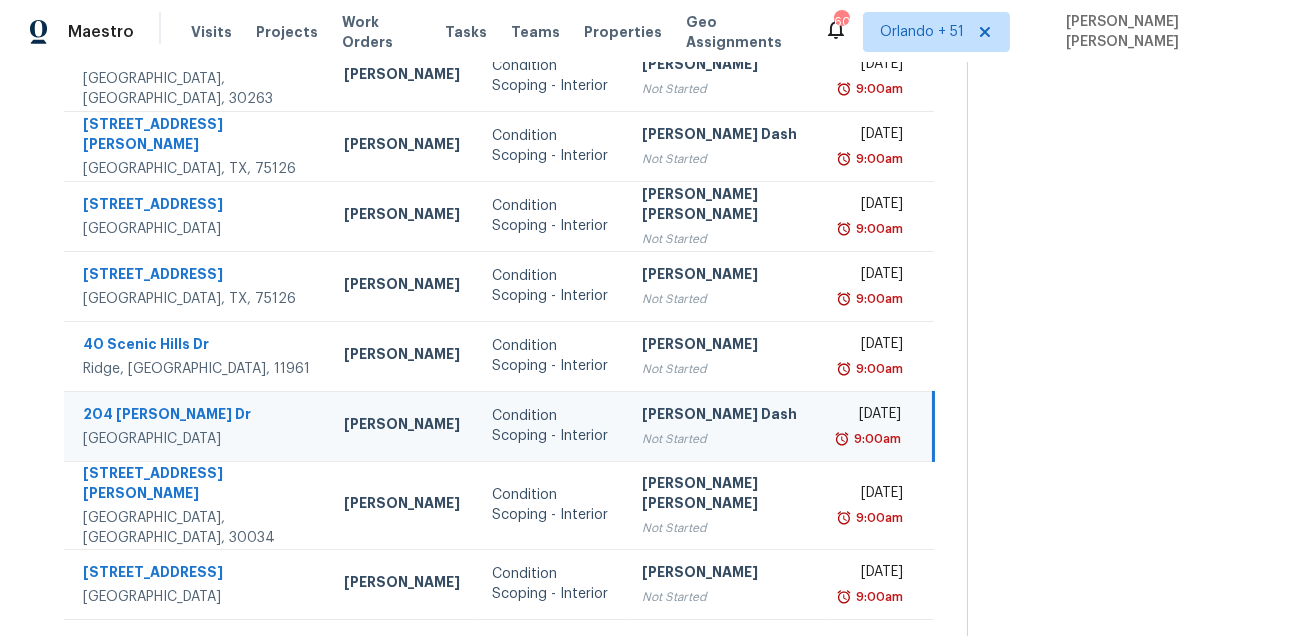 click on "204 [PERSON_NAME] Dr" at bounding box center [197, 416] 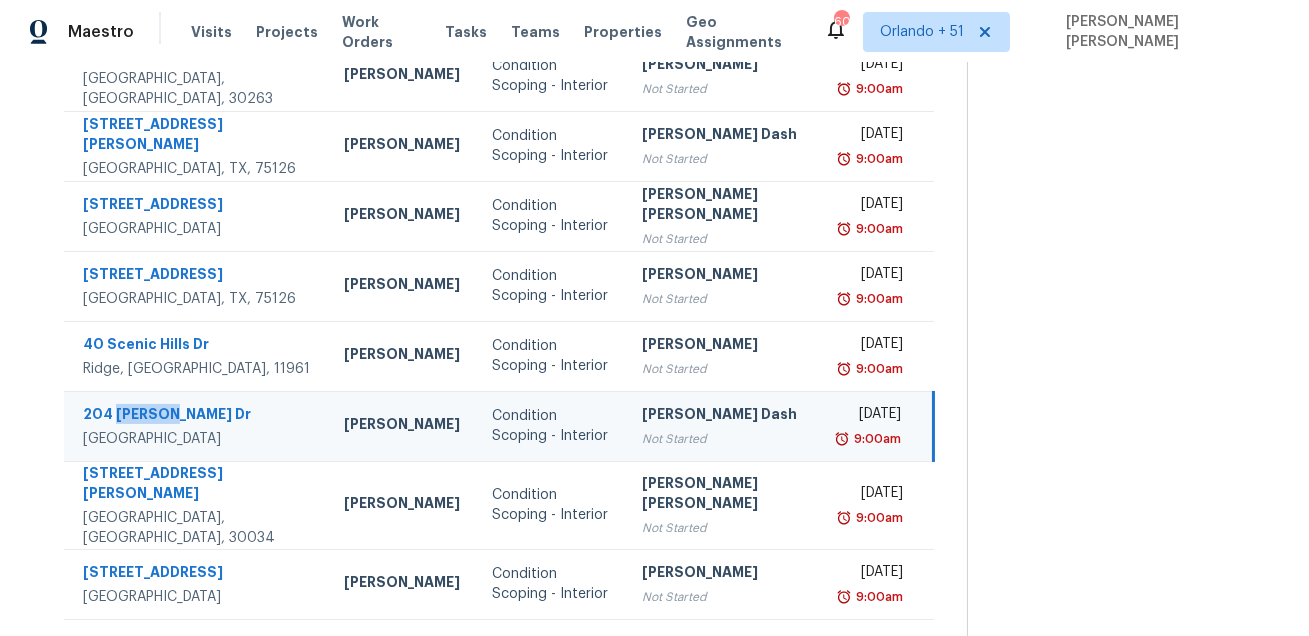 click on "204 [PERSON_NAME] Dr" at bounding box center [197, 416] 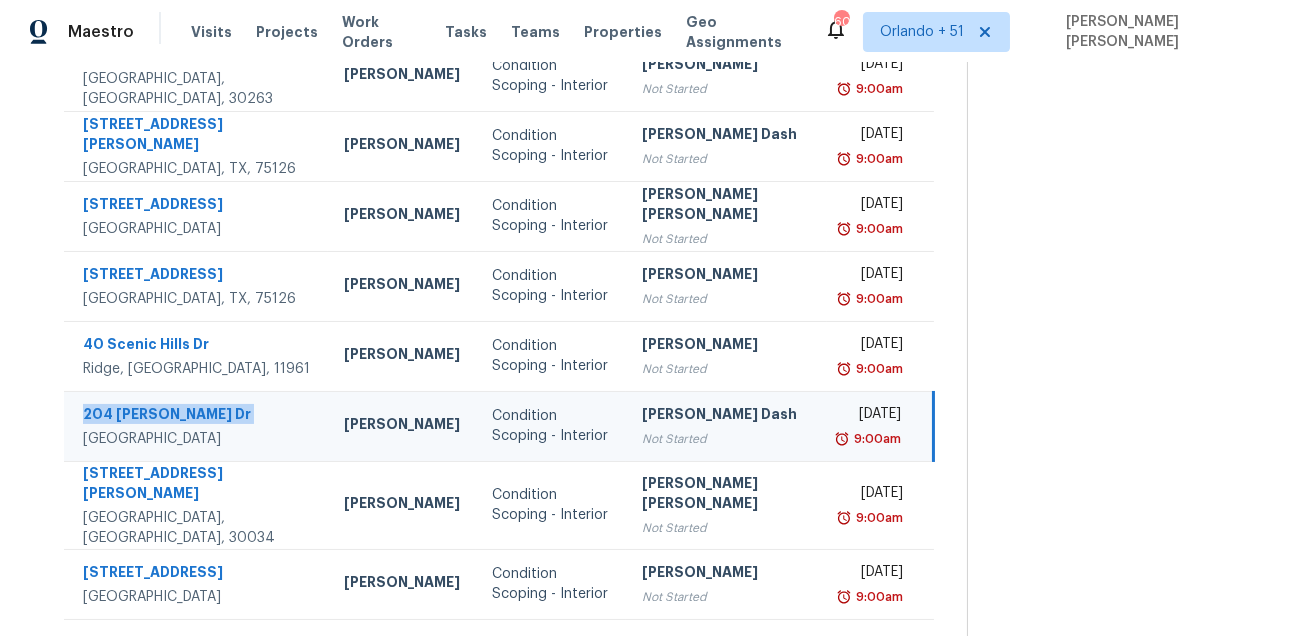 click on "204 [PERSON_NAME] Dr" at bounding box center (197, 416) 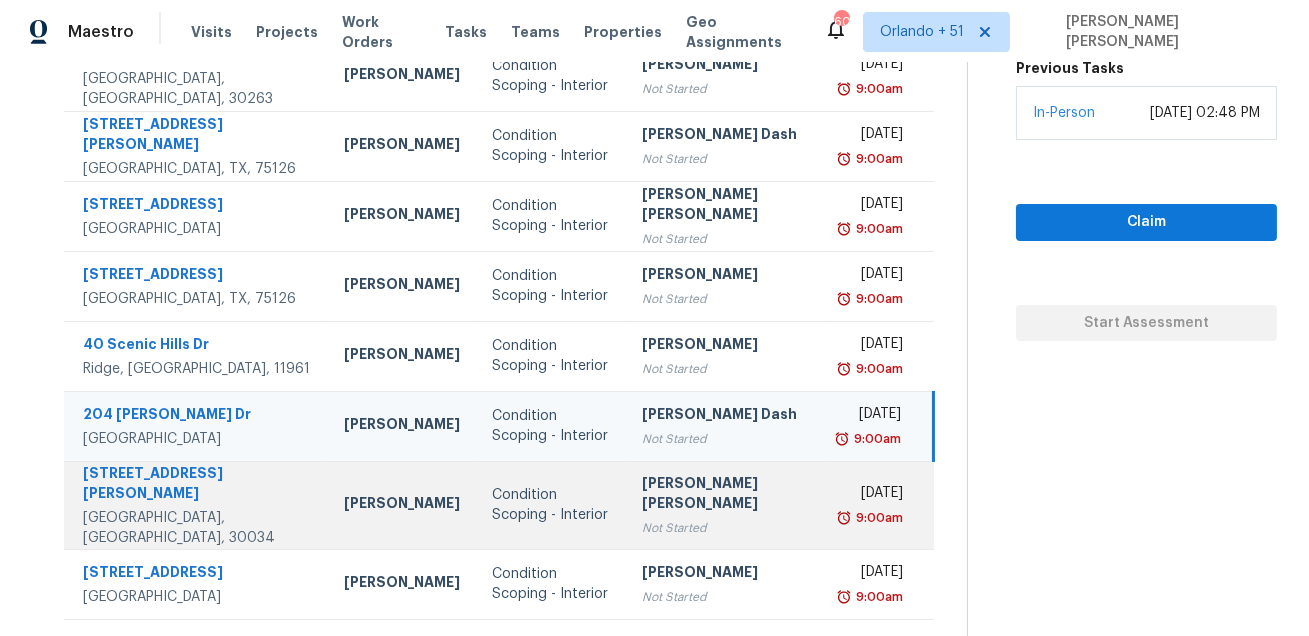 click on "[STREET_ADDRESS][PERSON_NAME]" at bounding box center (197, 485) 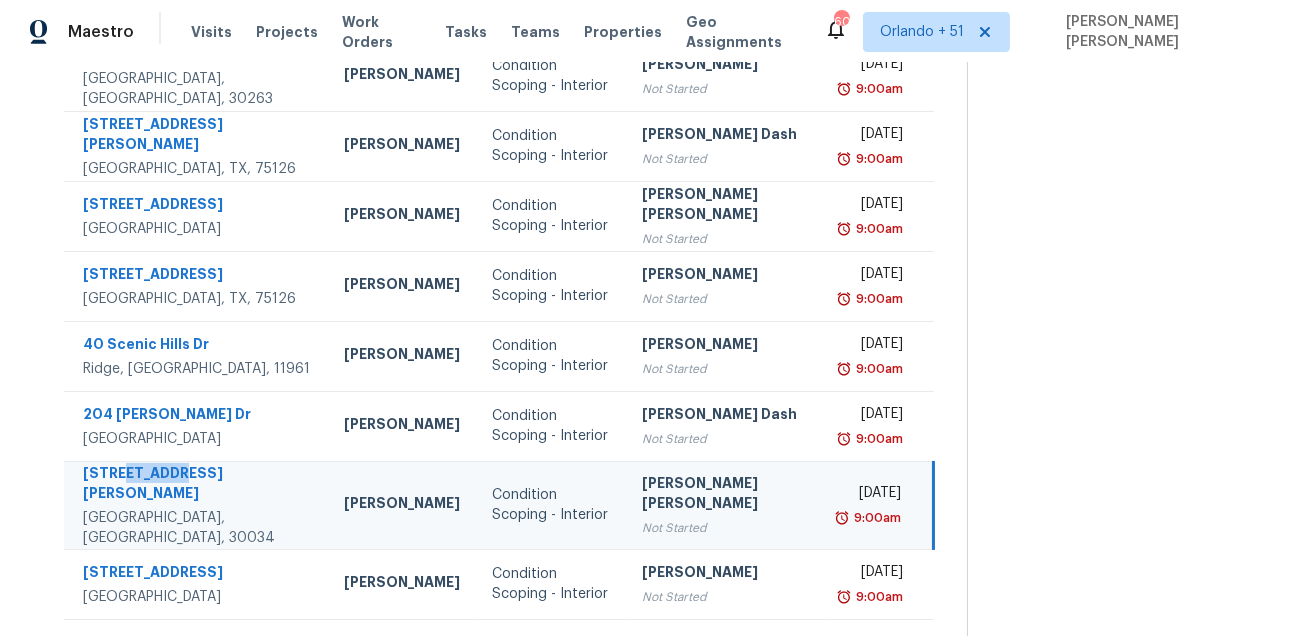 click on "[STREET_ADDRESS][PERSON_NAME]" at bounding box center [197, 485] 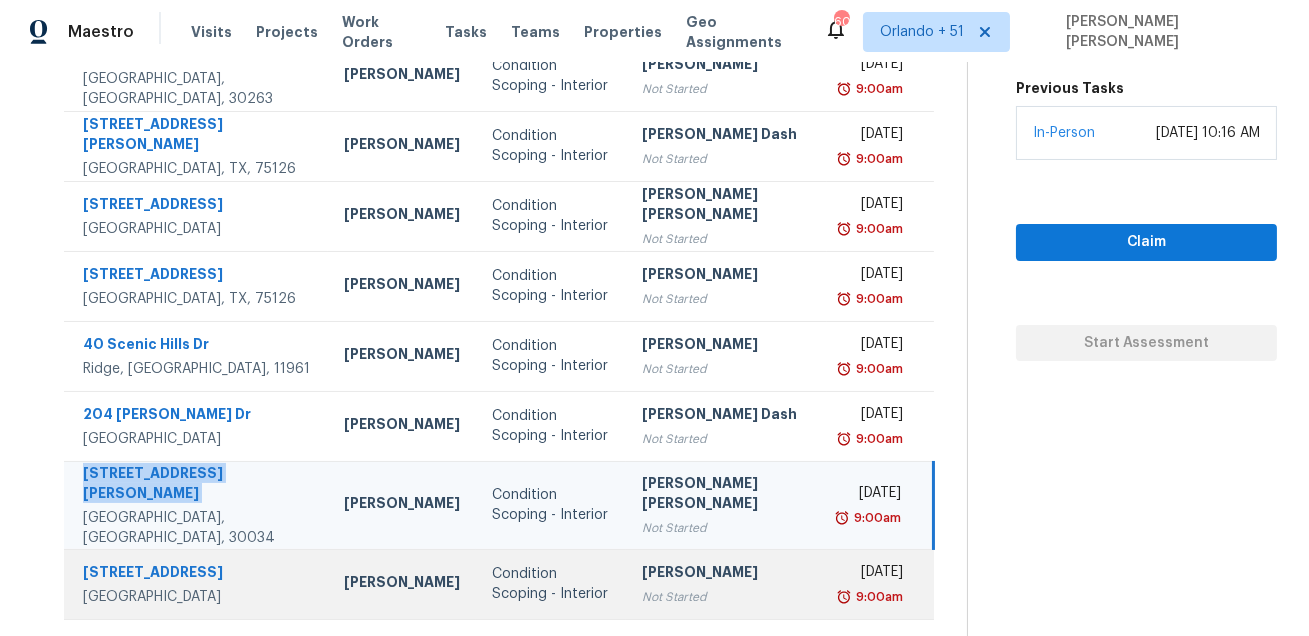 click on "[STREET_ADDRESS]" at bounding box center (197, 574) 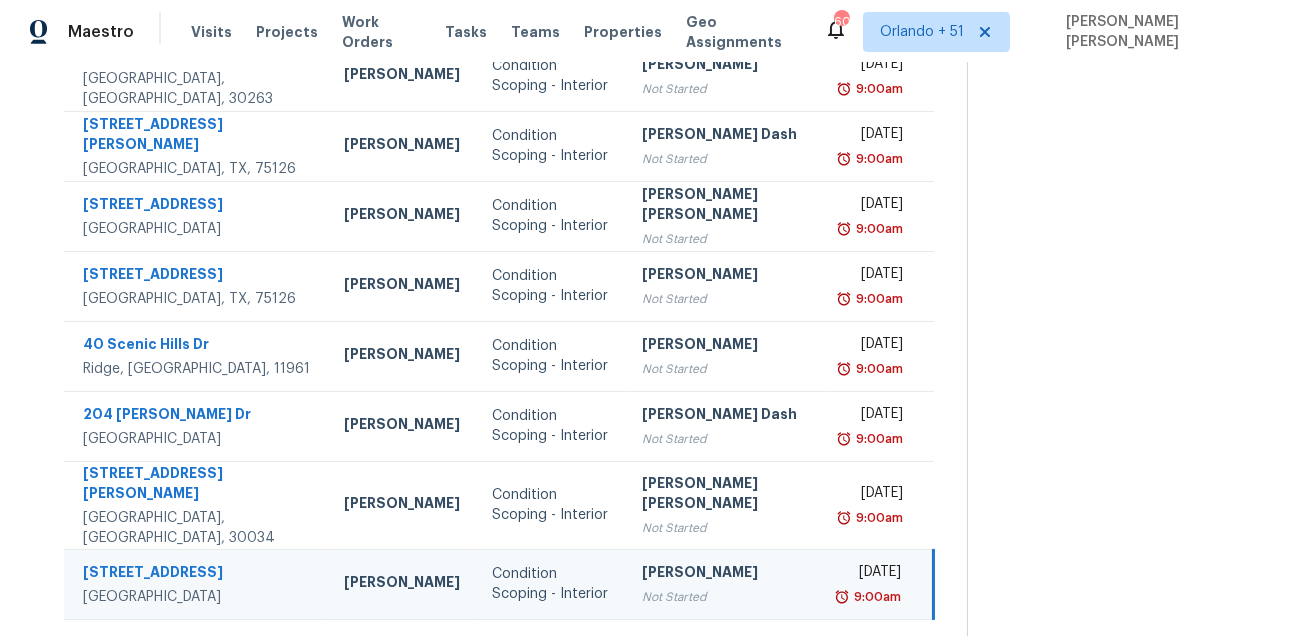 click on "[STREET_ADDRESS]" at bounding box center [197, 574] 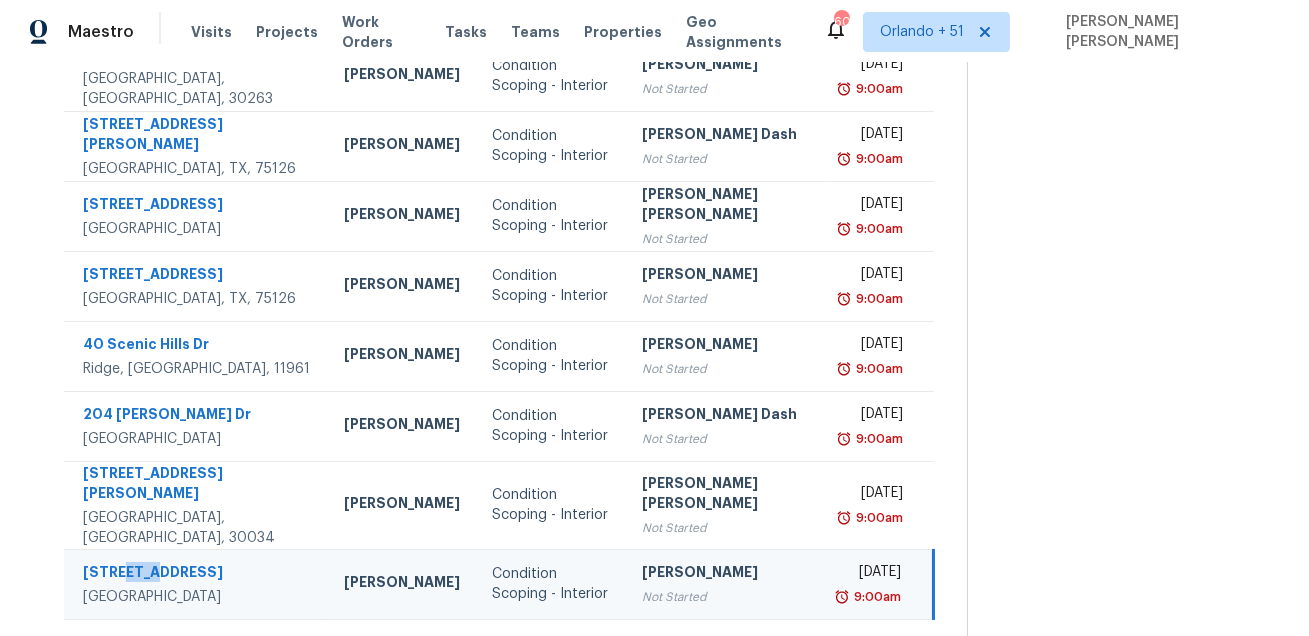 click on "[STREET_ADDRESS]" at bounding box center [197, 574] 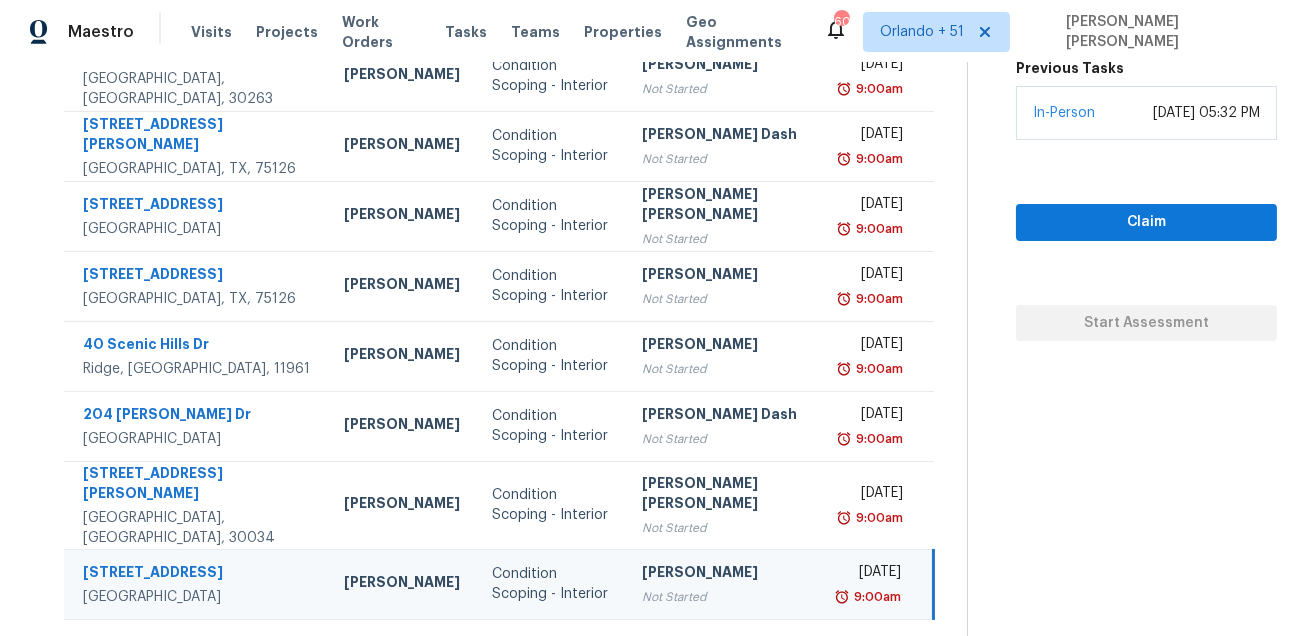 click 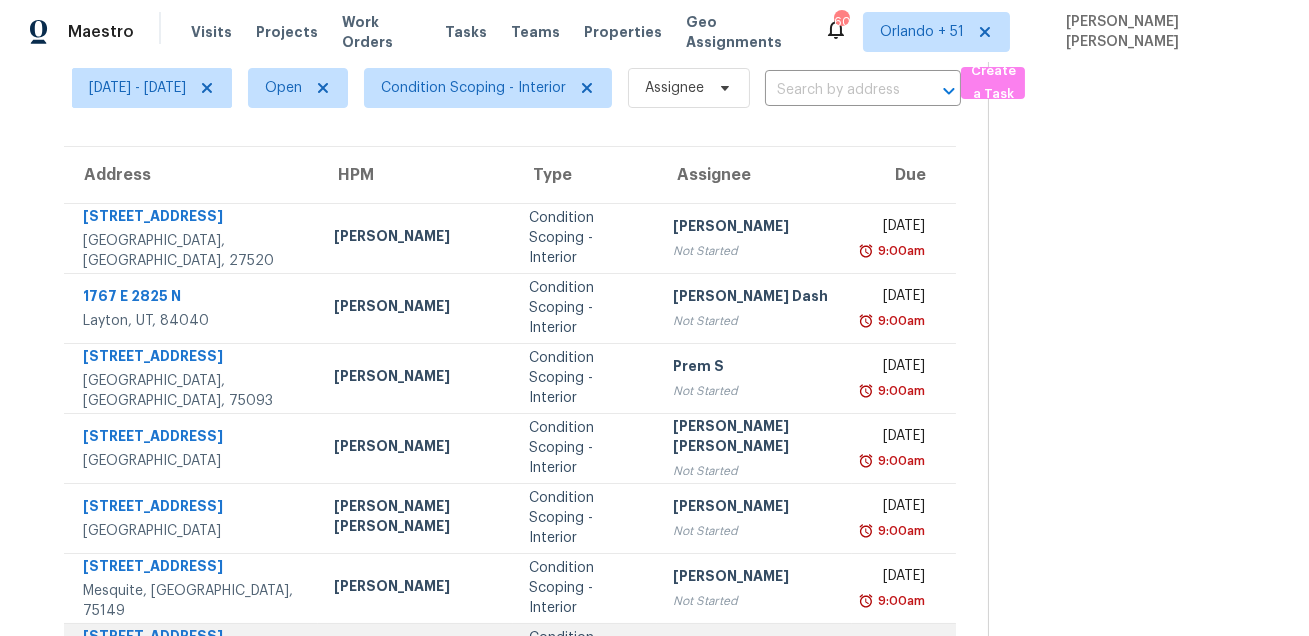 scroll, scrollTop: 7, scrollLeft: 0, axis: vertical 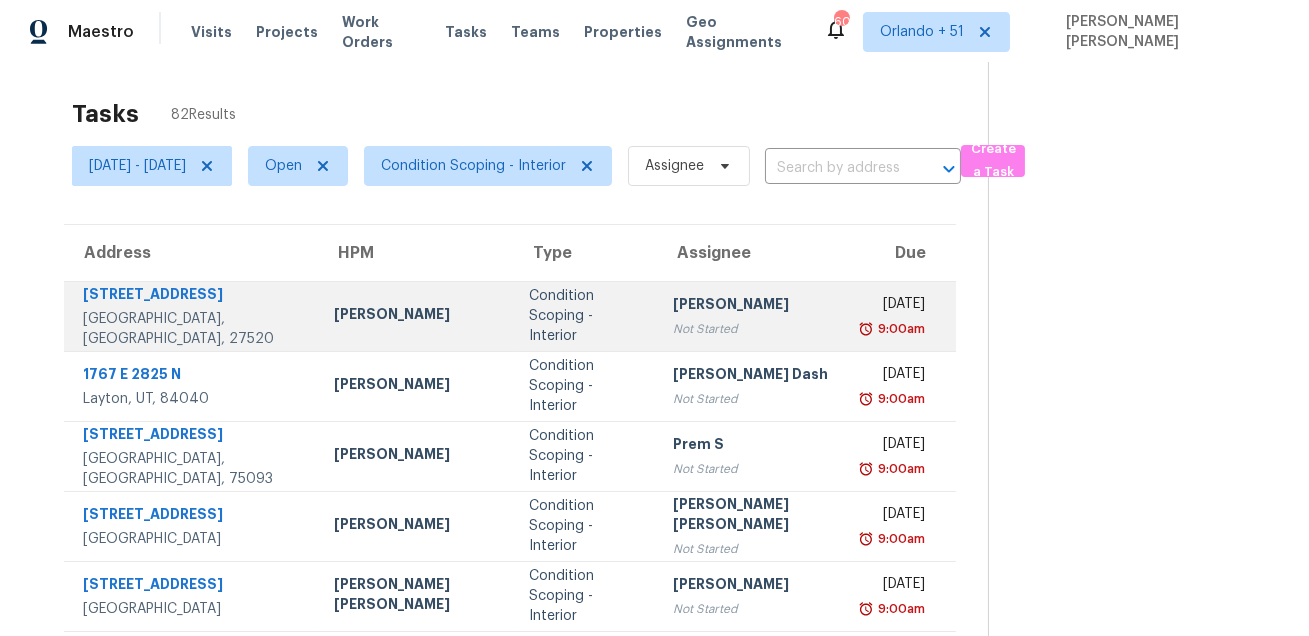 click on "[STREET_ADDRESS]" at bounding box center (192, 296) 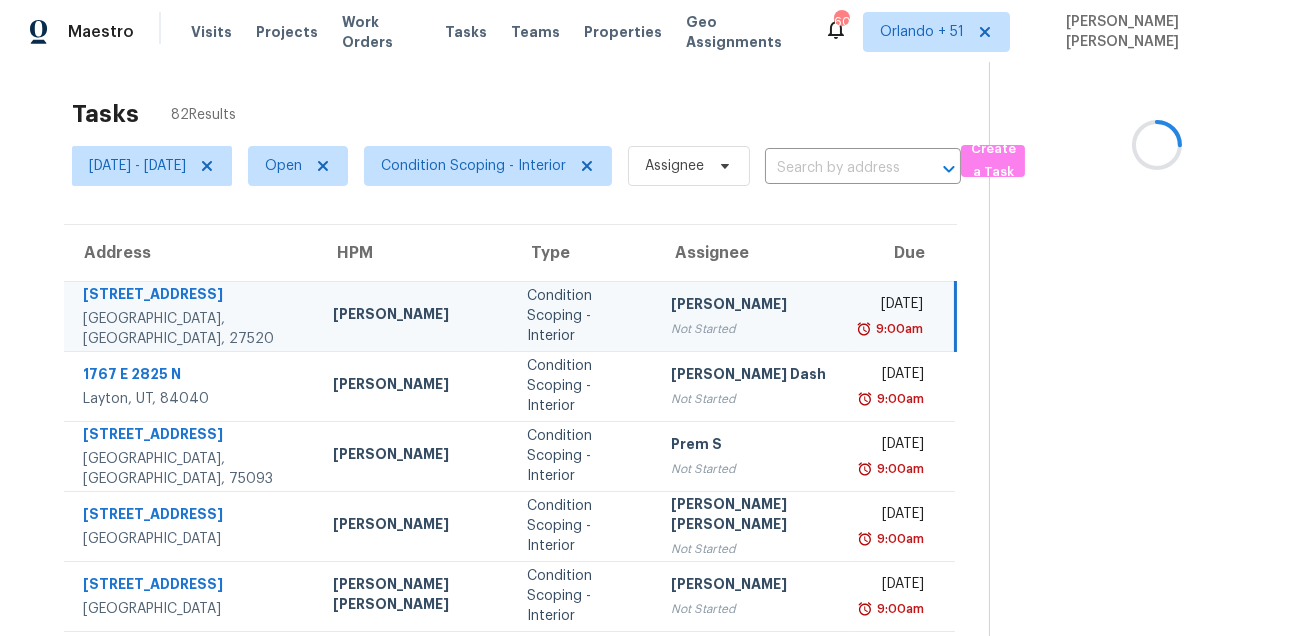 click on "[STREET_ADDRESS]" at bounding box center (192, 296) 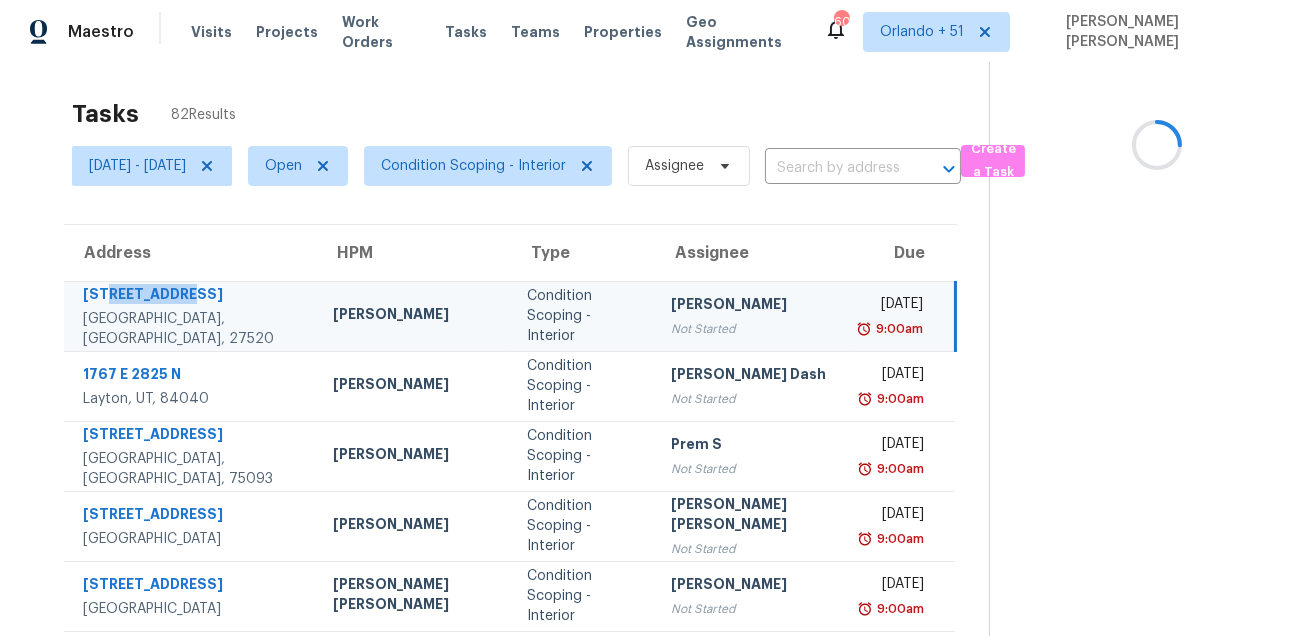 click on "[STREET_ADDRESS]" at bounding box center (192, 296) 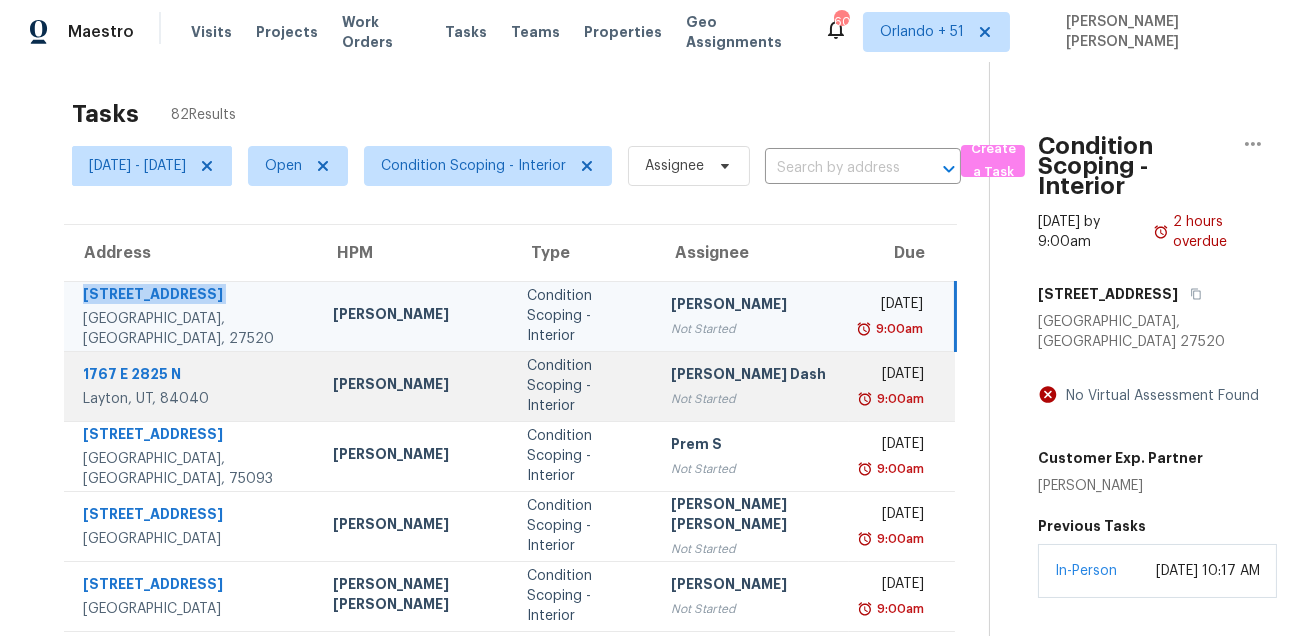 click on "Layton, UT, 84040" at bounding box center (192, 399) 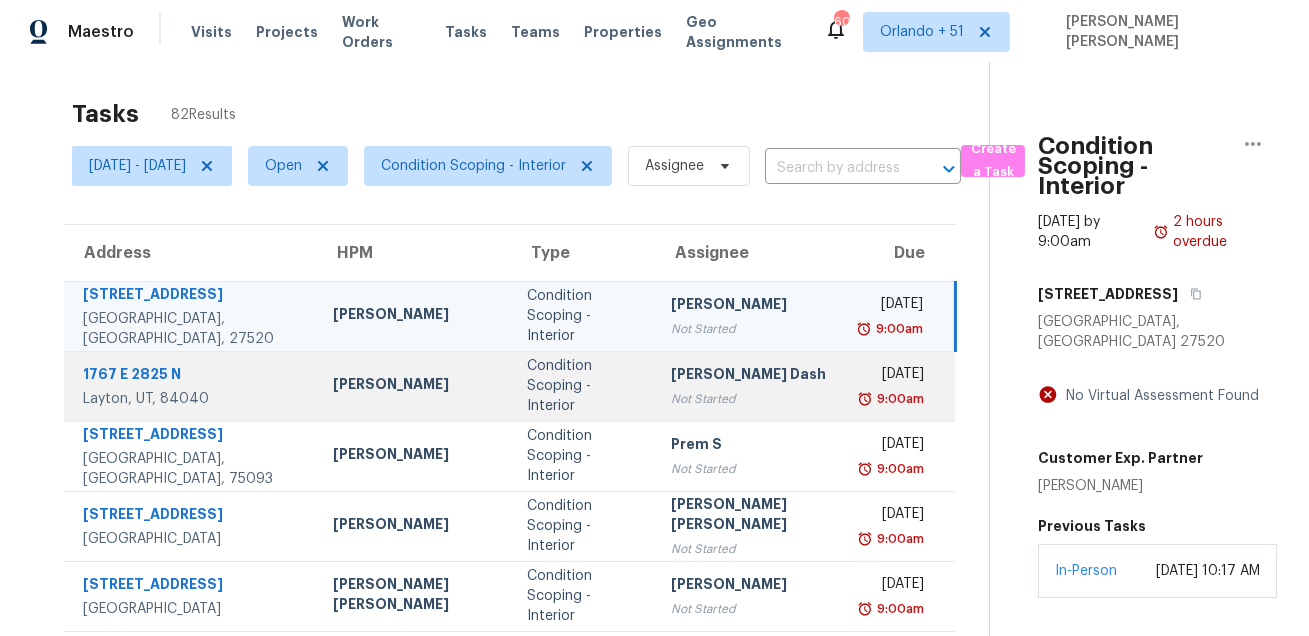 click on "Layton, UT, 84040" at bounding box center [192, 399] 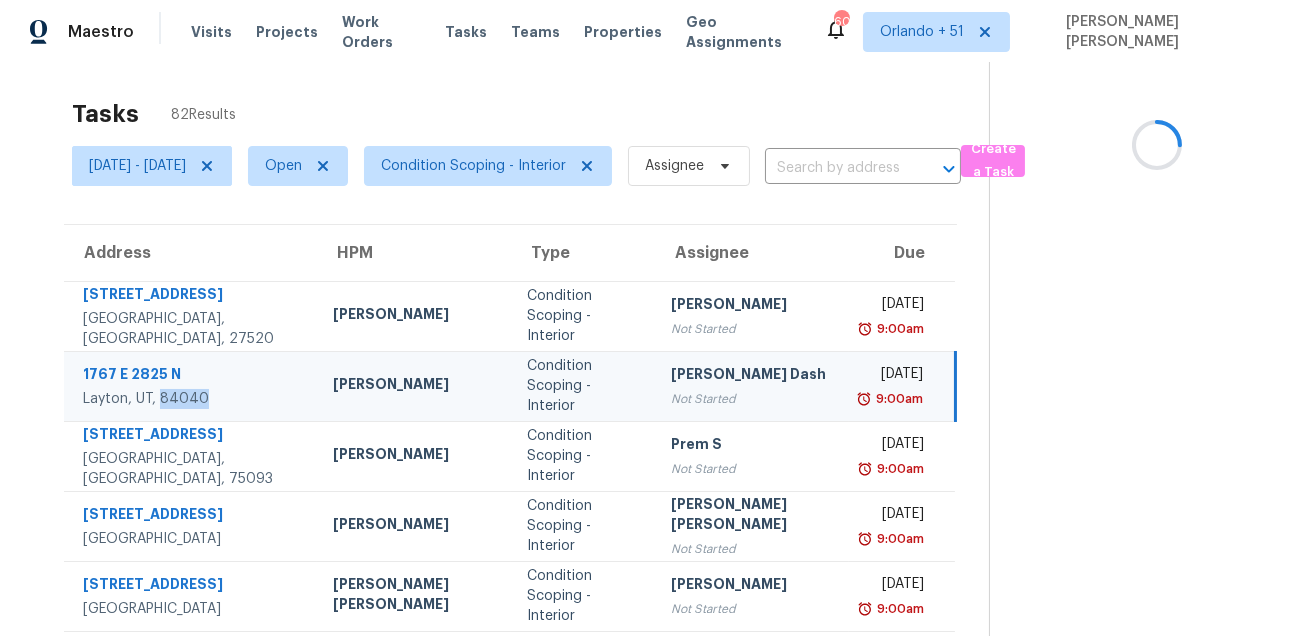click on "Layton, UT, 84040" at bounding box center (192, 399) 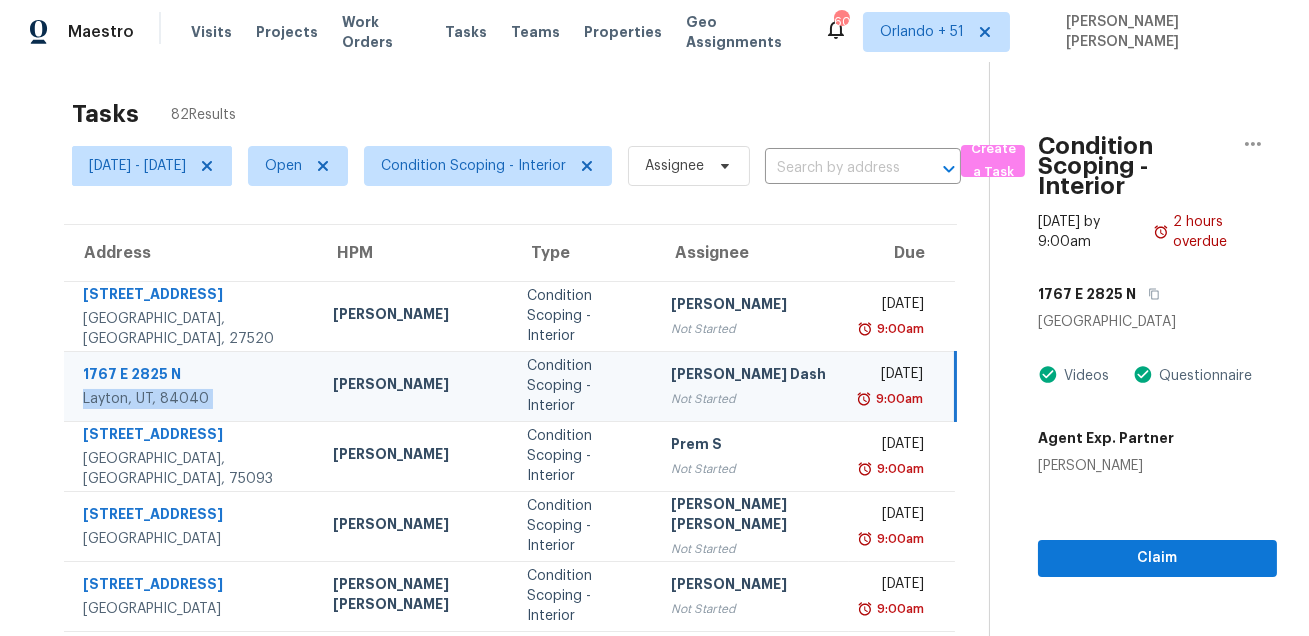 click on "1767 E 2825 N" at bounding box center (192, 376) 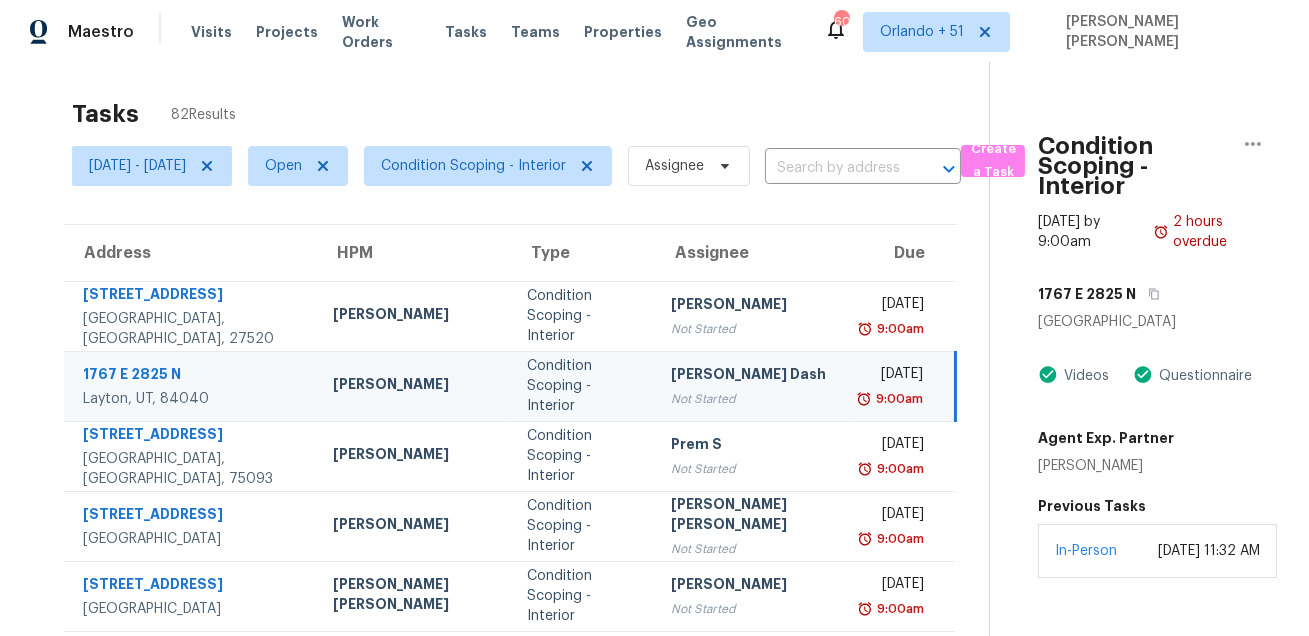click on "1767 E 2825 N" at bounding box center (192, 376) 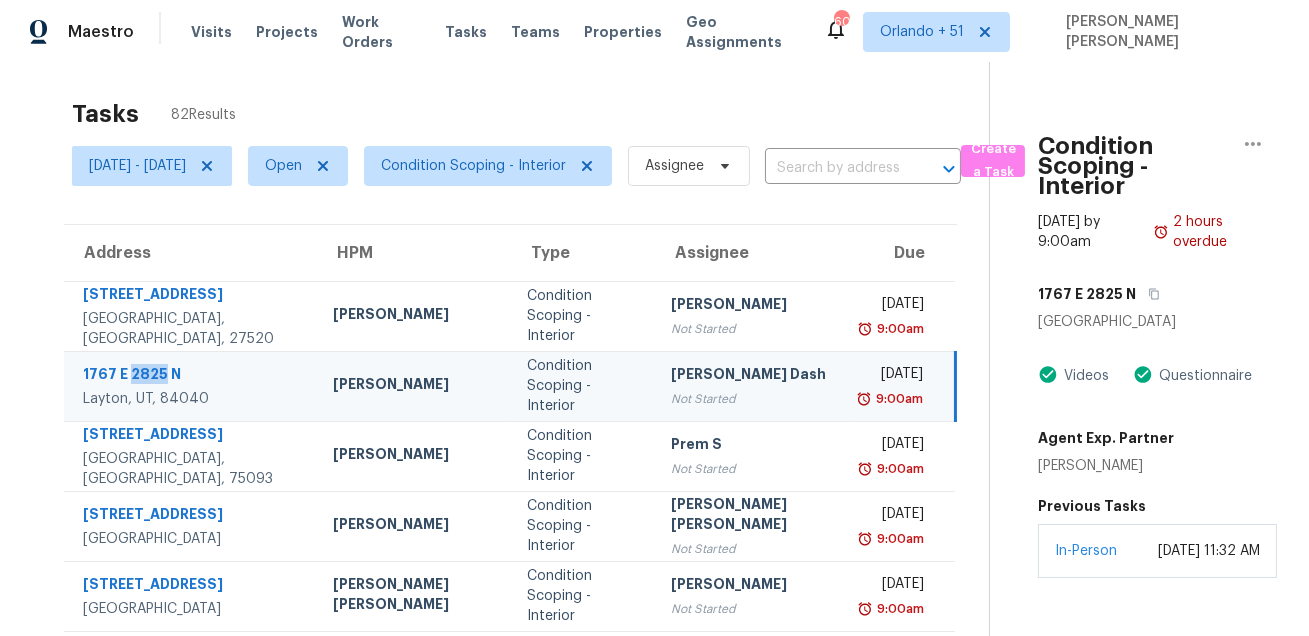 click on "1767 E 2825 N" at bounding box center [192, 376] 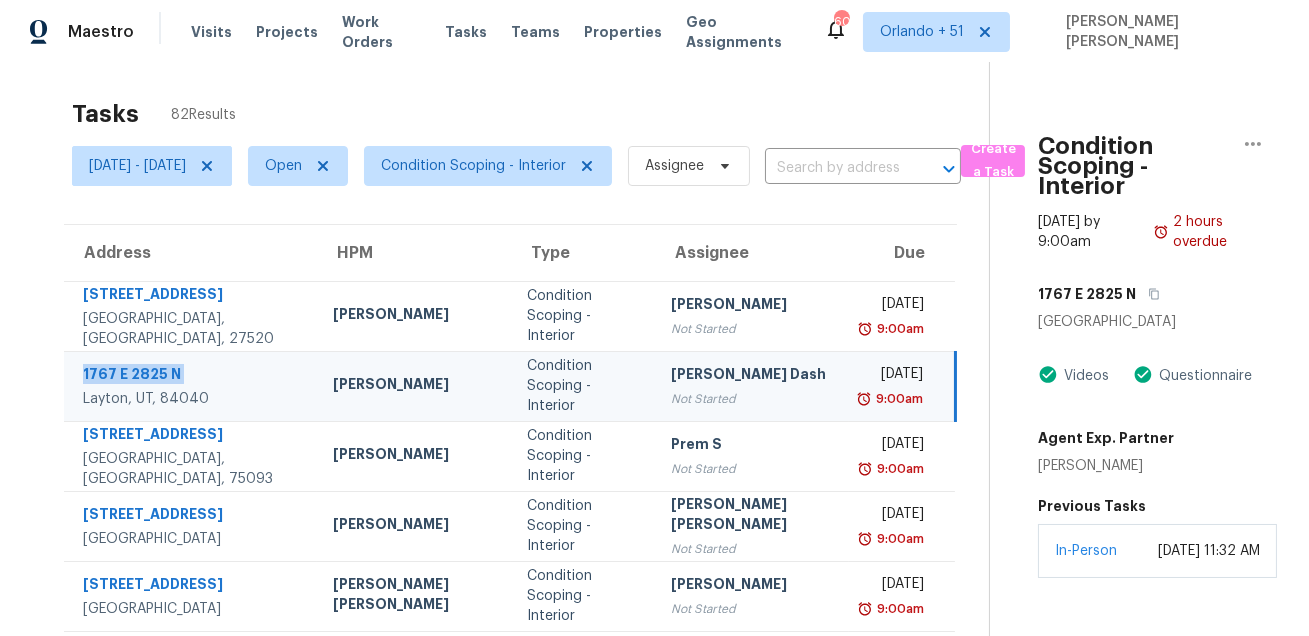 click on "1767 E 2825 N" at bounding box center (192, 376) 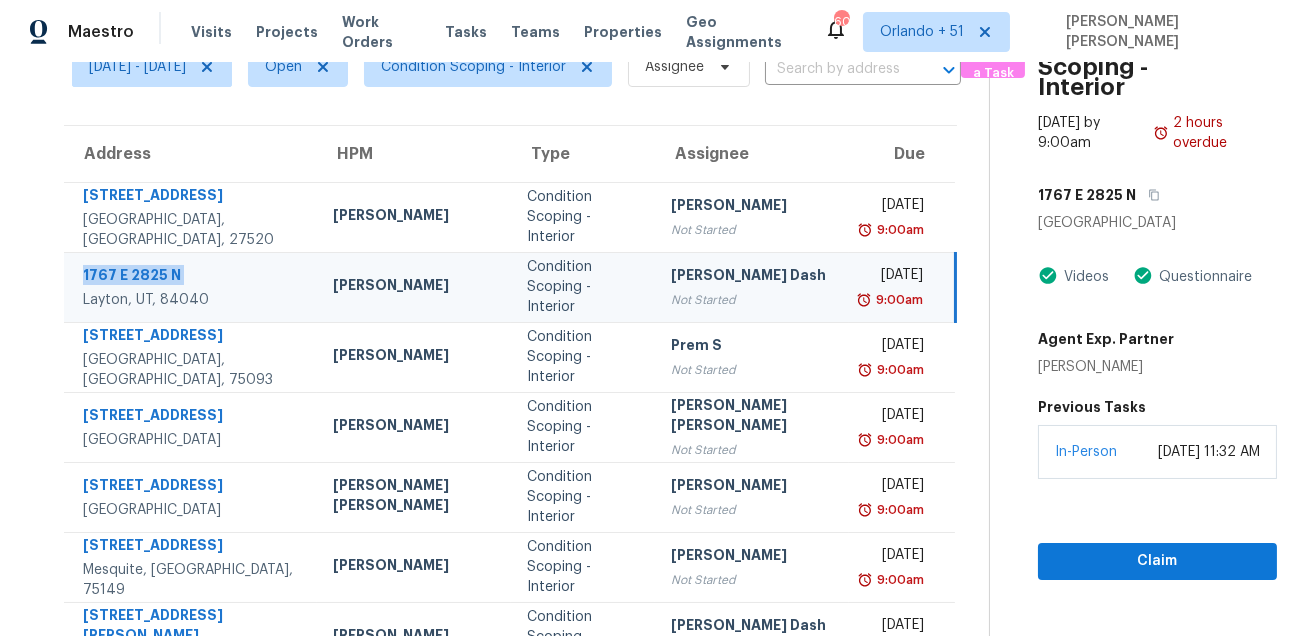 scroll, scrollTop: 255, scrollLeft: 0, axis: vertical 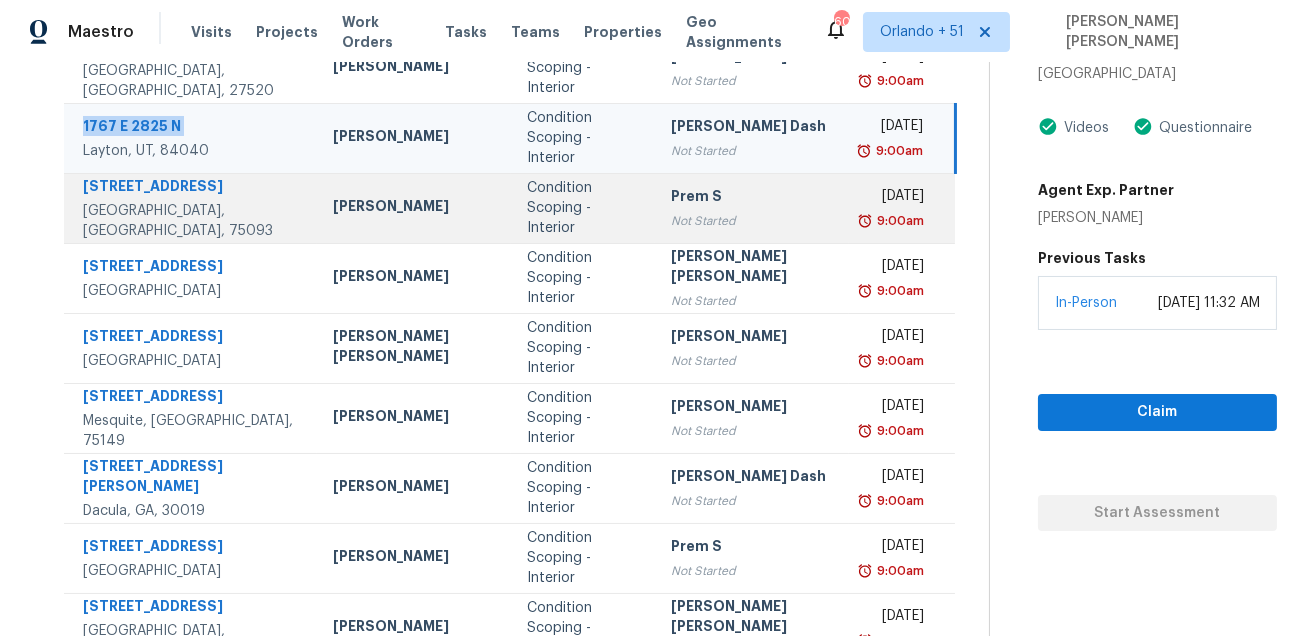 click on "[STREET_ADDRESS]" at bounding box center (192, 188) 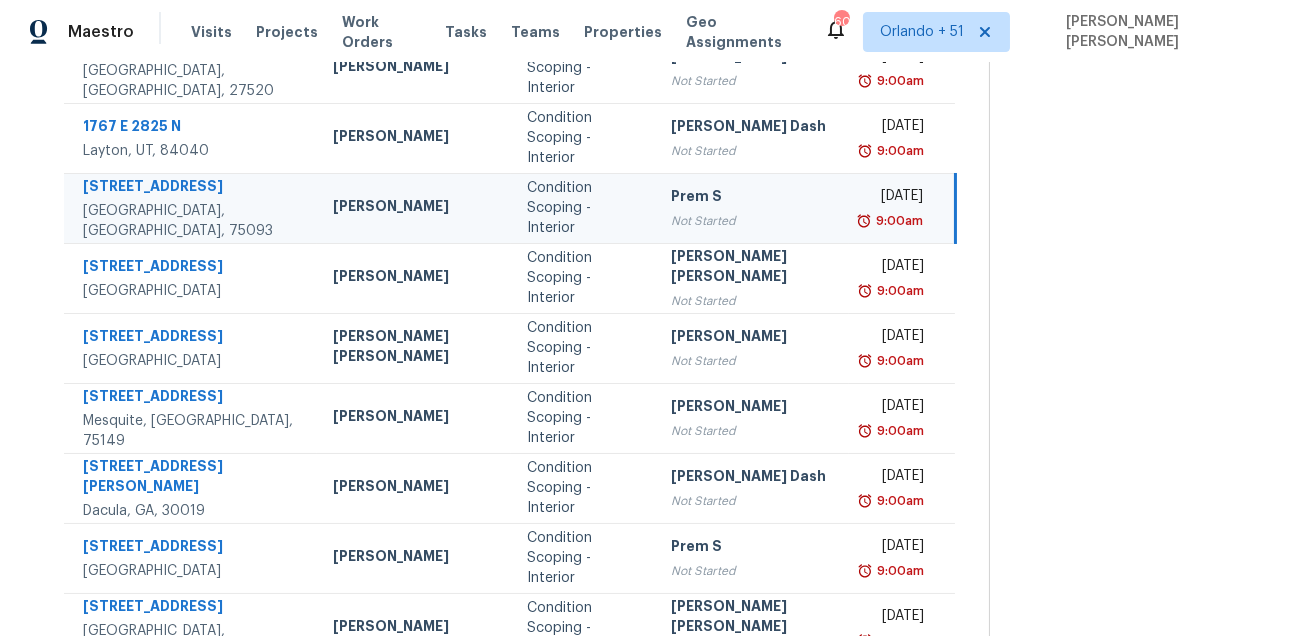 click on "[STREET_ADDRESS]" at bounding box center (192, 188) 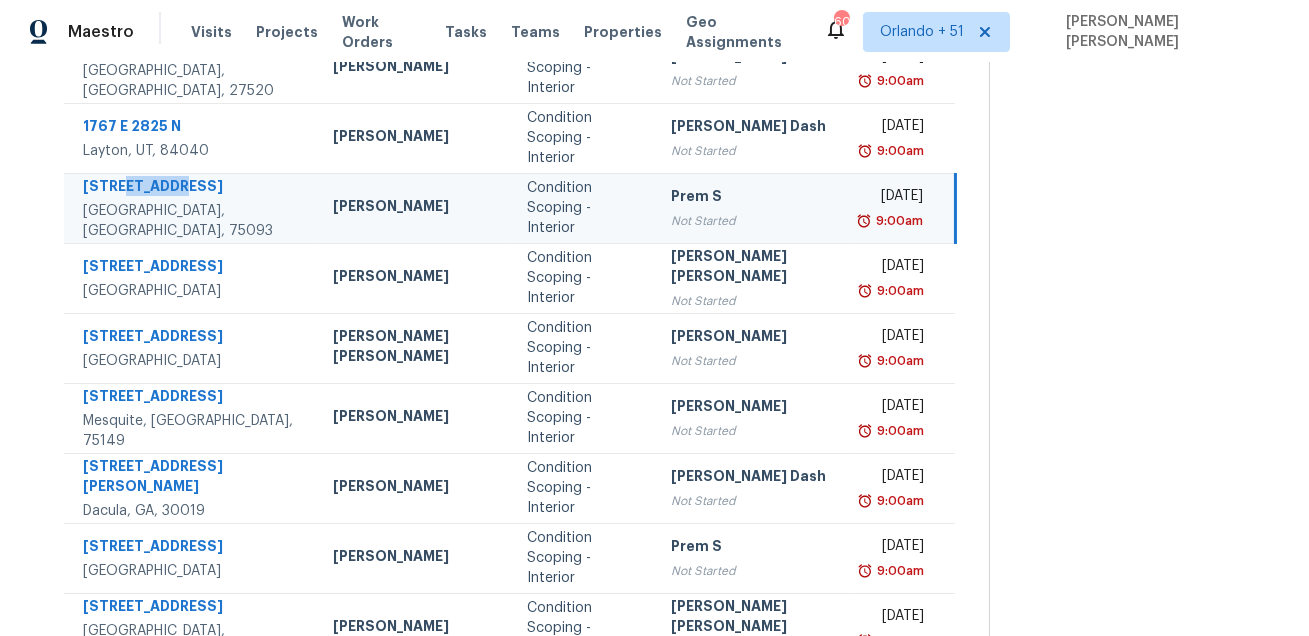 click on "[STREET_ADDRESS]" at bounding box center (192, 188) 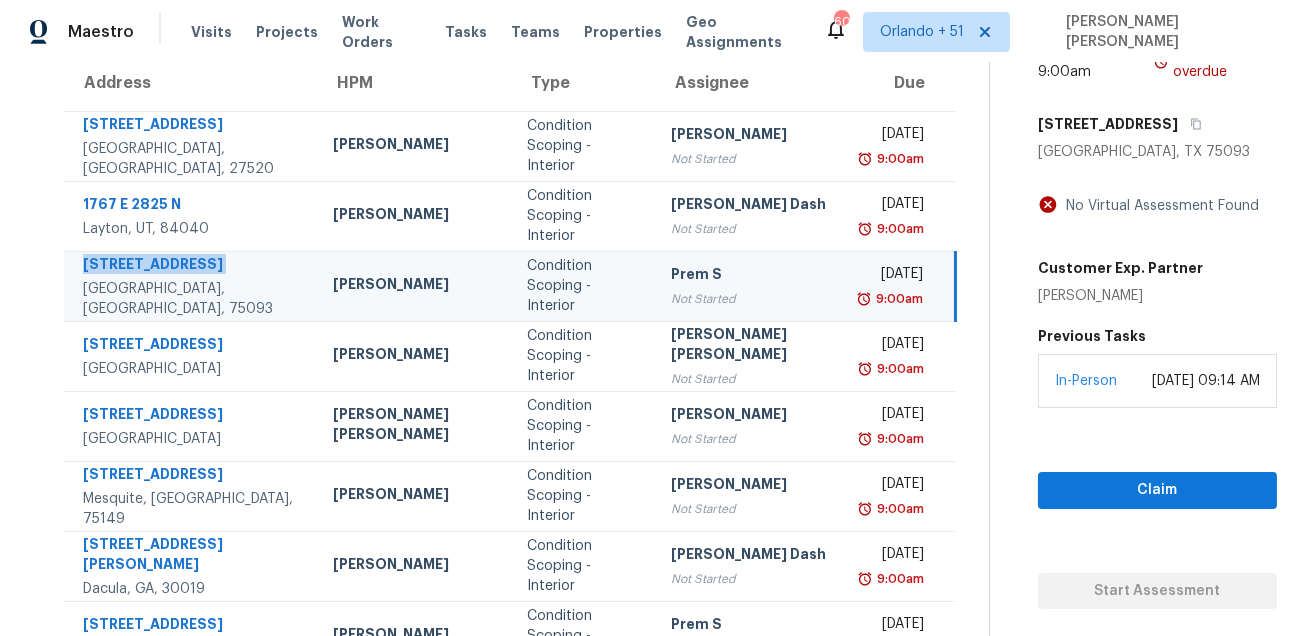 scroll, scrollTop: 208, scrollLeft: 0, axis: vertical 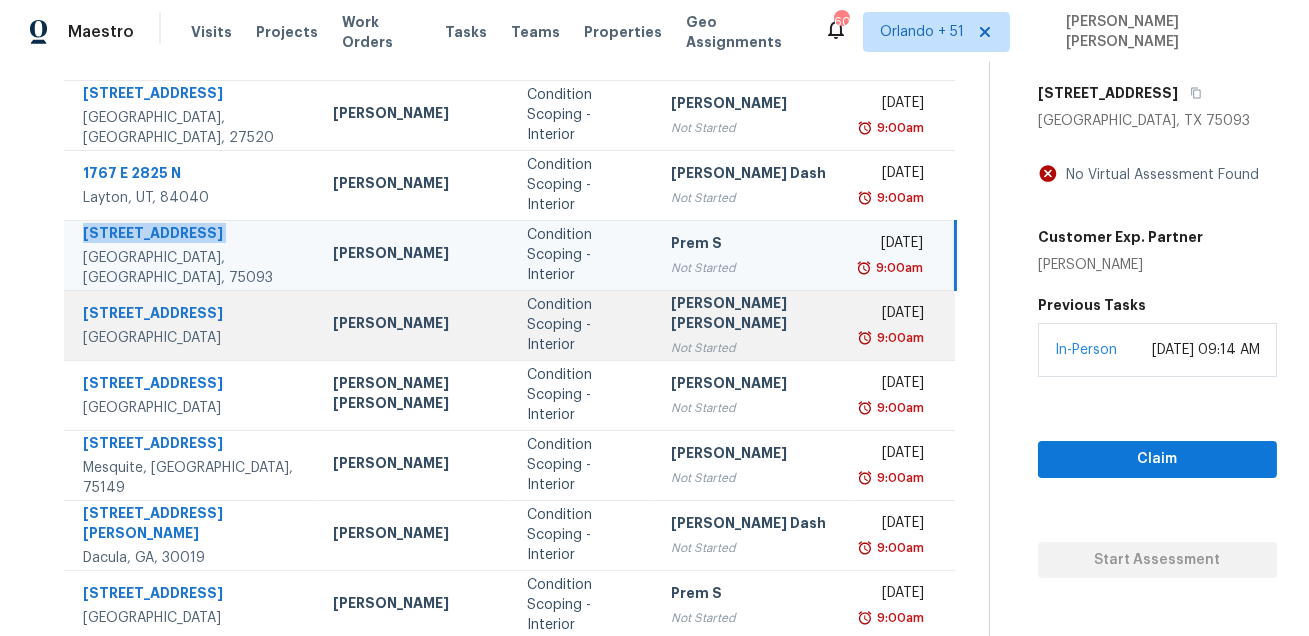 click on "[STREET_ADDRESS]" at bounding box center (192, 315) 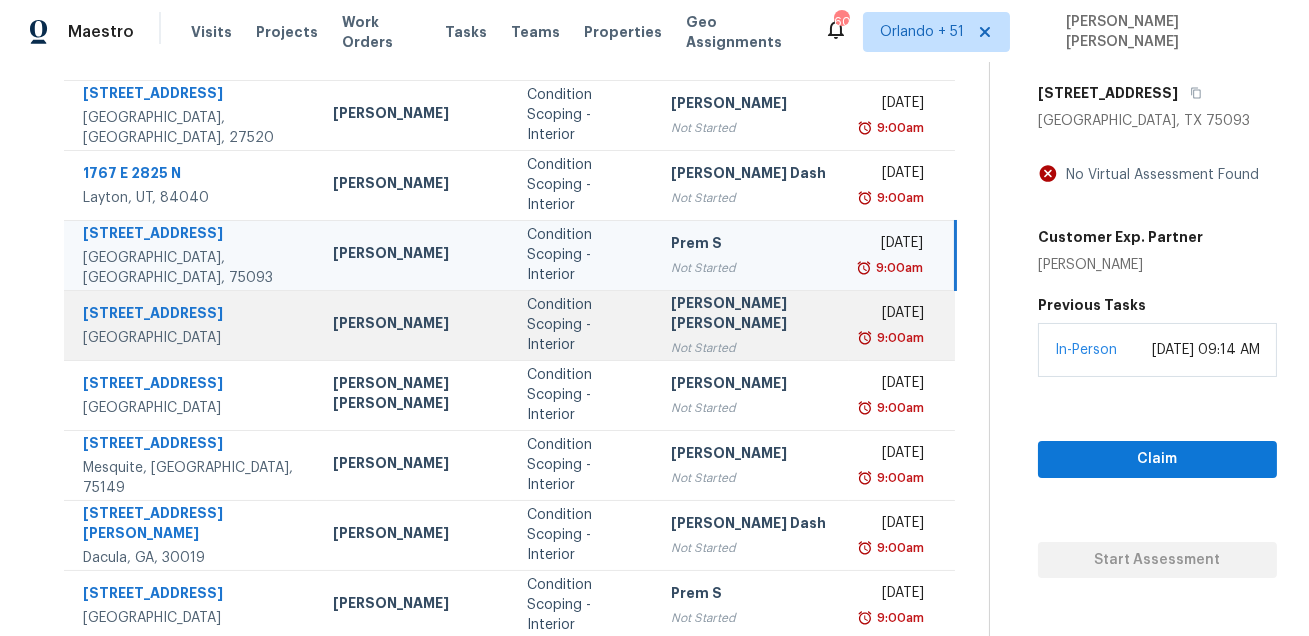 click on "[STREET_ADDRESS]" at bounding box center [192, 315] 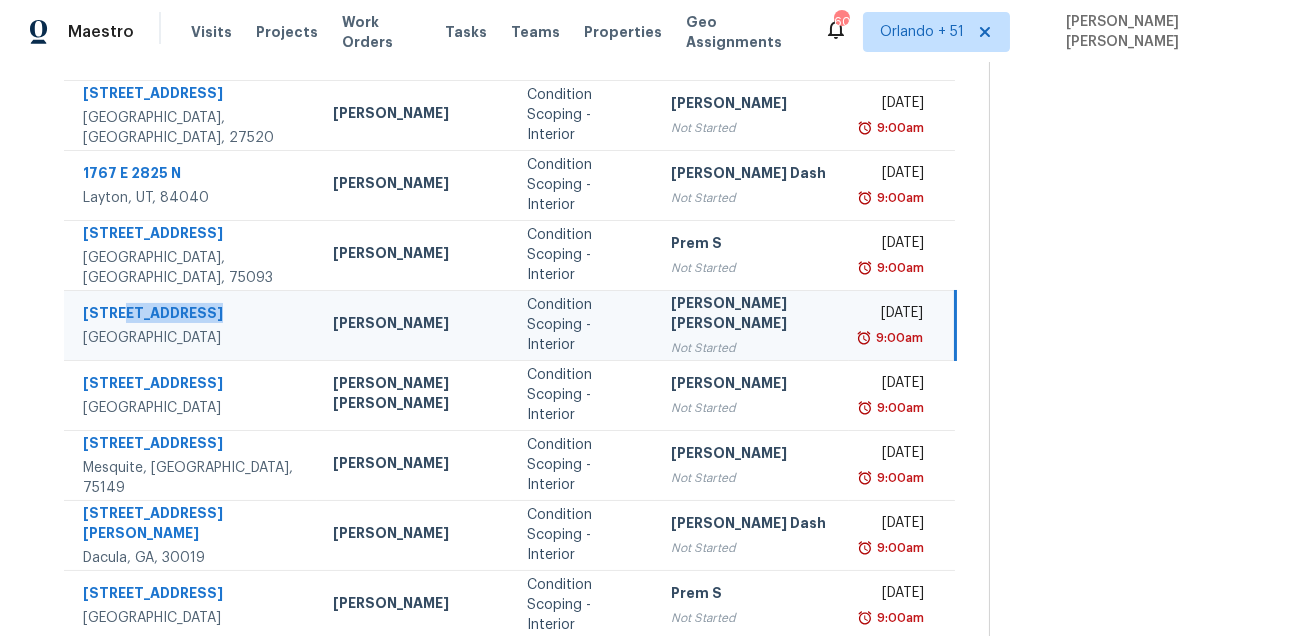 click on "[STREET_ADDRESS]" at bounding box center (192, 315) 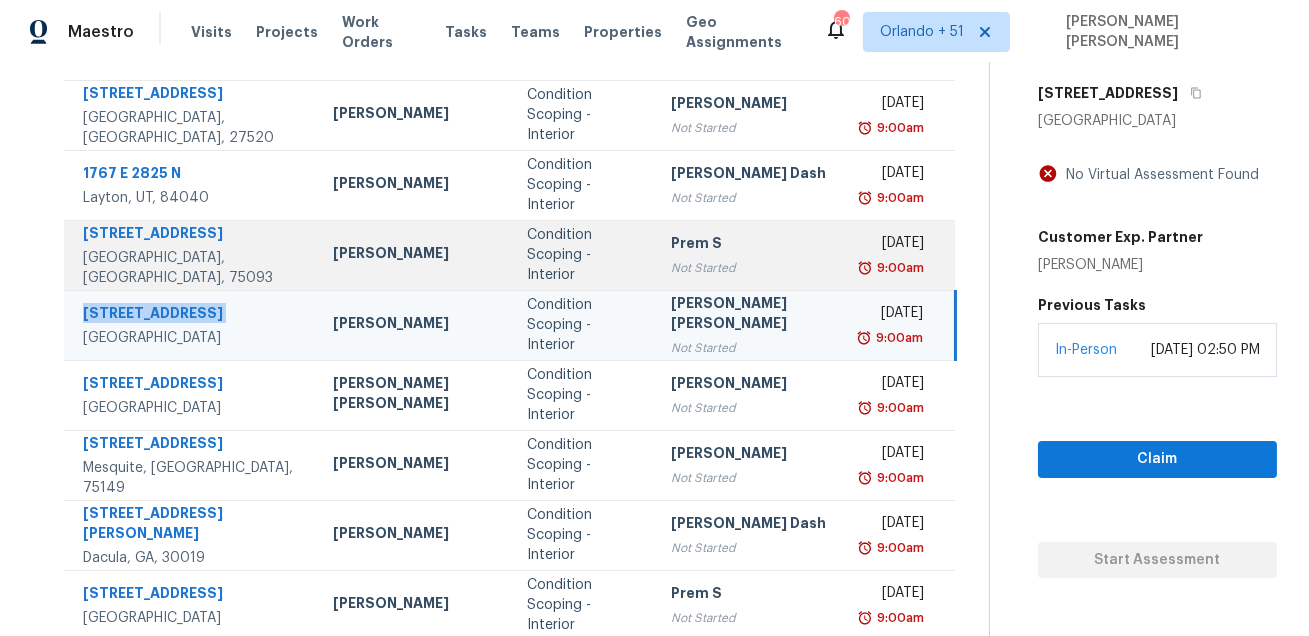 scroll, scrollTop: 405, scrollLeft: 0, axis: vertical 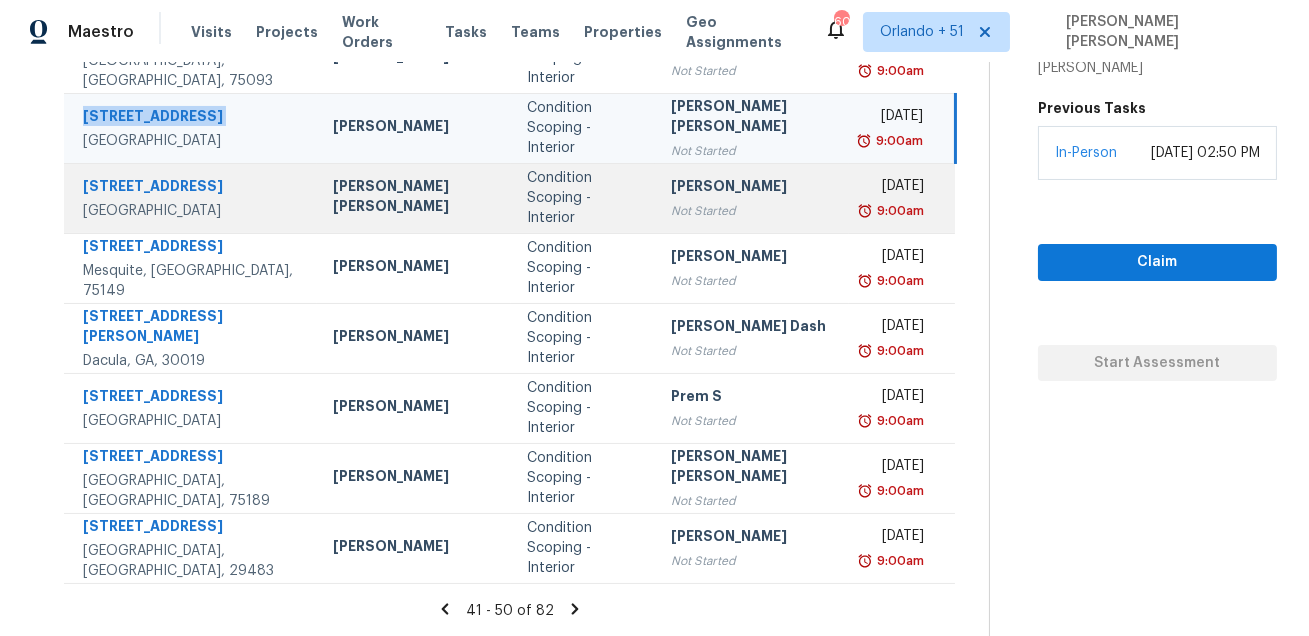 click on "[STREET_ADDRESS]" at bounding box center [192, 188] 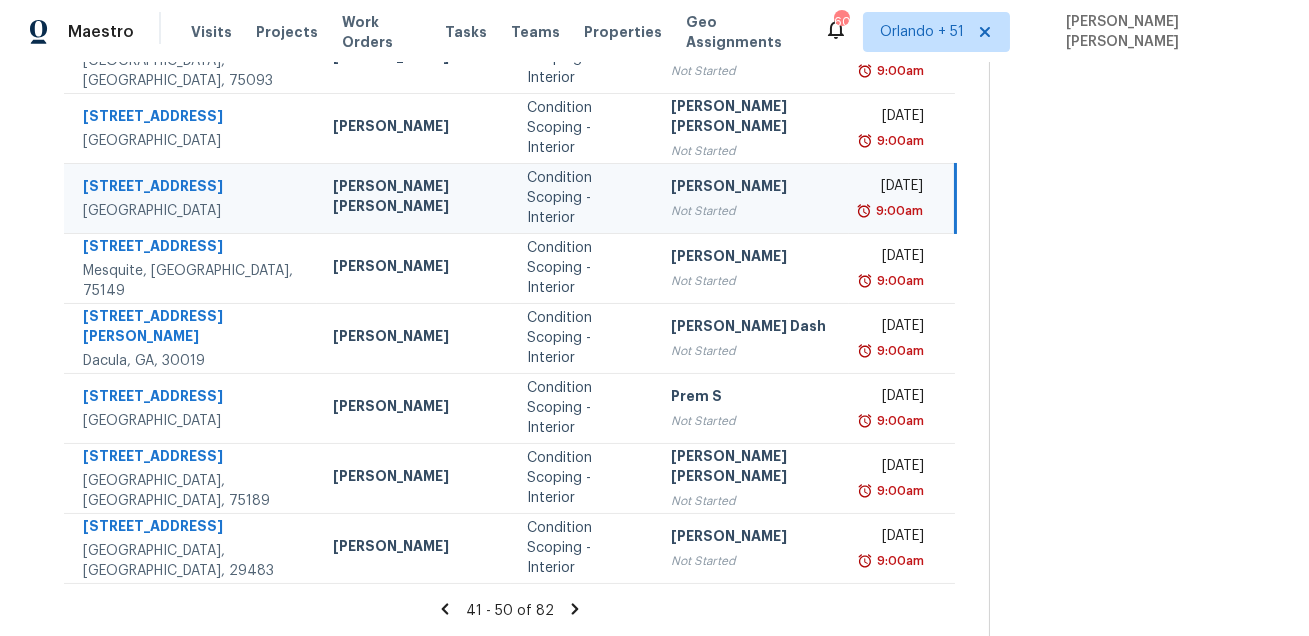 click on "[STREET_ADDRESS]" at bounding box center [192, 188] 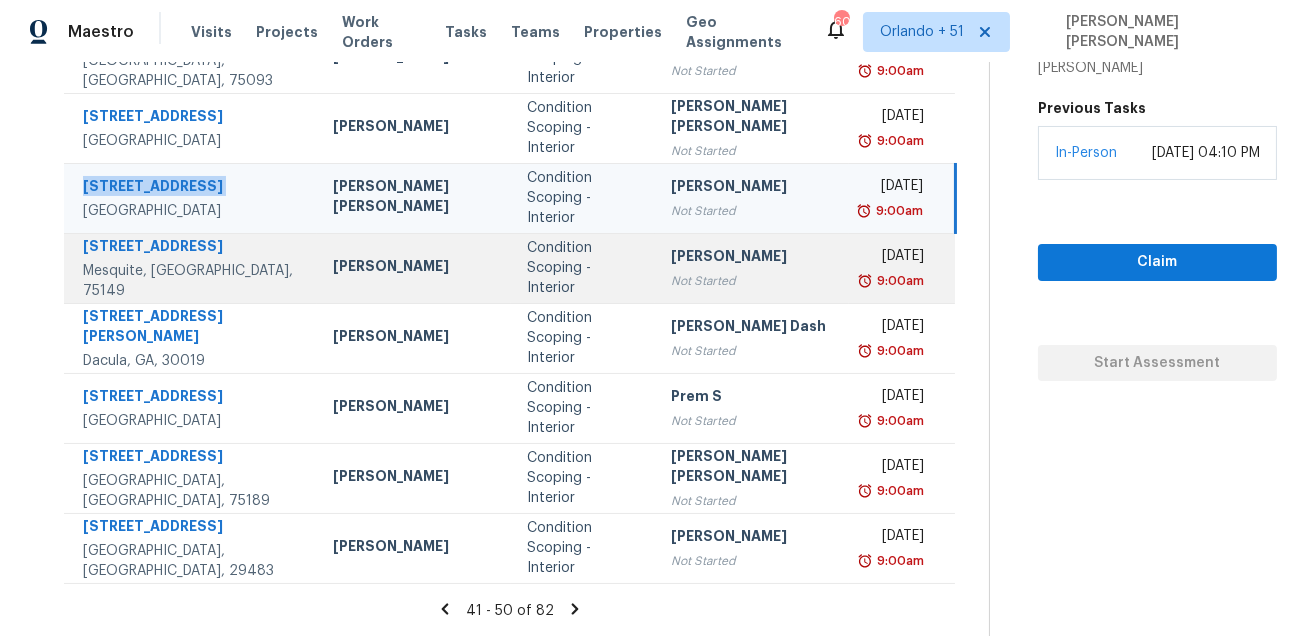 click on "[STREET_ADDRESS]" at bounding box center (192, 248) 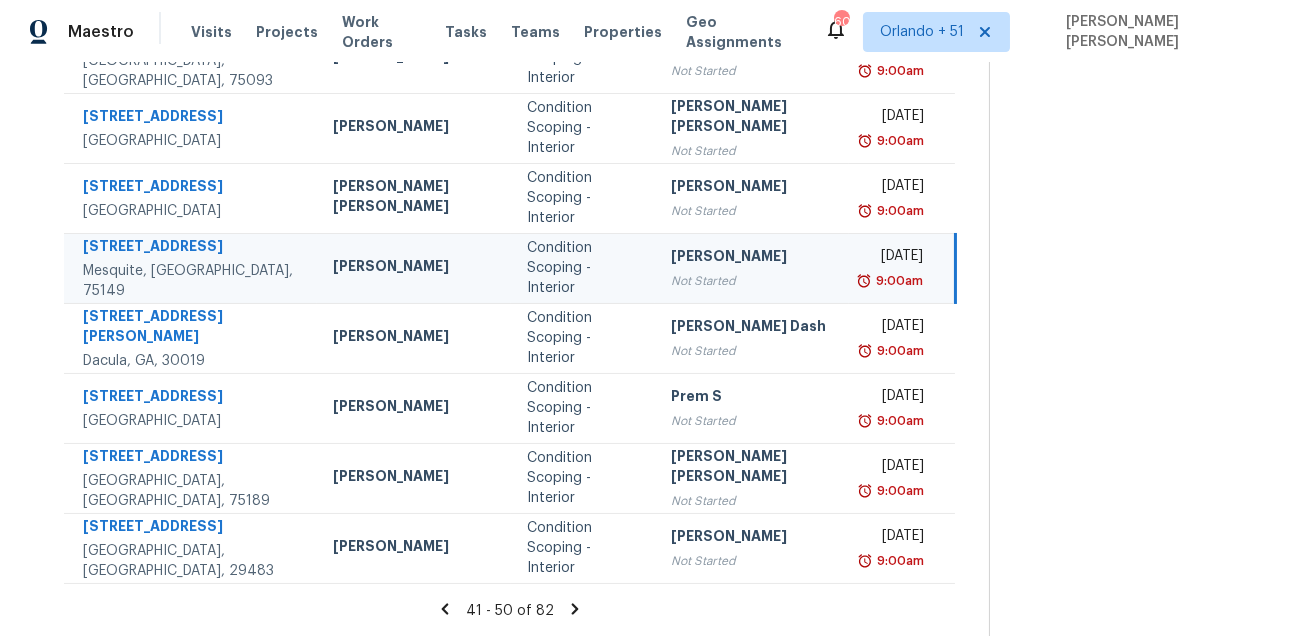 click on "[STREET_ADDRESS]" at bounding box center [192, 248] 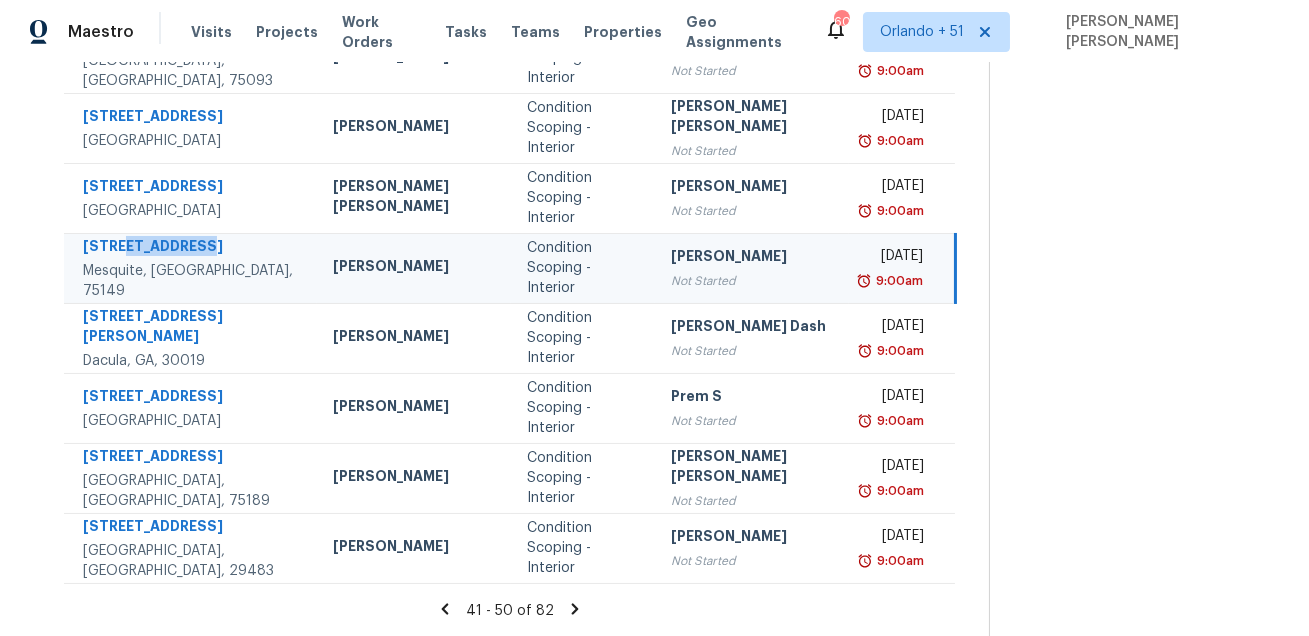 click on "[STREET_ADDRESS]" at bounding box center [192, 248] 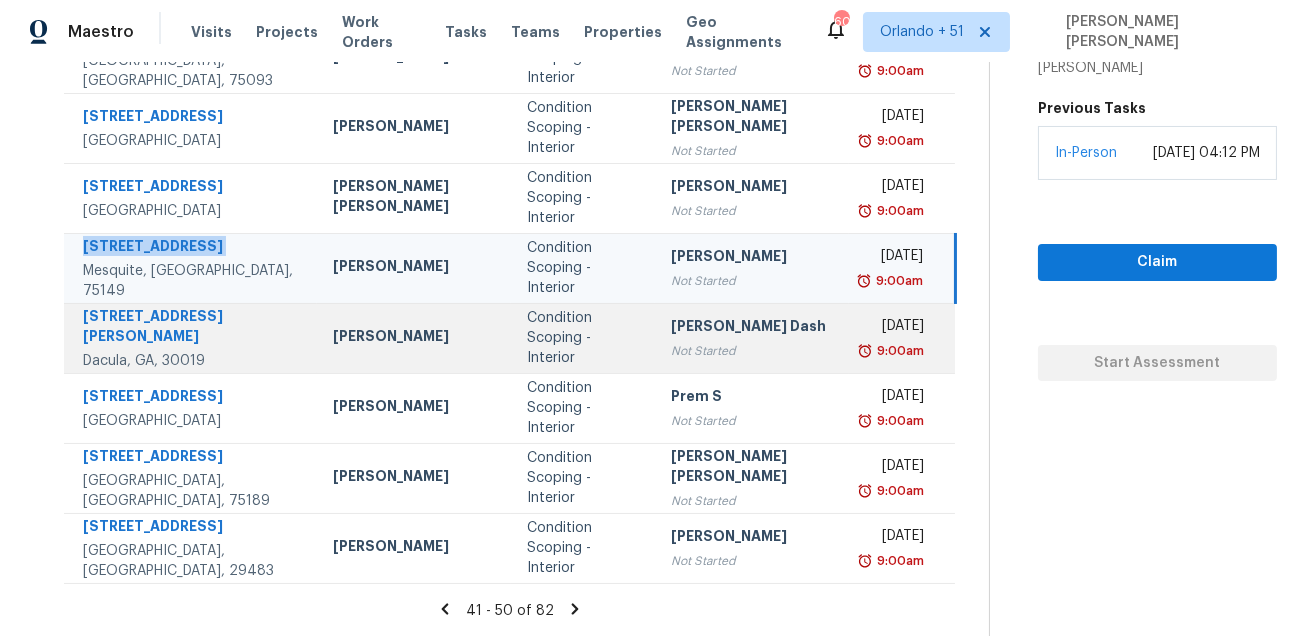 click on "[STREET_ADDRESS][PERSON_NAME]" at bounding box center (192, 328) 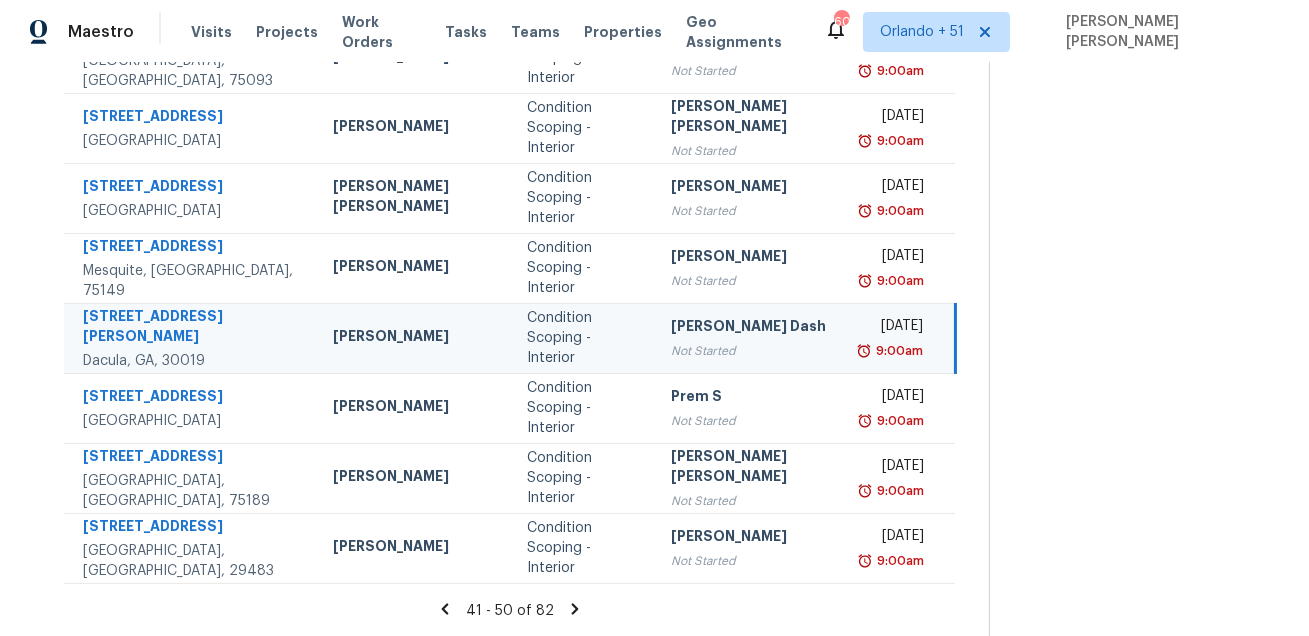 click on "[STREET_ADDRESS][PERSON_NAME]" at bounding box center [192, 328] 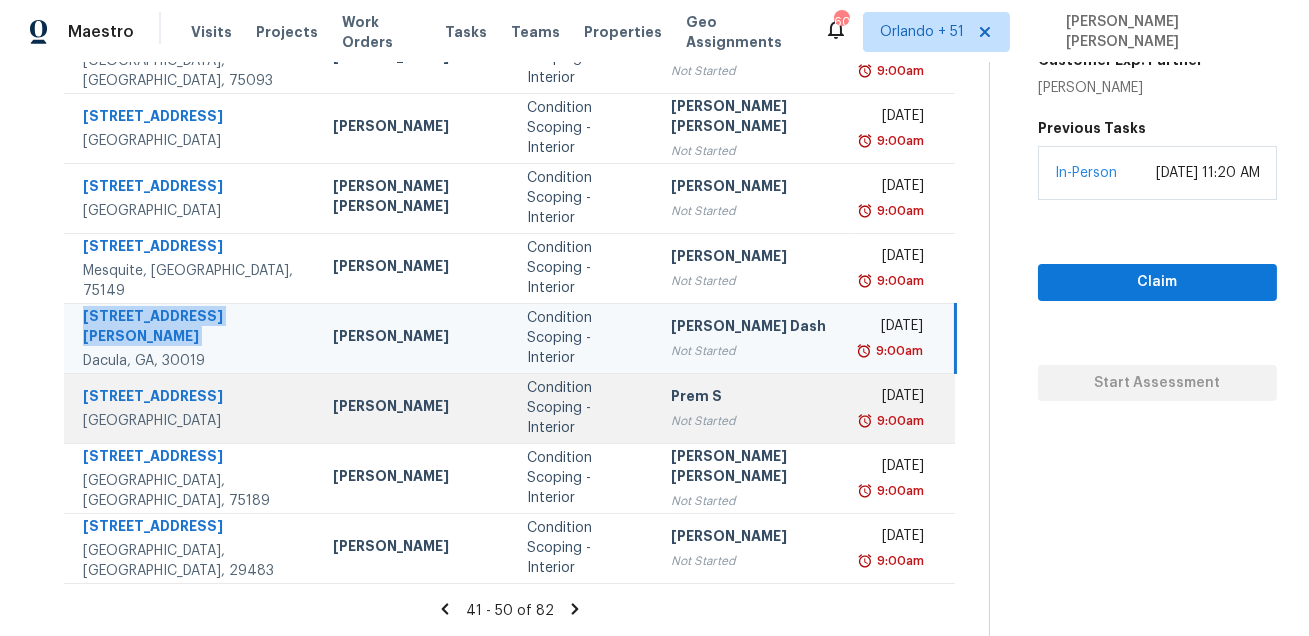 click on "[STREET_ADDRESS]" at bounding box center (192, 398) 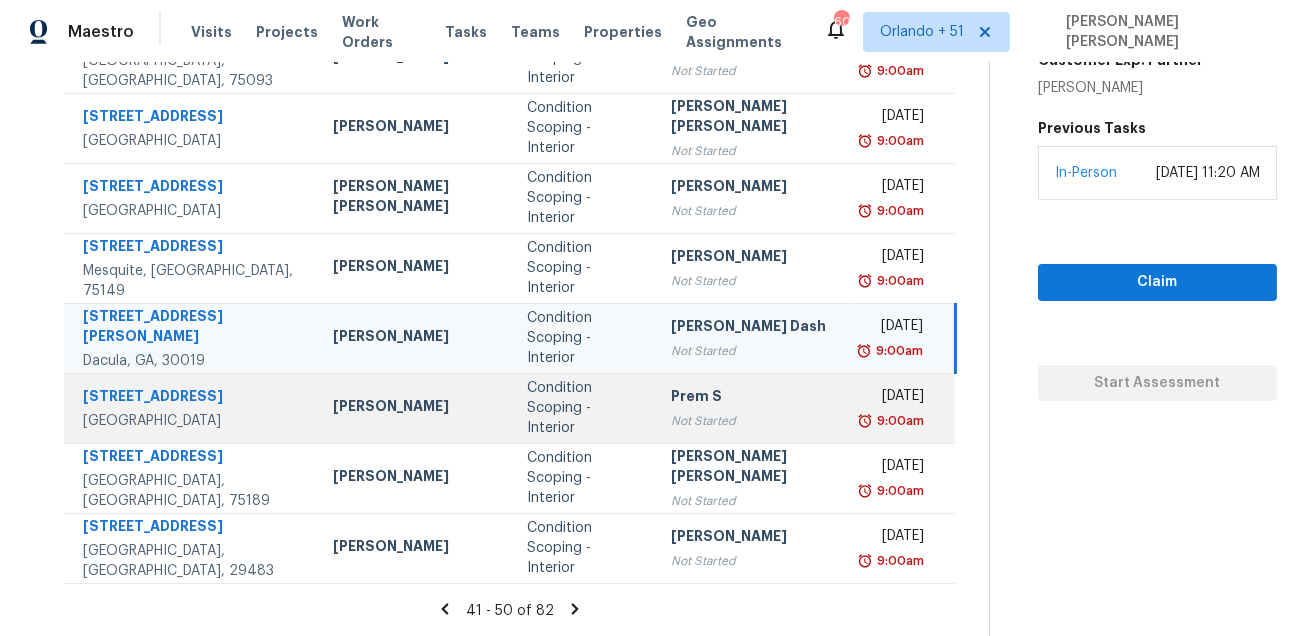 click on "[STREET_ADDRESS]" at bounding box center (192, 398) 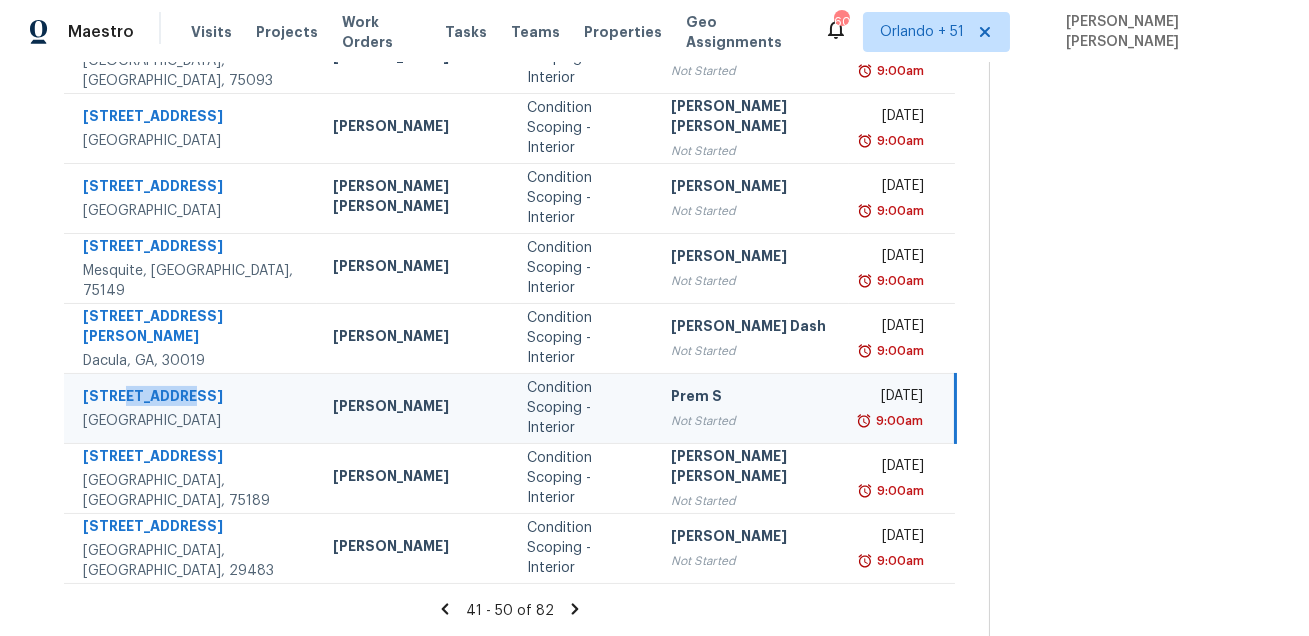 click on "[STREET_ADDRESS]" at bounding box center [192, 398] 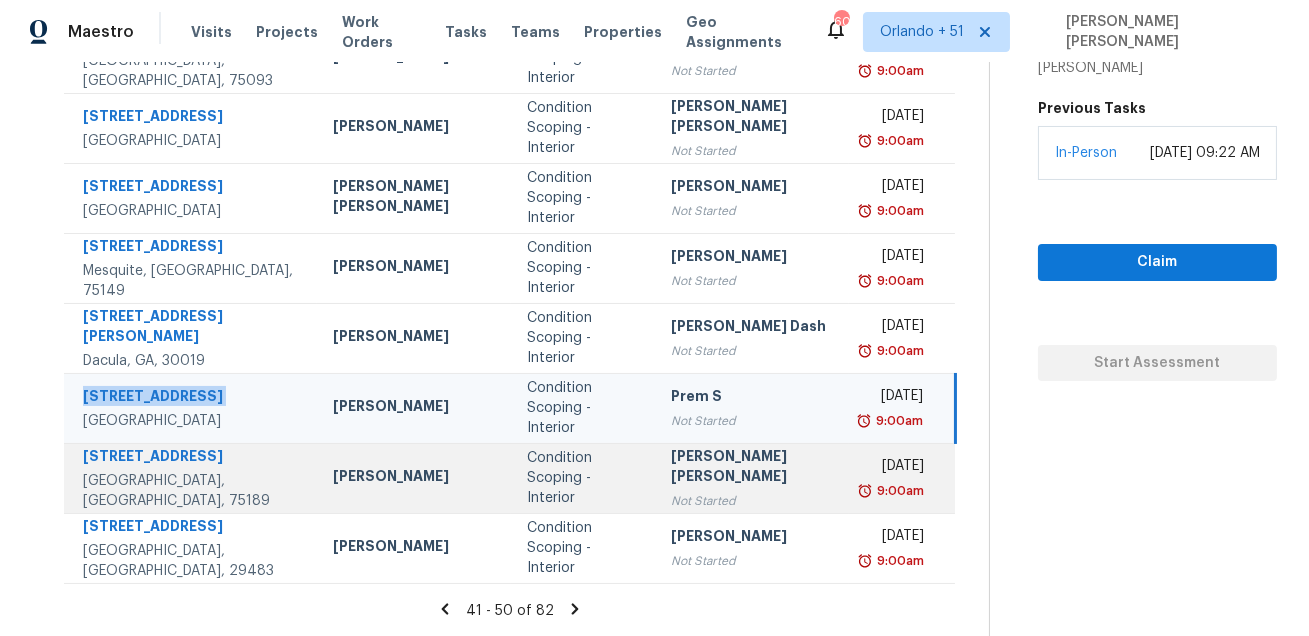 click on "[STREET_ADDRESS]" at bounding box center [192, 458] 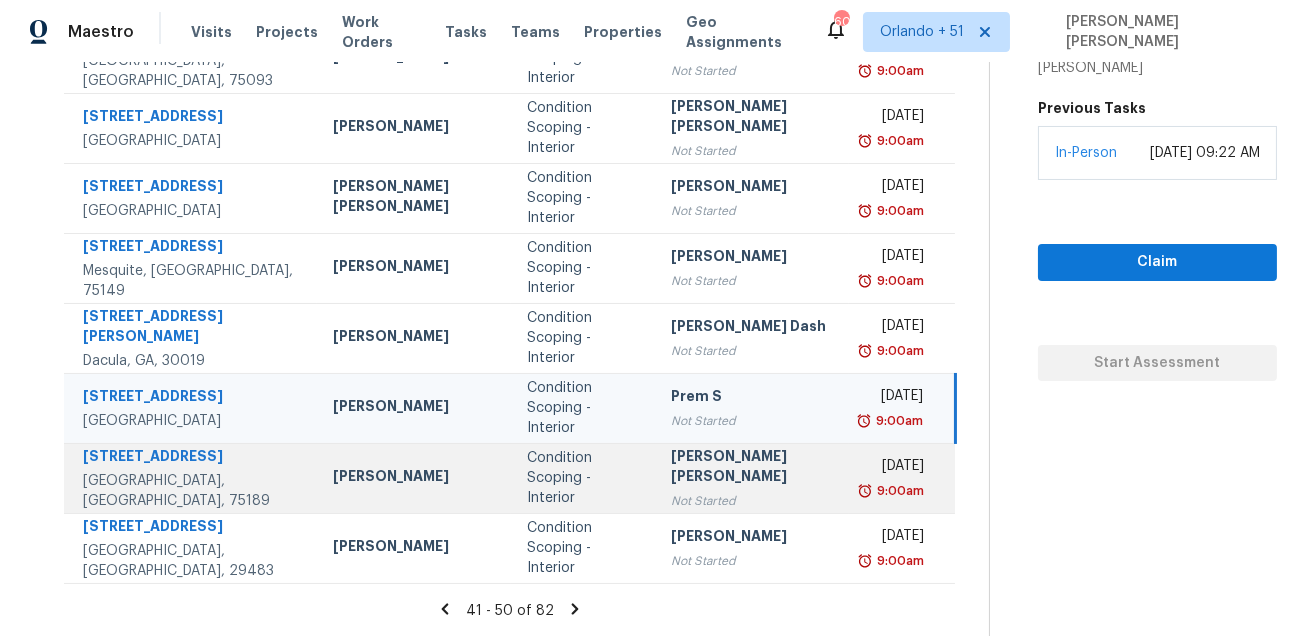 click on "[STREET_ADDRESS]" at bounding box center (192, 458) 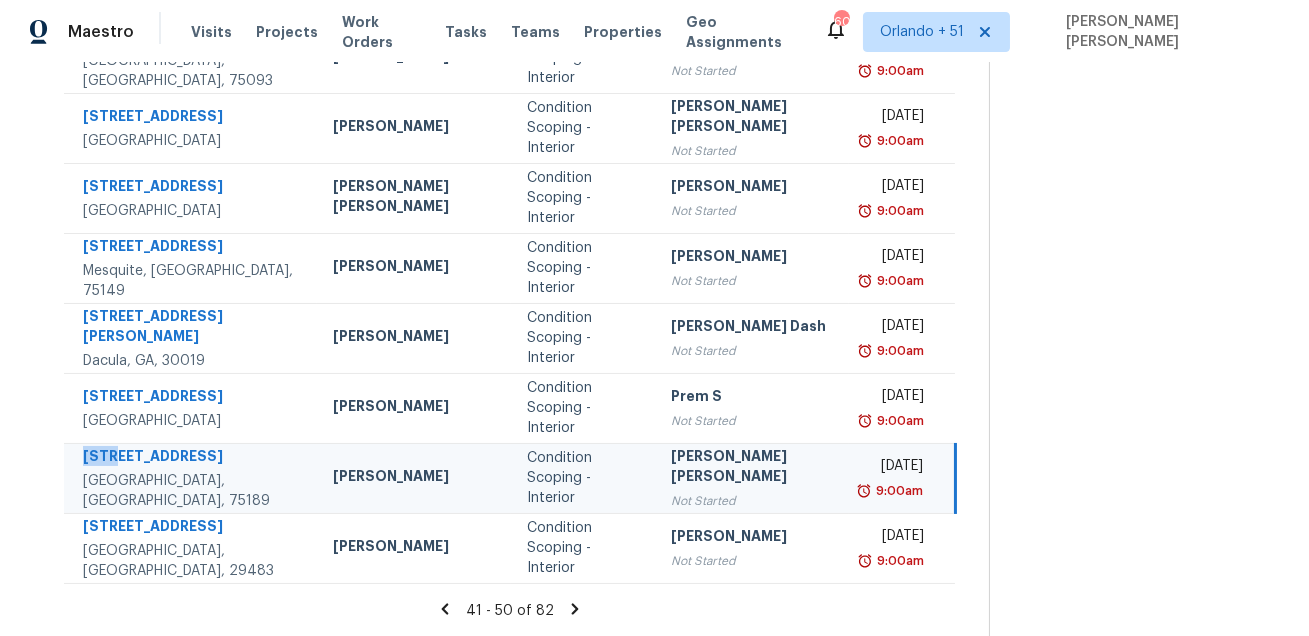 click on "[STREET_ADDRESS]" at bounding box center [192, 458] 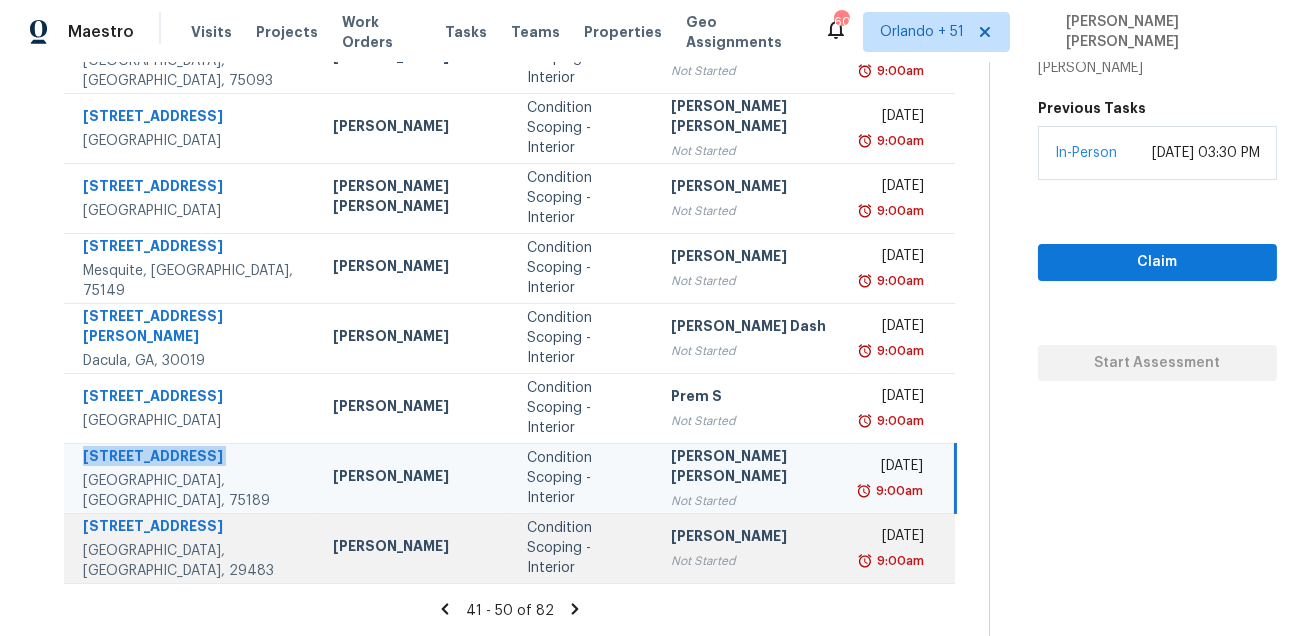 click on "[STREET_ADDRESS]" at bounding box center (192, 528) 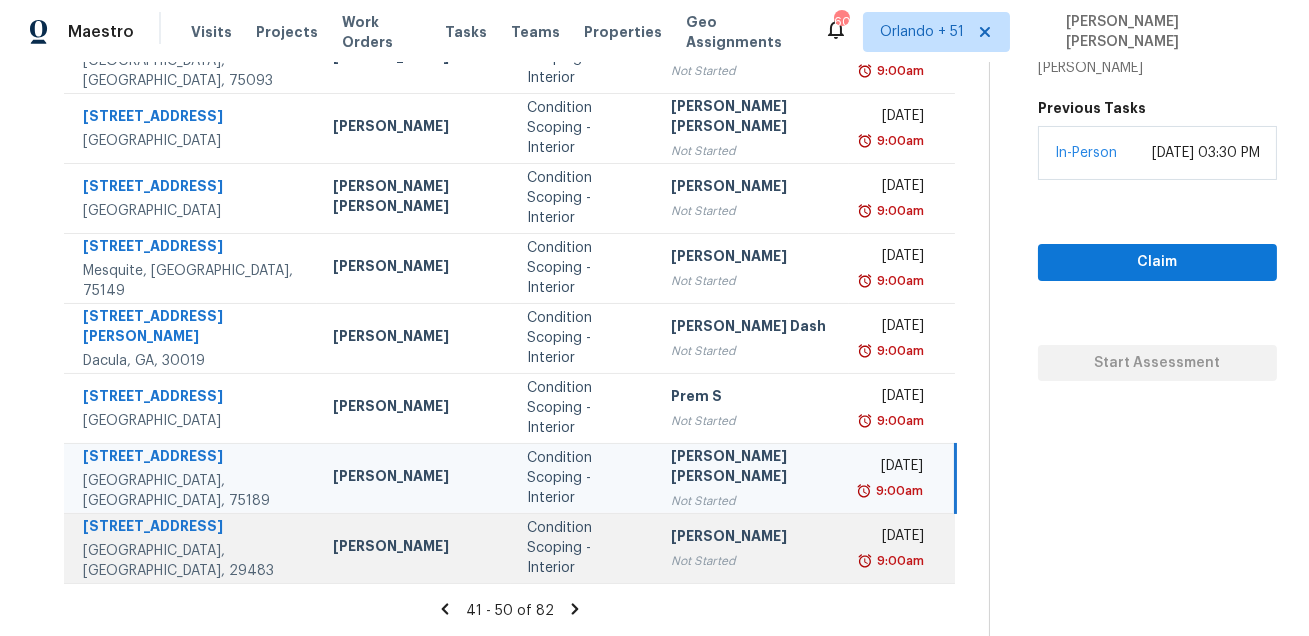 click on "[STREET_ADDRESS]" at bounding box center (192, 528) 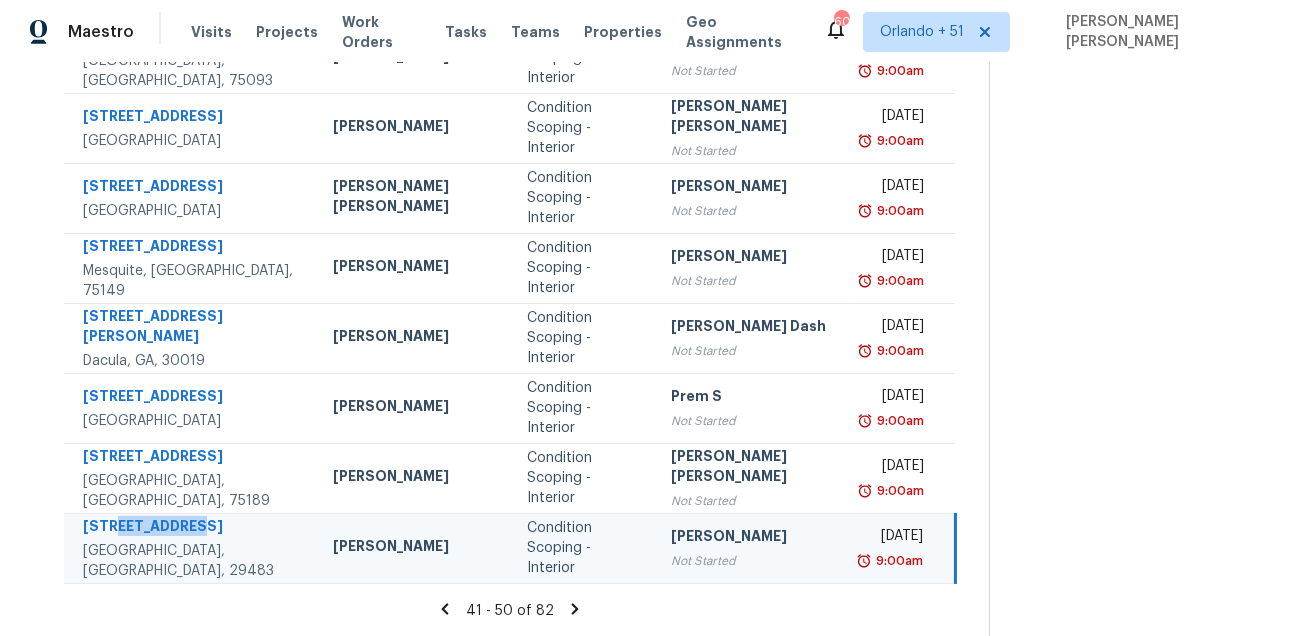 click on "[STREET_ADDRESS]" at bounding box center [192, 528] 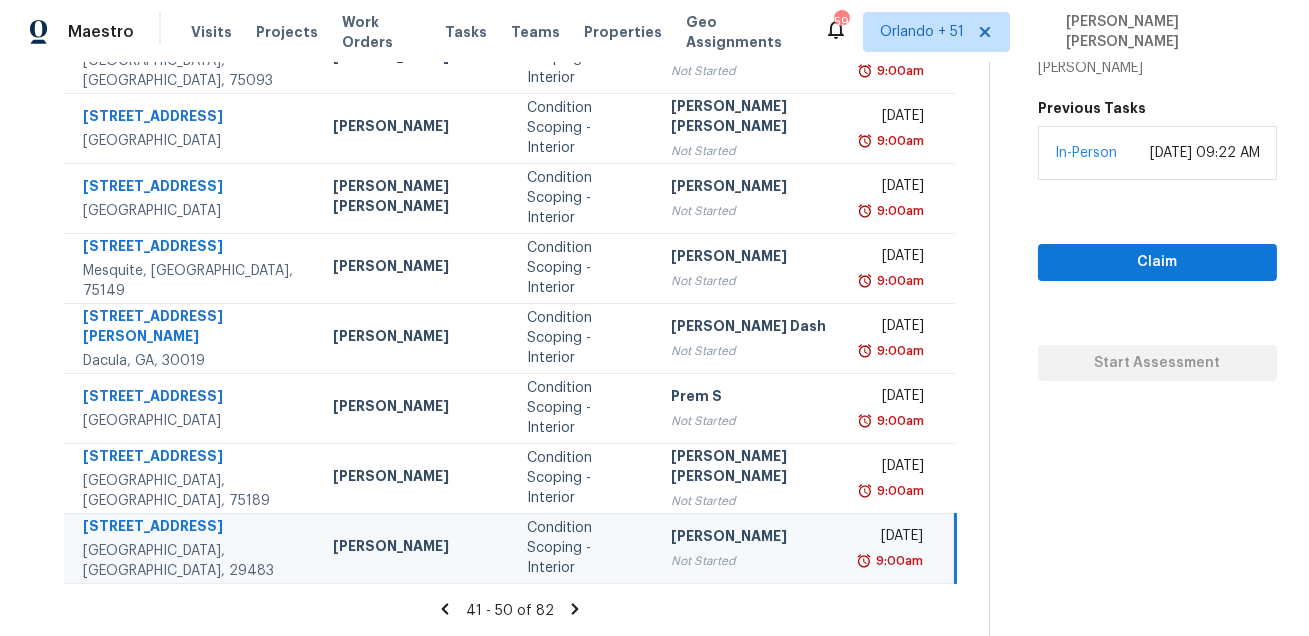 click 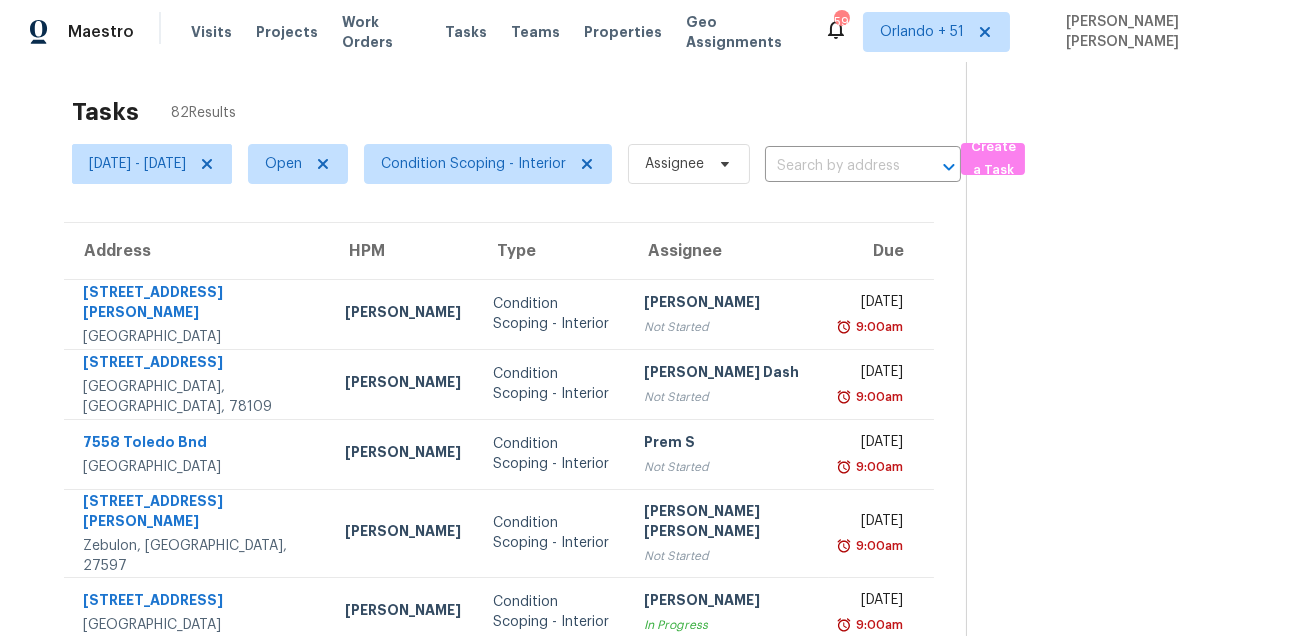 scroll, scrollTop: 0, scrollLeft: 0, axis: both 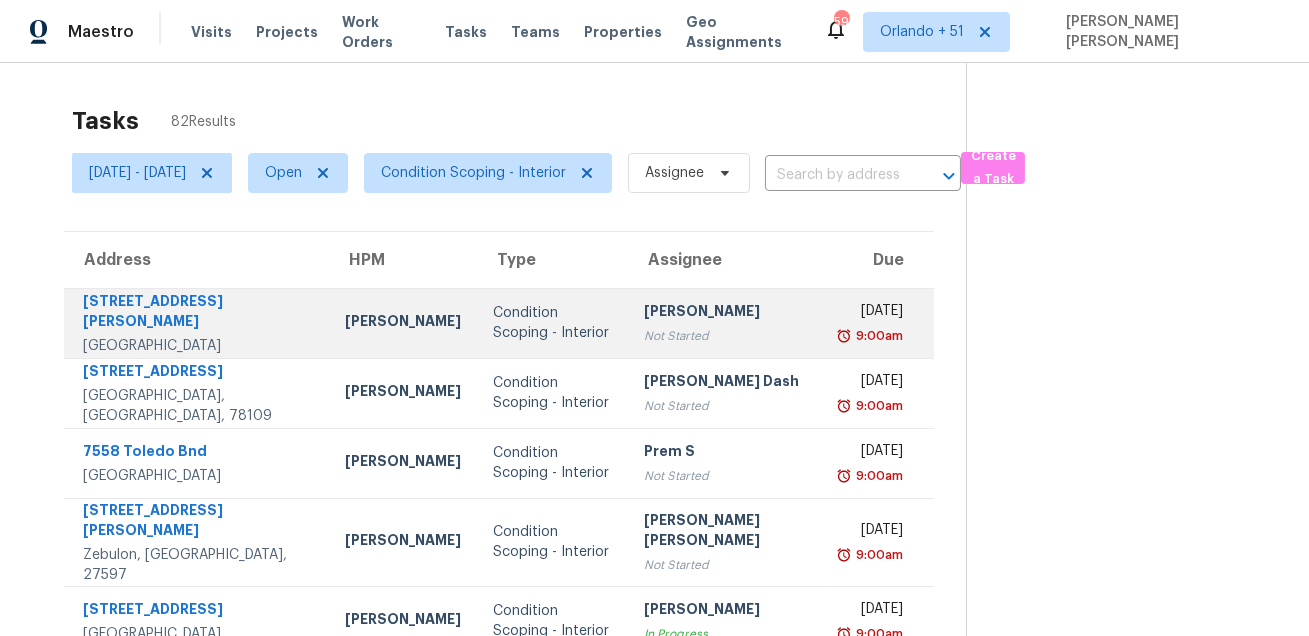 click on "[STREET_ADDRESS][PERSON_NAME]" at bounding box center [198, 313] 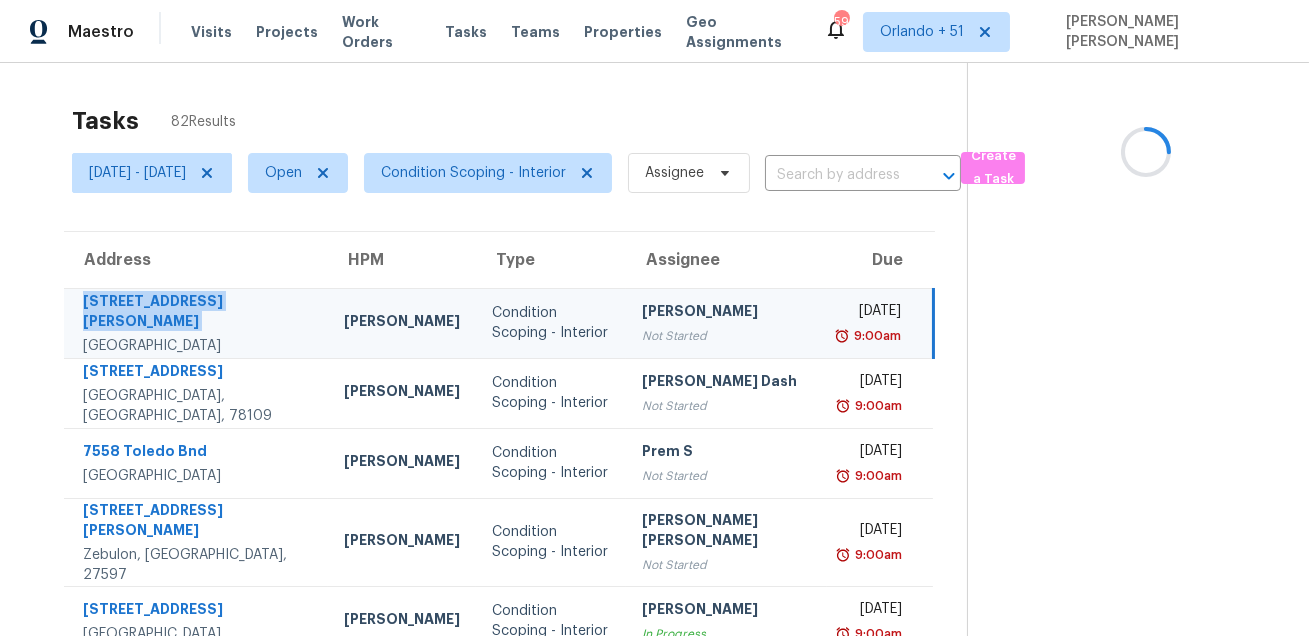 click on "[STREET_ADDRESS][PERSON_NAME]" at bounding box center [197, 313] 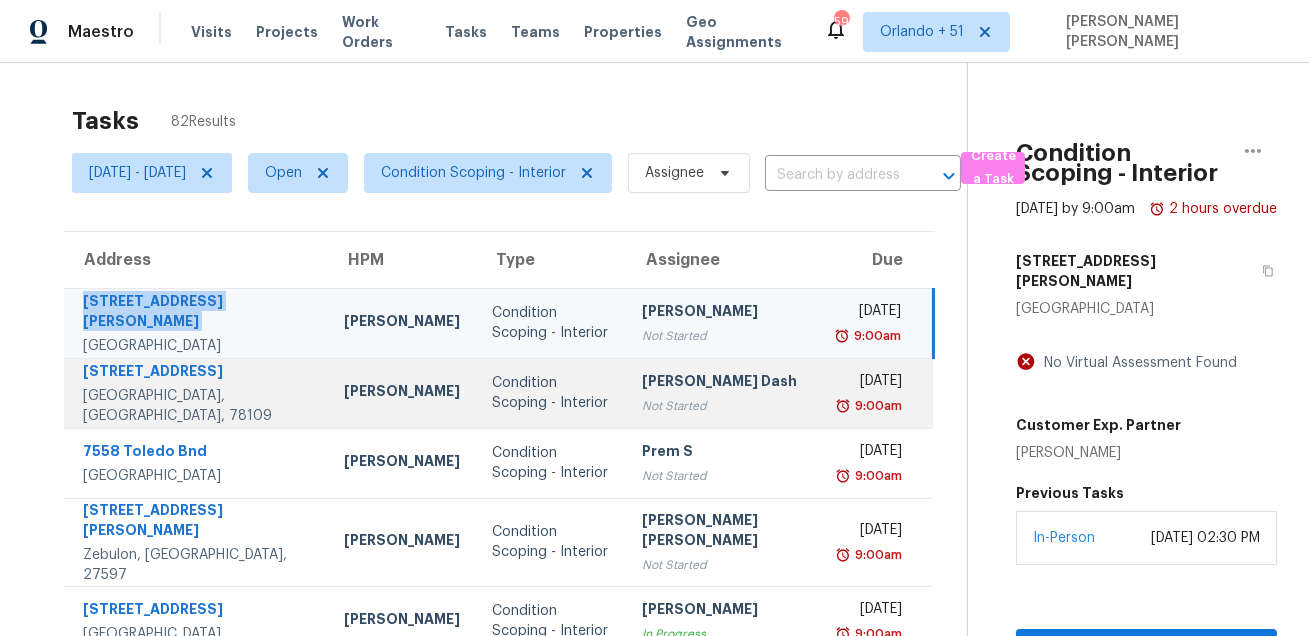 click on "[GEOGRAPHIC_DATA], [GEOGRAPHIC_DATA], 78109" at bounding box center (197, 406) 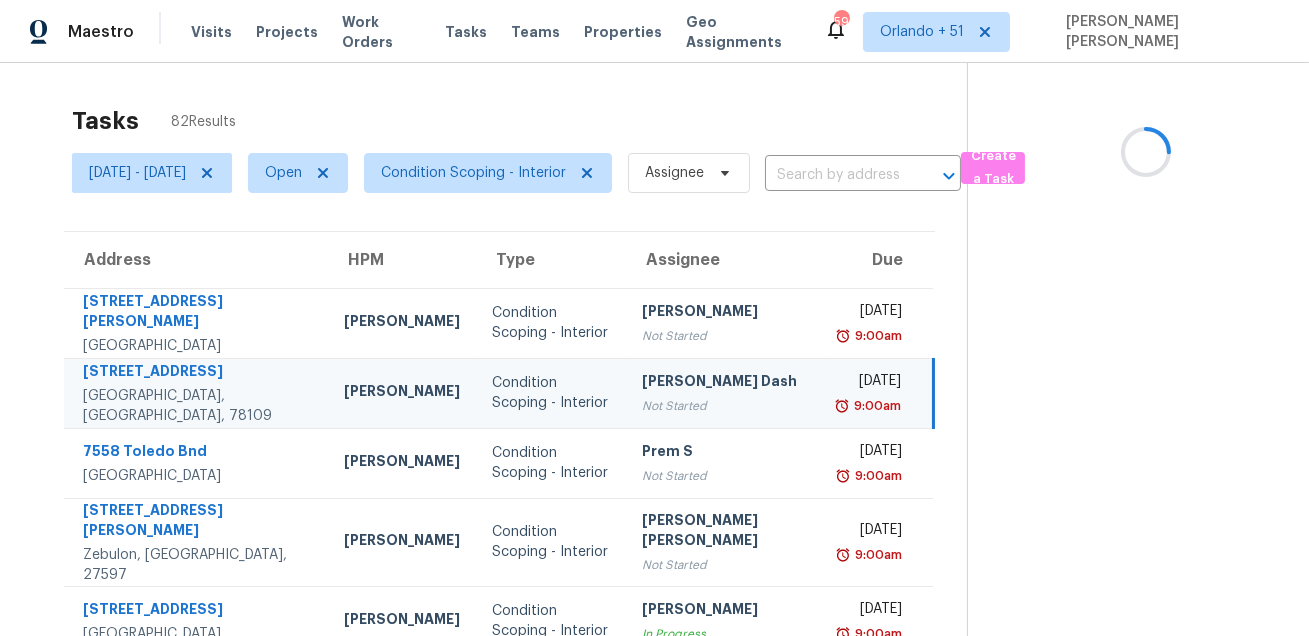 click on "[GEOGRAPHIC_DATA], [GEOGRAPHIC_DATA], 78109" at bounding box center (197, 406) 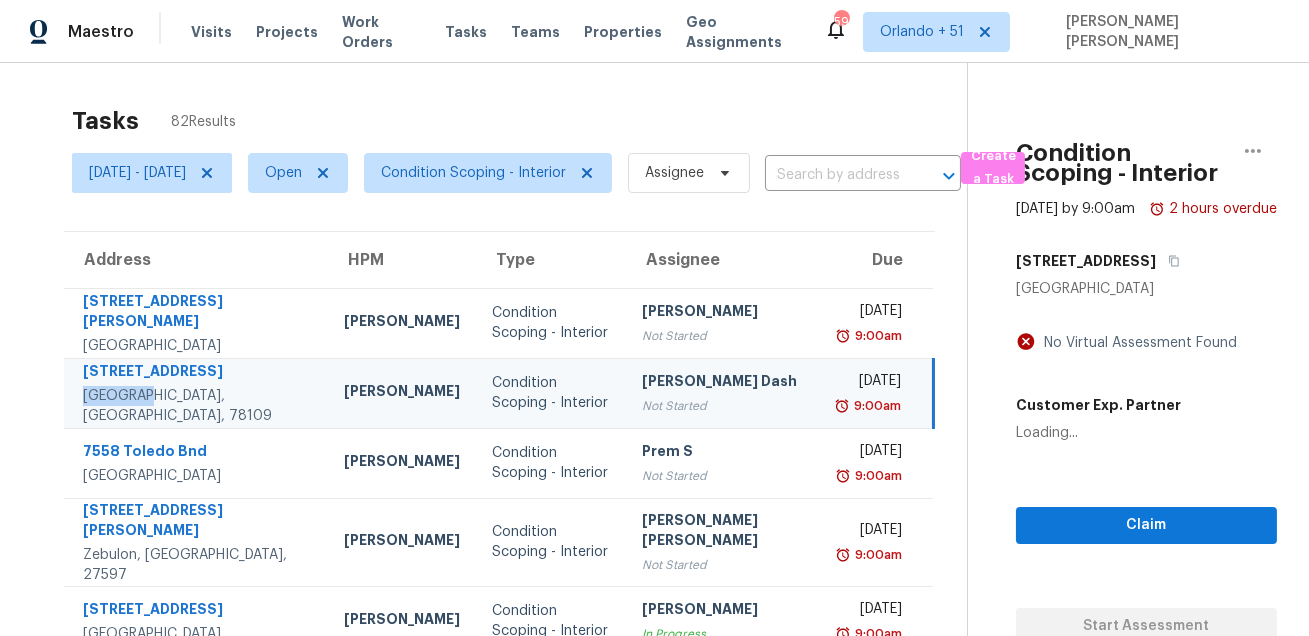 click on "[STREET_ADDRESS]" at bounding box center [197, 373] 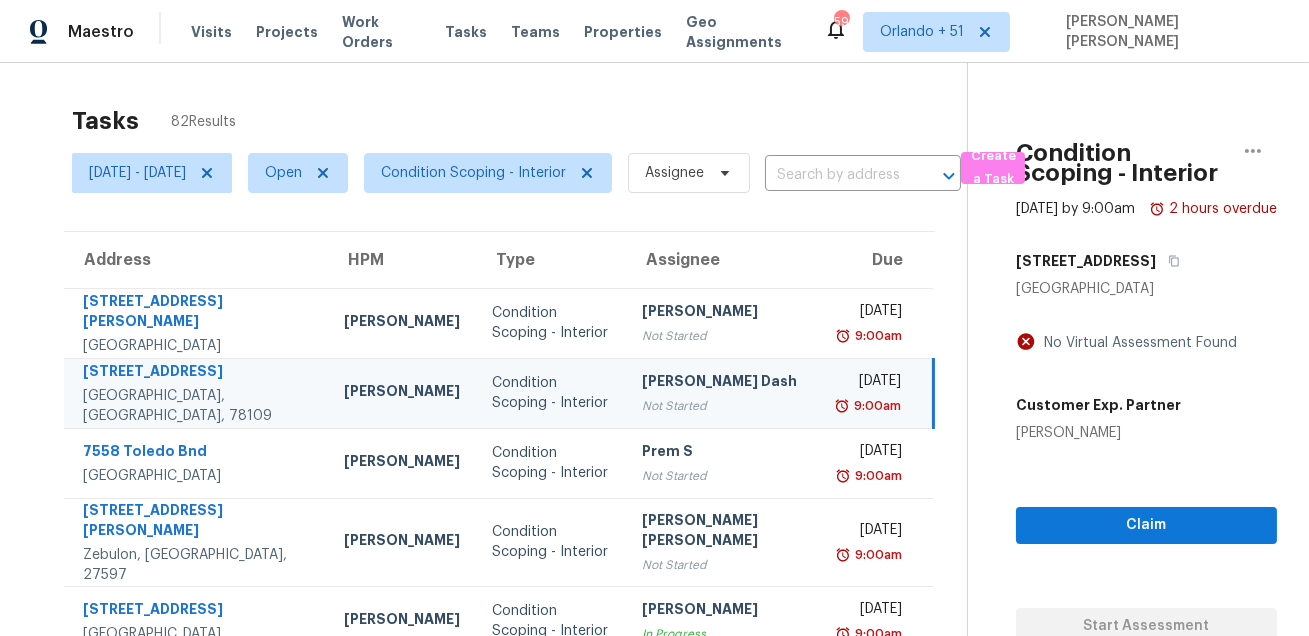 click on "[STREET_ADDRESS]" at bounding box center (197, 373) 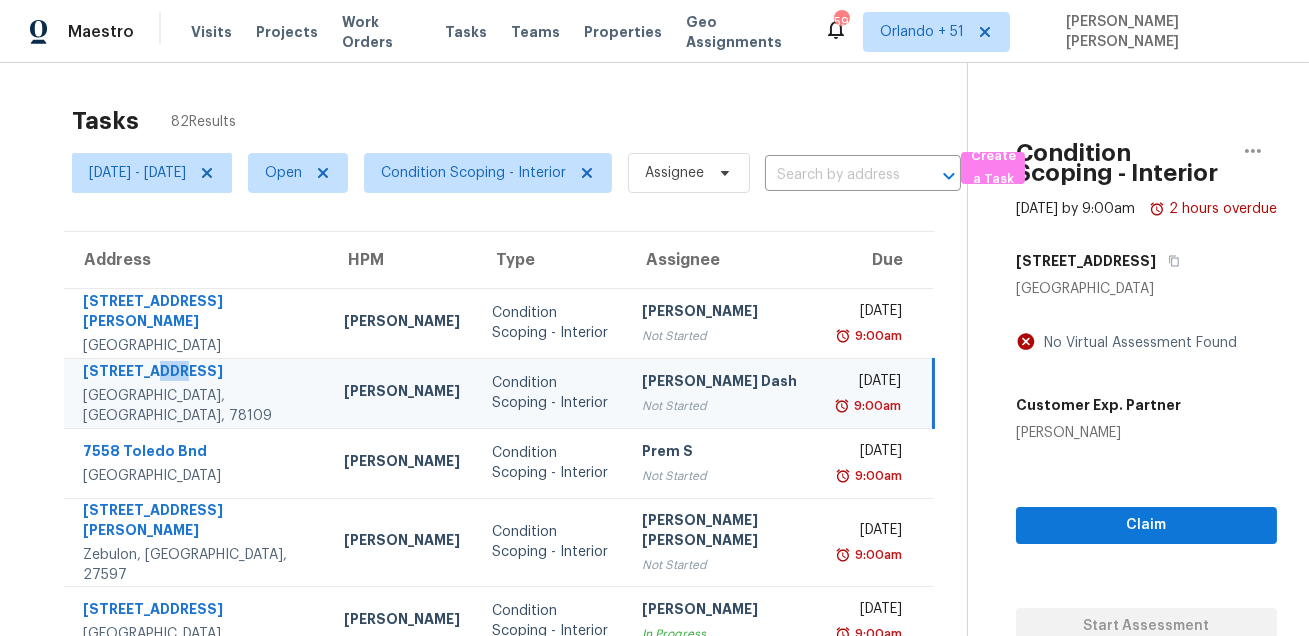 click on "[STREET_ADDRESS]" at bounding box center (197, 373) 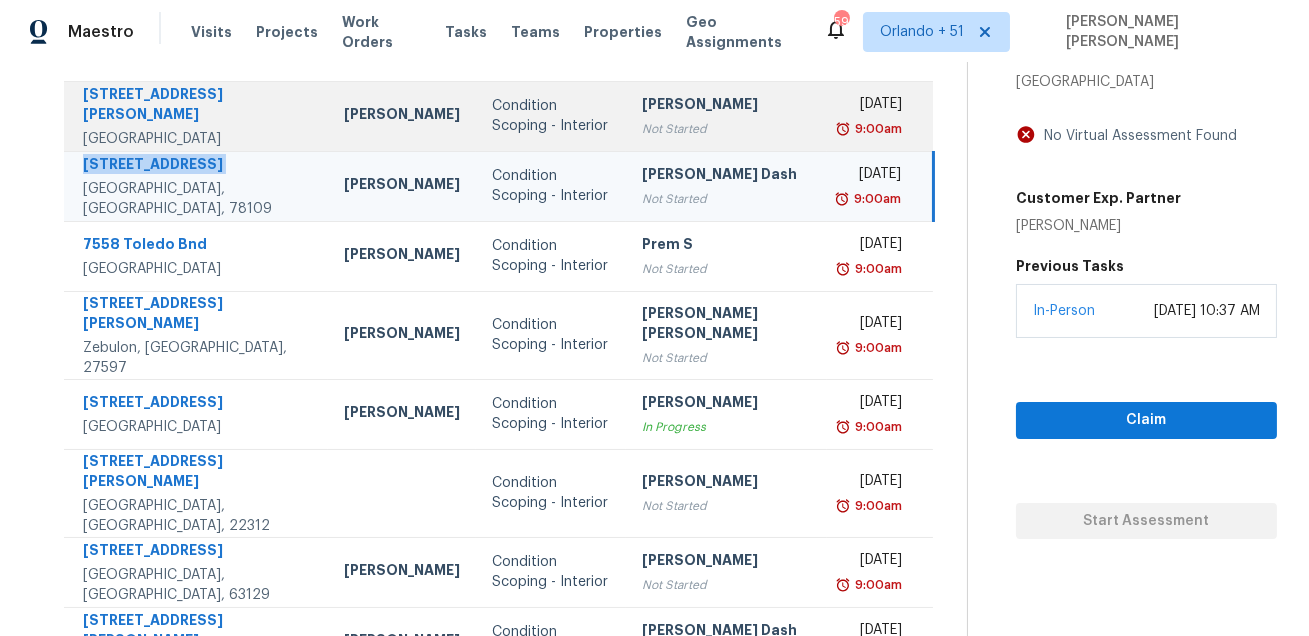 scroll, scrollTop: 292, scrollLeft: 0, axis: vertical 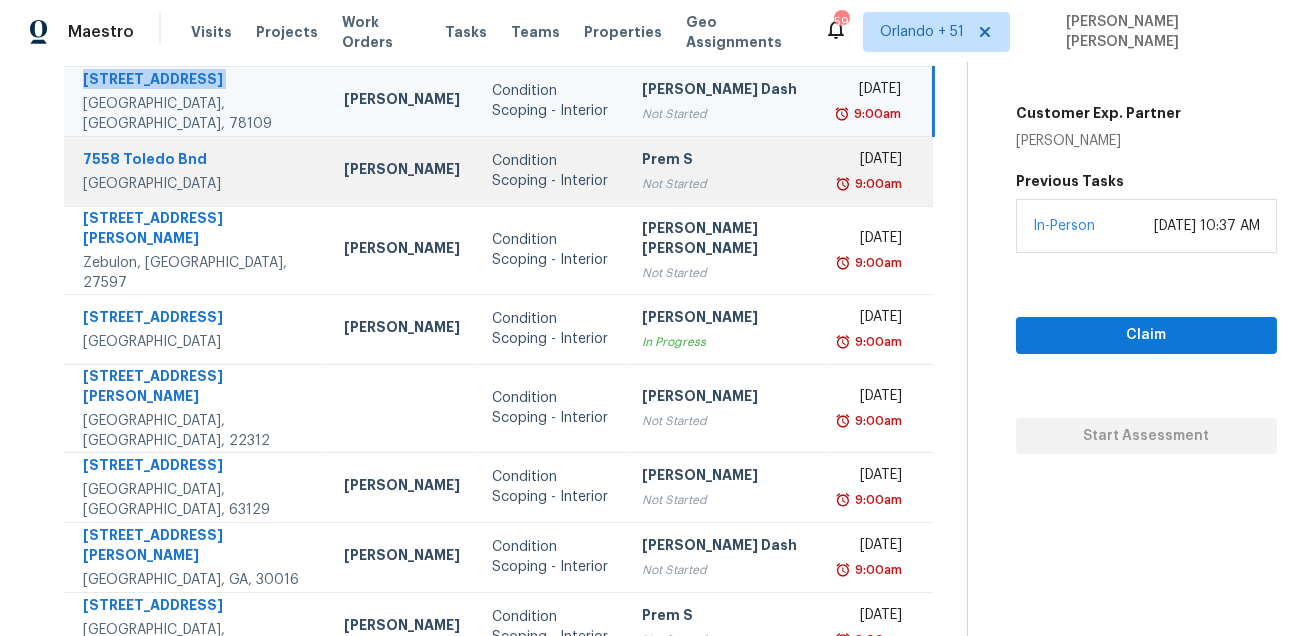 click on "[STREET_ADDRESS]" at bounding box center [196, 171] 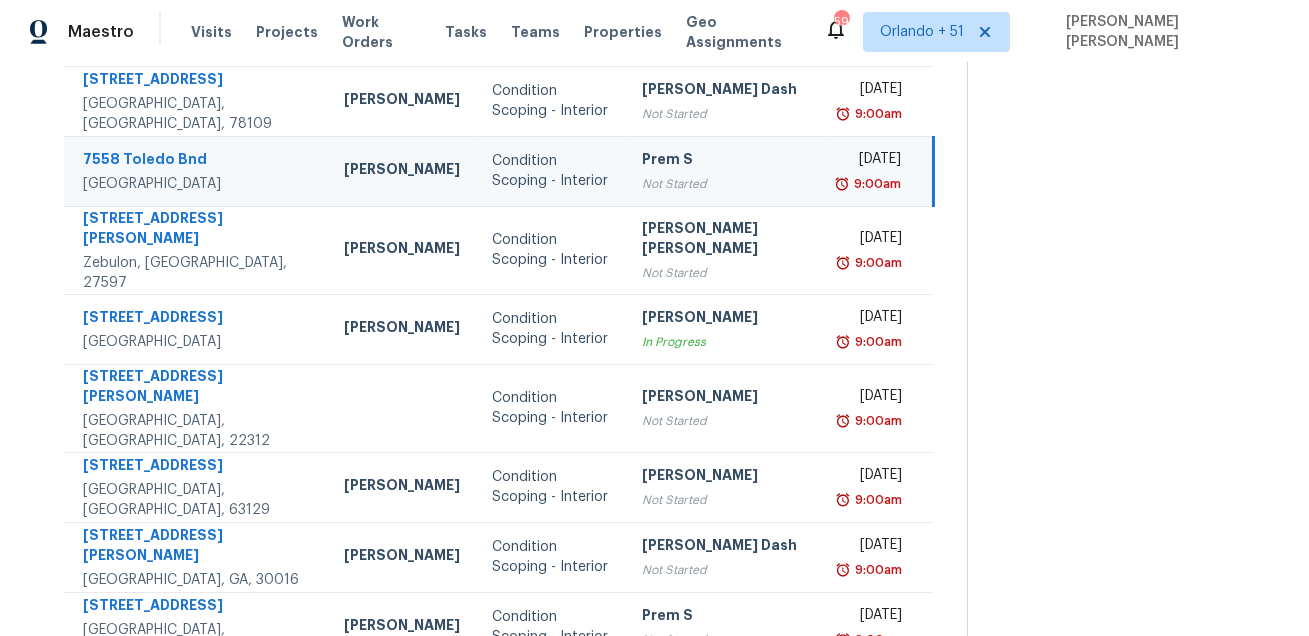 click on "[STREET_ADDRESS]" at bounding box center (196, 171) 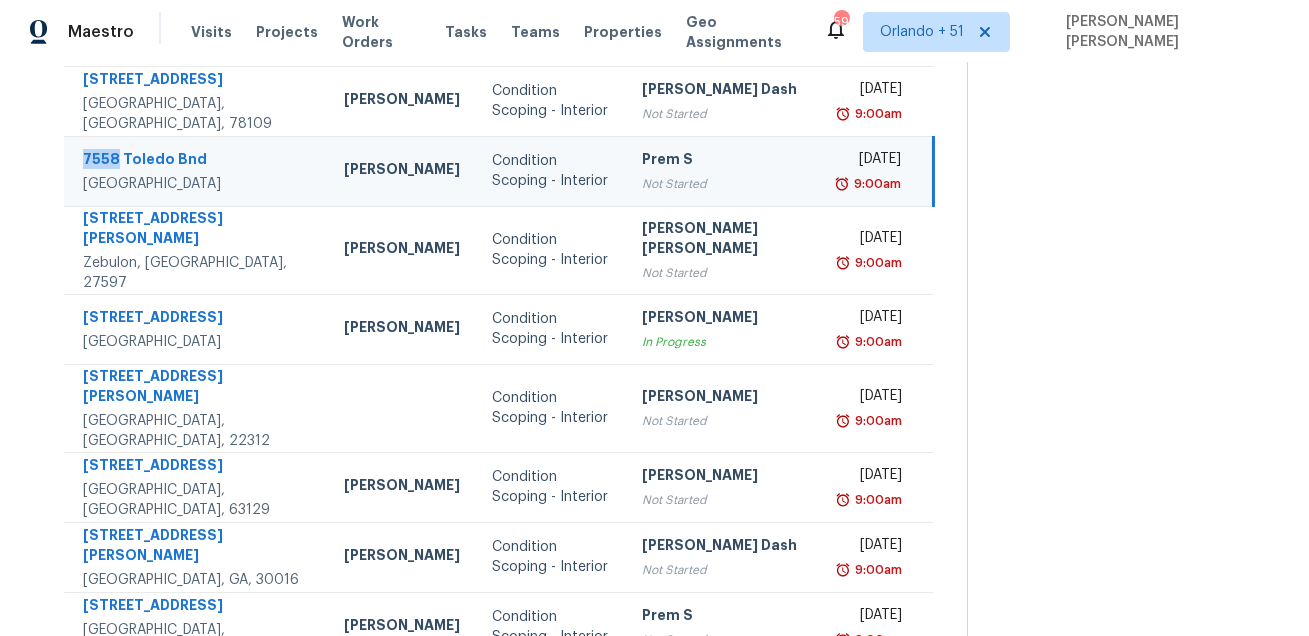 click on "[STREET_ADDRESS]" at bounding box center (196, 171) 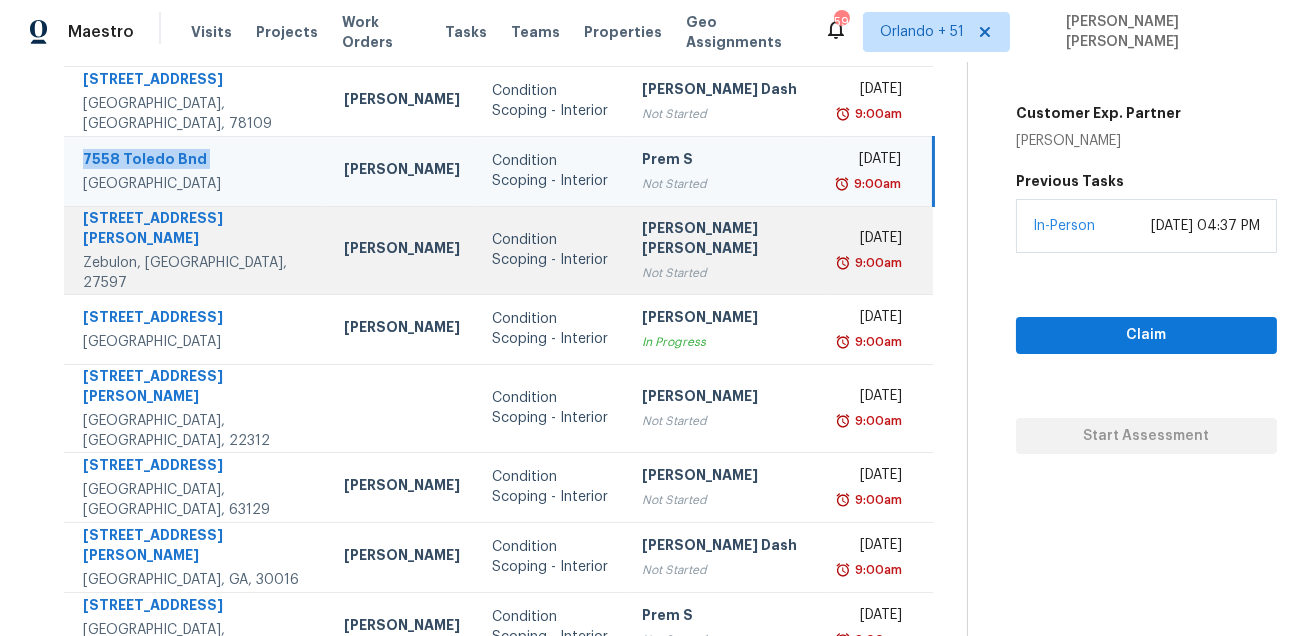 click on "[STREET_ADDRESS][PERSON_NAME]" at bounding box center [196, 250] 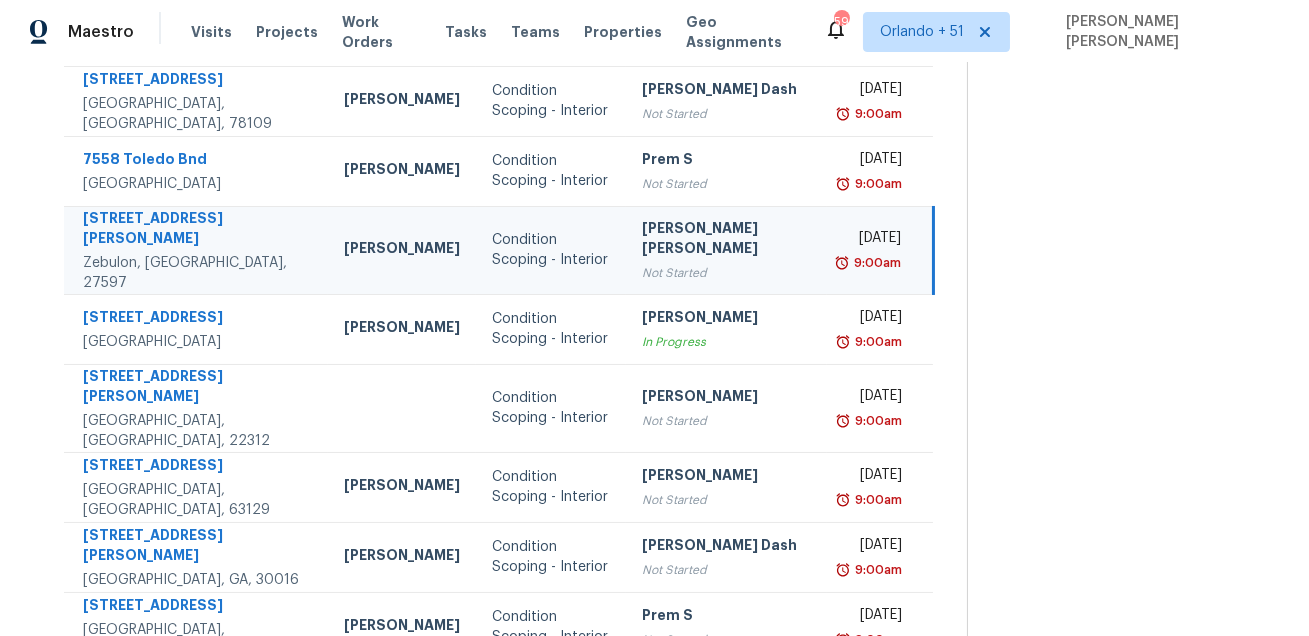 click on "[STREET_ADDRESS][PERSON_NAME]" at bounding box center [196, 250] 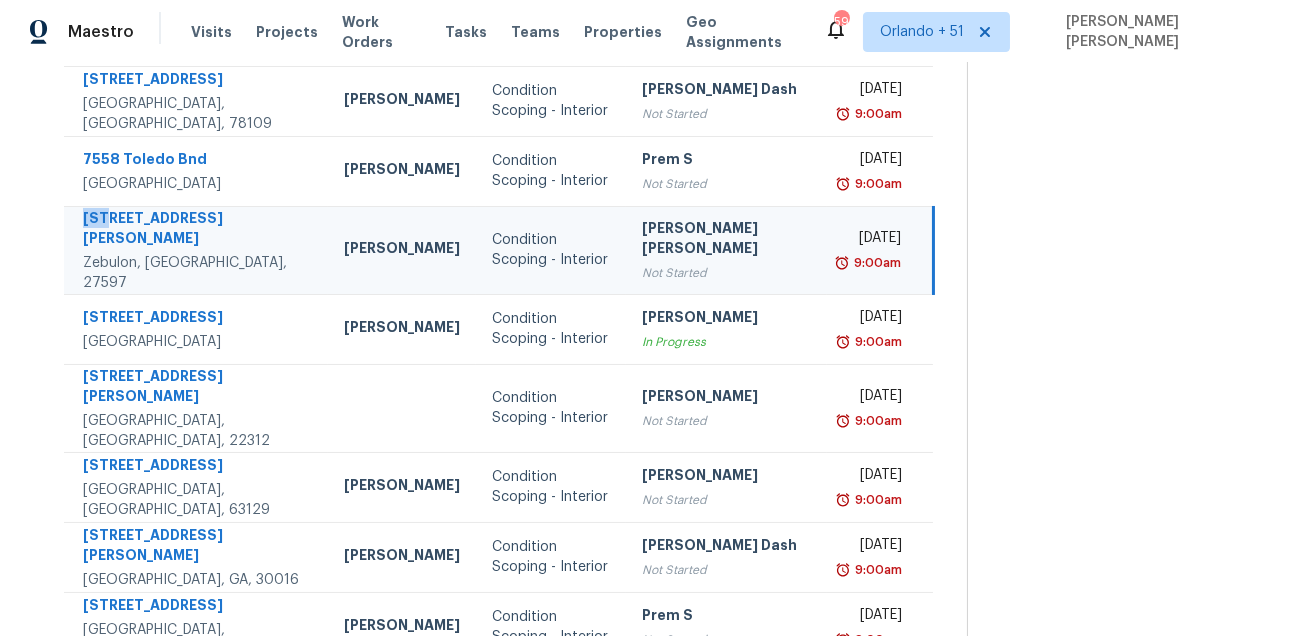 click on "[STREET_ADDRESS][PERSON_NAME]" at bounding box center (196, 250) 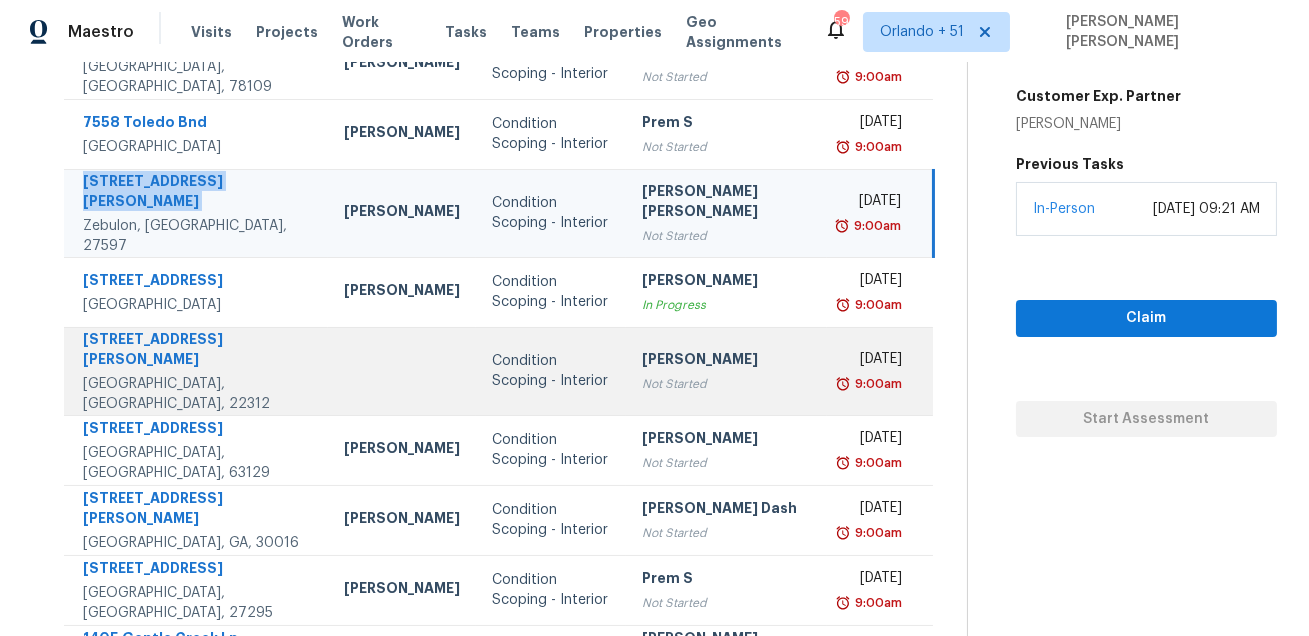 scroll, scrollTop: 361, scrollLeft: 0, axis: vertical 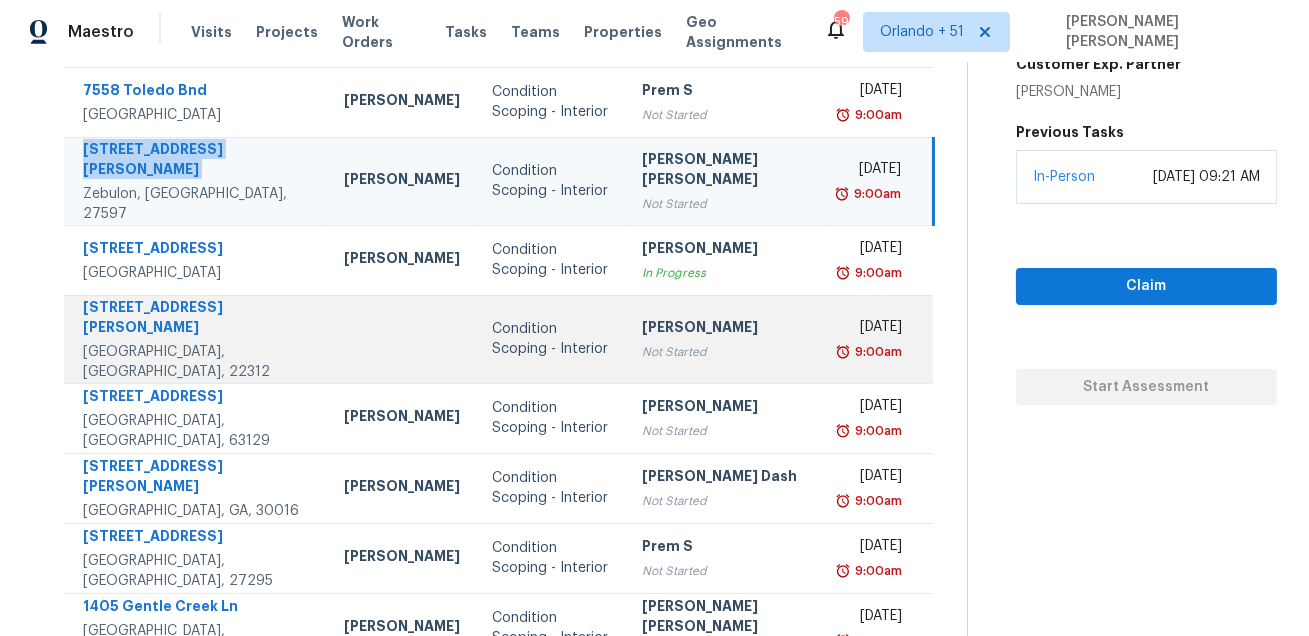 click on "[STREET_ADDRESS][PERSON_NAME]" at bounding box center (197, 319) 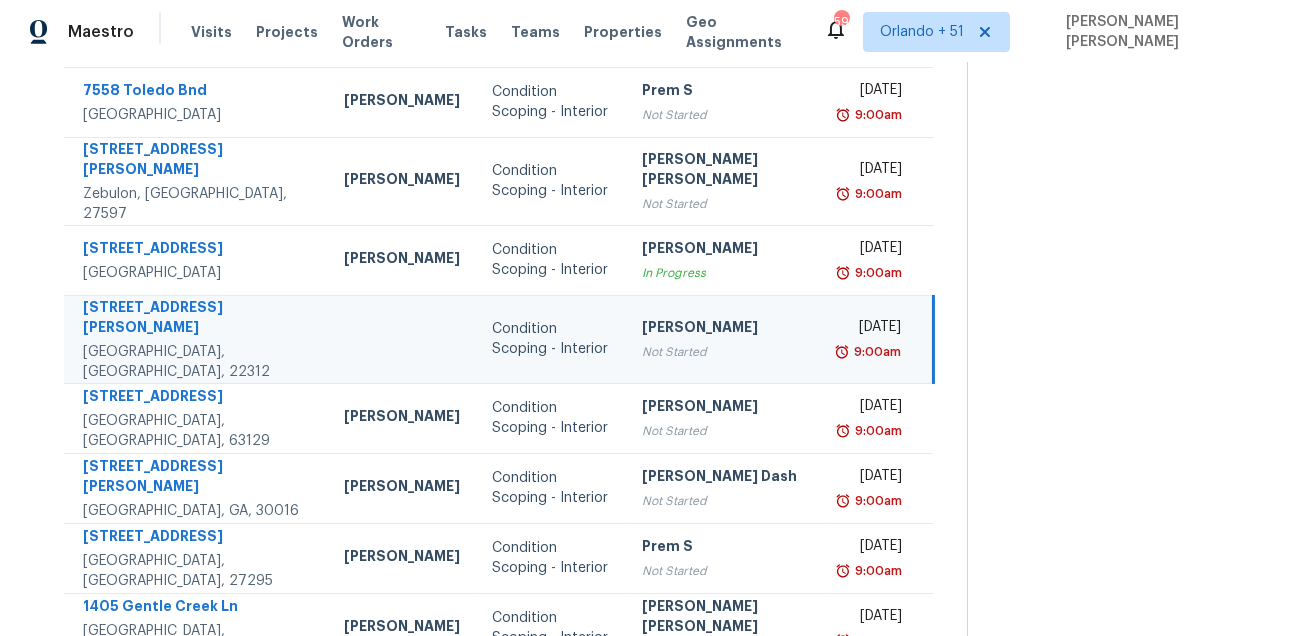 click on "[STREET_ADDRESS][PERSON_NAME]" at bounding box center [197, 319] 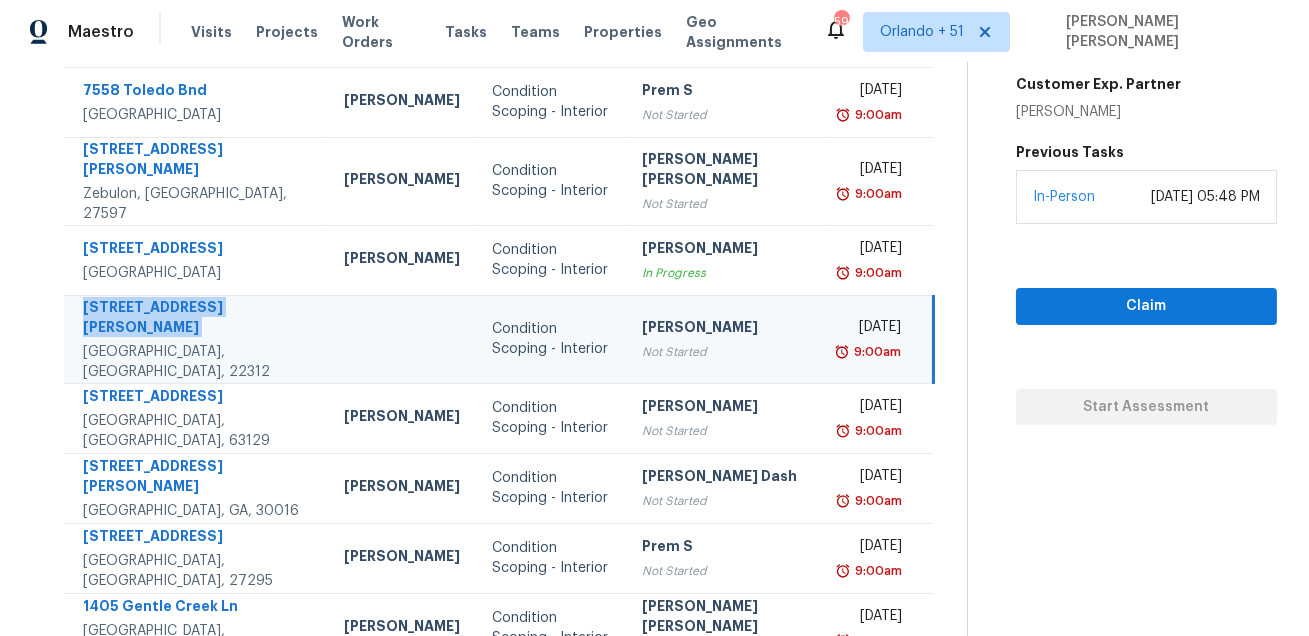 scroll, scrollTop: 405, scrollLeft: 0, axis: vertical 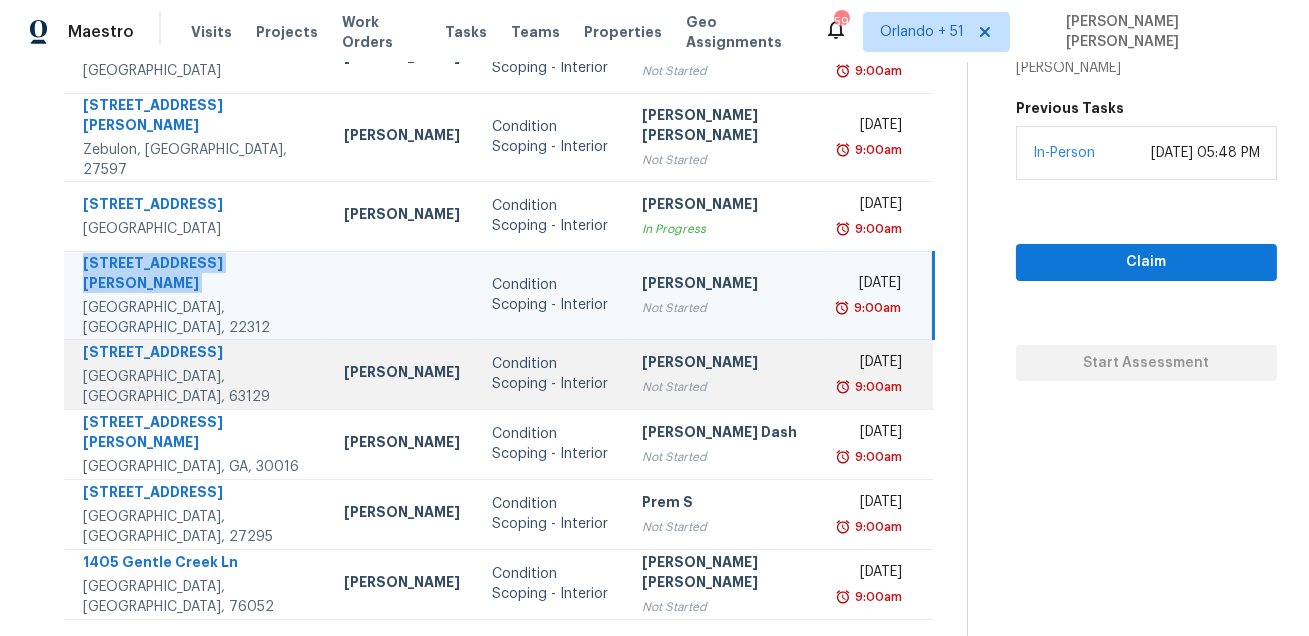 click on "[STREET_ADDRESS]" at bounding box center [197, 354] 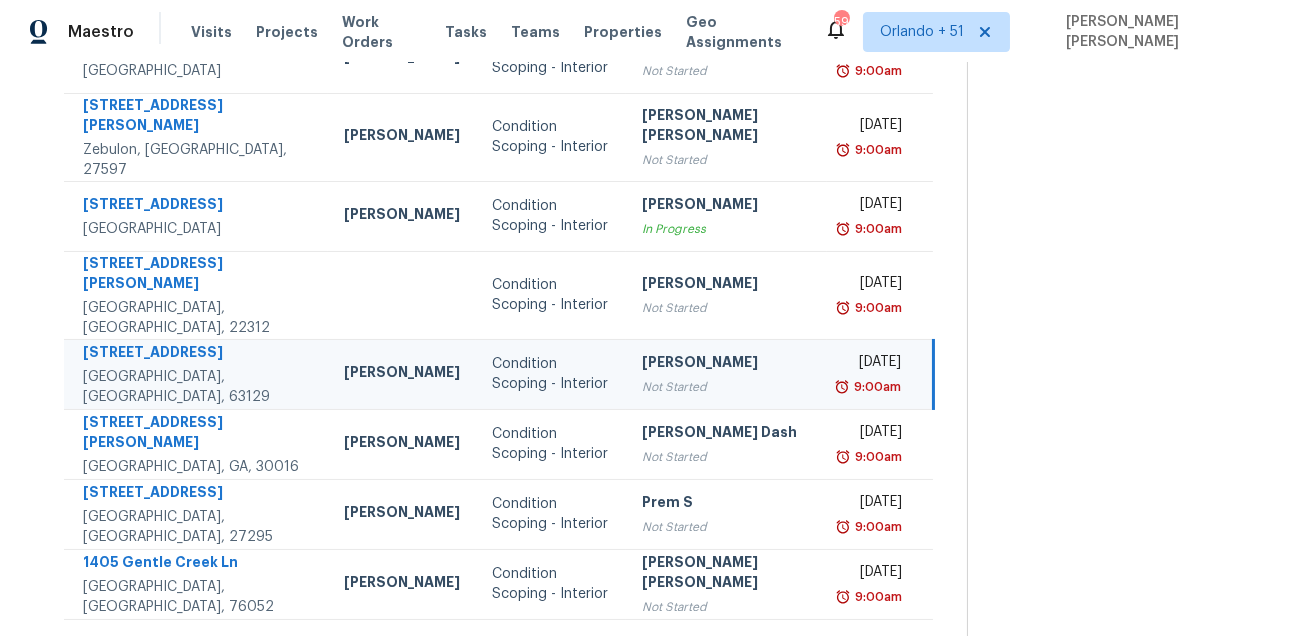 click on "[STREET_ADDRESS]" at bounding box center [197, 354] 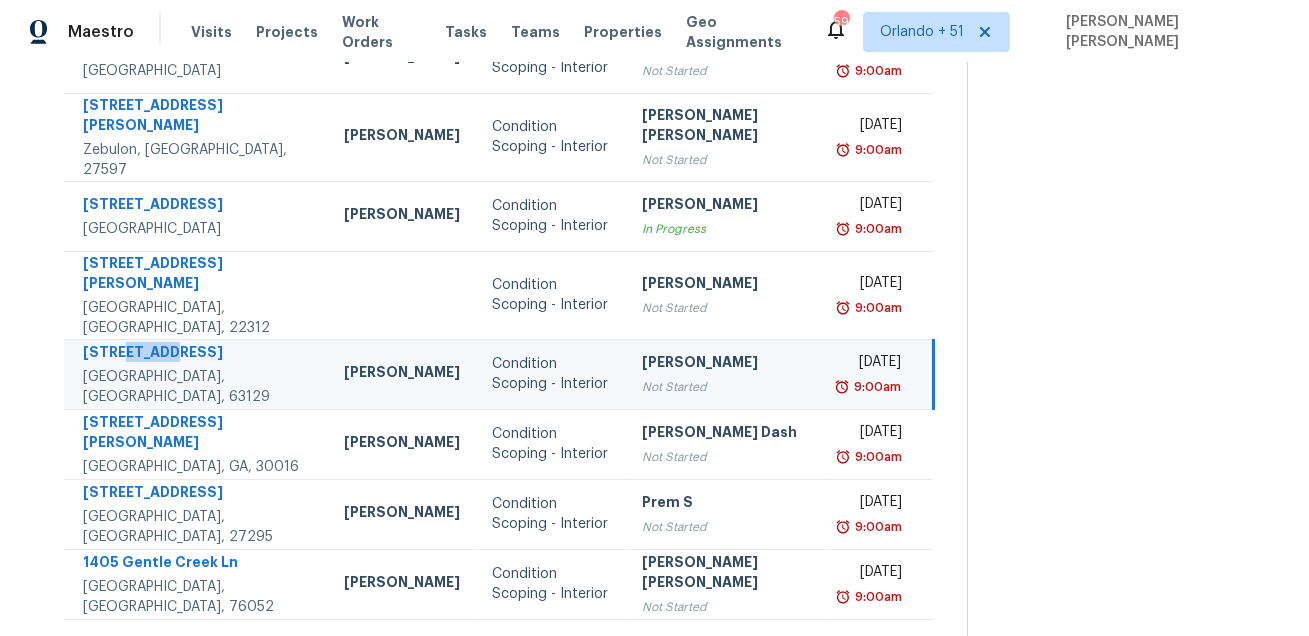 click on "[STREET_ADDRESS]" at bounding box center (197, 354) 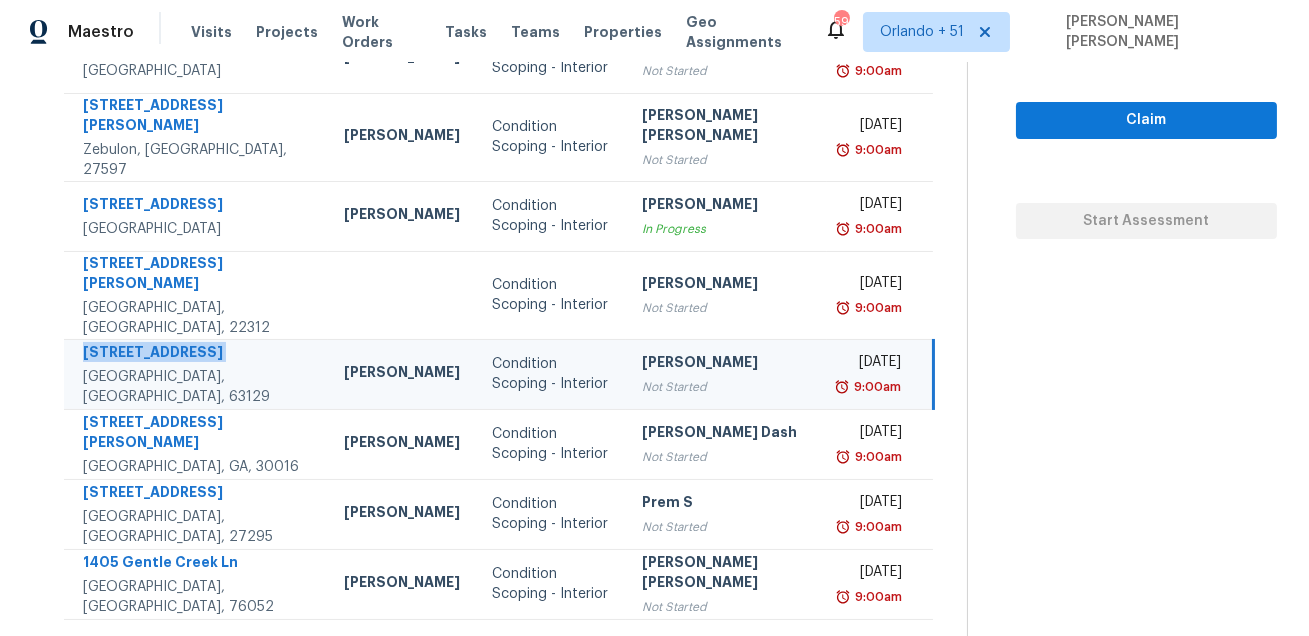 click on "[STREET_ADDRESS]" at bounding box center [197, 354] 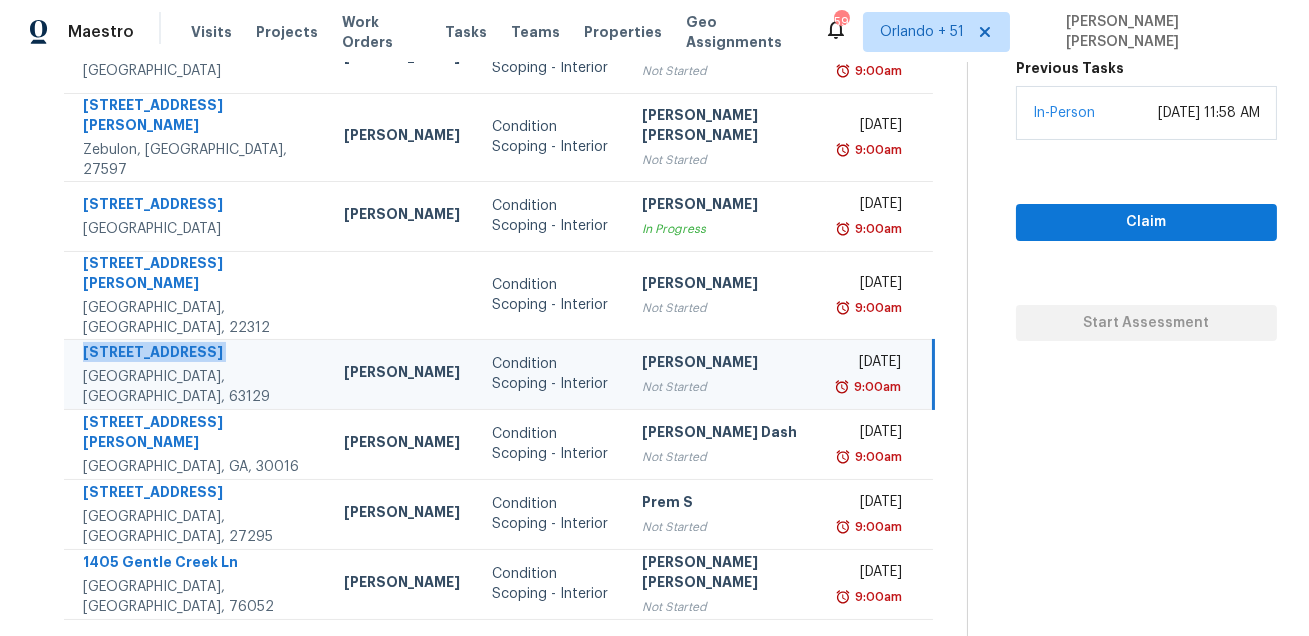 click on "[STREET_ADDRESS]" at bounding box center [197, 354] 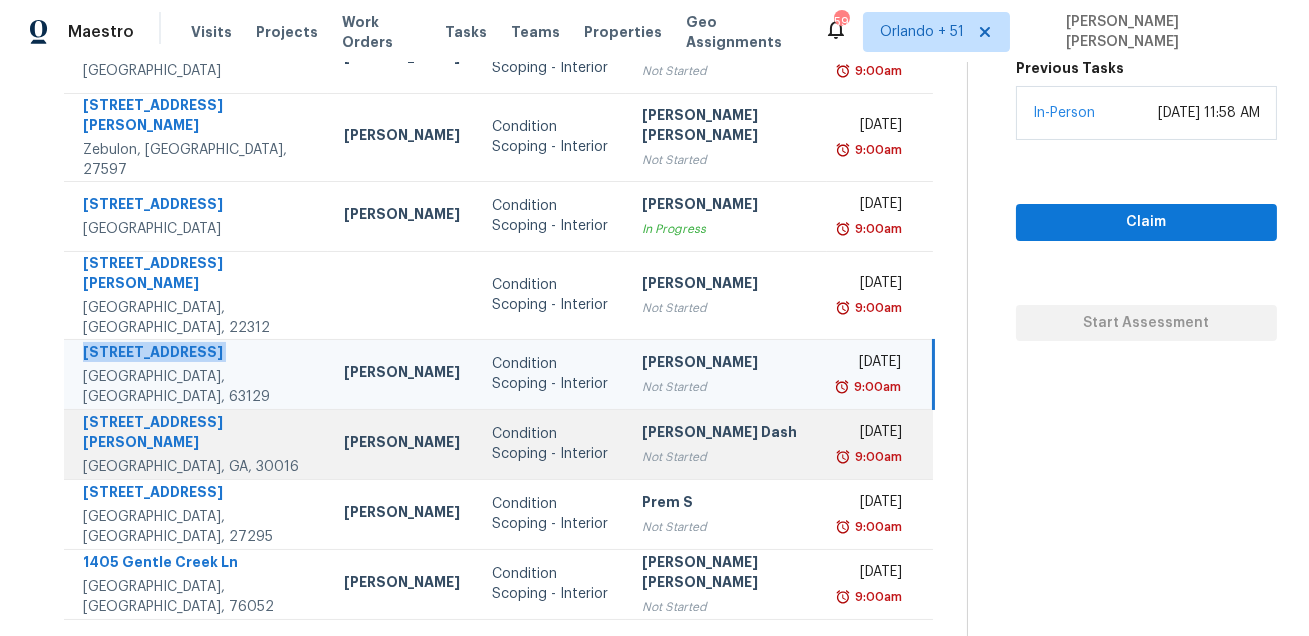 click on "[STREET_ADDRESS][PERSON_NAME]" at bounding box center [197, 434] 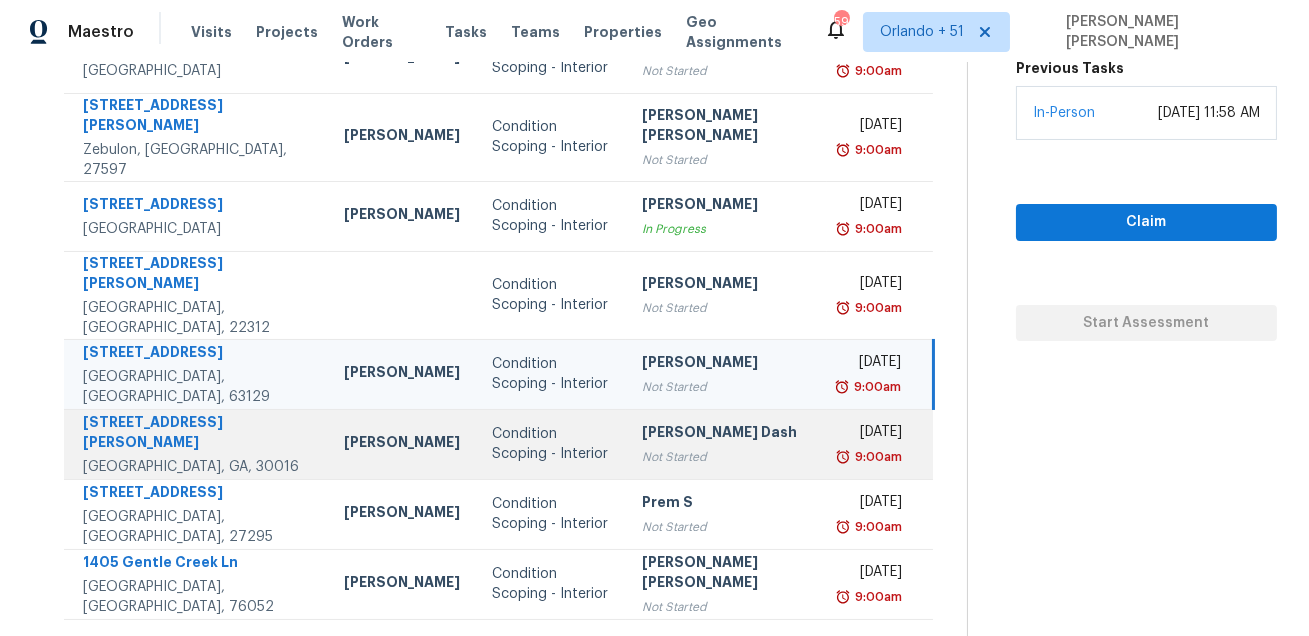 click on "[STREET_ADDRESS][PERSON_NAME]" at bounding box center [197, 434] 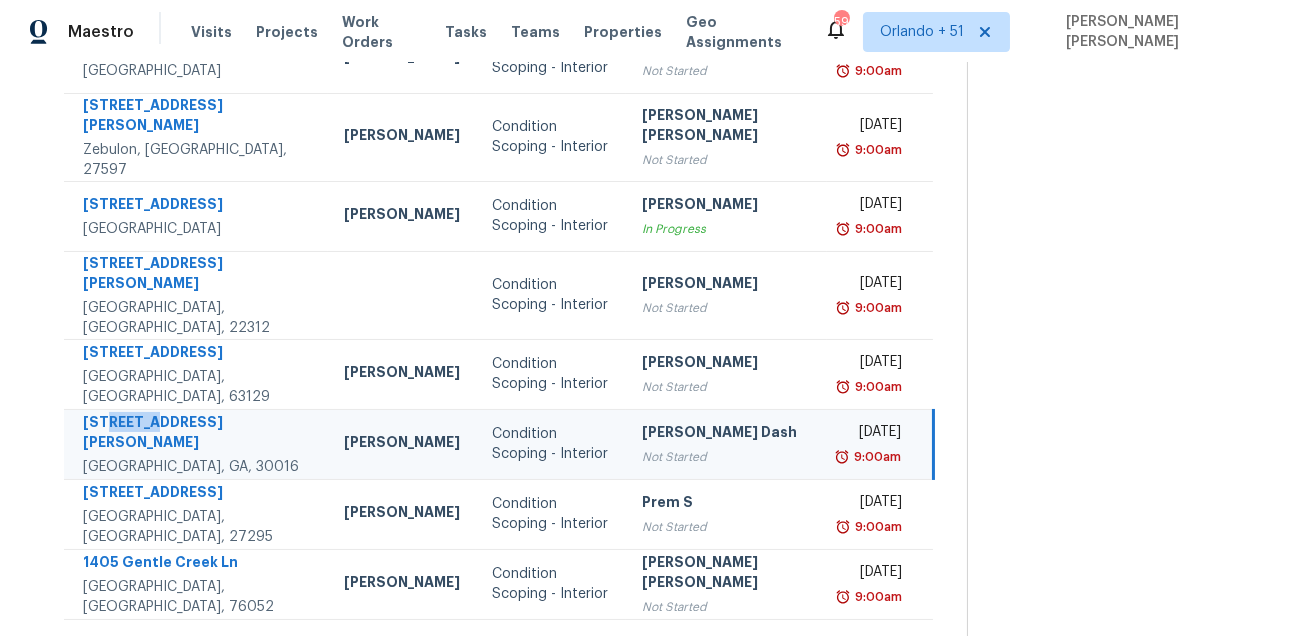 click on "[STREET_ADDRESS][PERSON_NAME]" at bounding box center (197, 434) 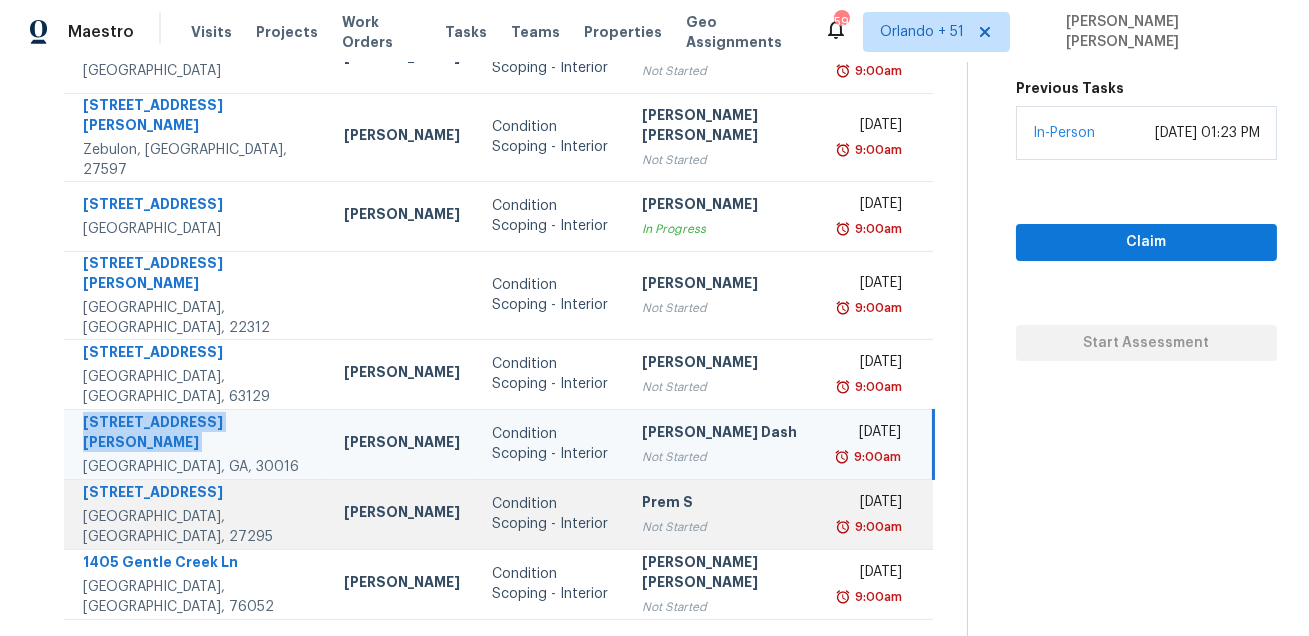 click on "[STREET_ADDRESS]" at bounding box center (197, 494) 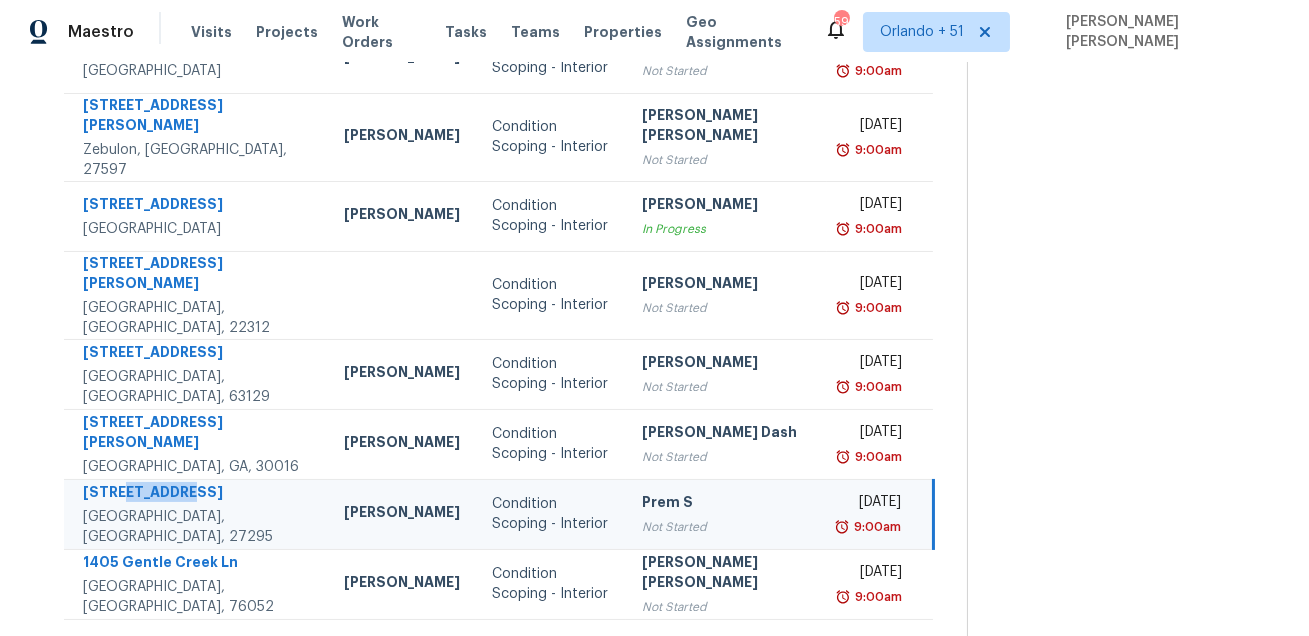 click on "[STREET_ADDRESS]" at bounding box center [197, 494] 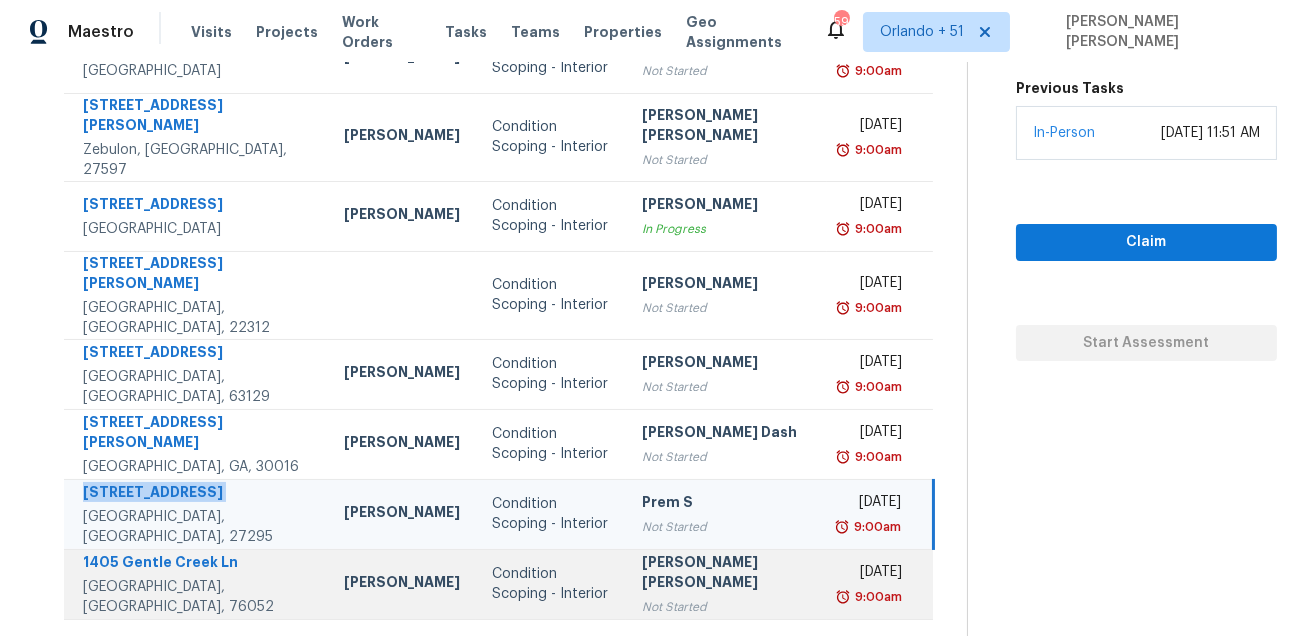click on "1405 Gentle Creek Ln" at bounding box center [197, 564] 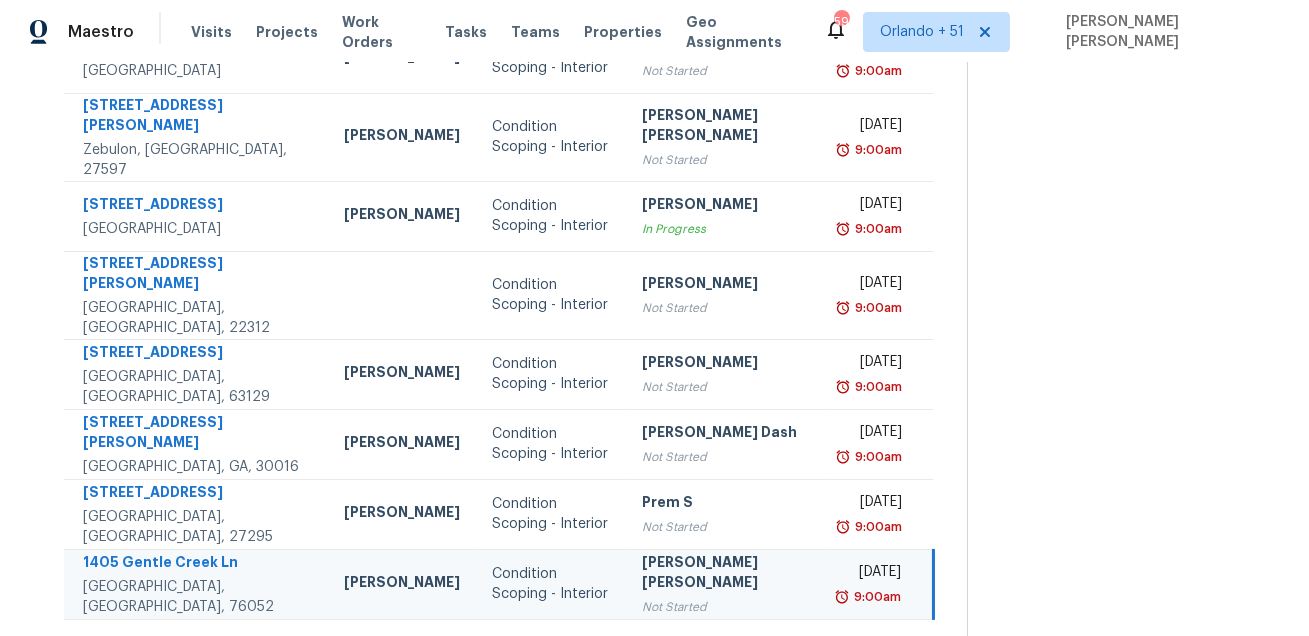 click on "1405 Gentle Creek Ln" at bounding box center [197, 564] 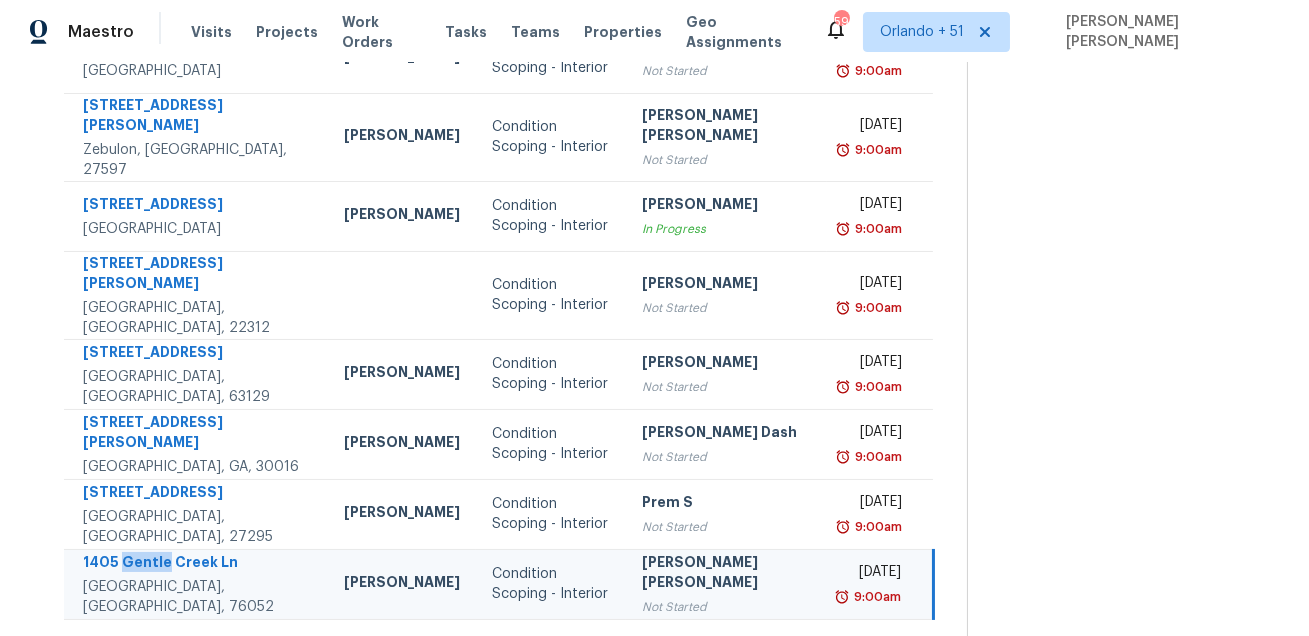 click on "1405 Gentle Creek Ln" at bounding box center [197, 564] 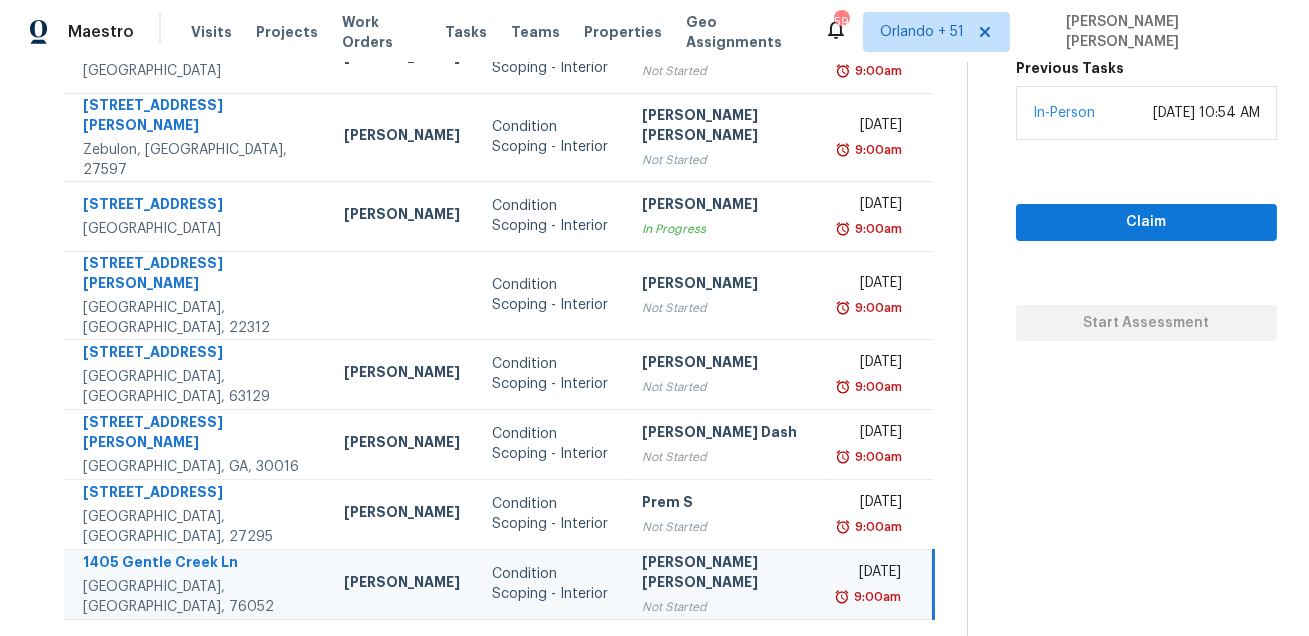 click 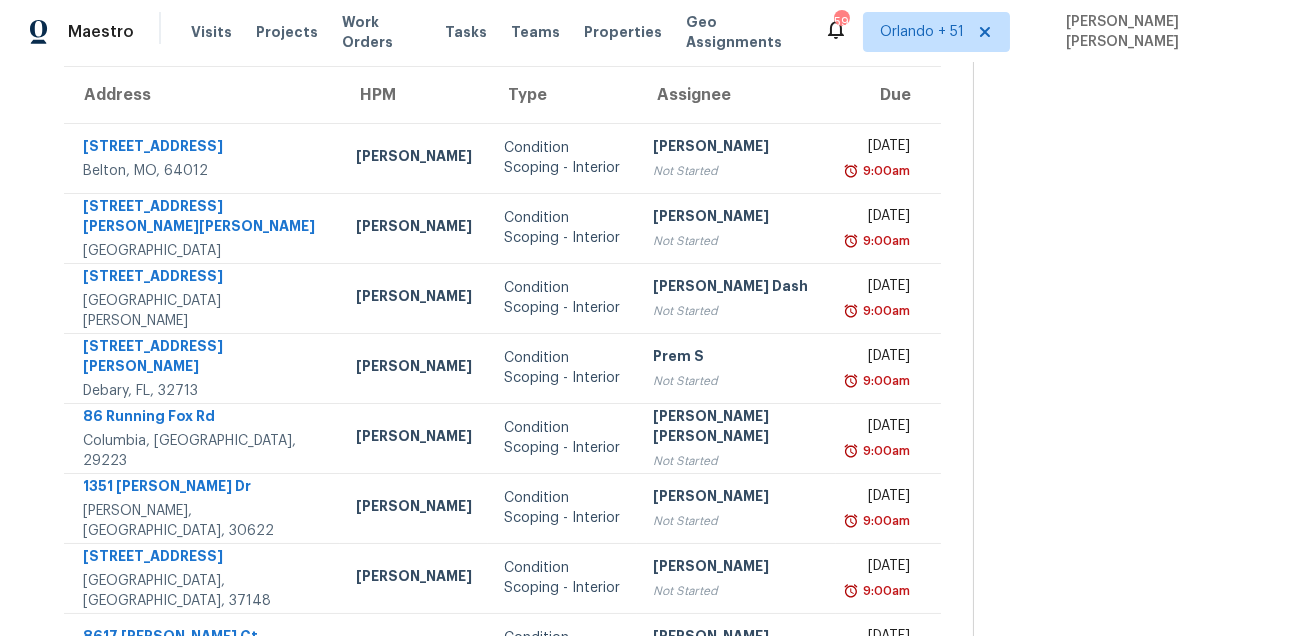 scroll, scrollTop: 8, scrollLeft: 0, axis: vertical 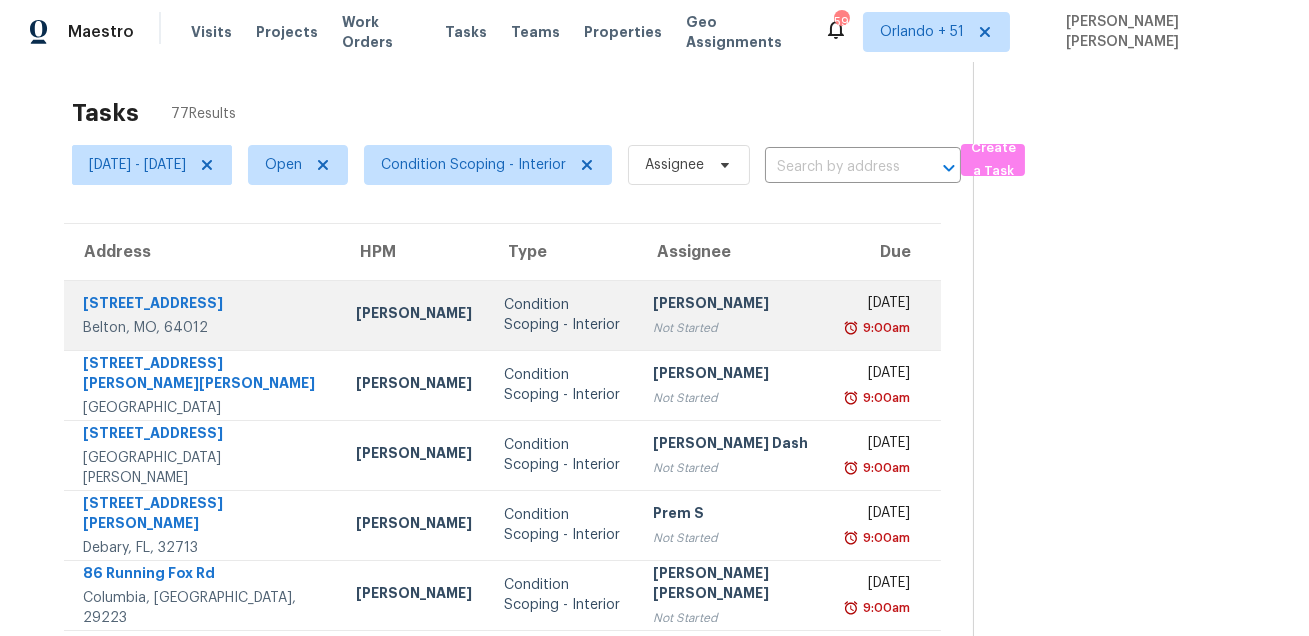 click on "[STREET_ADDRESS]" at bounding box center (203, 305) 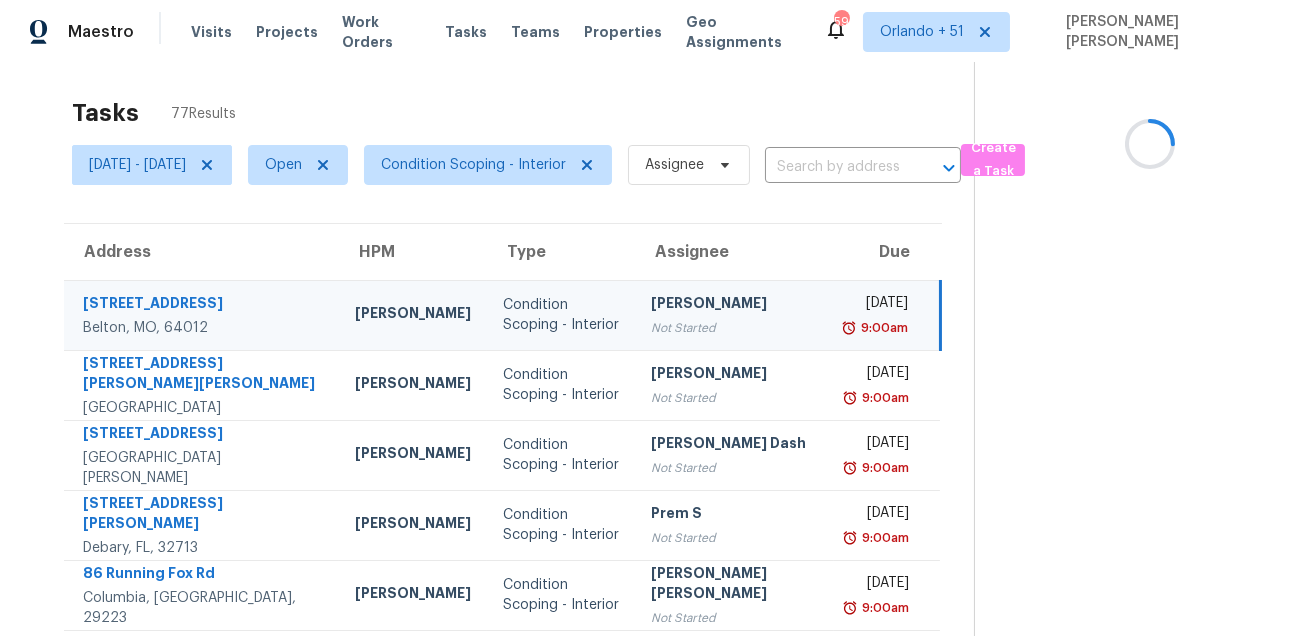 click on "[STREET_ADDRESS]" at bounding box center [203, 305] 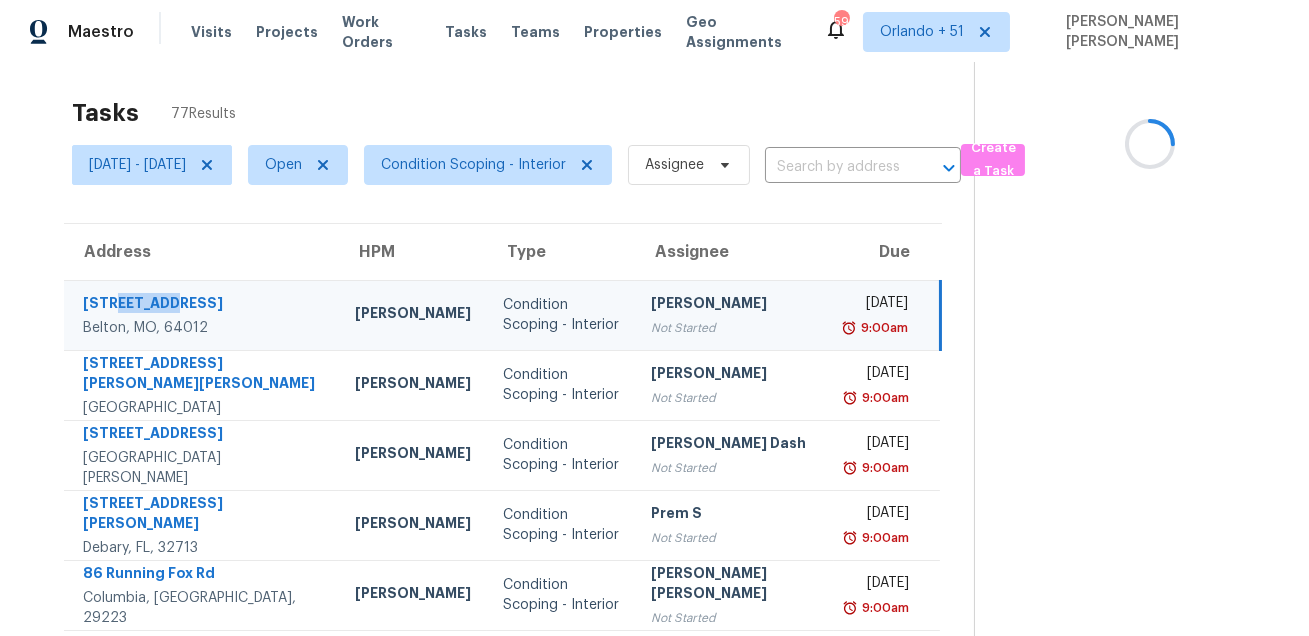 click on "[STREET_ADDRESS]" at bounding box center (203, 305) 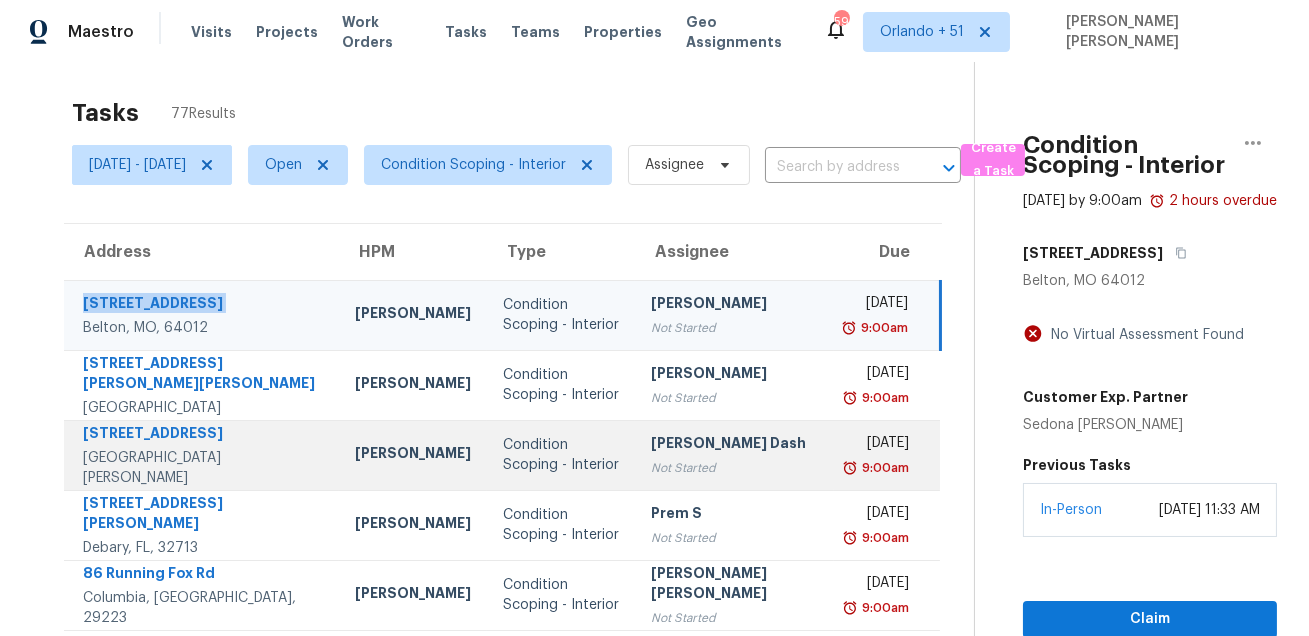 click on "[GEOGRAPHIC_DATA][PERSON_NAME]" at bounding box center (203, 468) 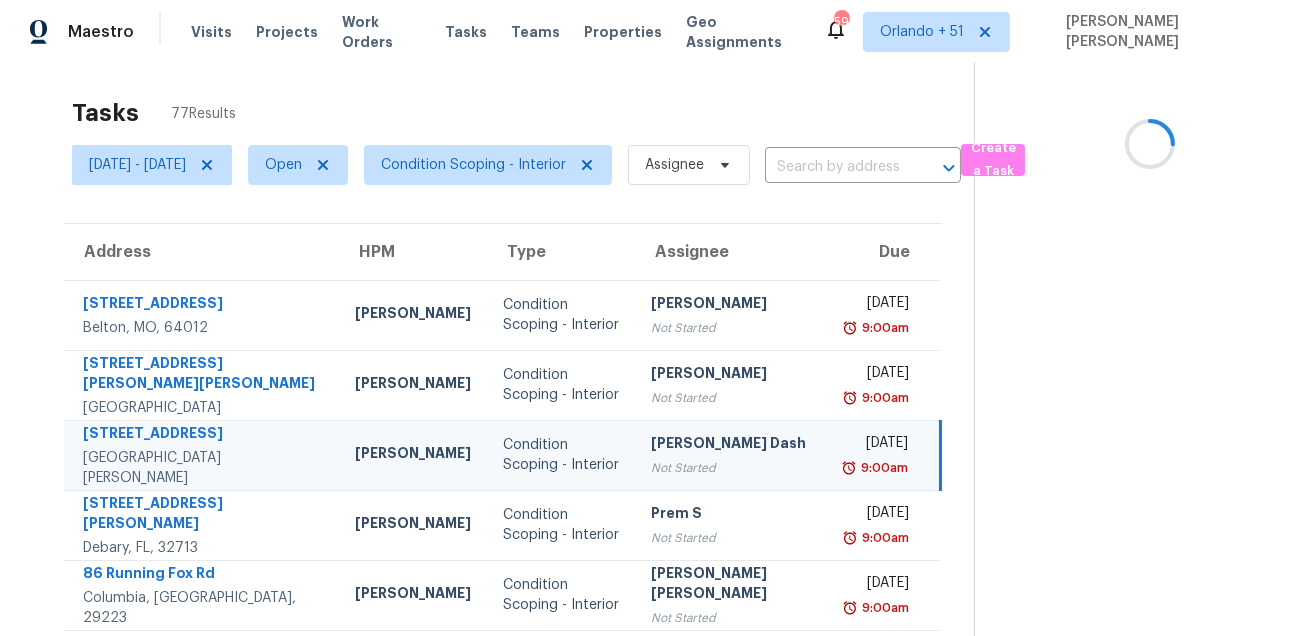 click on "[GEOGRAPHIC_DATA][PERSON_NAME]" at bounding box center [203, 468] 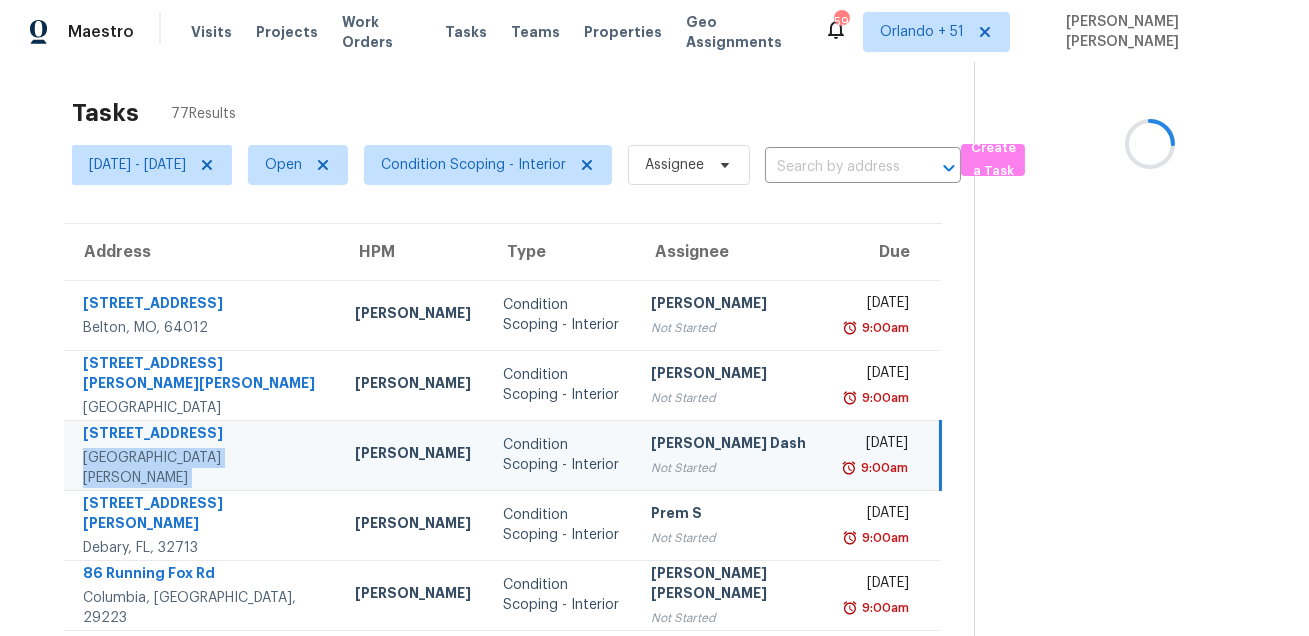 click on "[GEOGRAPHIC_DATA][PERSON_NAME]" at bounding box center (203, 468) 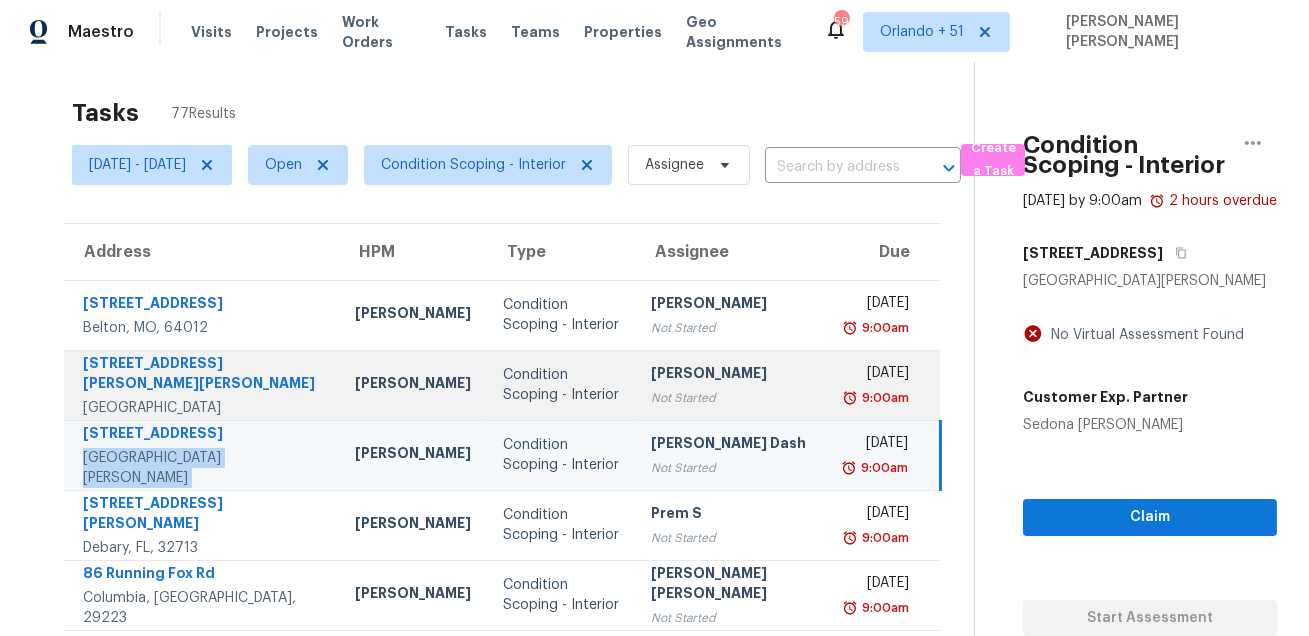 click on "[STREET_ADDRESS][PERSON_NAME]" at bounding box center [201, 385] 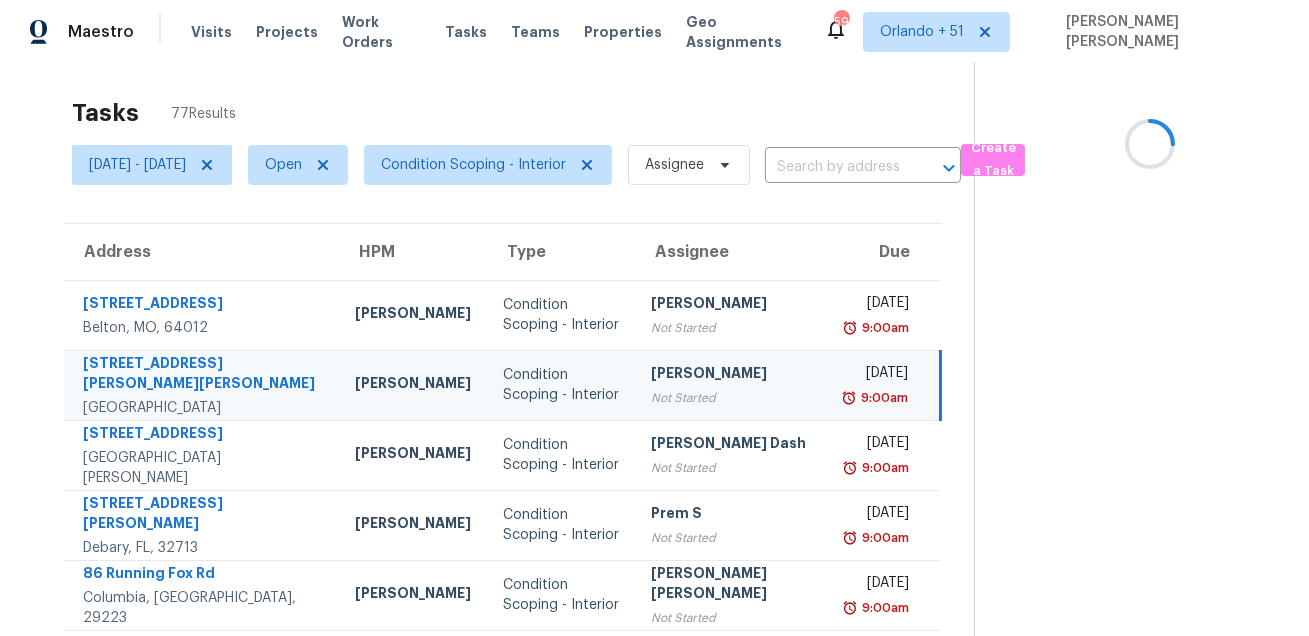 click on "[STREET_ADDRESS][PERSON_NAME]" at bounding box center [201, 385] 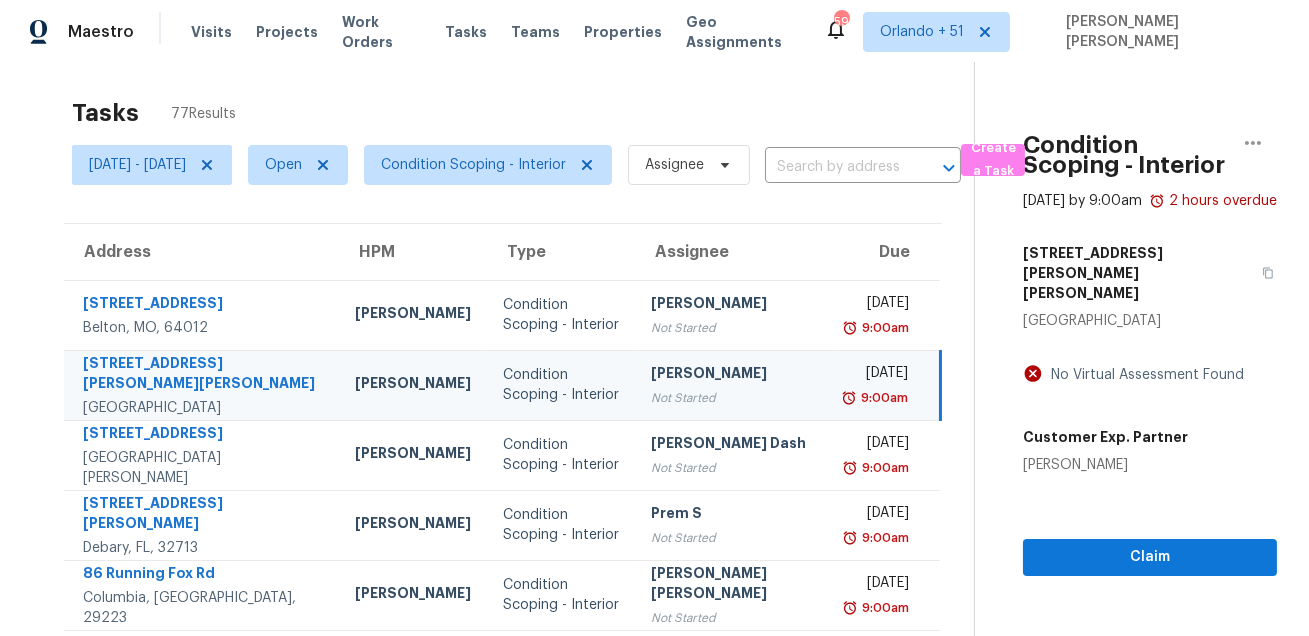 click on "[STREET_ADDRESS][PERSON_NAME]" at bounding box center [201, 385] 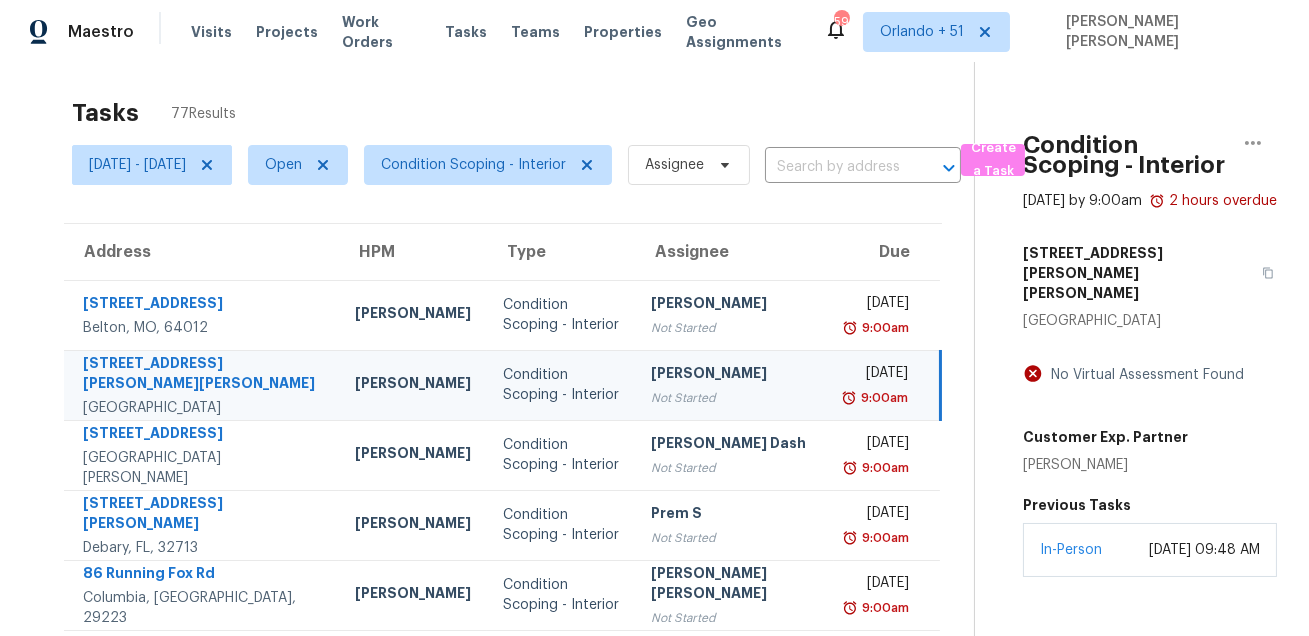 click on "[STREET_ADDRESS][PERSON_NAME]" at bounding box center [201, 385] 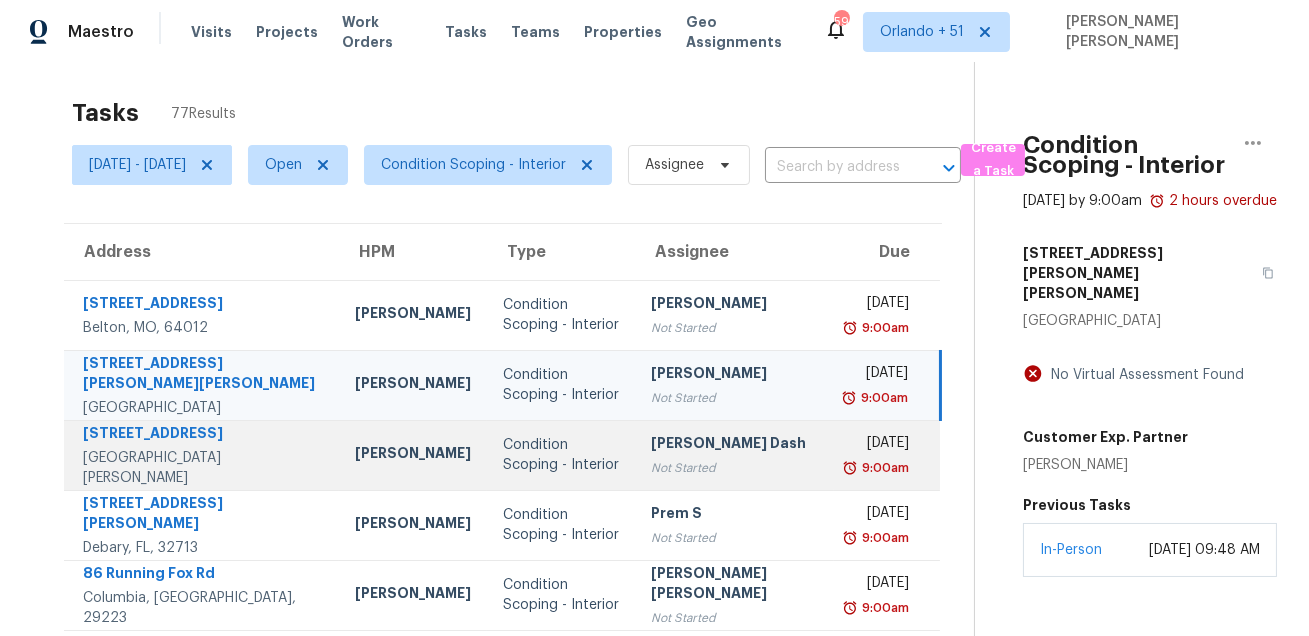 click on "[STREET_ADDRESS]" at bounding box center [203, 435] 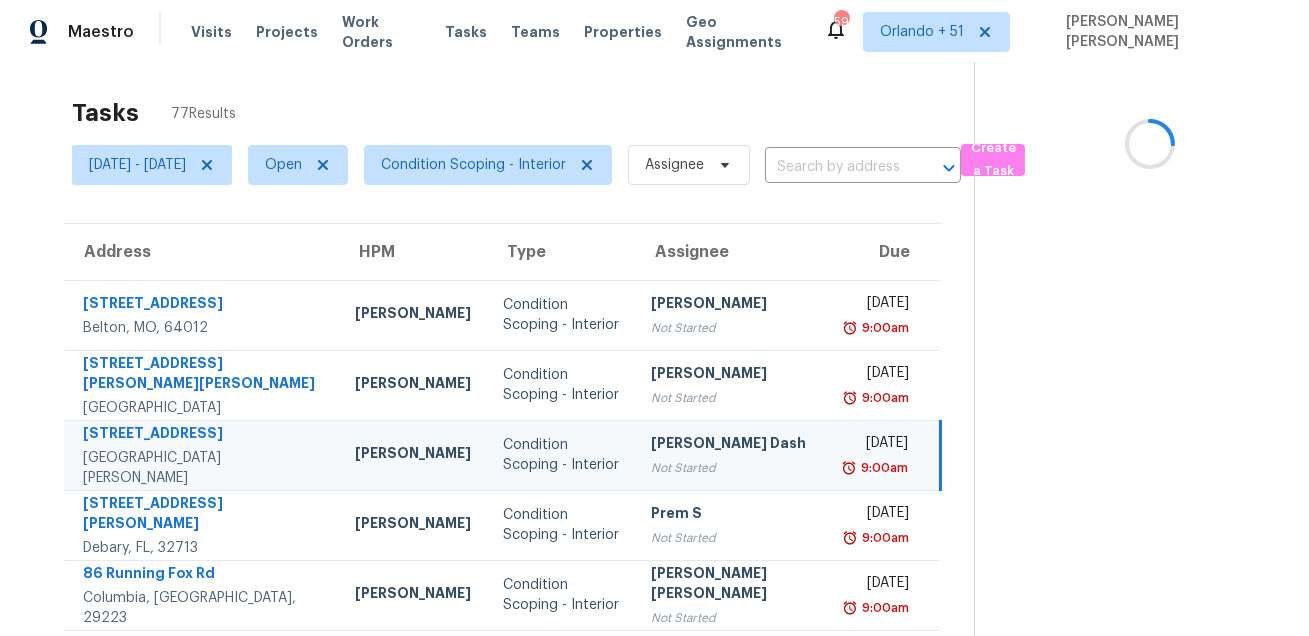 click on "[STREET_ADDRESS]" at bounding box center (203, 435) 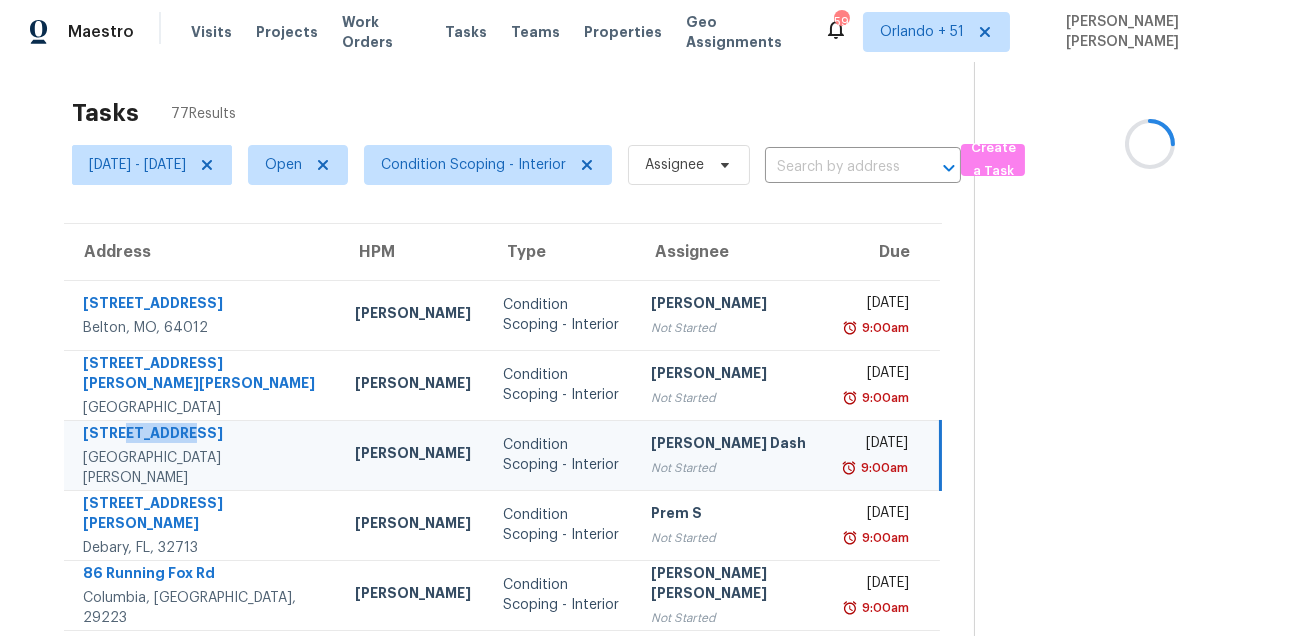 click on "[STREET_ADDRESS]" at bounding box center (203, 435) 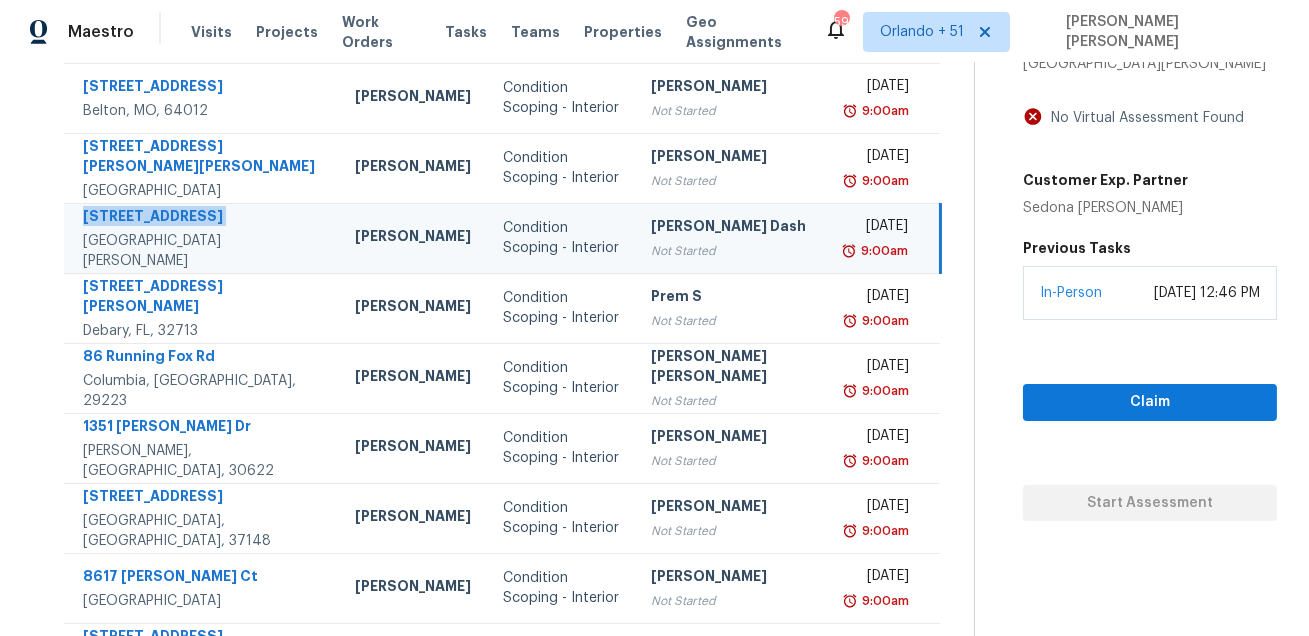 scroll, scrollTop: 273, scrollLeft: 0, axis: vertical 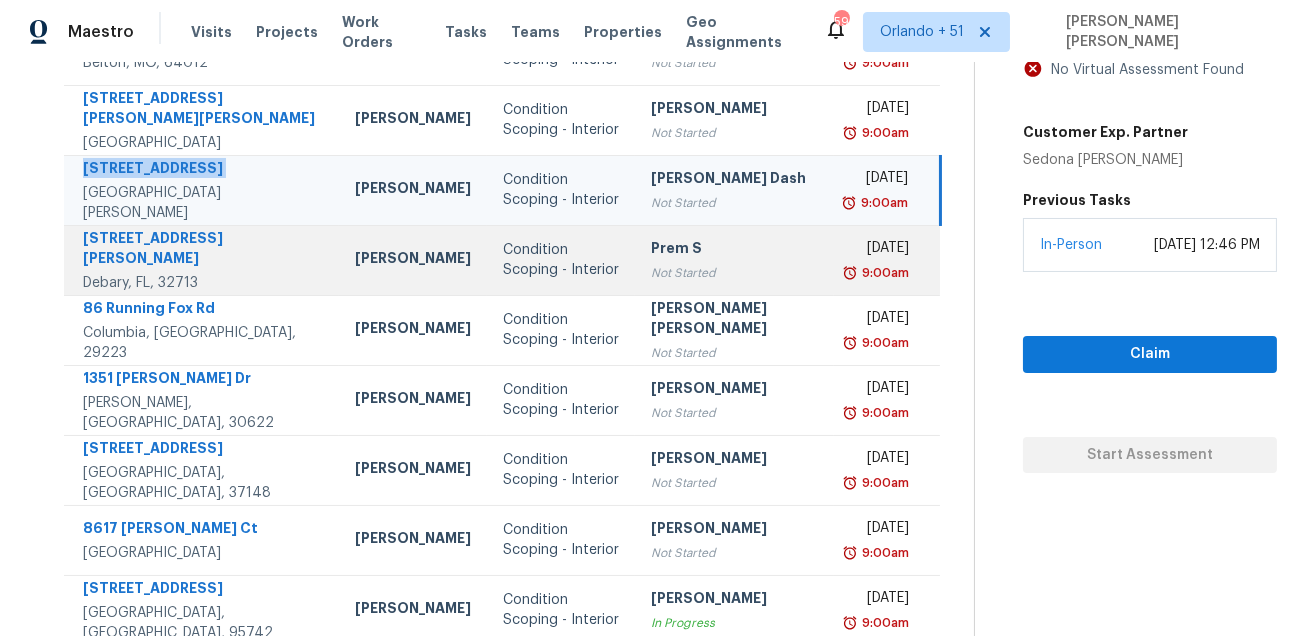 click on "[STREET_ADDRESS][PERSON_NAME]" at bounding box center (203, 250) 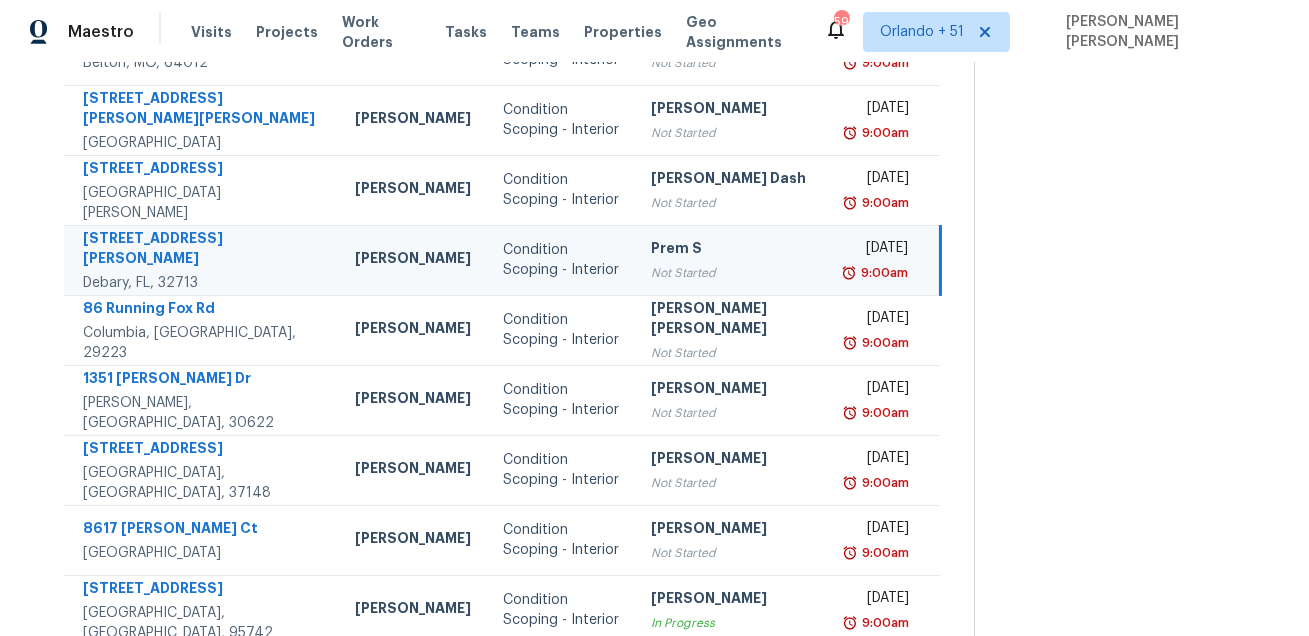click on "[STREET_ADDRESS][PERSON_NAME]" at bounding box center (203, 250) 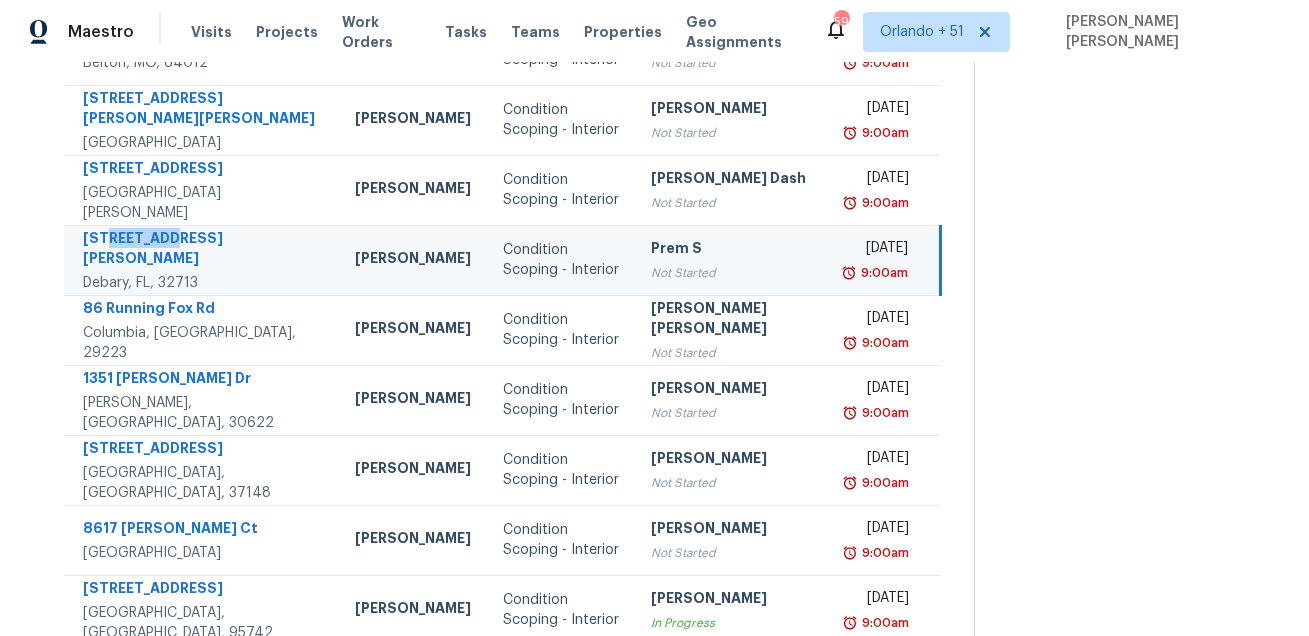 click on "[STREET_ADDRESS][PERSON_NAME]" at bounding box center (203, 250) 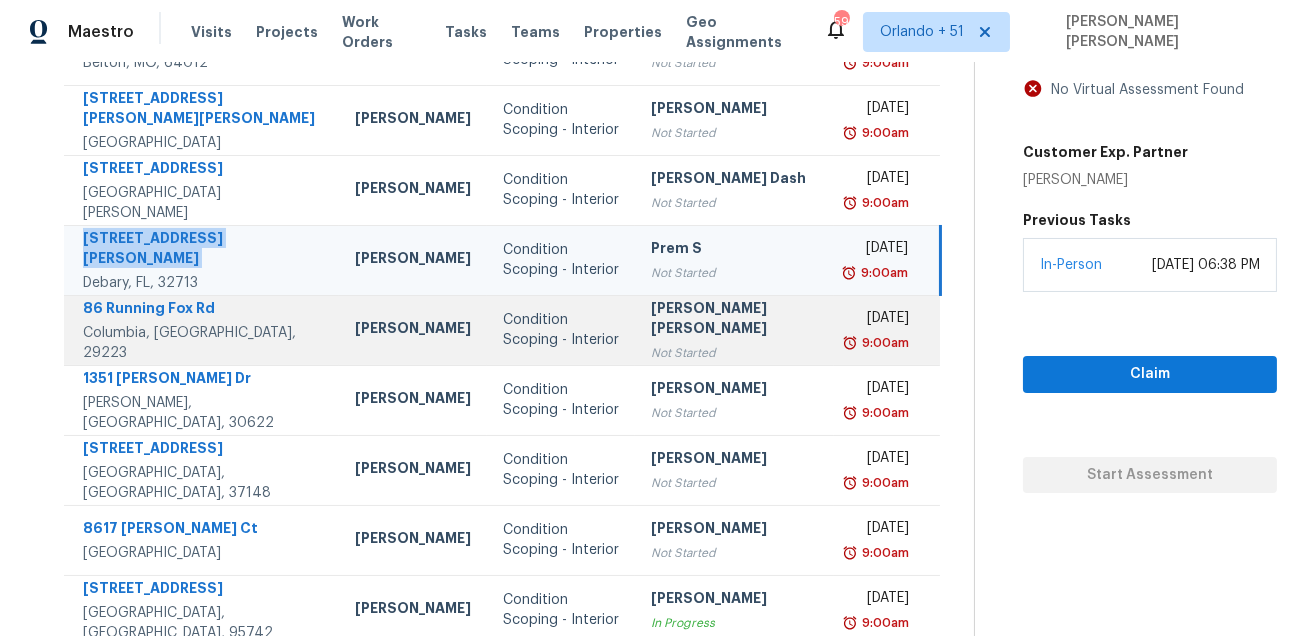 click on "86 Running Fox Rd" at bounding box center [203, 310] 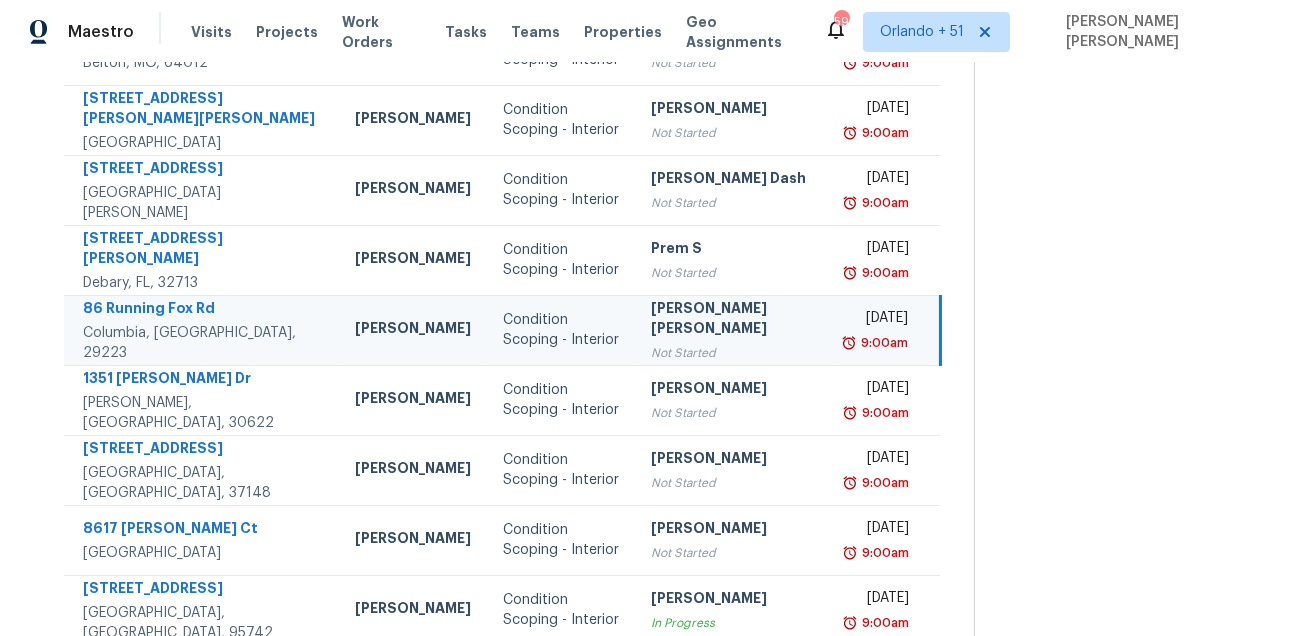 click on "86 Running Fox Rd" at bounding box center [203, 310] 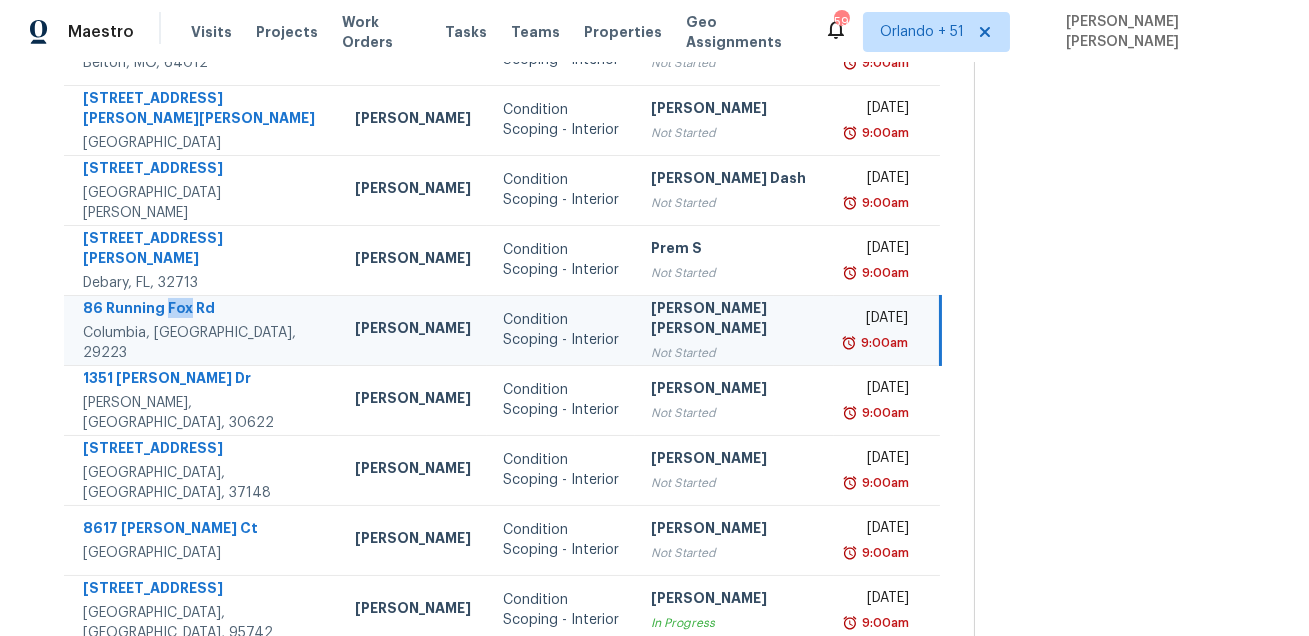click on "86 Running Fox Rd" at bounding box center (203, 310) 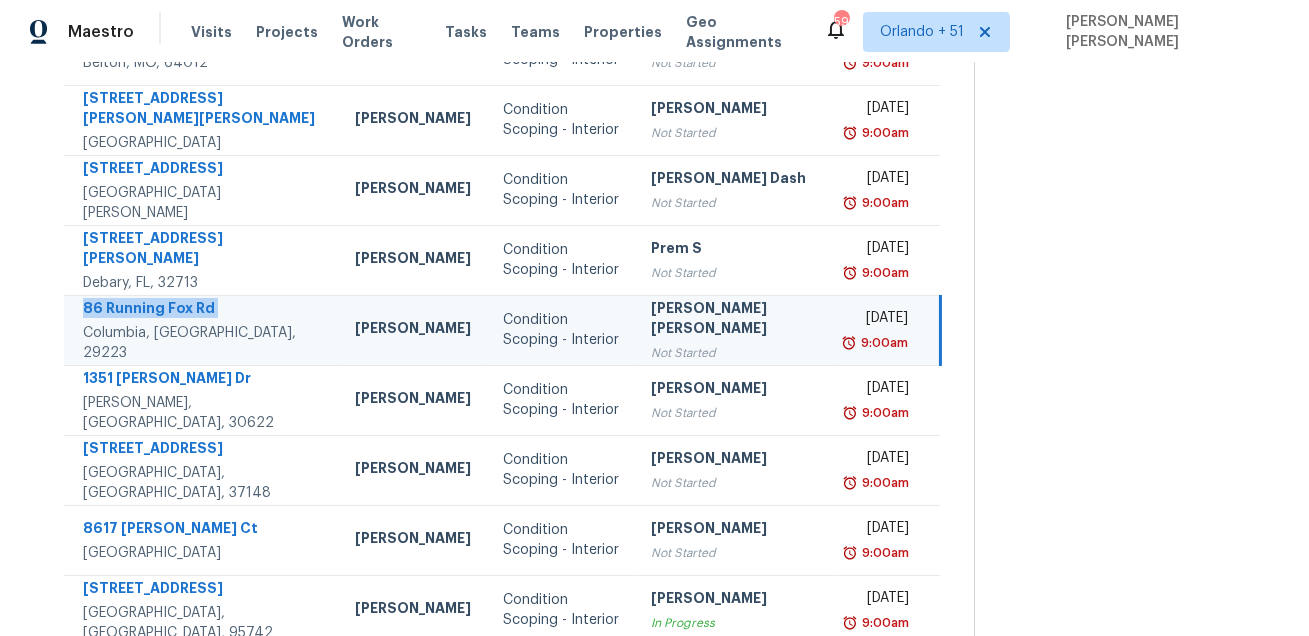 click on "86 Running Fox Rd" at bounding box center (203, 310) 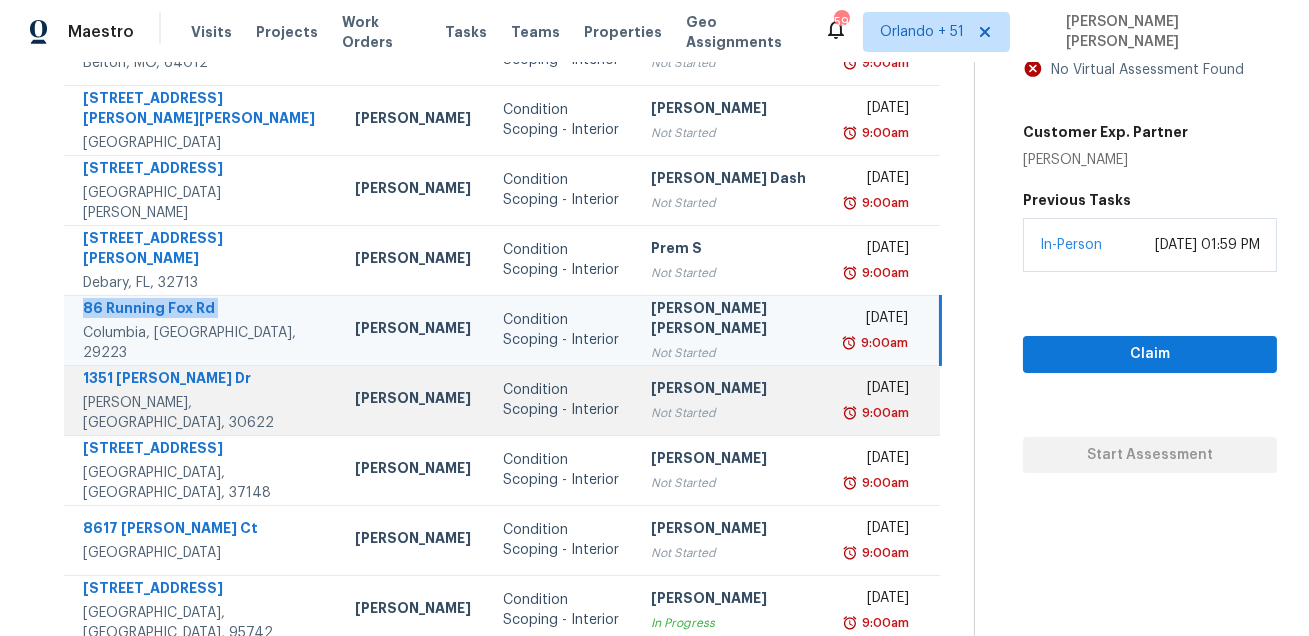 click on "1351 [PERSON_NAME] Dr" at bounding box center (203, 380) 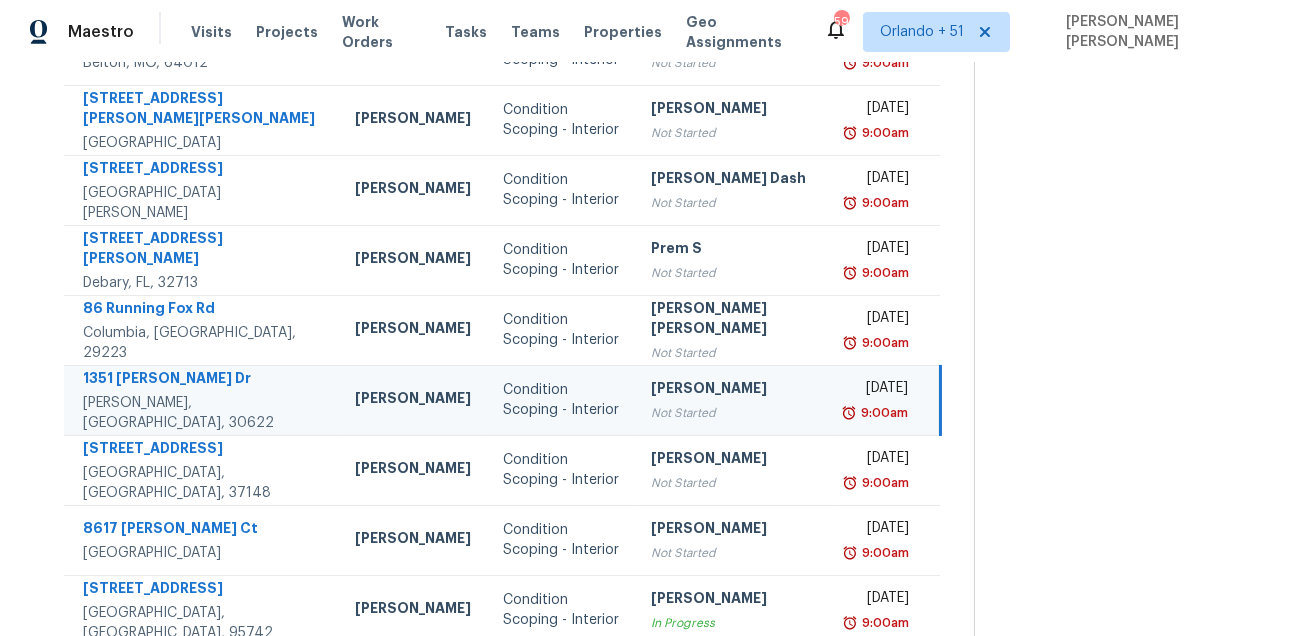 click on "1351 [PERSON_NAME] Dr" at bounding box center (203, 380) 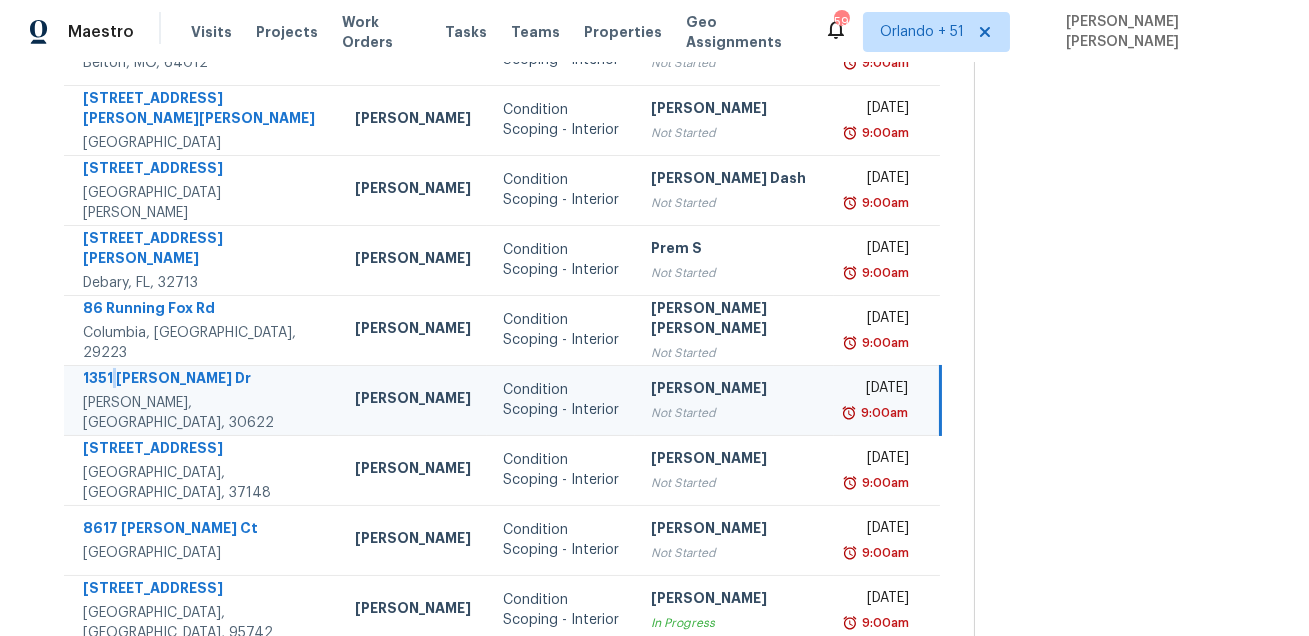 click on "1351 [PERSON_NAME] Dr" at bounding box center [203, 380] 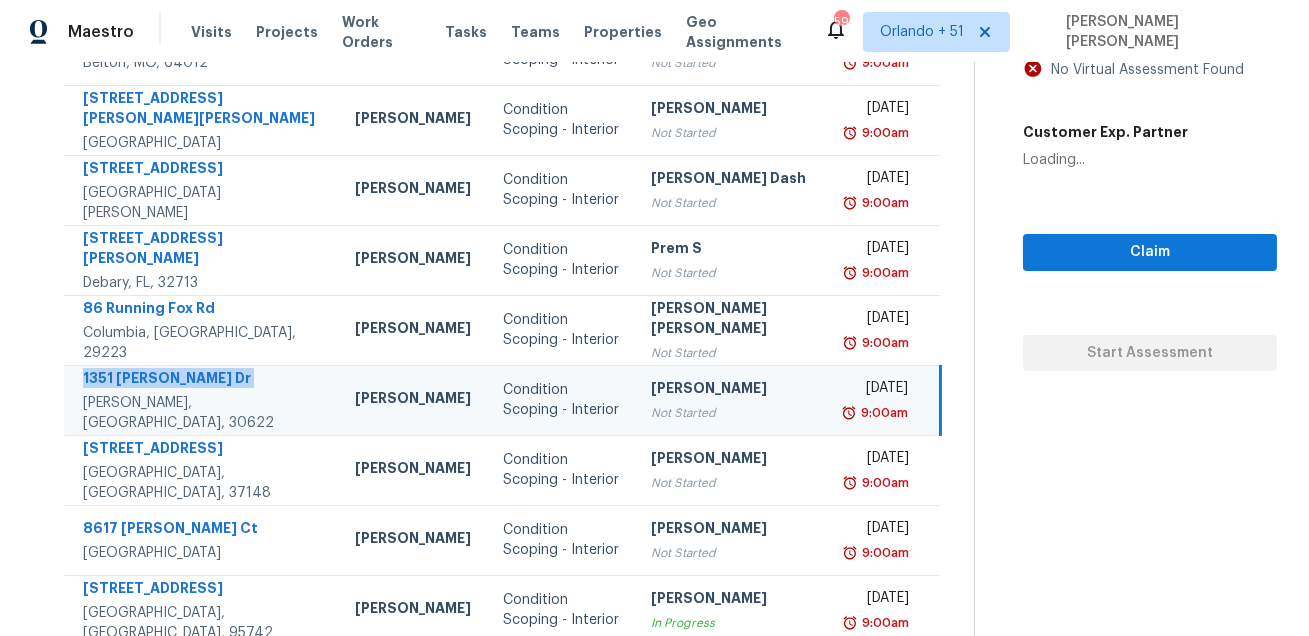 click on "1351 [PERSON_NAME] Dr" at bounding box center (203, 380) 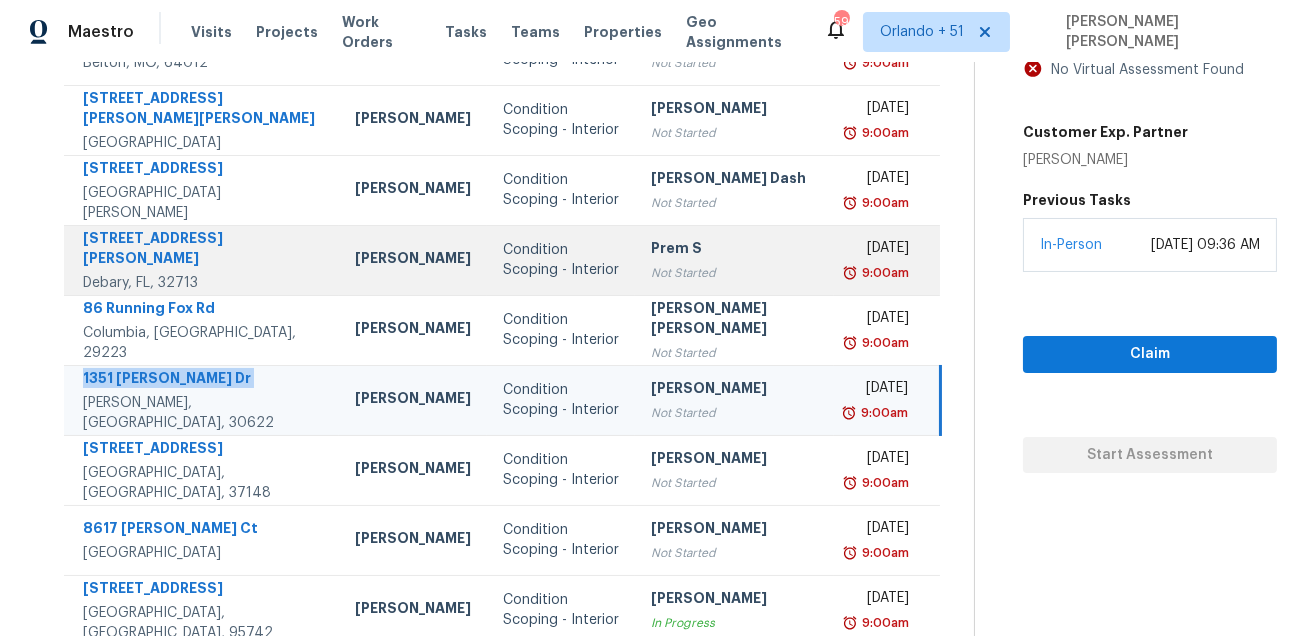 scroll, scrollTop: 405, scrollLeft: 0, axis: vertical 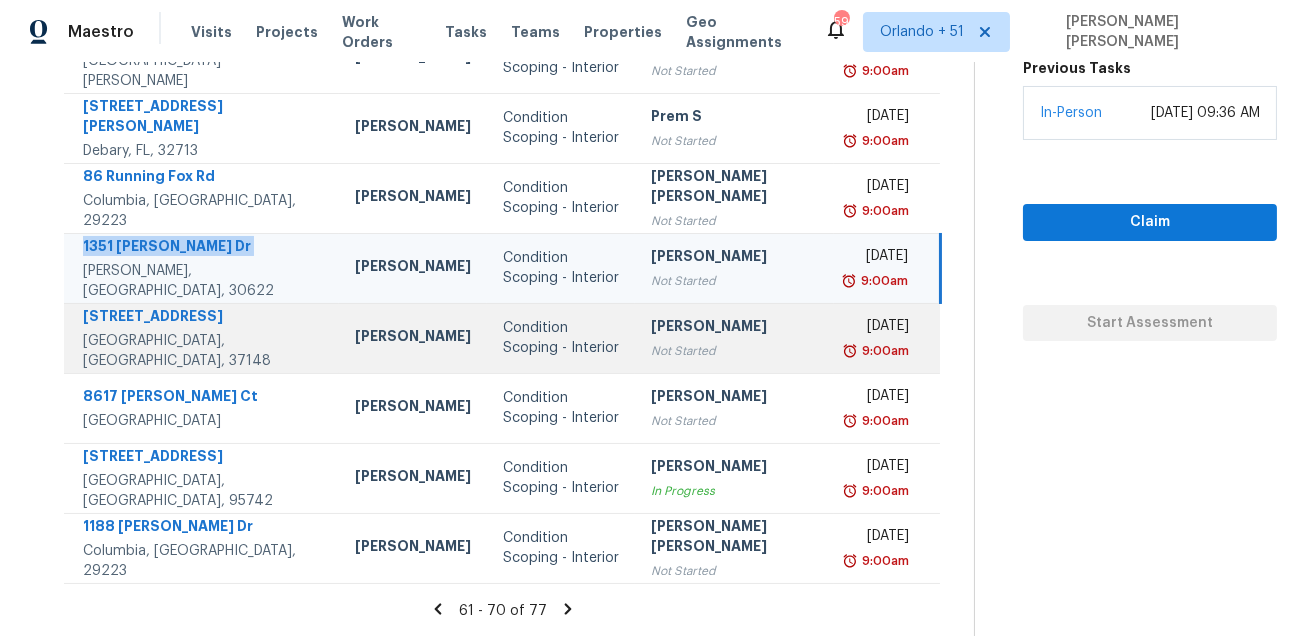 click on "[STREET_ADDRESS]" at bounding box center [203, 318] 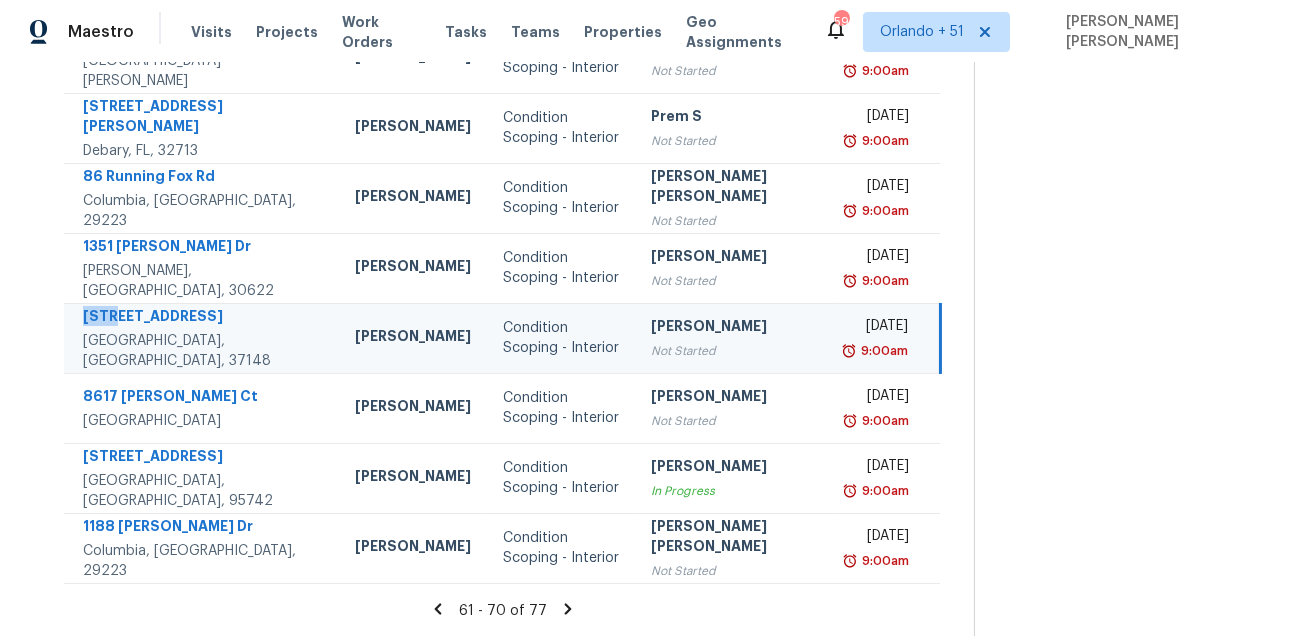 click on "[STREET_ADDRESS]" at bounding box center (203, 318) 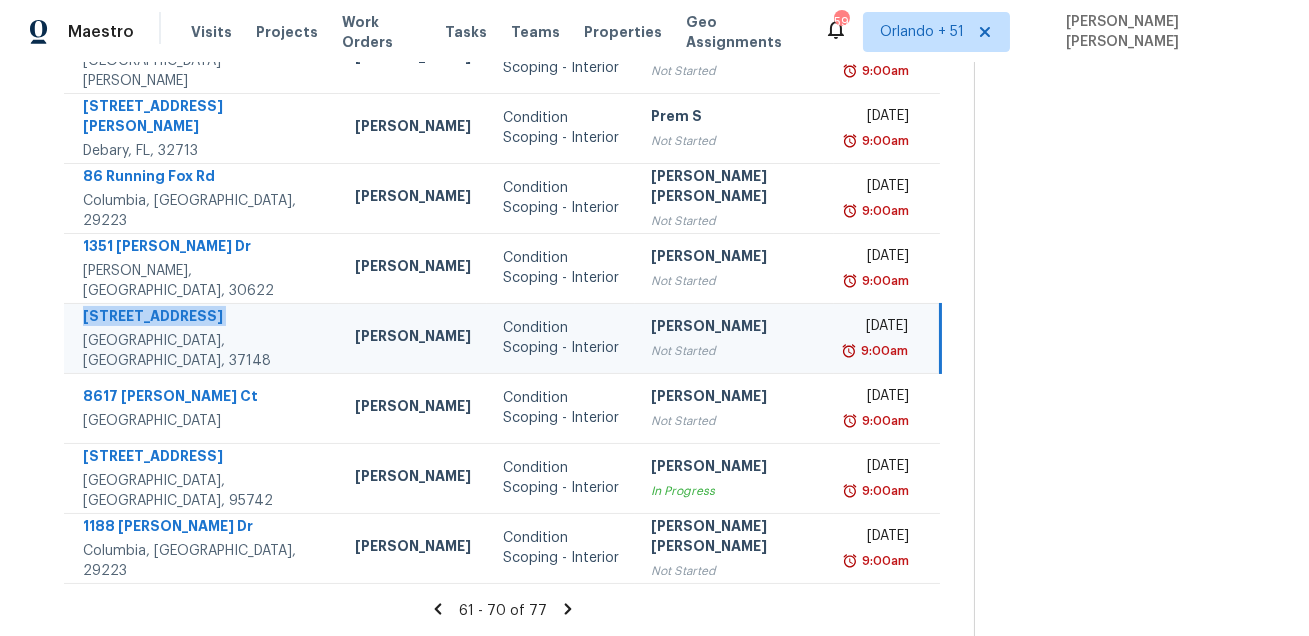 click on "[STREET_ADDRESS]" at bounding box center [203, 318] 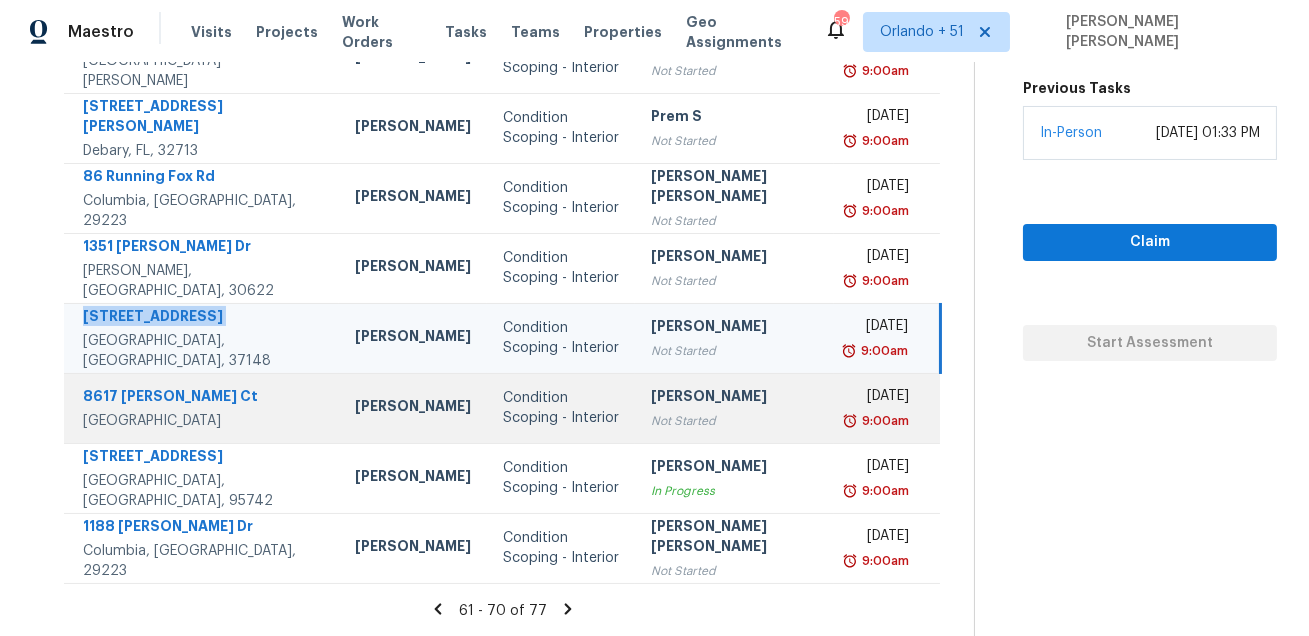 click on "8617 [PERSON_NAME] Ct" at bounding box center (203, 398) 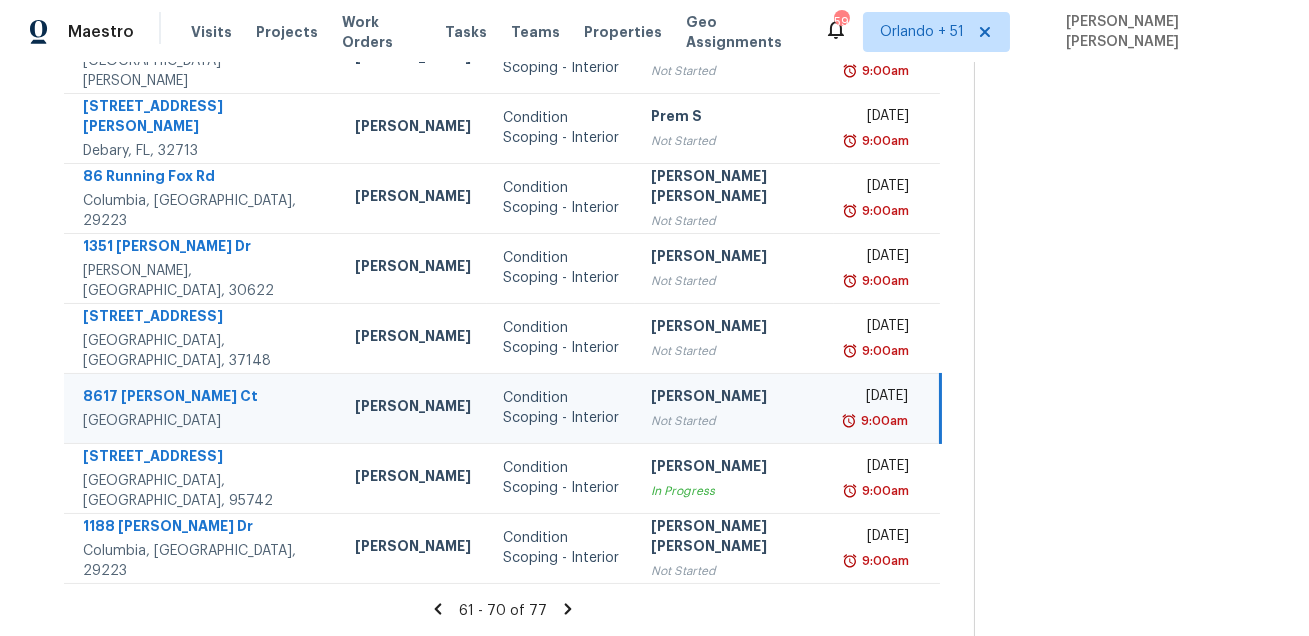 click on "8617 [PERSON_NAME] Ct" at bounding box center [203, 398] 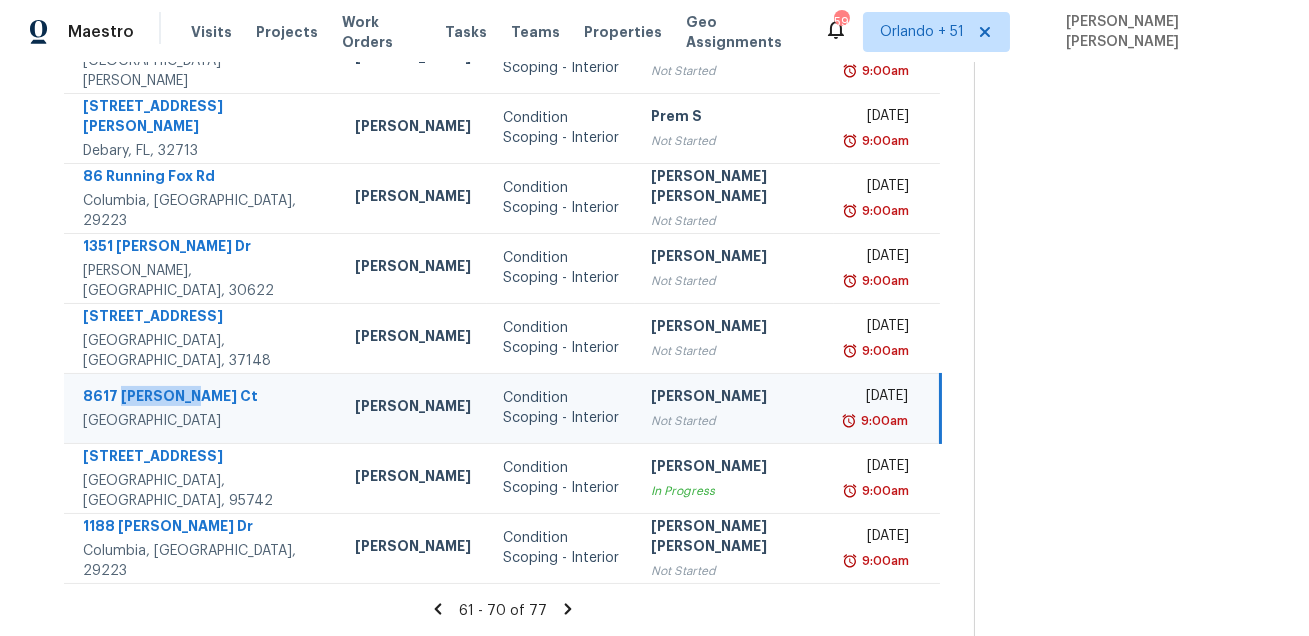 click on "8617 [PERSON_NAME] Ct" at bounding box center [203, 398] 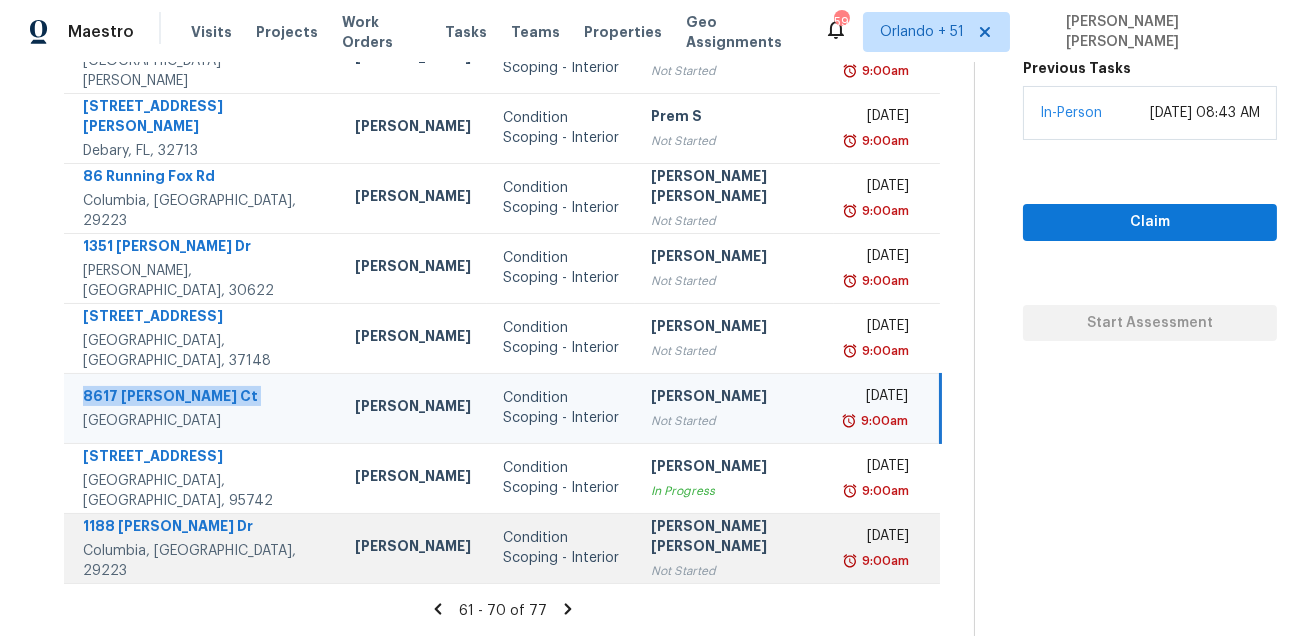 click on "[STREET_ADDRESS][PERSON_NAME]" at bounding box center (201, 548) 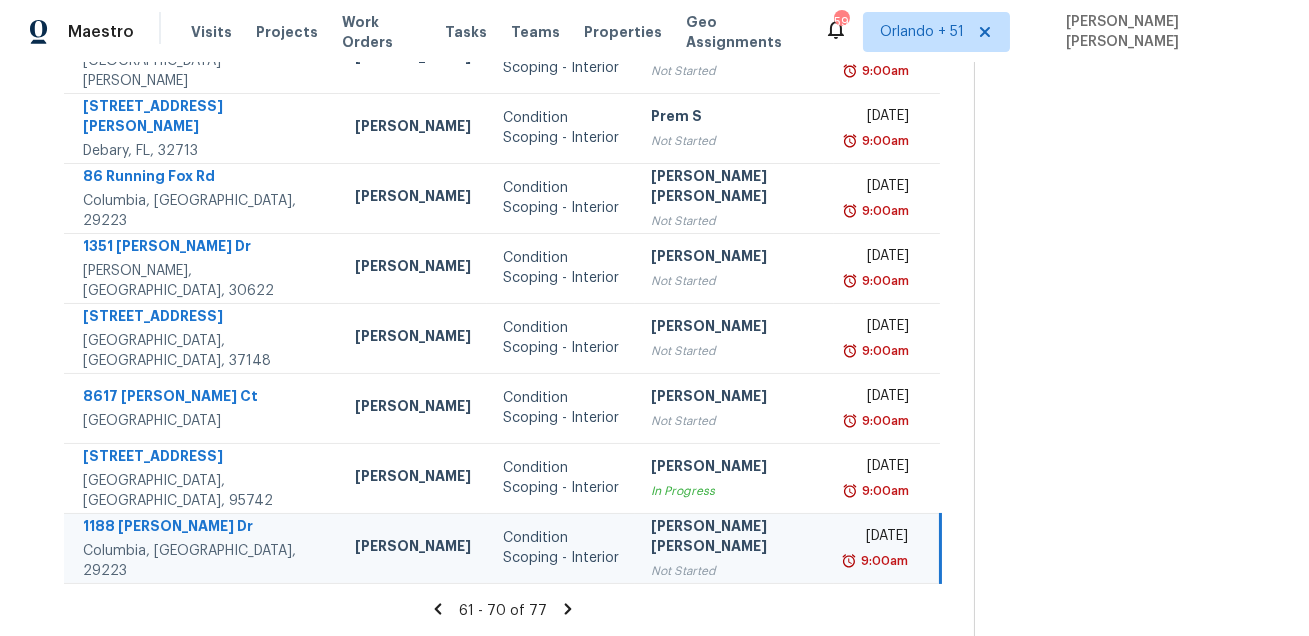 click on "[STREET_ADDRESS][PERSON_NAME]" at bounding box center (201, 548) 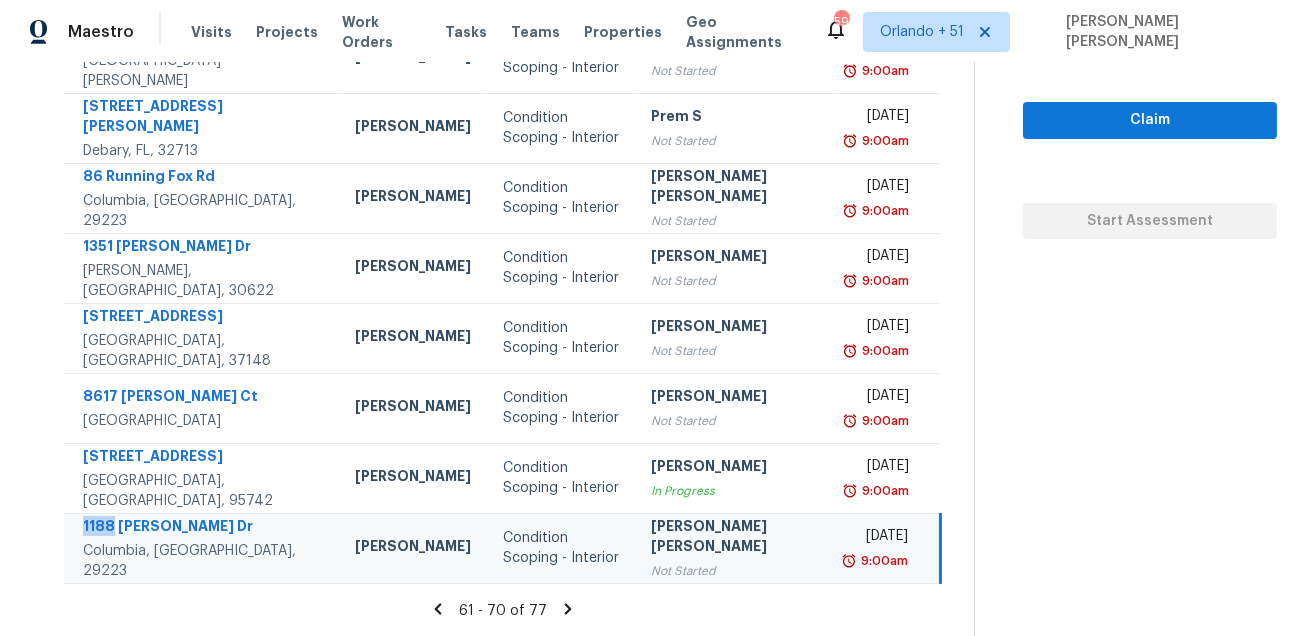 click on "[STREET_ADDRESS][PERSON_NAME]" at bounding box center (201, 548) 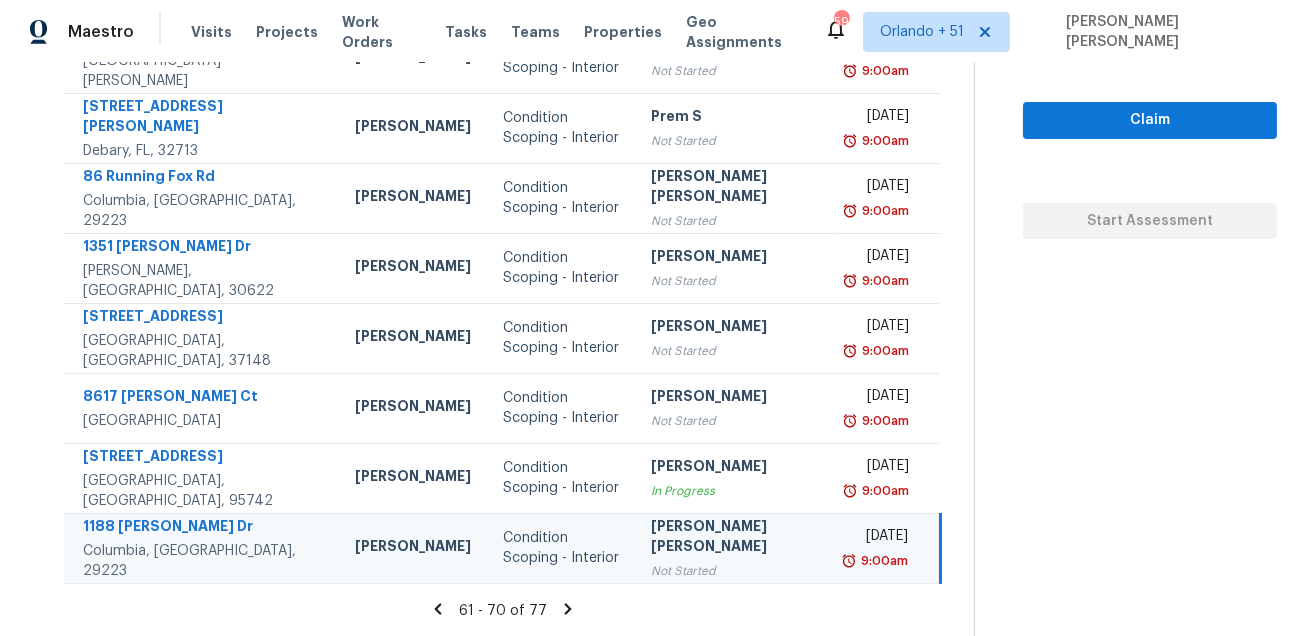 click on "[STREET_ADDRESS][PERSON_NAME]" at bounding box center [201, 548] 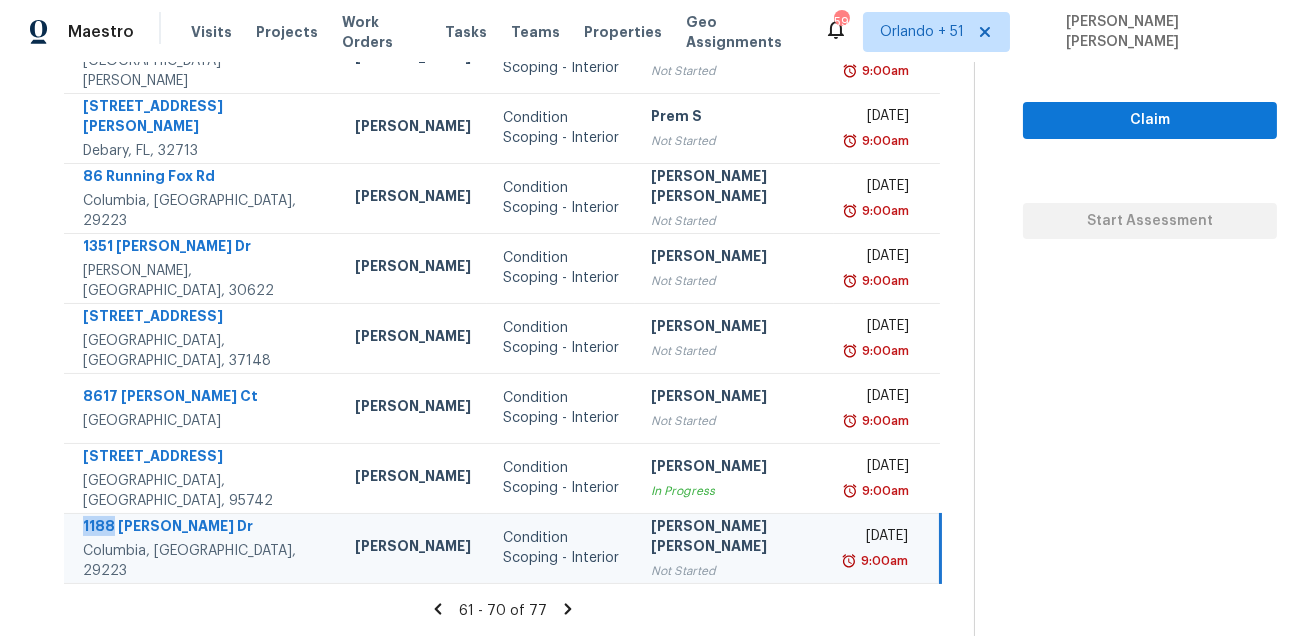 click on "[STREET_ADDRESS][PERSON_NAME]" at bounding box center (201, 548) 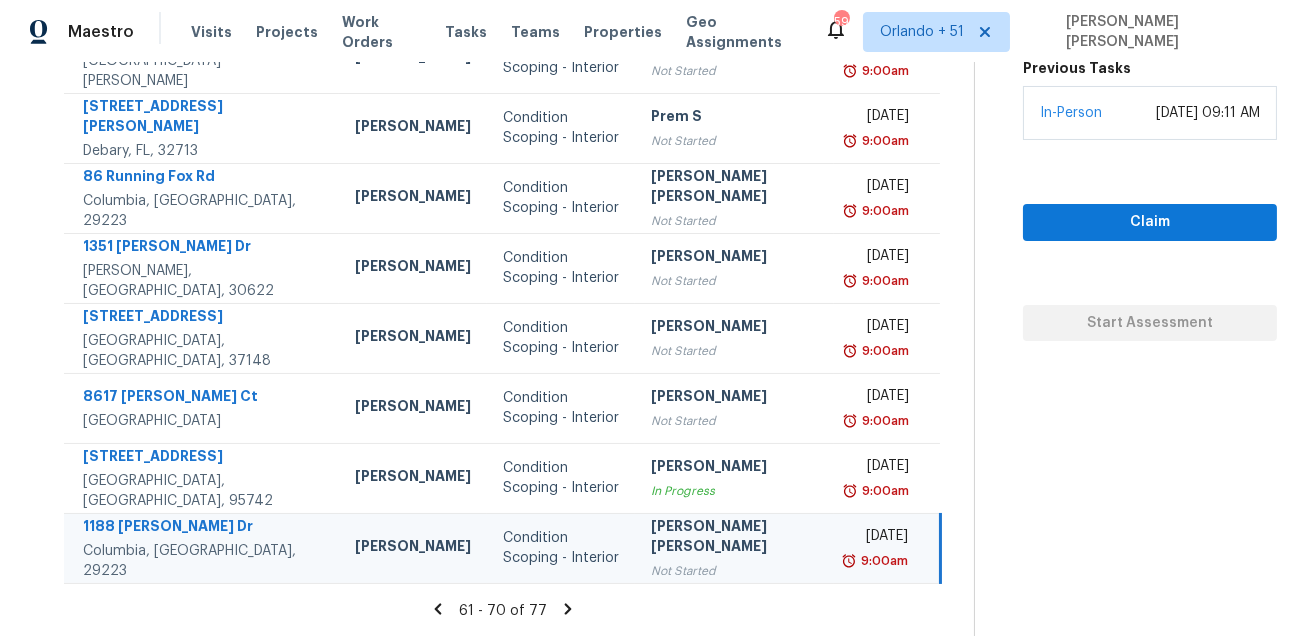 click 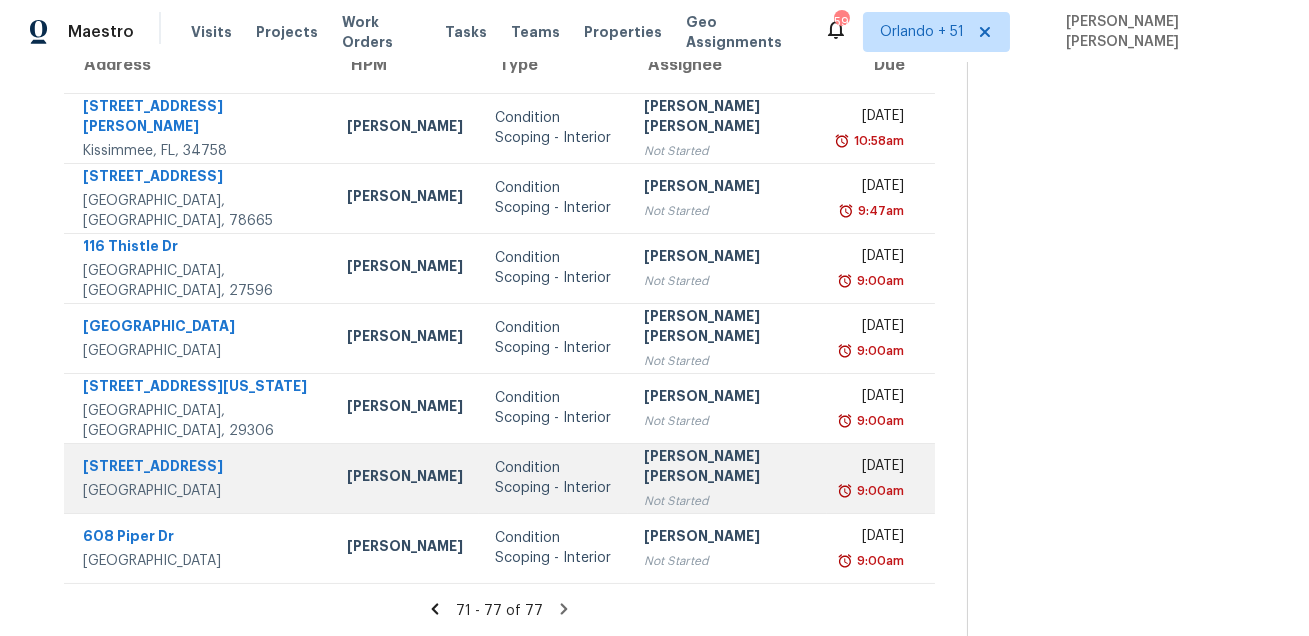 scroll, scrollTop: 0, scrollLeft: 0, axis: both 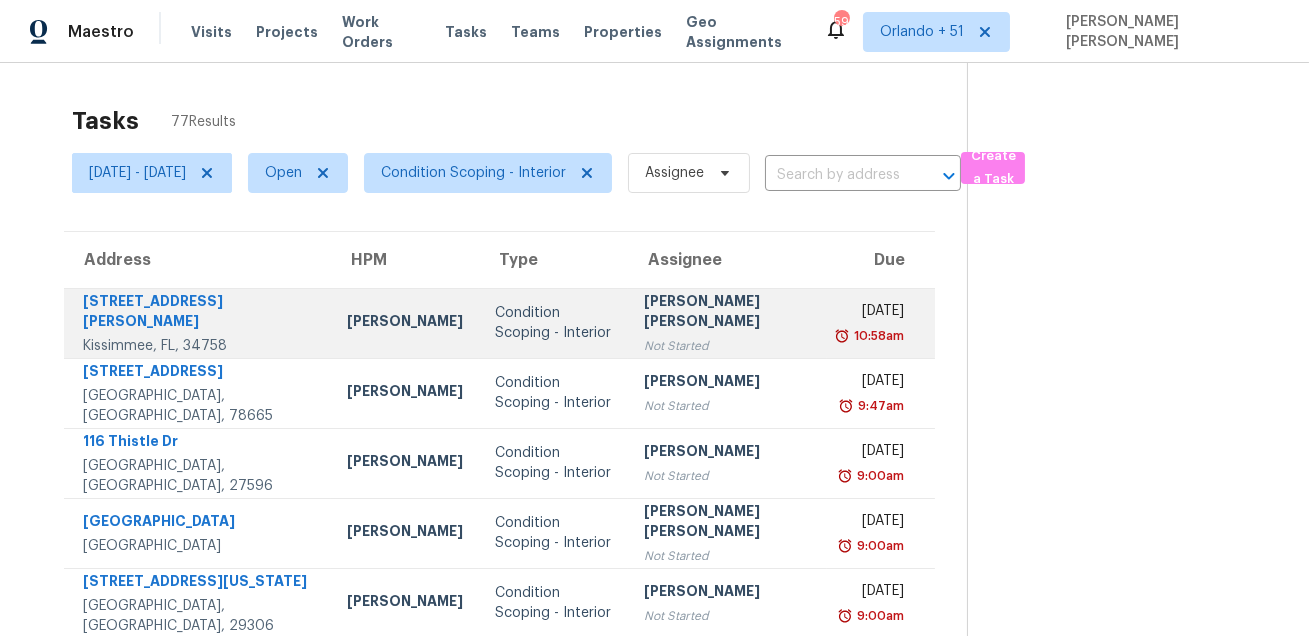 click on "[STREET_ADDRESS][PERSON_NAME]" at bounding box center (199, 313) 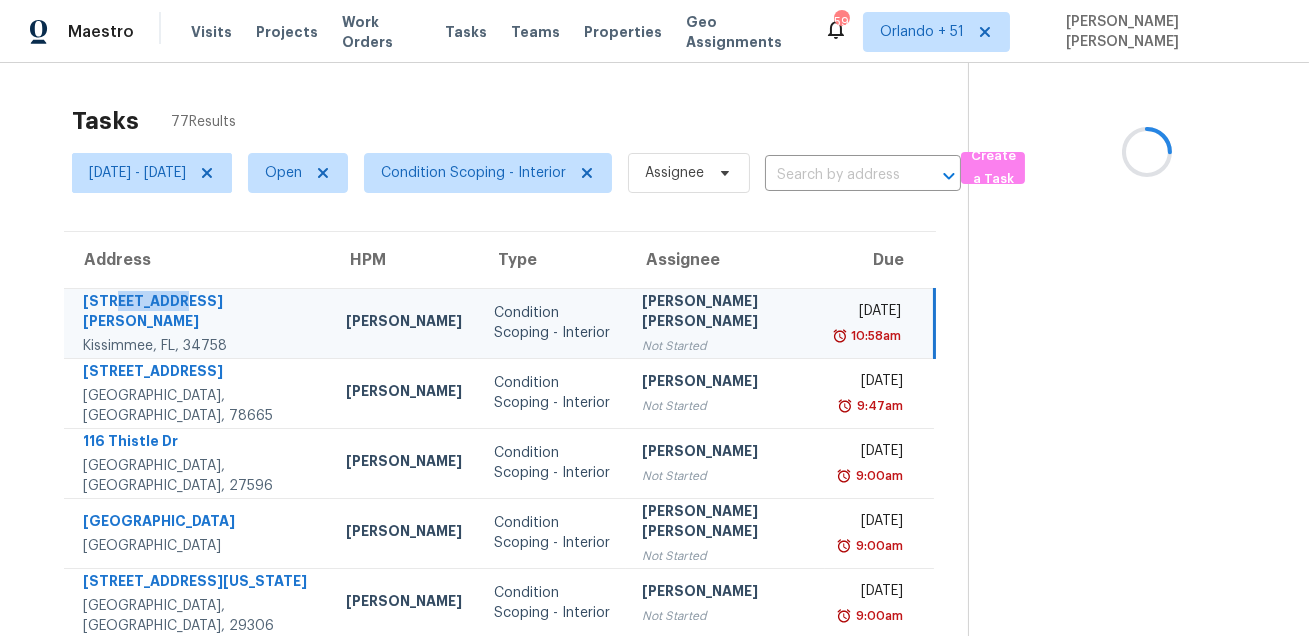 click on "[STREET_ADDRESS][PERSON_NAME]" at bounding box center (198, 313) 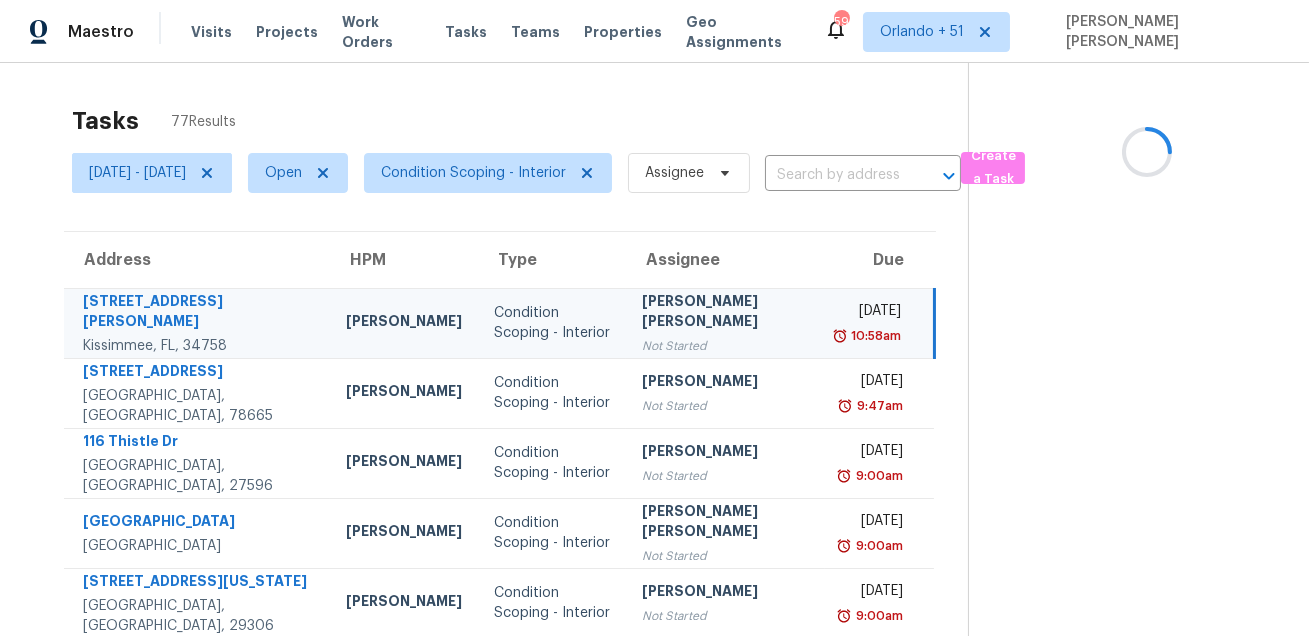click on "[STREET_ADDRESS][PERSON_NAME]" at bounding box center [198, 313] 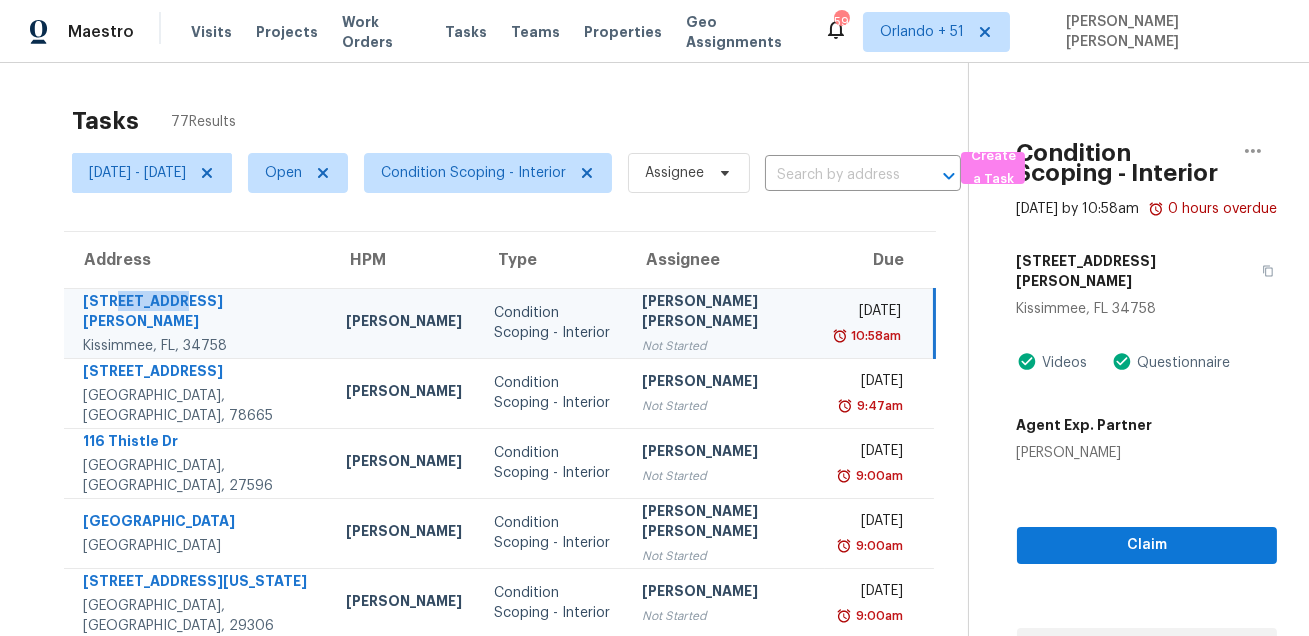 click on "[STREET_ADDRESS][PERSON_NAME]" at bounding box center (198, 313) 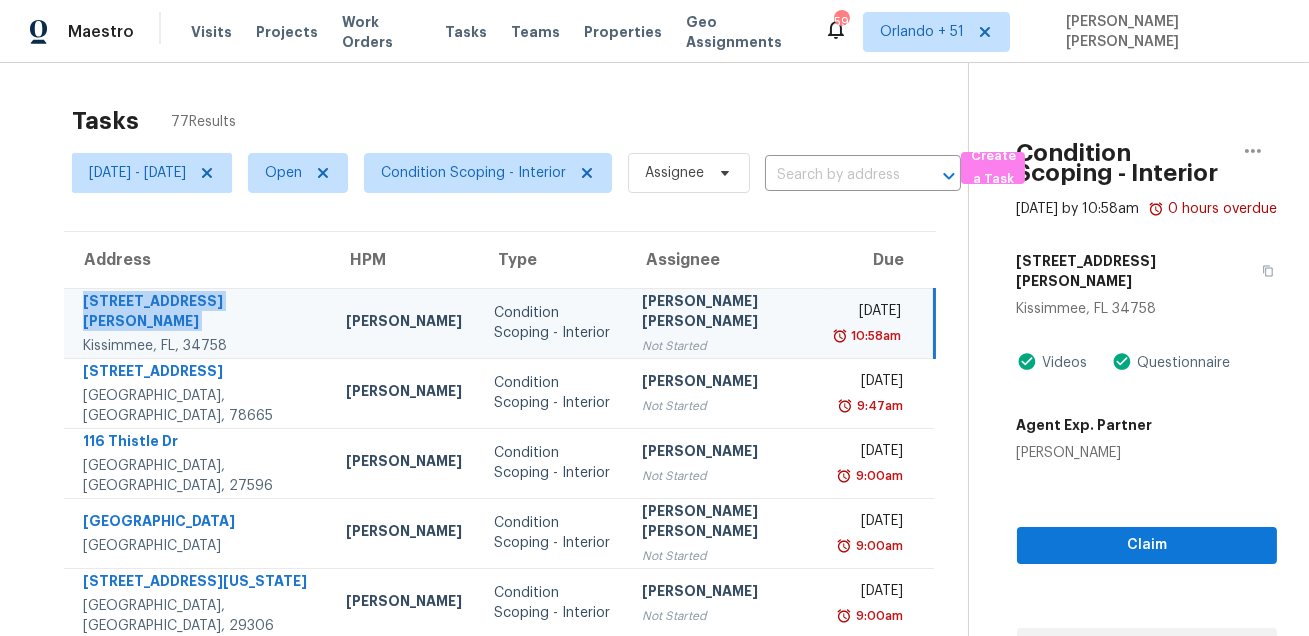 click on "[STREET_ADDRESS][PERSON_NAME]" at bounding box center (198, 313) 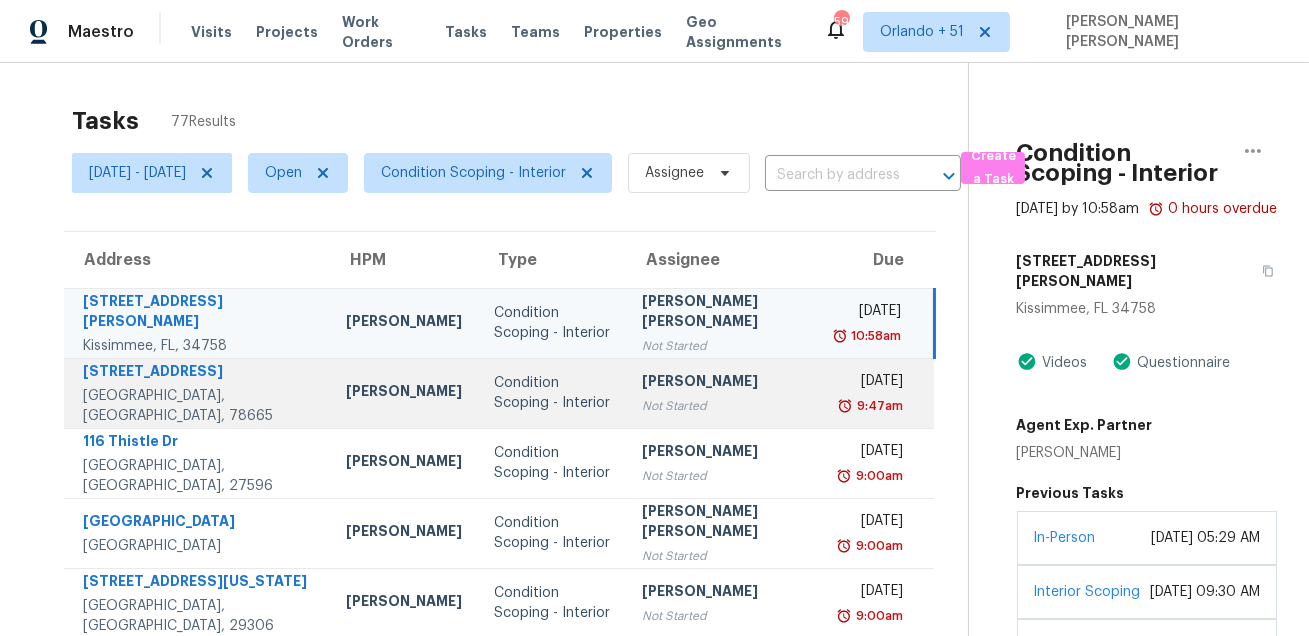 click on "[STREET_ADDRESS]" at bounding box center (198, 373) 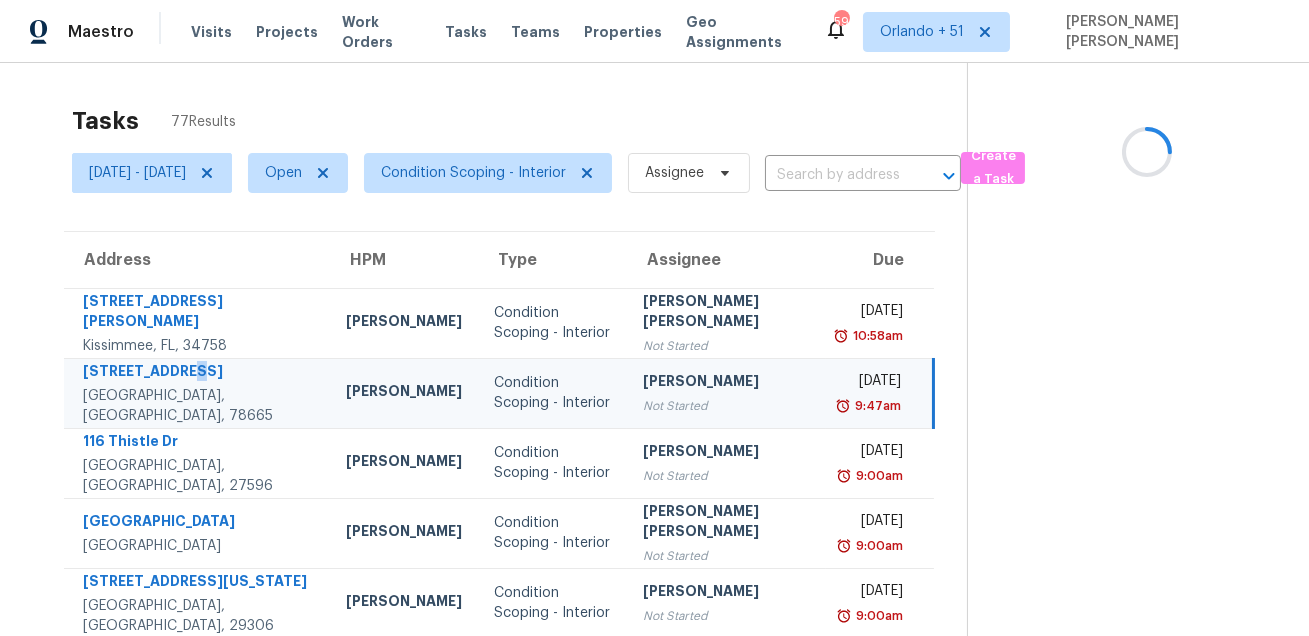 click on "[STREET_ADDRESS]" at bounding box center (198, 373) 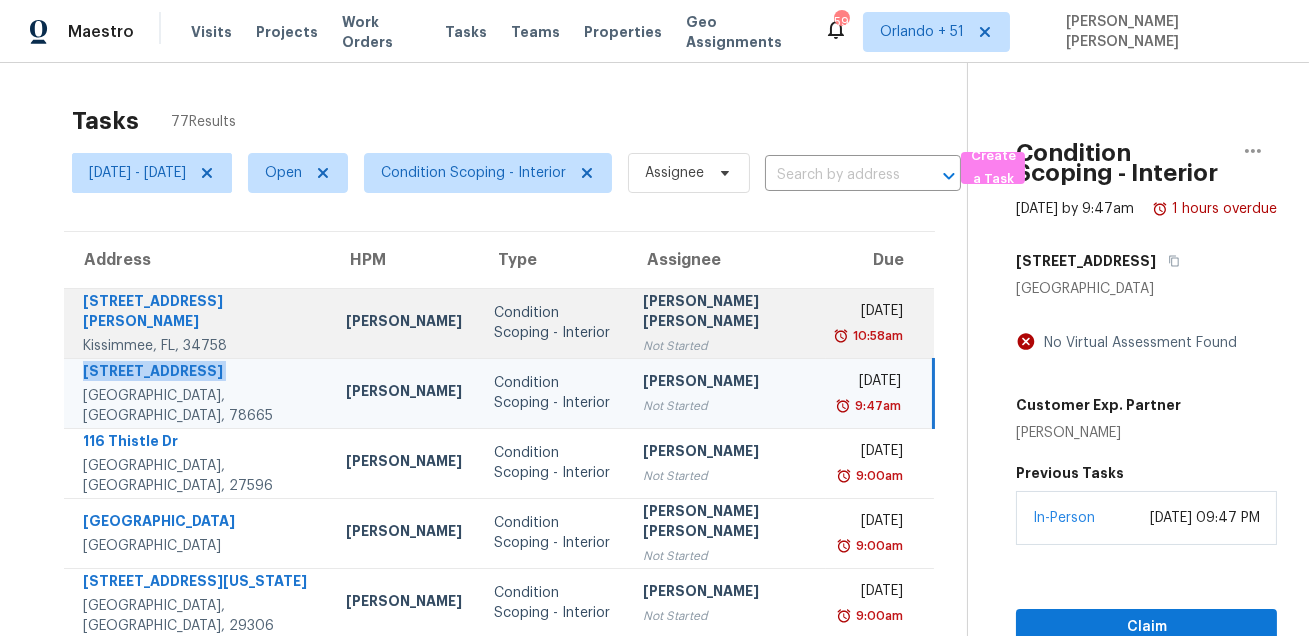 scroll, scrollTop: 195, scrollLeft: 0, axis: vertical 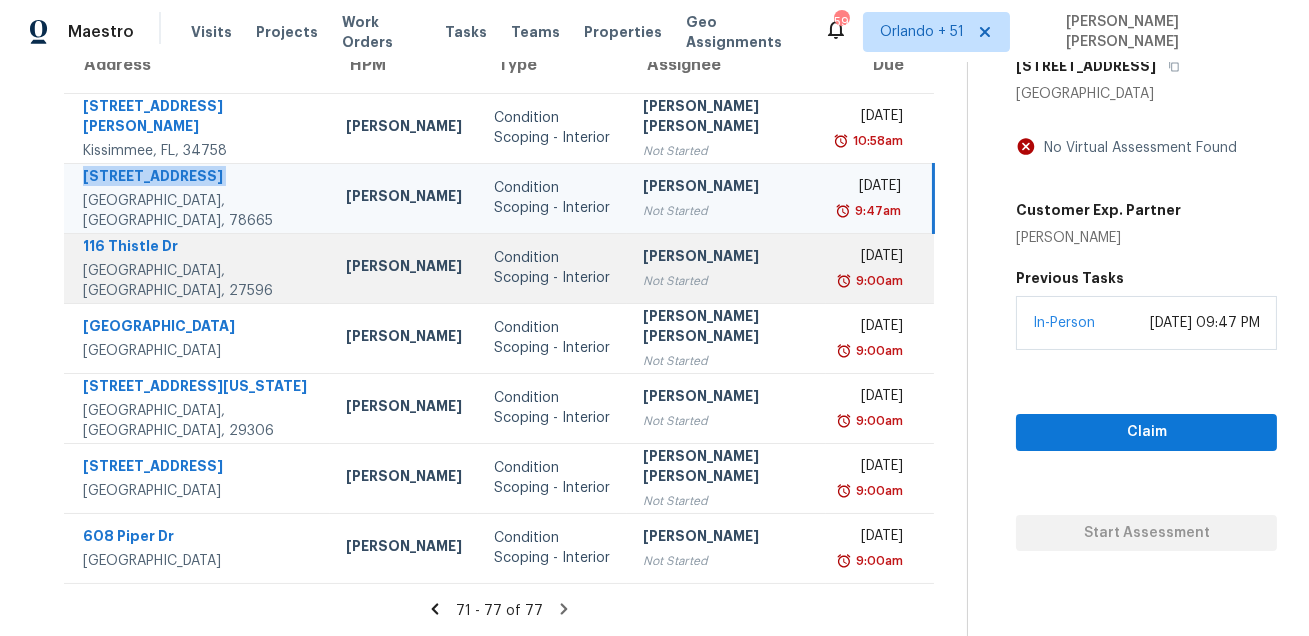 click on "116 Thistle Dr" at bounding box center [198, 248] 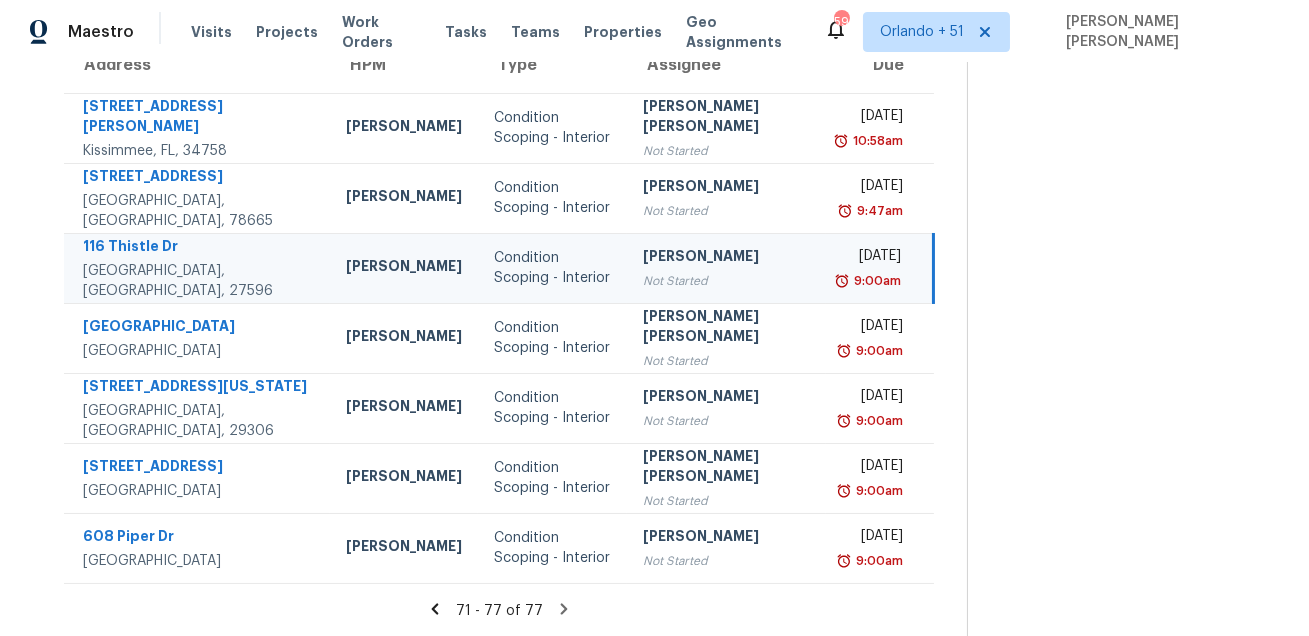 click on "116 Thistle Dr" at bounding box center (198, 248) 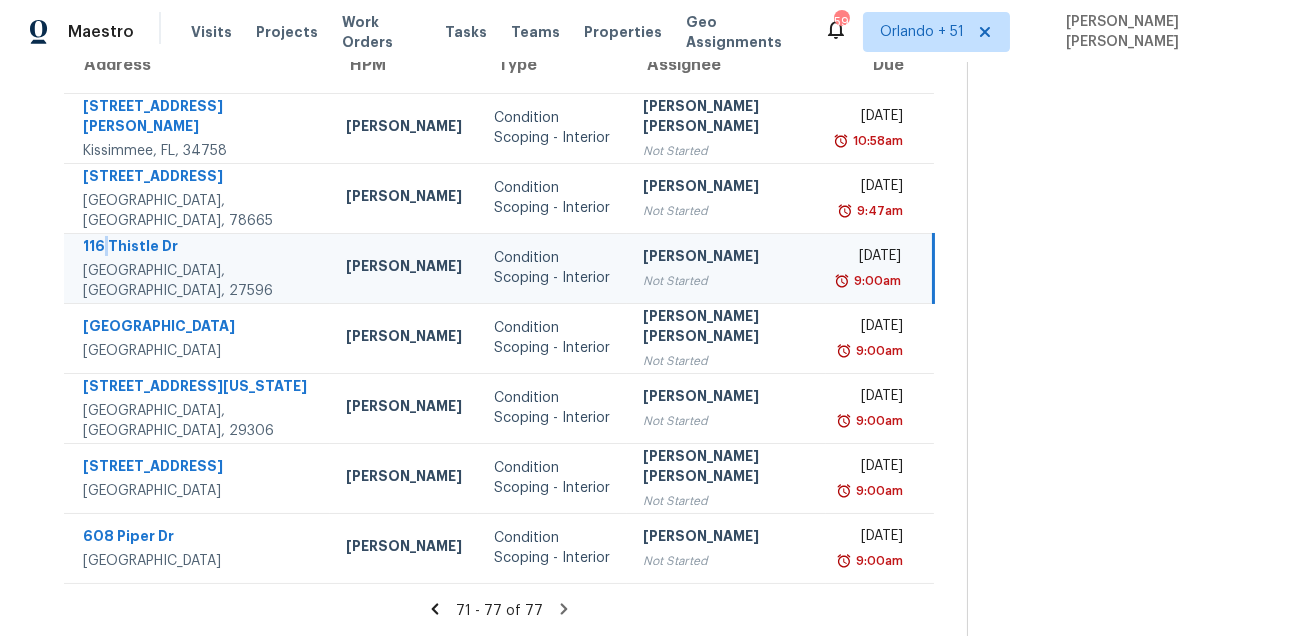 click on "116 Thistle Dr" at bounding box center [198, 248] 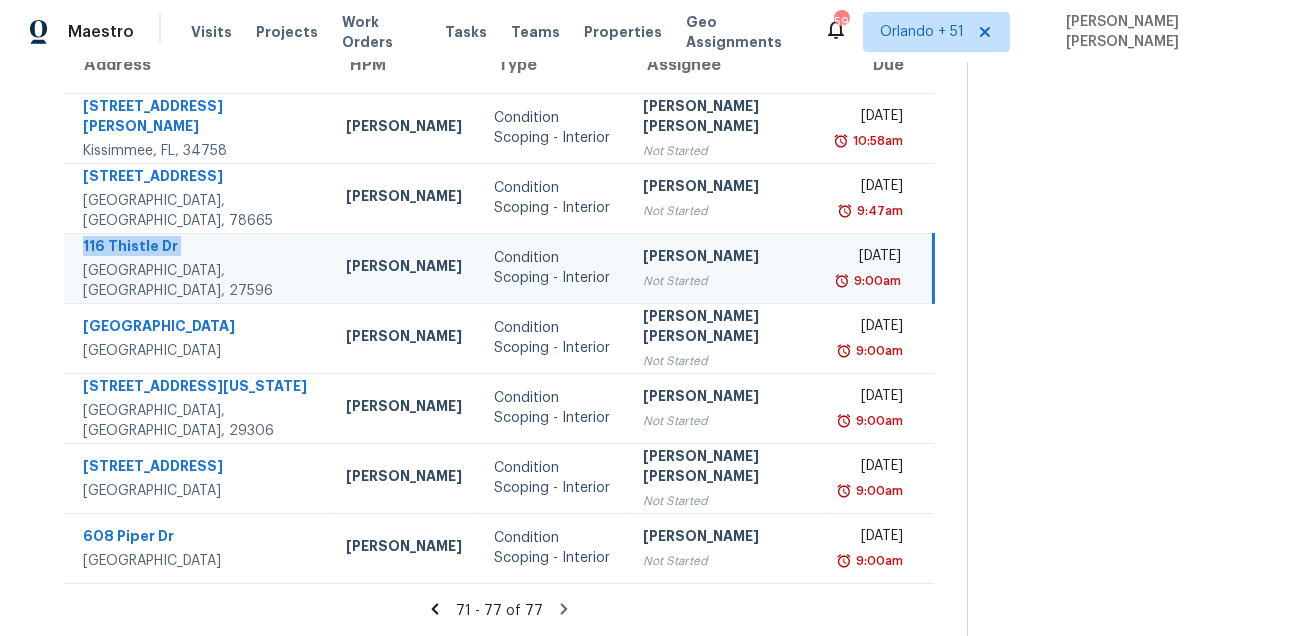 click on "116 Thistle Dr" at bounding box center (198, 248) 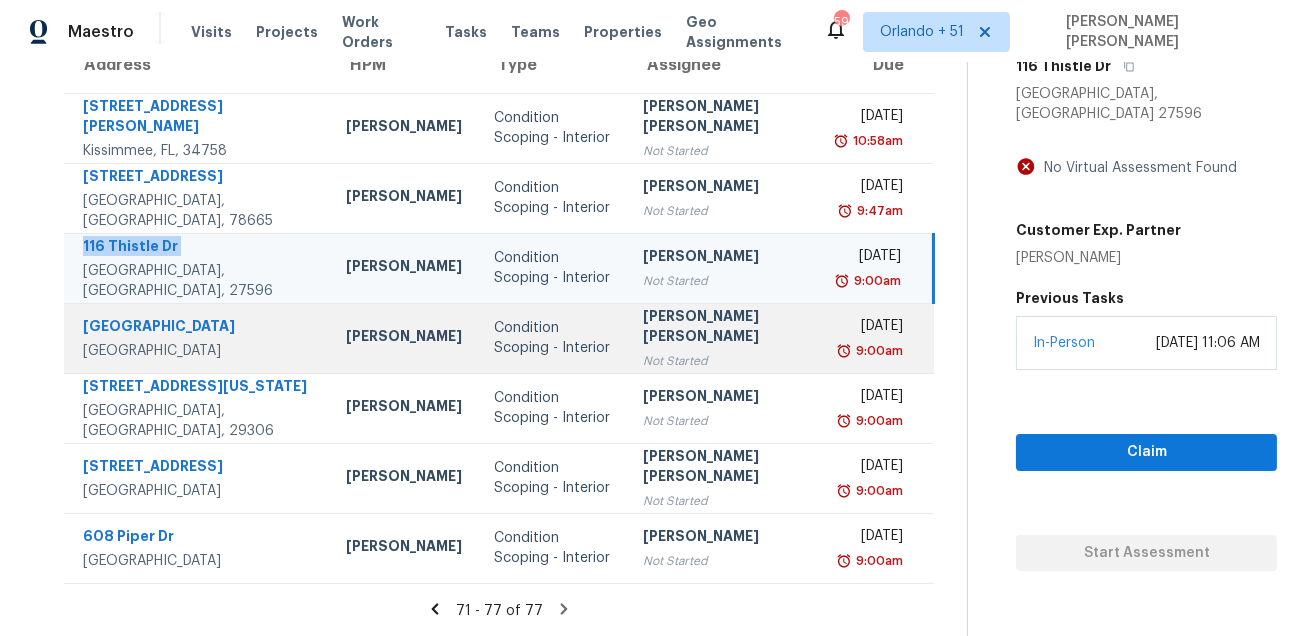 click on "[GEOGRAPHIC_DATA]" at bounding box center [198, 328] 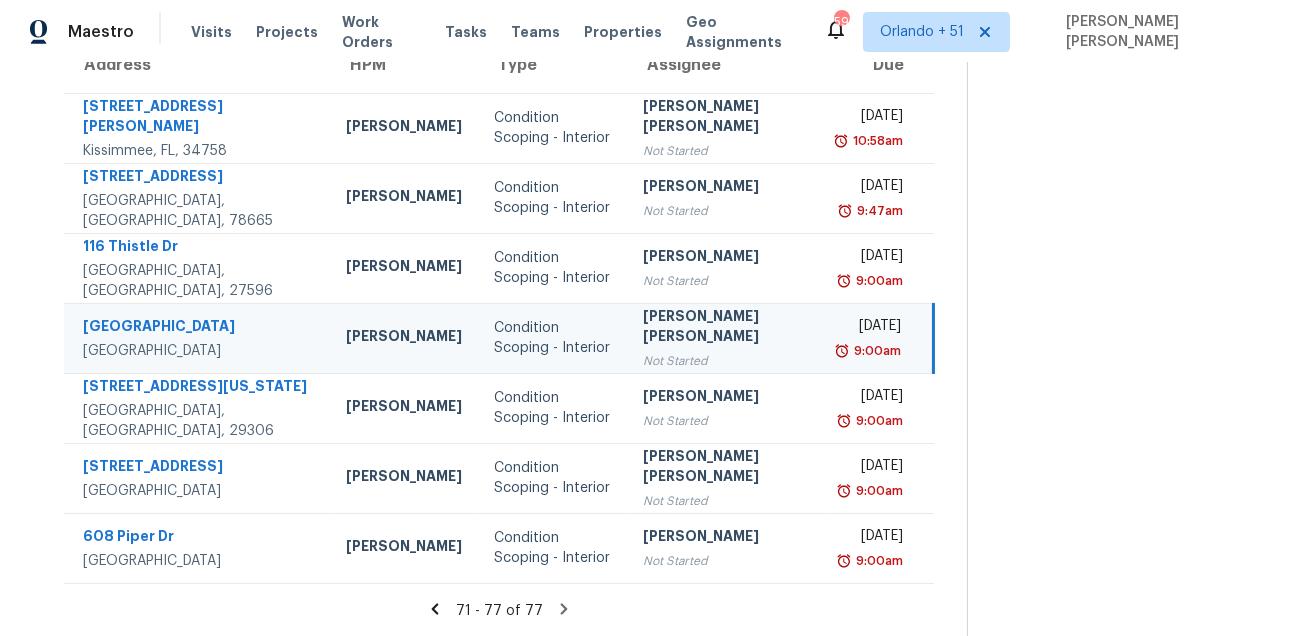 click on "[GEOGRAPHIC_DATA]" at bounding box center (198, 328) 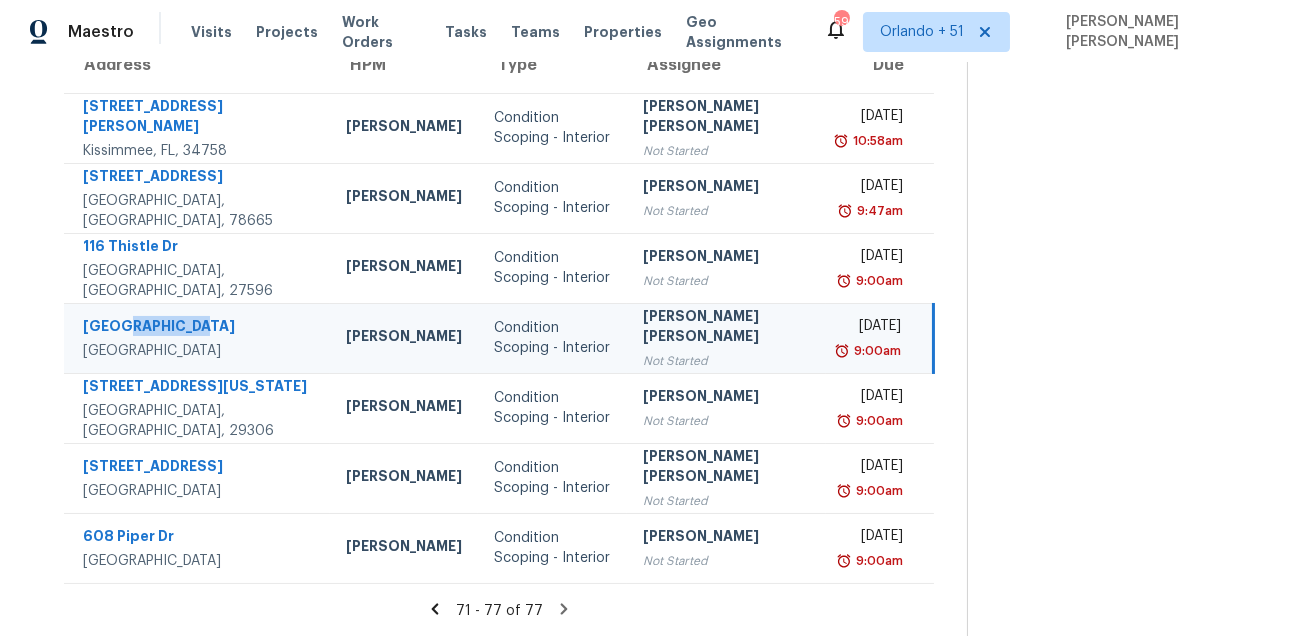 click on "[GEOGRAPHIC_DATA]" at bounding box center [198, 328] 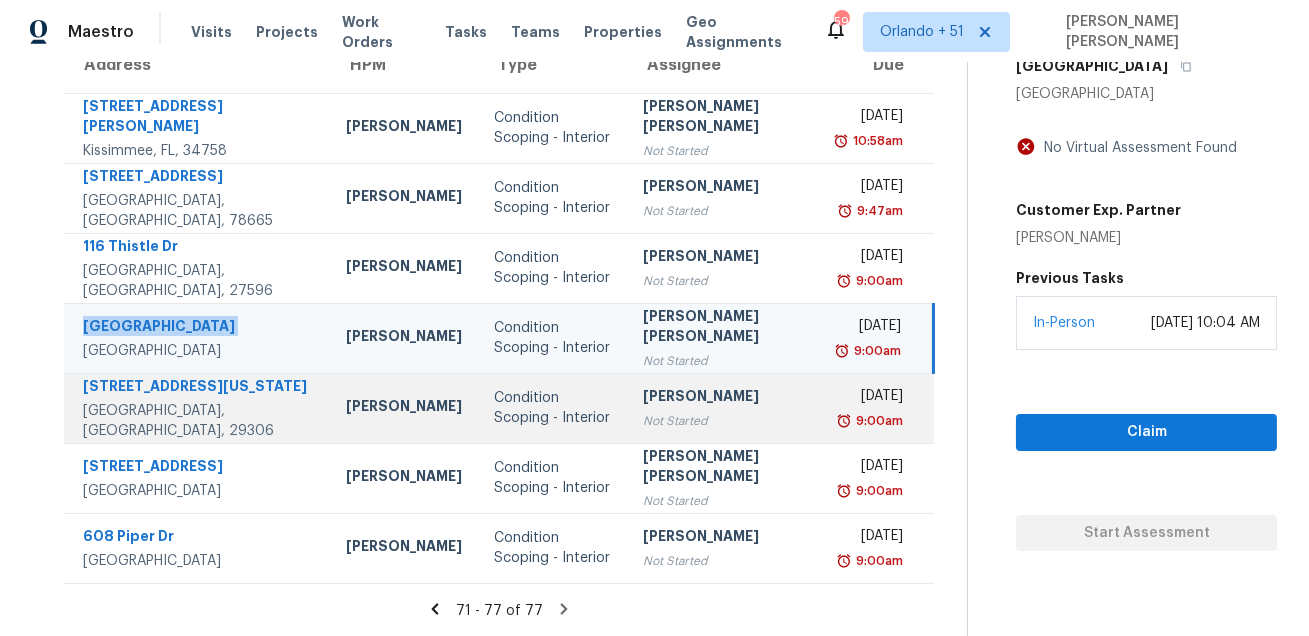 click on "[STREET_ADDRESS][US_STATE]" at bounding box center (198, 388) 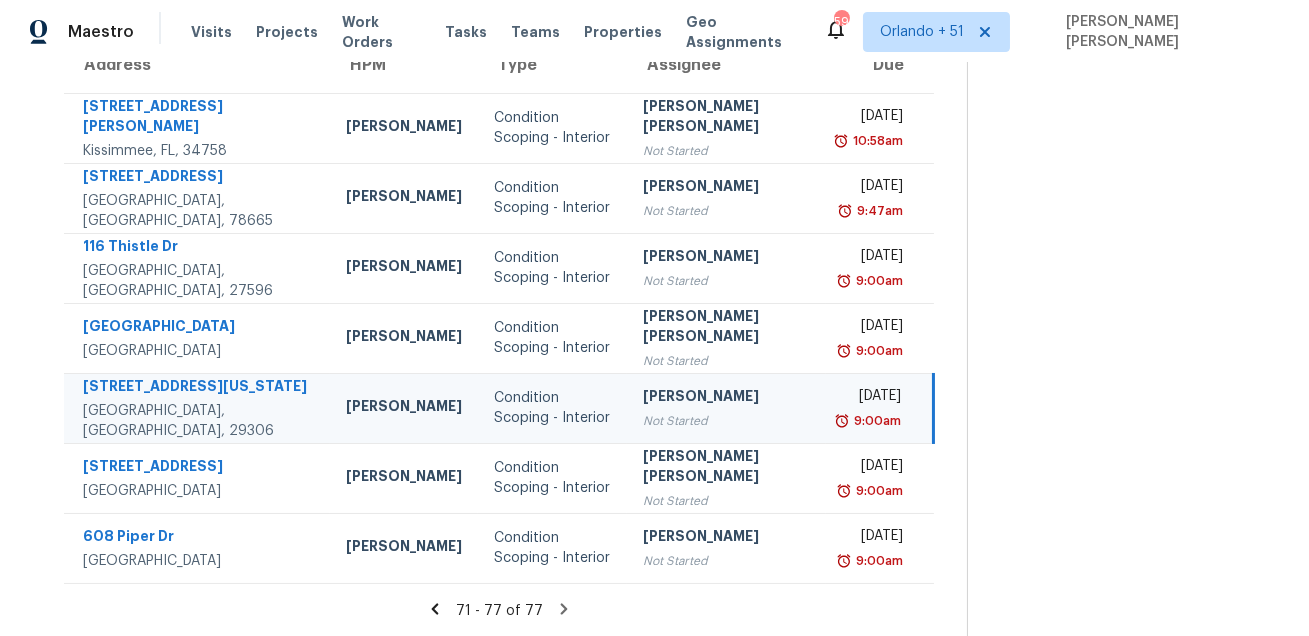click on "[STREET_ADDRESS][US_STATE]" at bounding box center [198, 388] 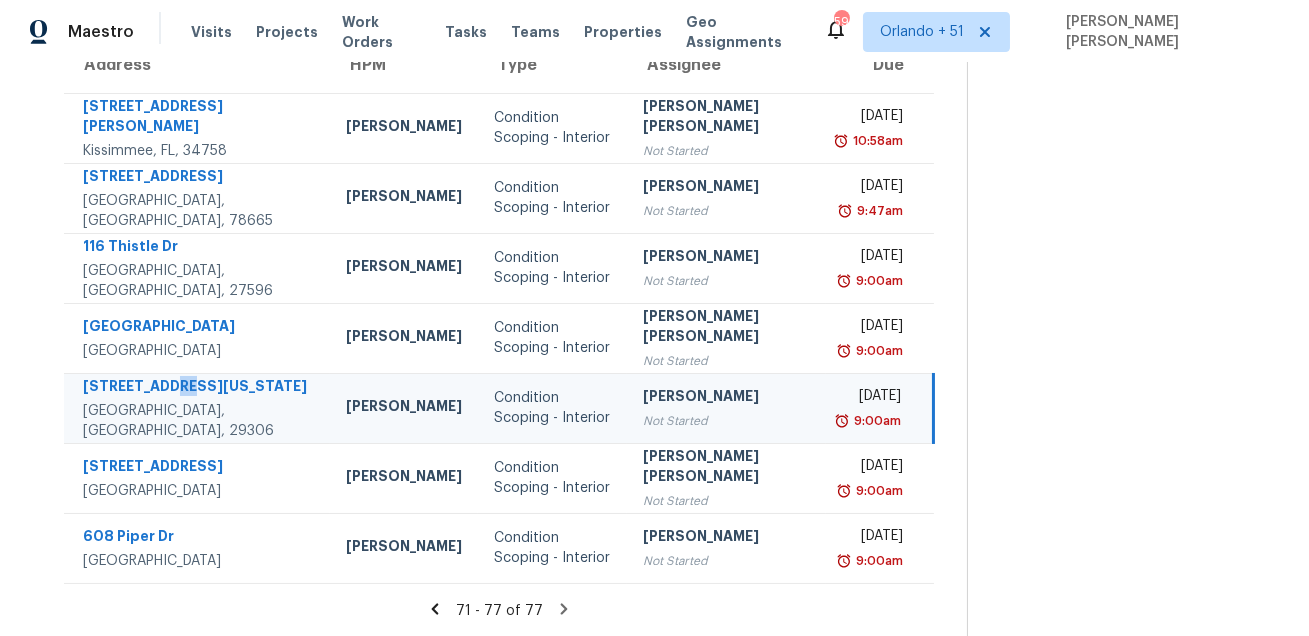 click on "[STREET_ADDRESS][US_STATE]" at bounding box center (198, 388) 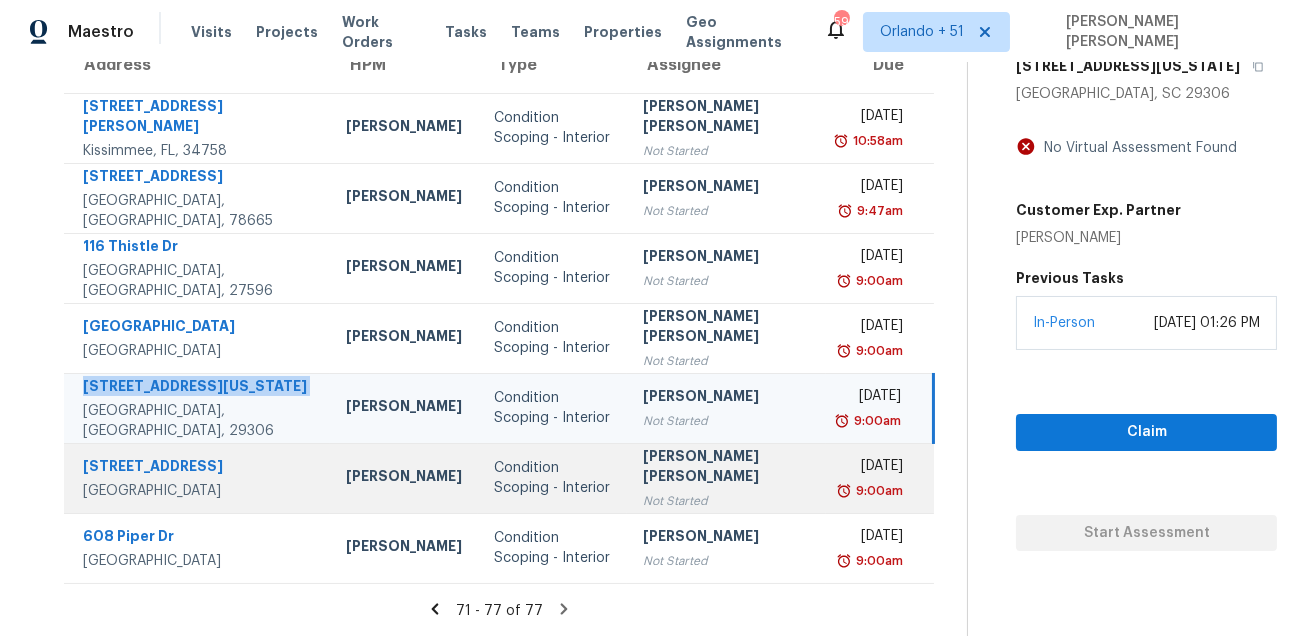 click on "[STREET_ADDRESS]" at bounding box center (197, 478) 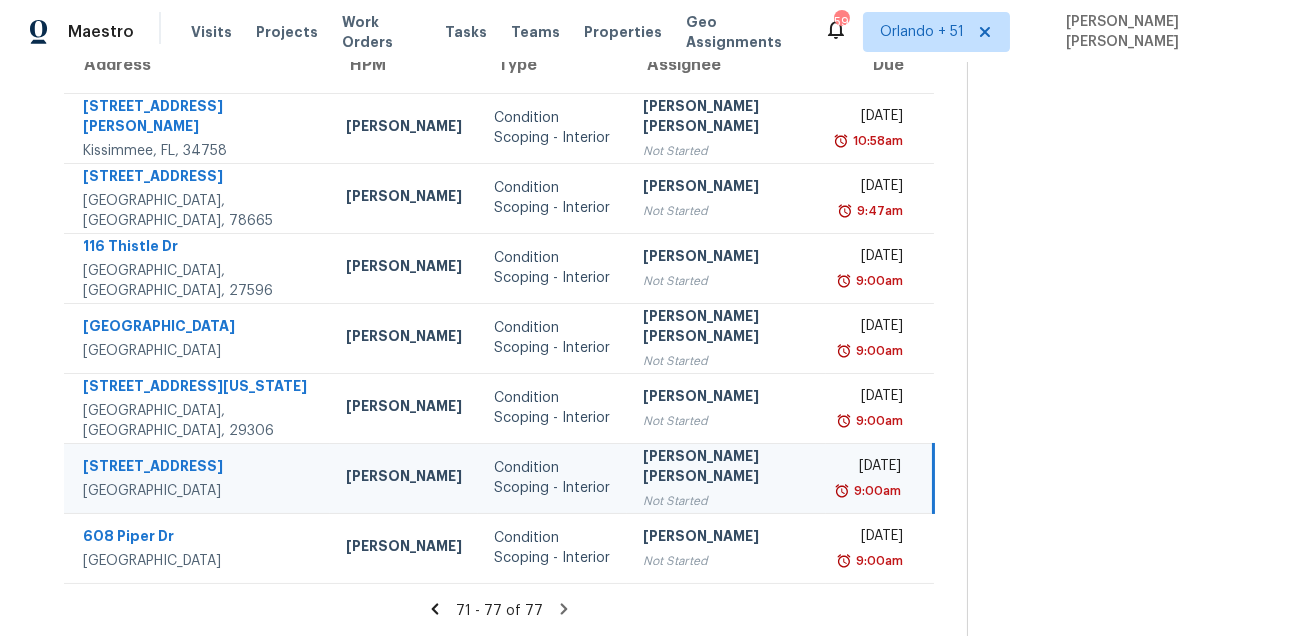 click on "[STREET_ADDRESS]" at bounding box center [197, 478] 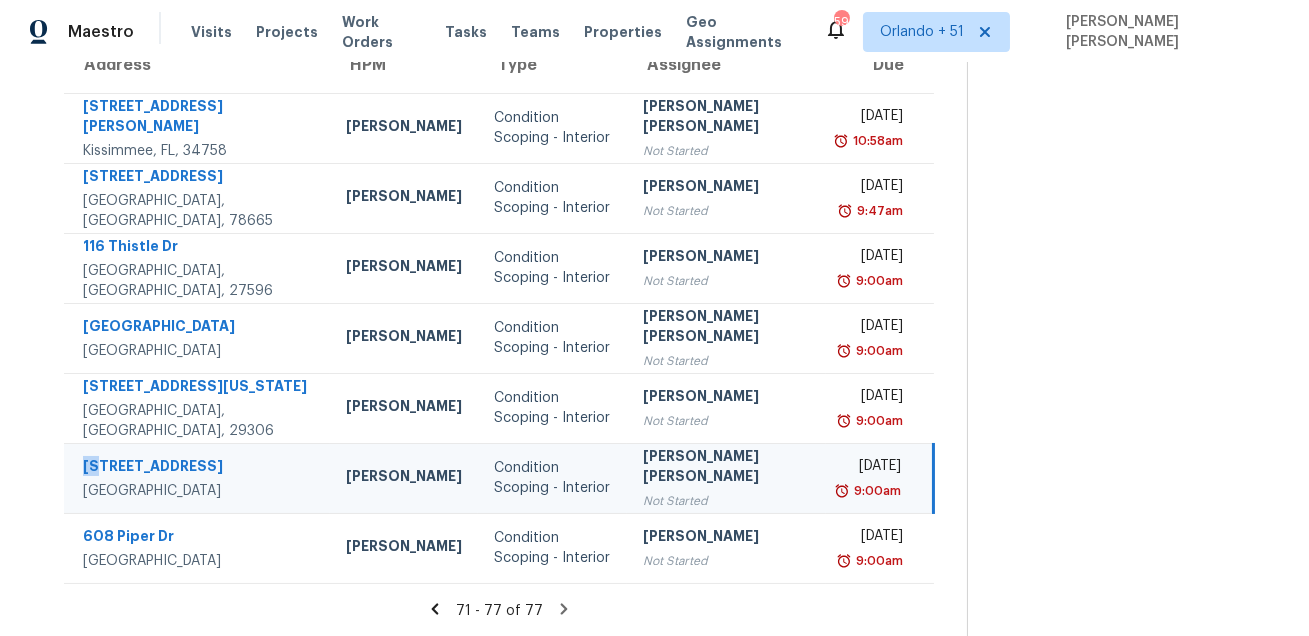 click on "[STREET_ADDRESS]" at bounding box center (197, 478) 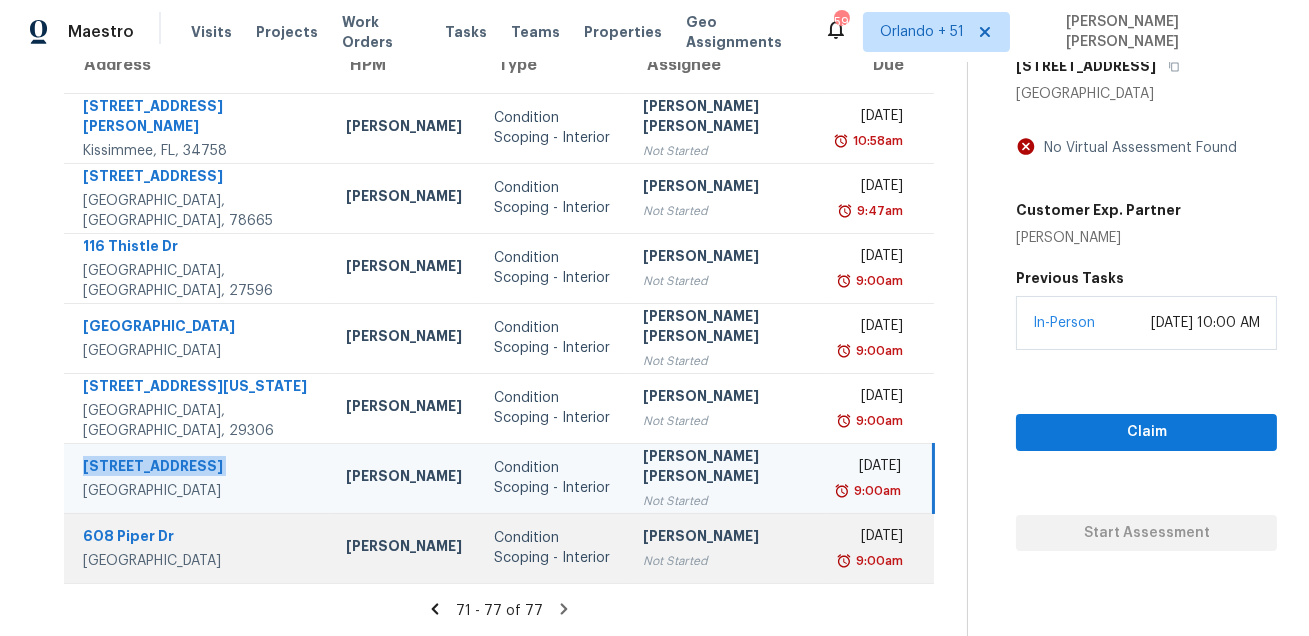 click on "608 Piper Dr" at bounding box center (198, 538) 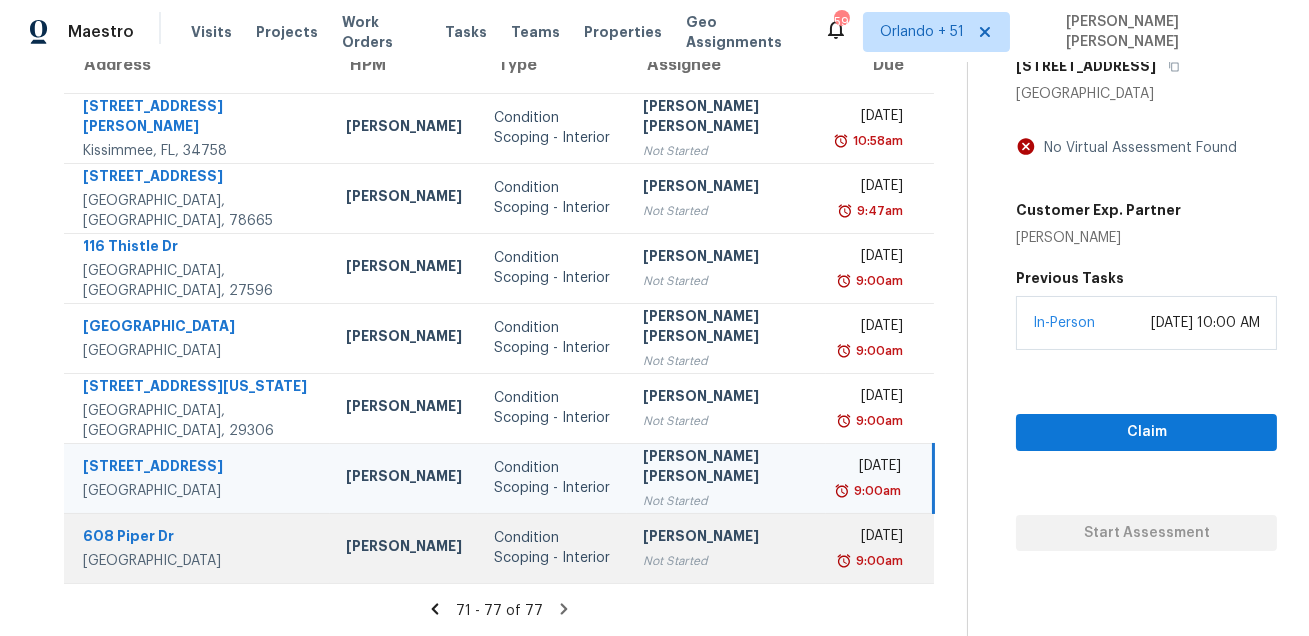 click on "608 Piper Dr" at bounding box center [198, 538] 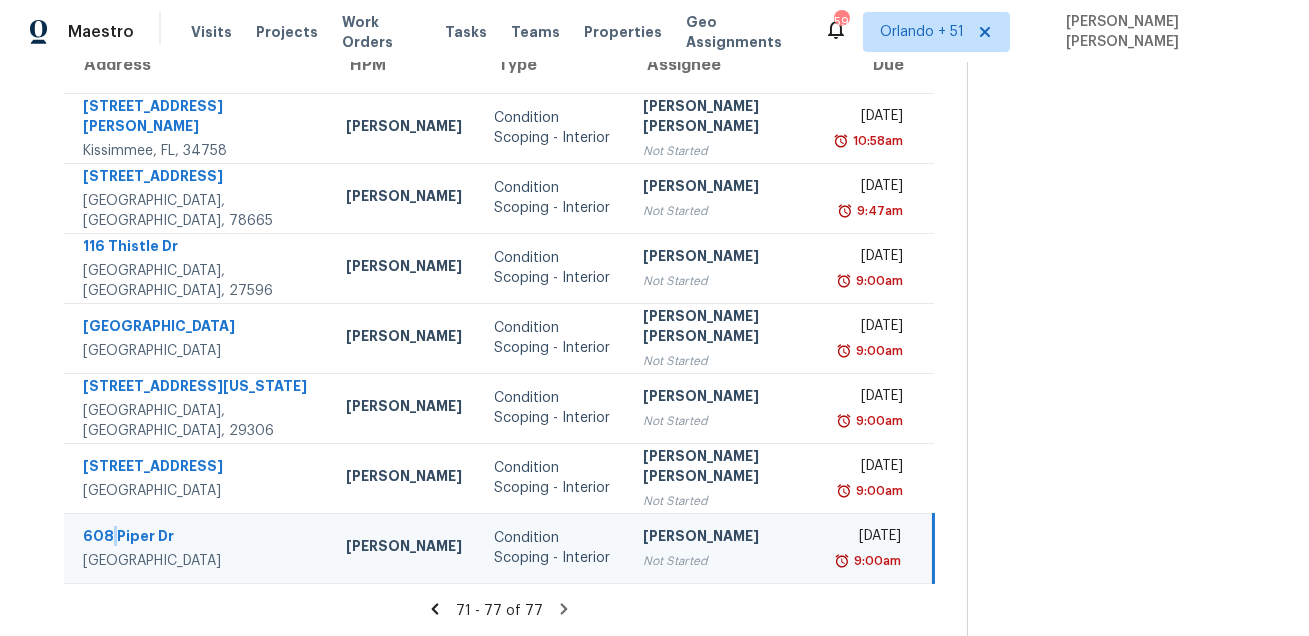 click on "608 Piper Dr" at bounding box center [198, 538] 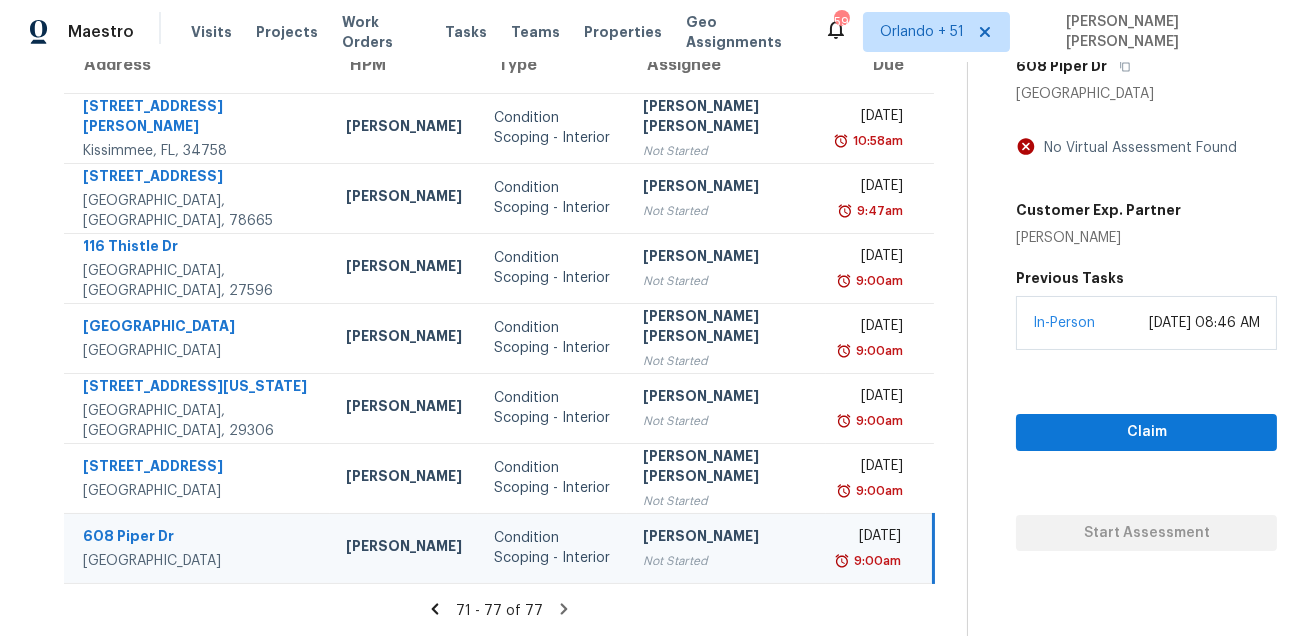 click 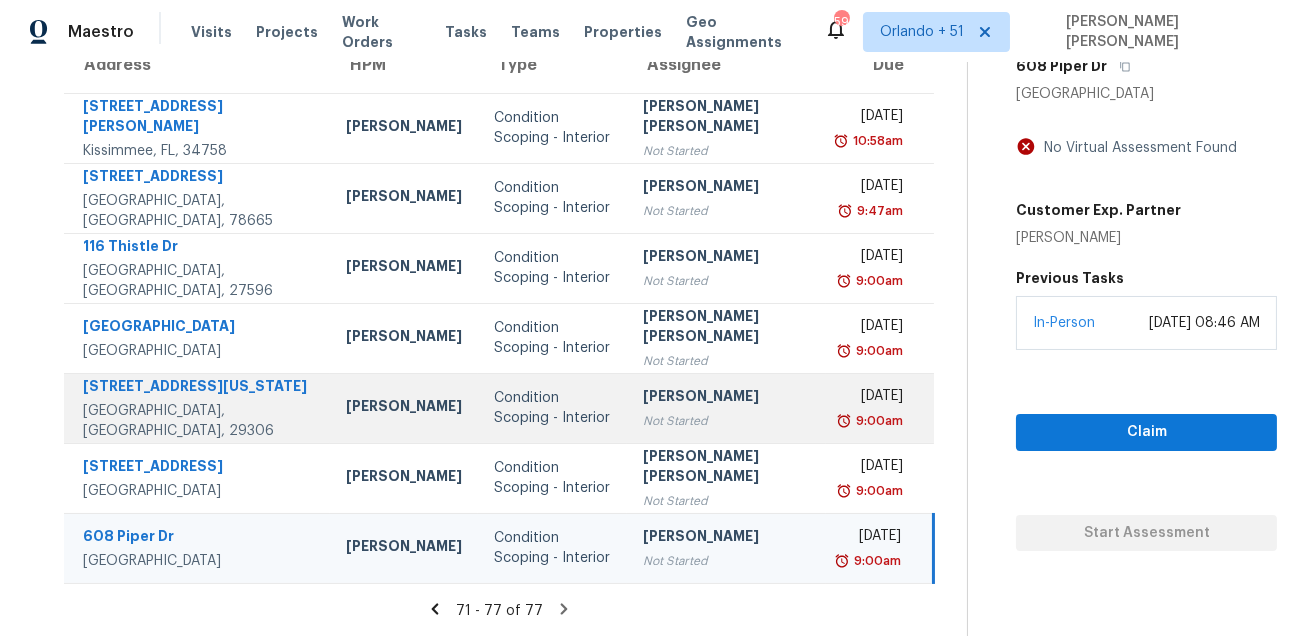 scroll, scrollTop: 0, scrollLeft: 0, axis: both 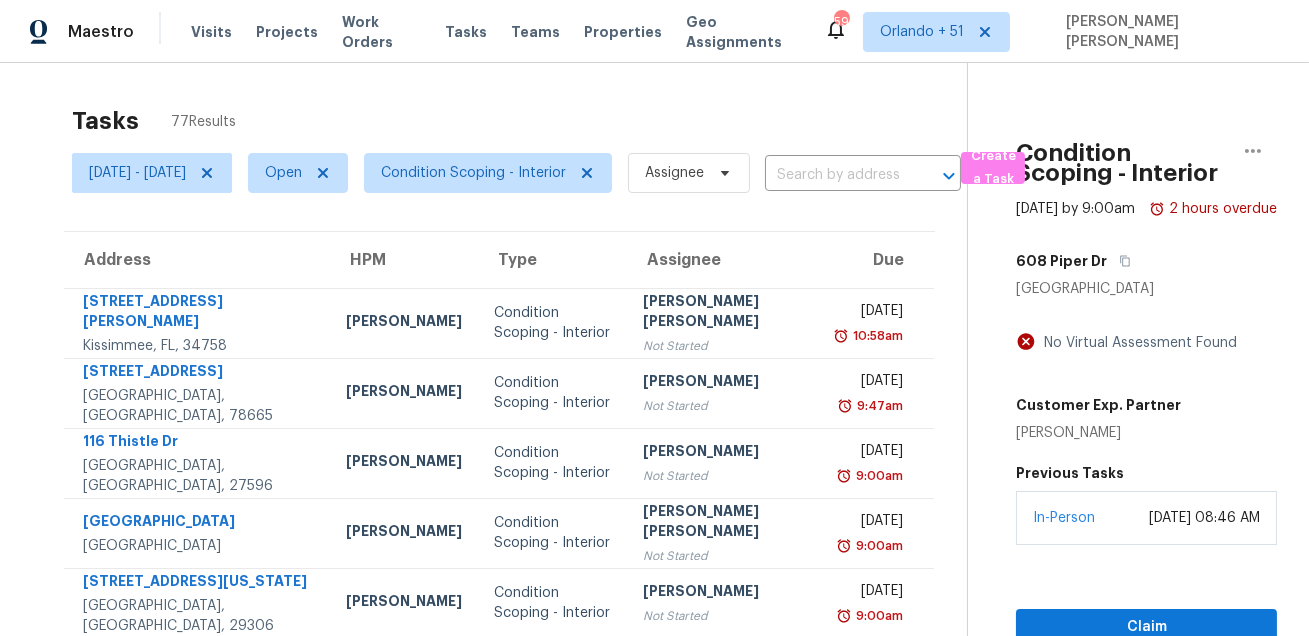 click on "Tasks 77  Results" at bounding box center [519, 121] 